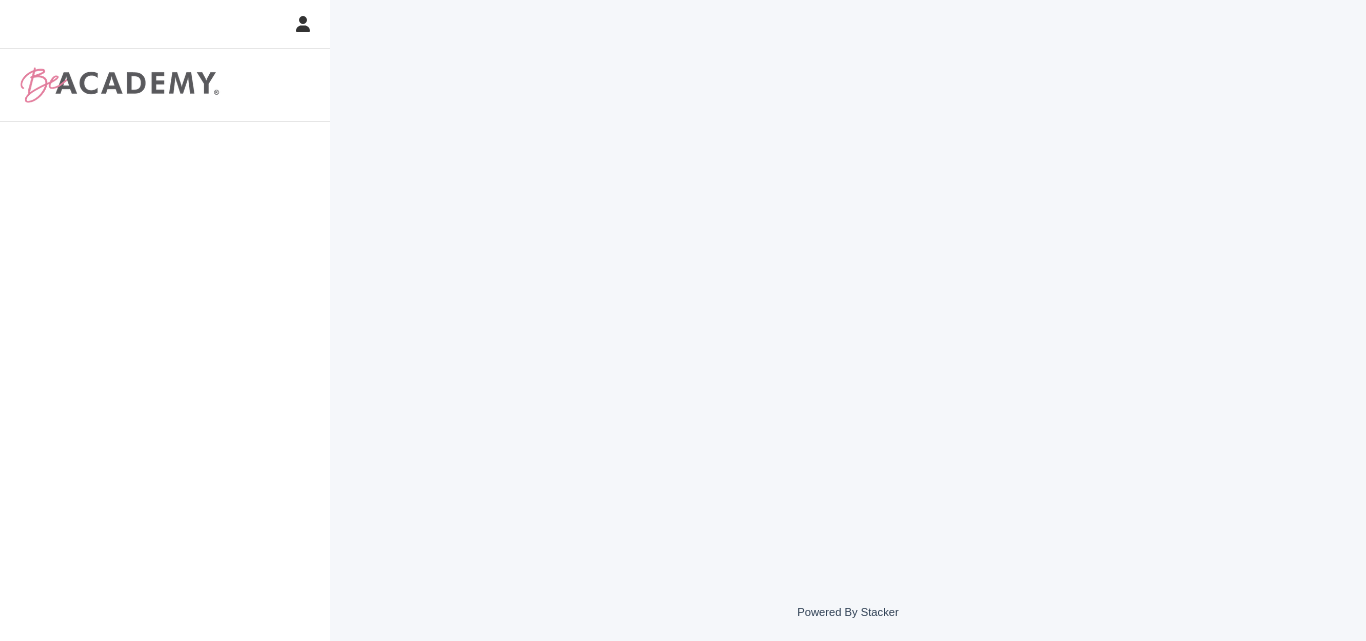 scroll, scrollTop: 0, scrollLeft: 0, axis: both 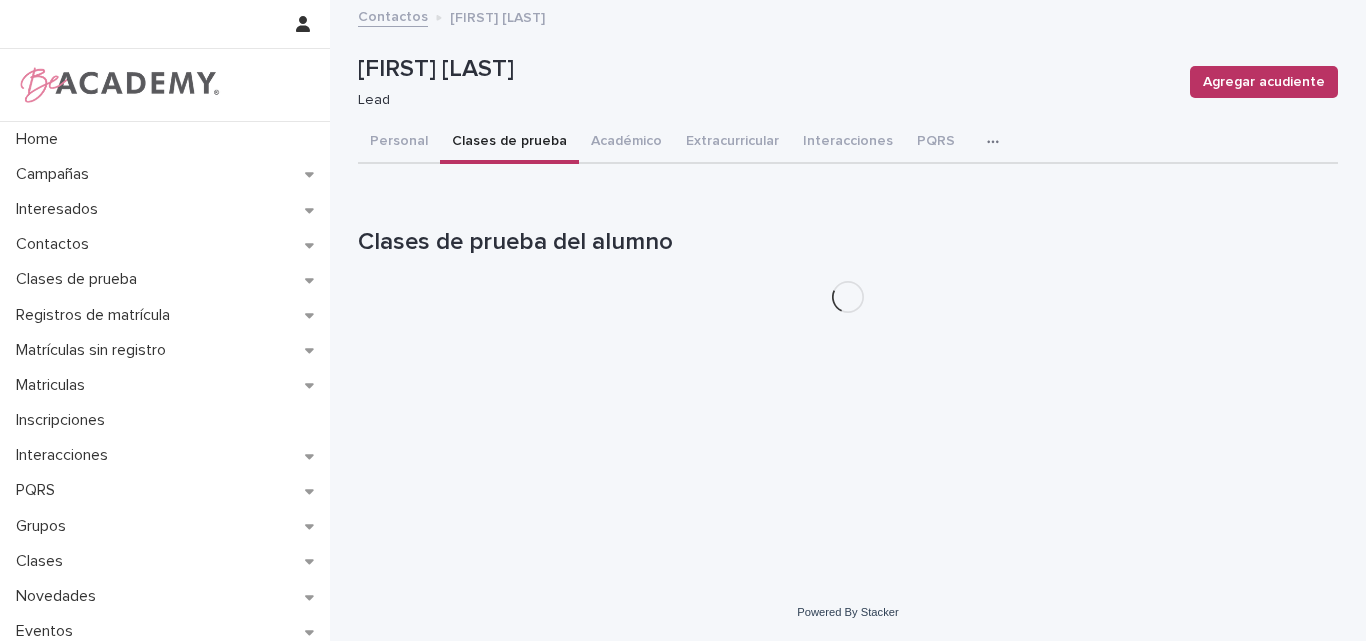drag, startPoint x: 764, startPoint y: 9, endPoint x: 678, endPoint y: 528, distance: 526.07697 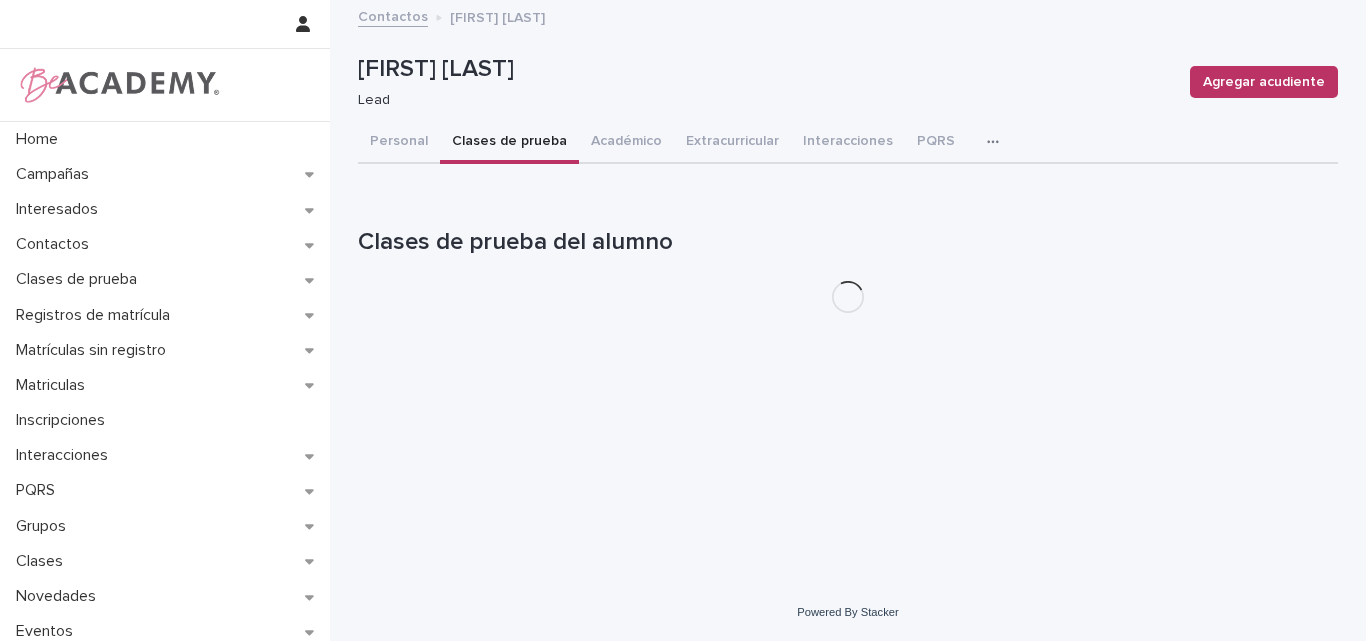 click on "Loading... Saving… Loading... Saving… [FIRST] [LAST] Agregar acudiente [FIRST] [LAST] Lead Agregar acudiente Sorry, there was an error saving your record. Please try again. Please fill out the required fields below. Personal Clases de prueba Académico Extracurricular Interacciones PQRS Tareas Can't display tree at index  0 Loading... Saving… Loading... Saving… Loading... Saving… Clases de prueba del alumno Can't display tree at index  1 Can't display tree at index  5 Can't display tree at index  4 Can't display tree at index  3" at bounding box center (848, 268) 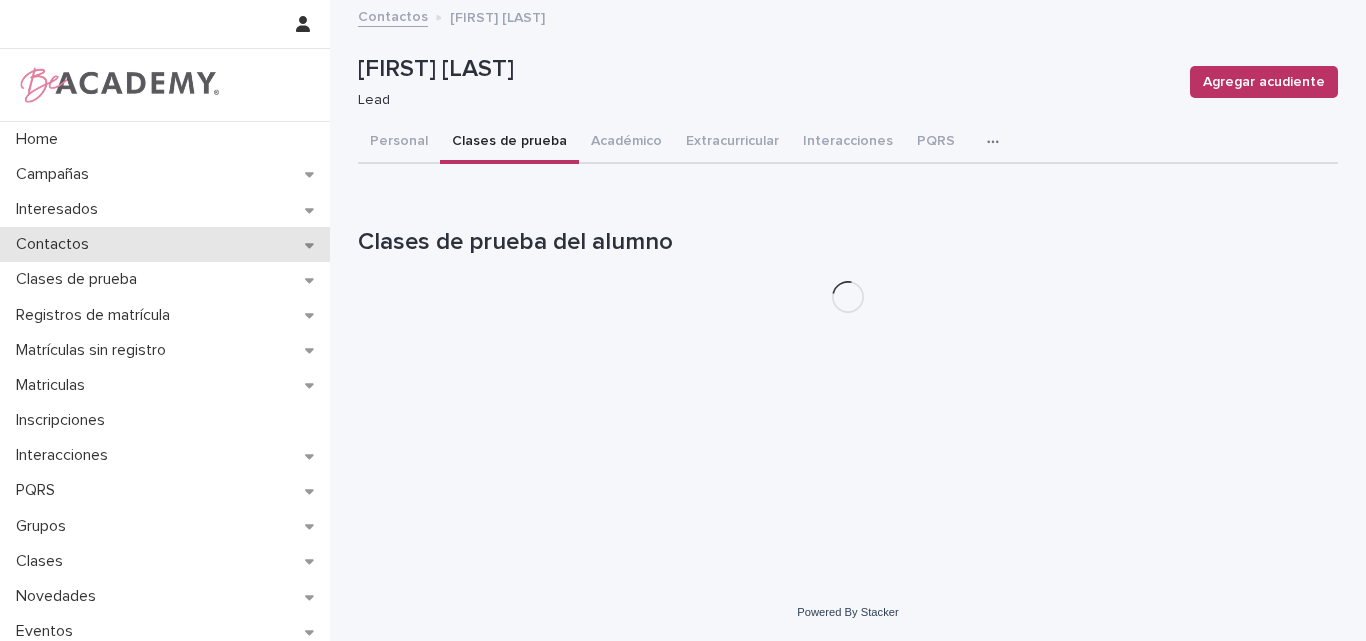 click on "Contactos" at bounding box center (56, 244) 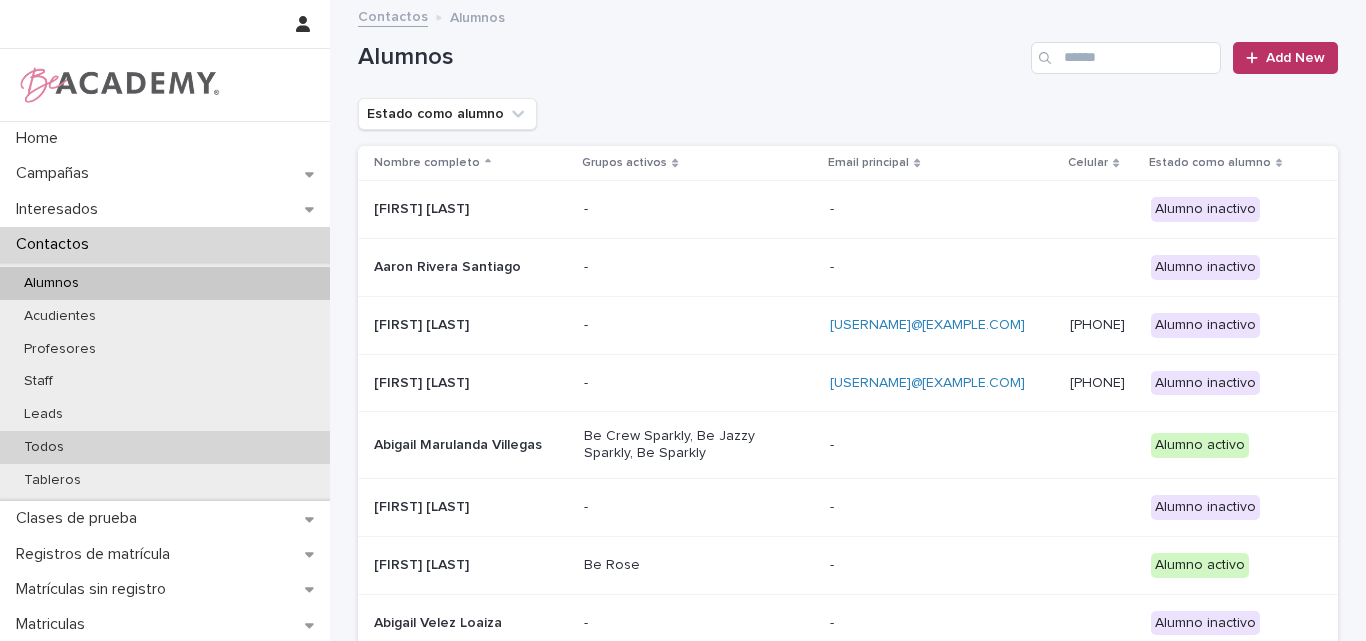click on "Todos" at bounding box center (44, 447) 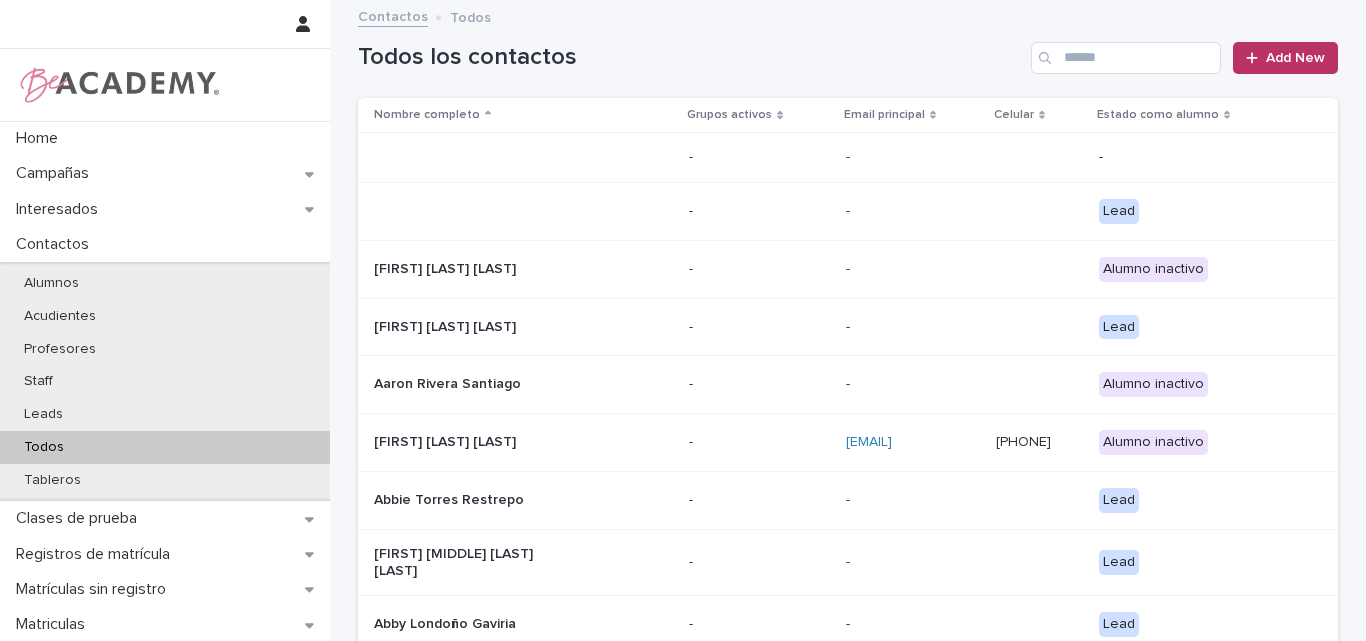 scroll, scrollTop: 0, scrollLeft: 0, axis: both 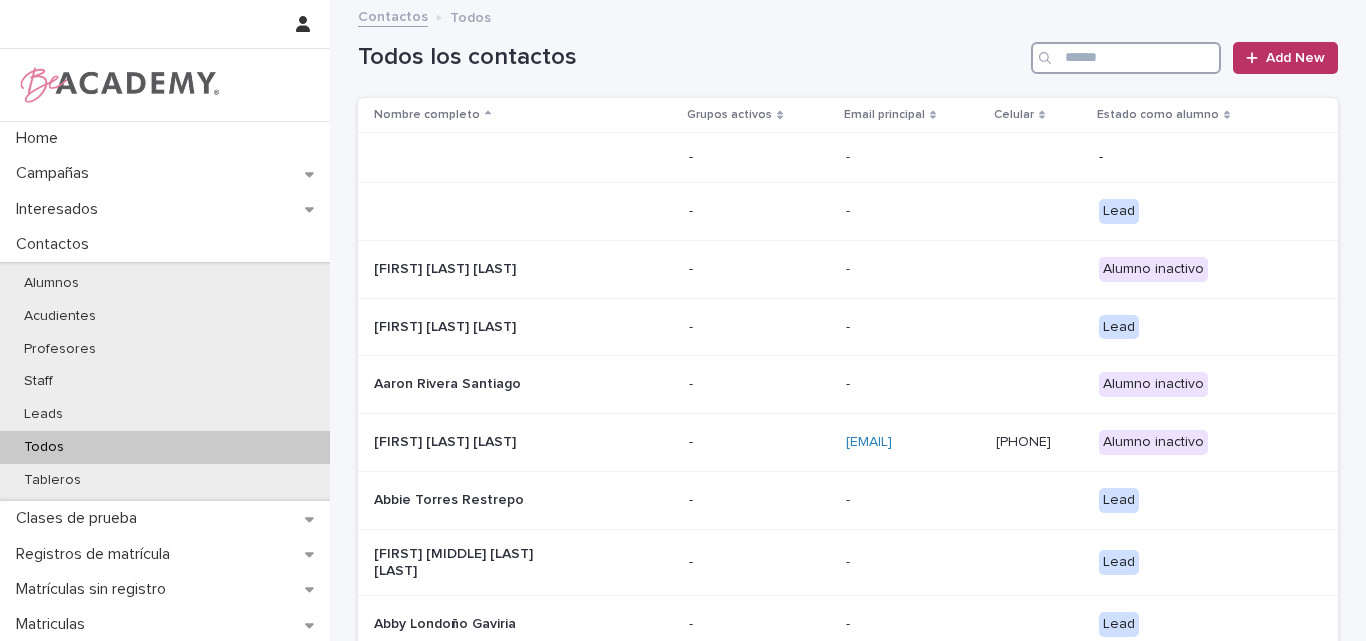click at bounding box center [1126, 58] 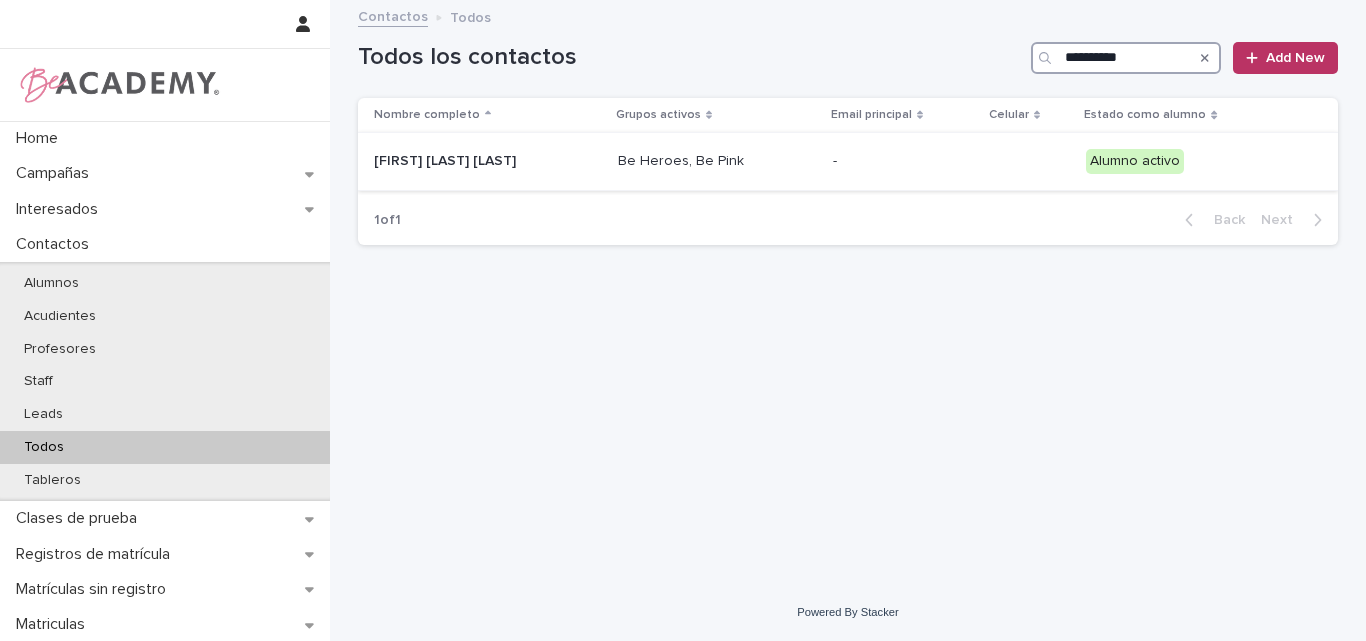 type on "**********" 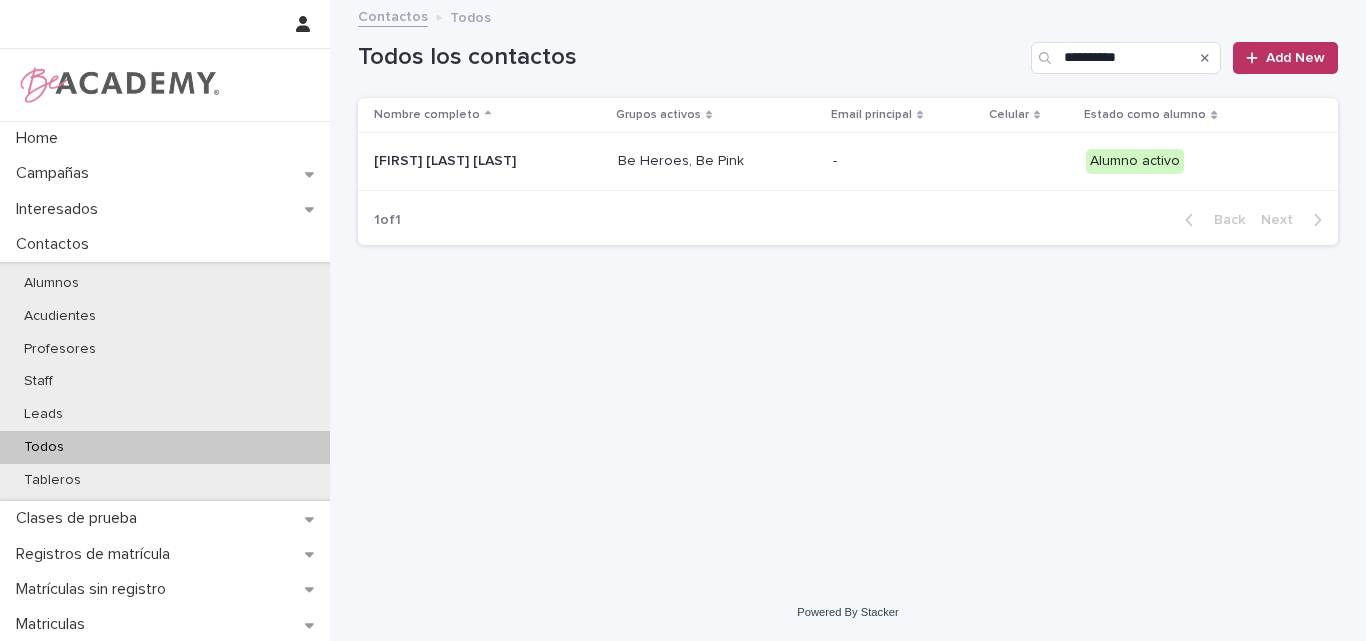 click on "Vienna Rose Giraldo Jaramillo" at bounding box center (484, 162) 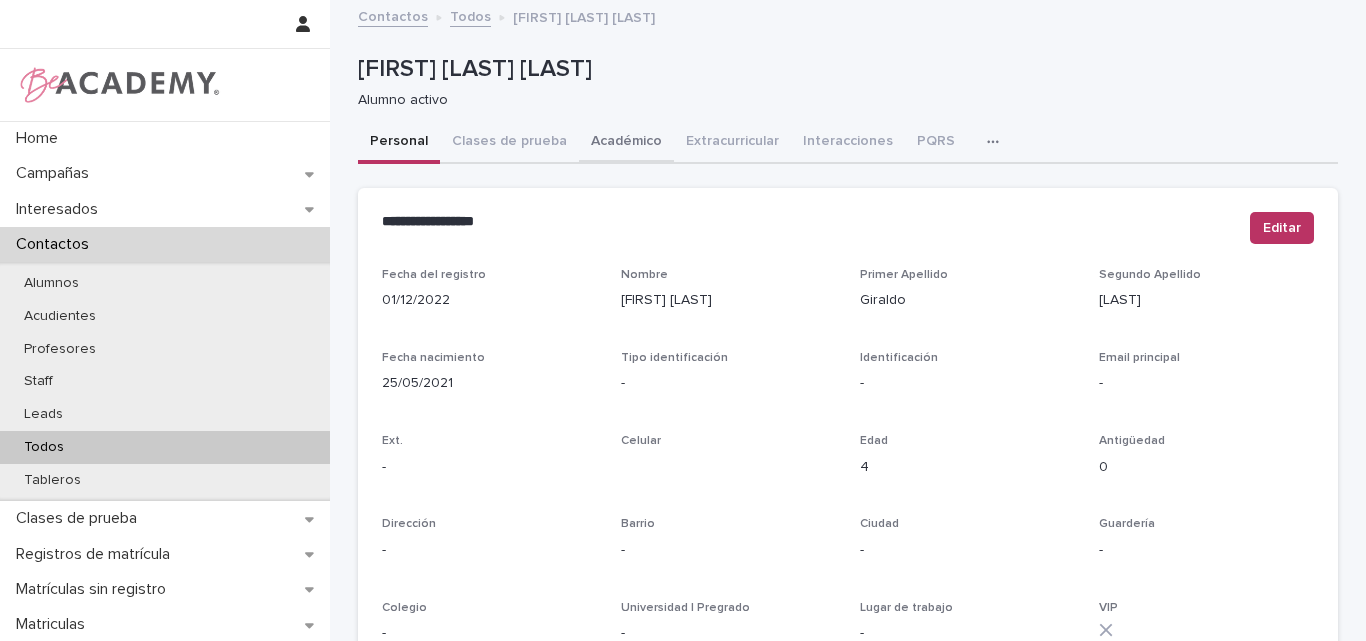 click on "Académico" at bounding box center [626, 143] 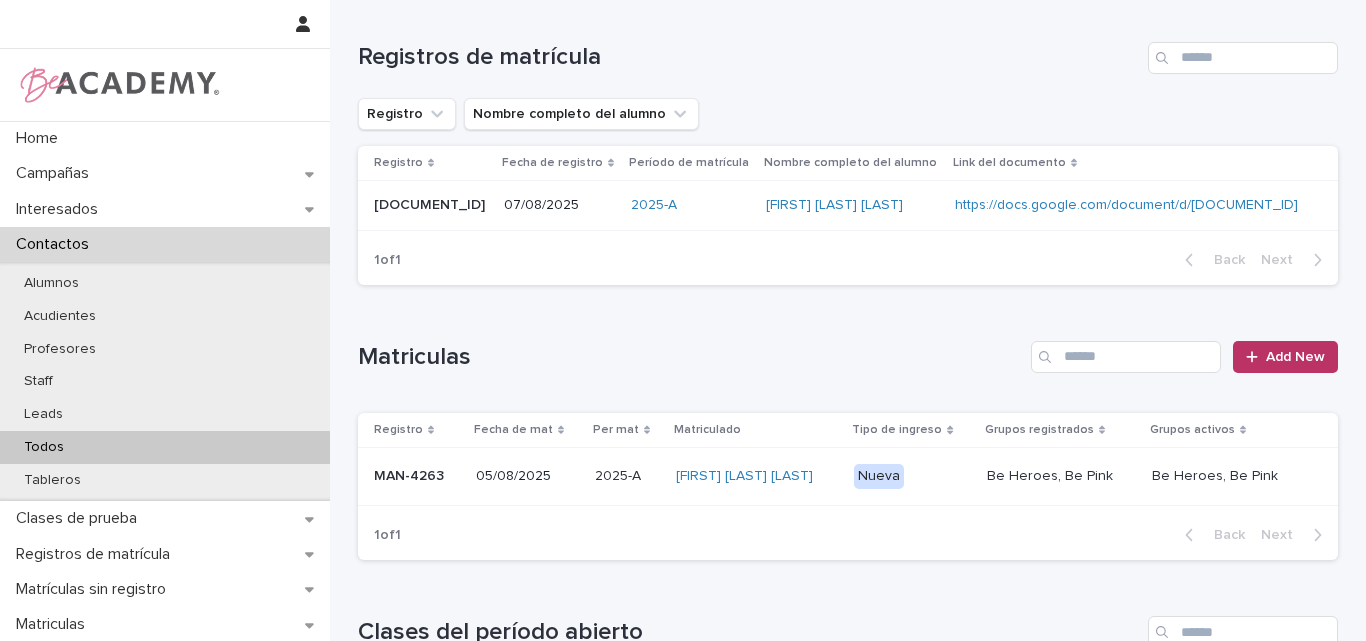 scroll, scrollTop: 200, scrollLeft: 0, axis: vertical 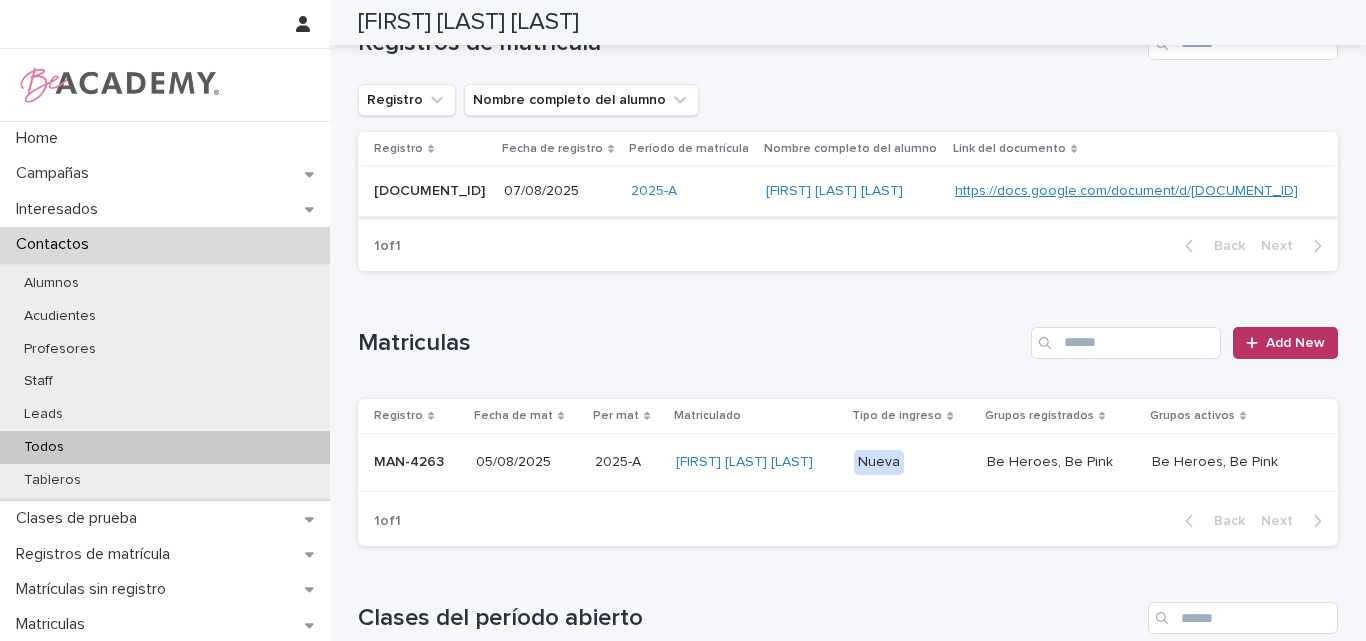 click on "https://docs.google.com/document/d/1ruAT0JF_J7e7rQxQCtFH6pmThvI3_rkVuocxUs3Vcks" at bounding box center (1126, 191) 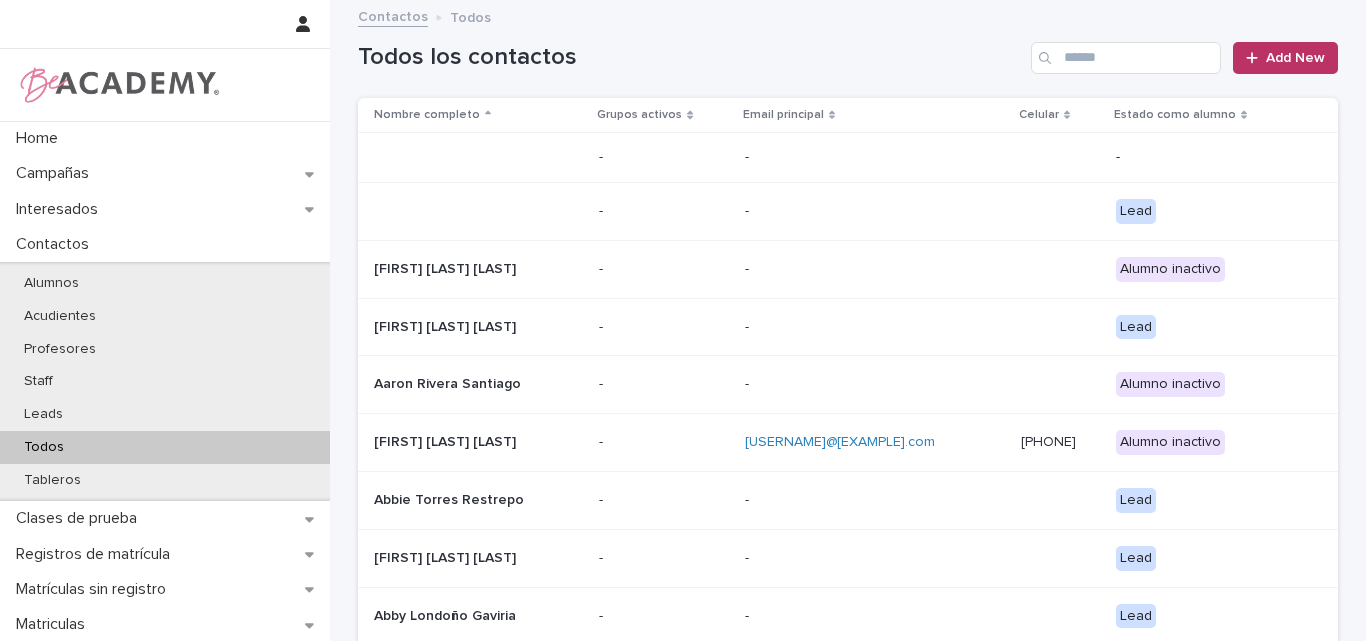 scroll, scrollTop: 0, scrollLeft: 0, axis: both 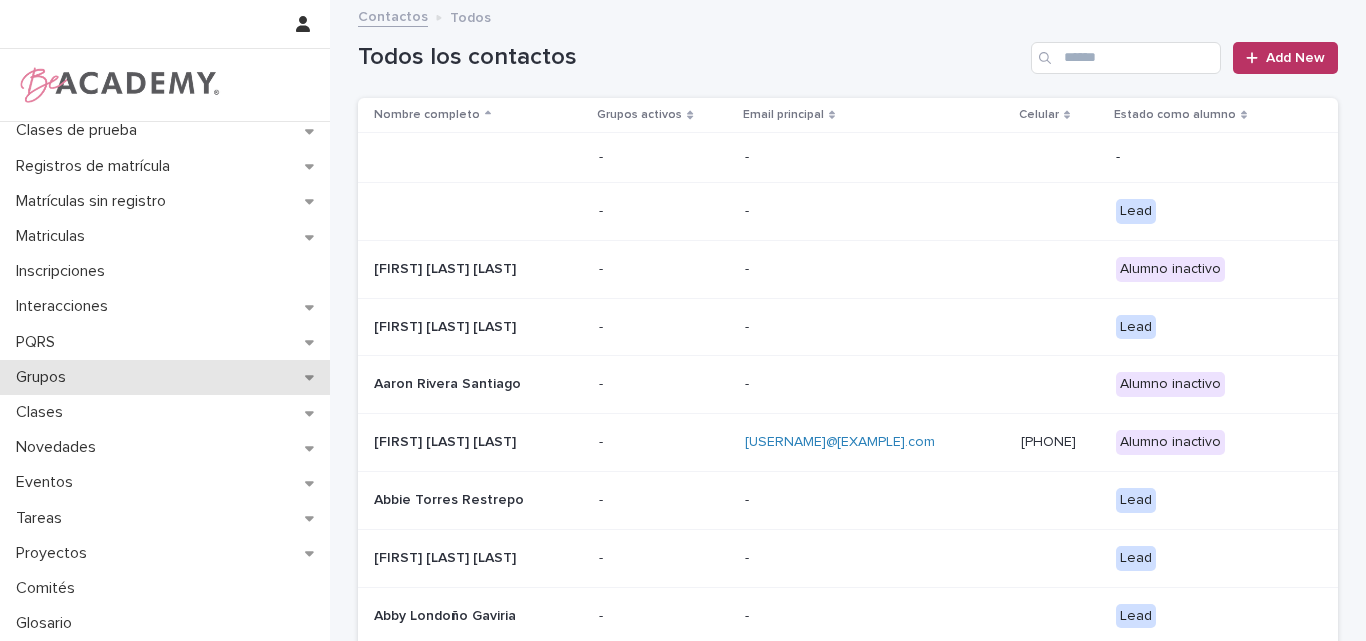 click on "Grupos" at bounding box center (165, 377) 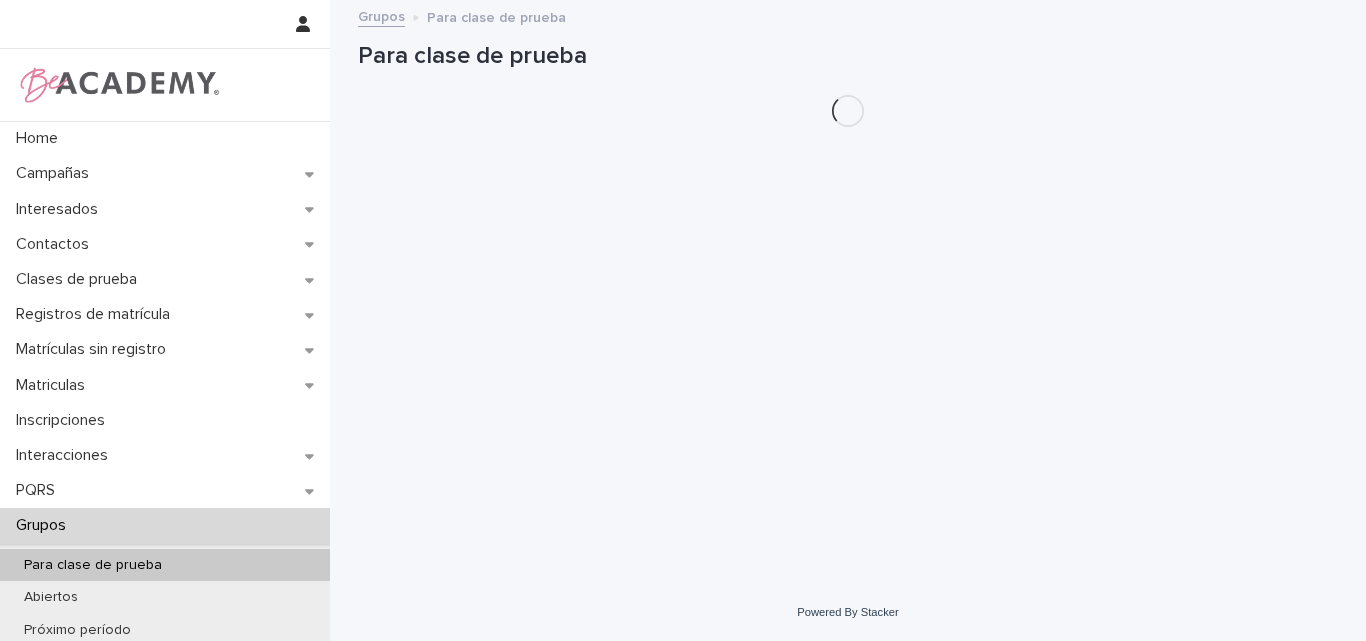 click on "Para clase de prueba" at bounding box center (93, 565) 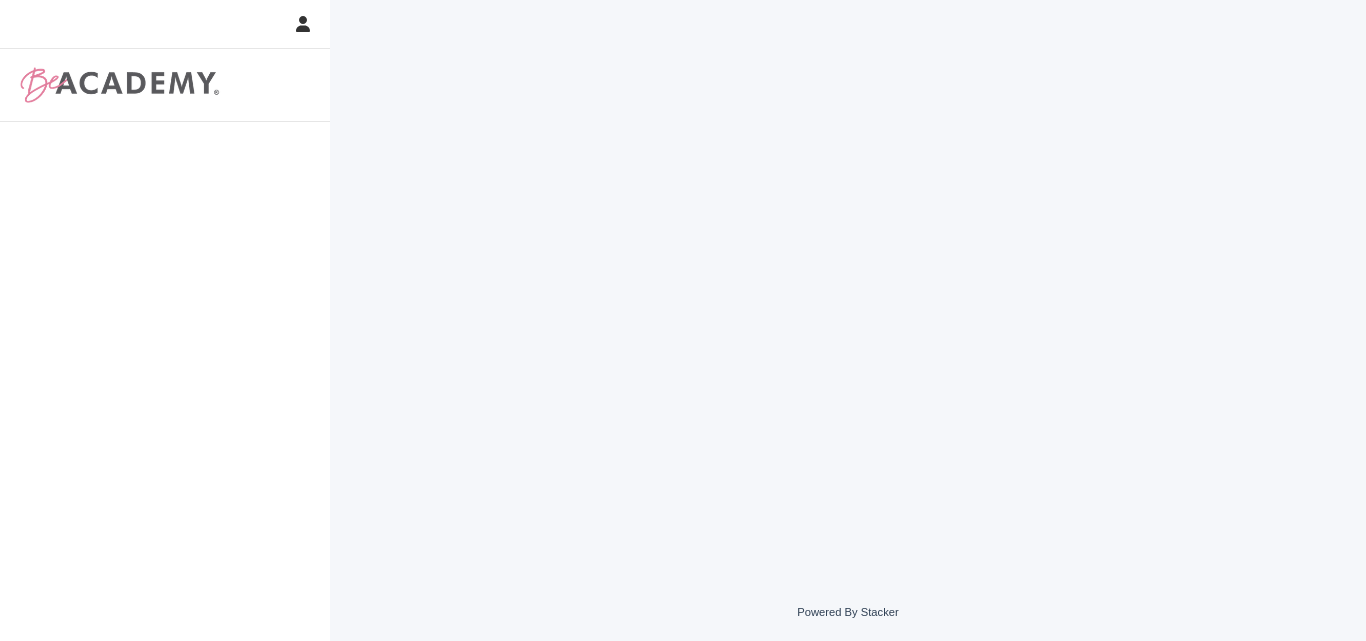 scroll, scrollTop: 0, scrollLeft: 0, axis: both 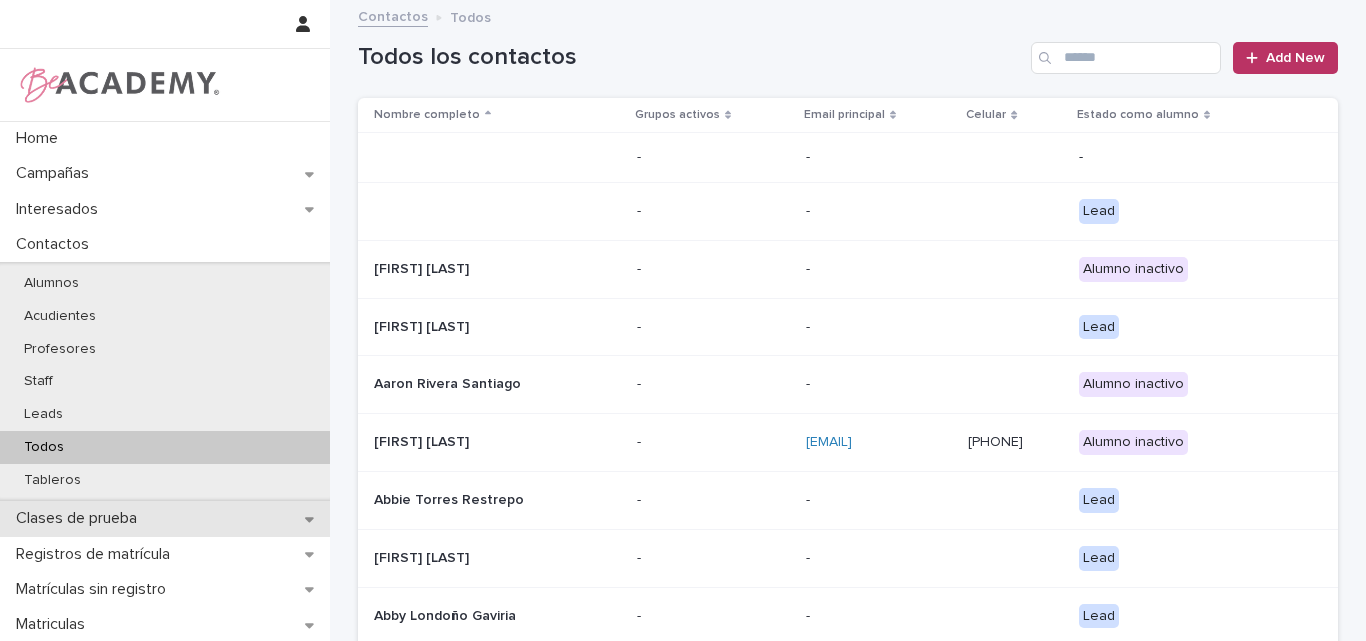click on "Clases de prueba" at bounding box center (80, 518) 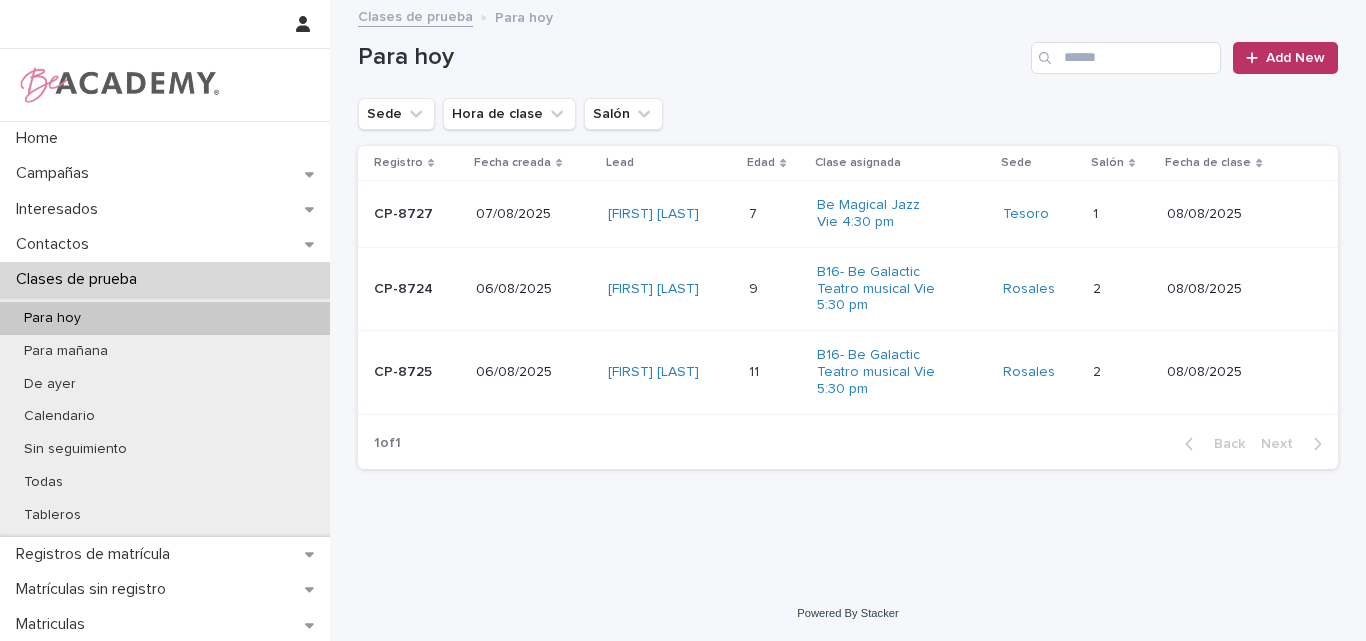 click on "Para hoy" at bounding box center (165, 318) 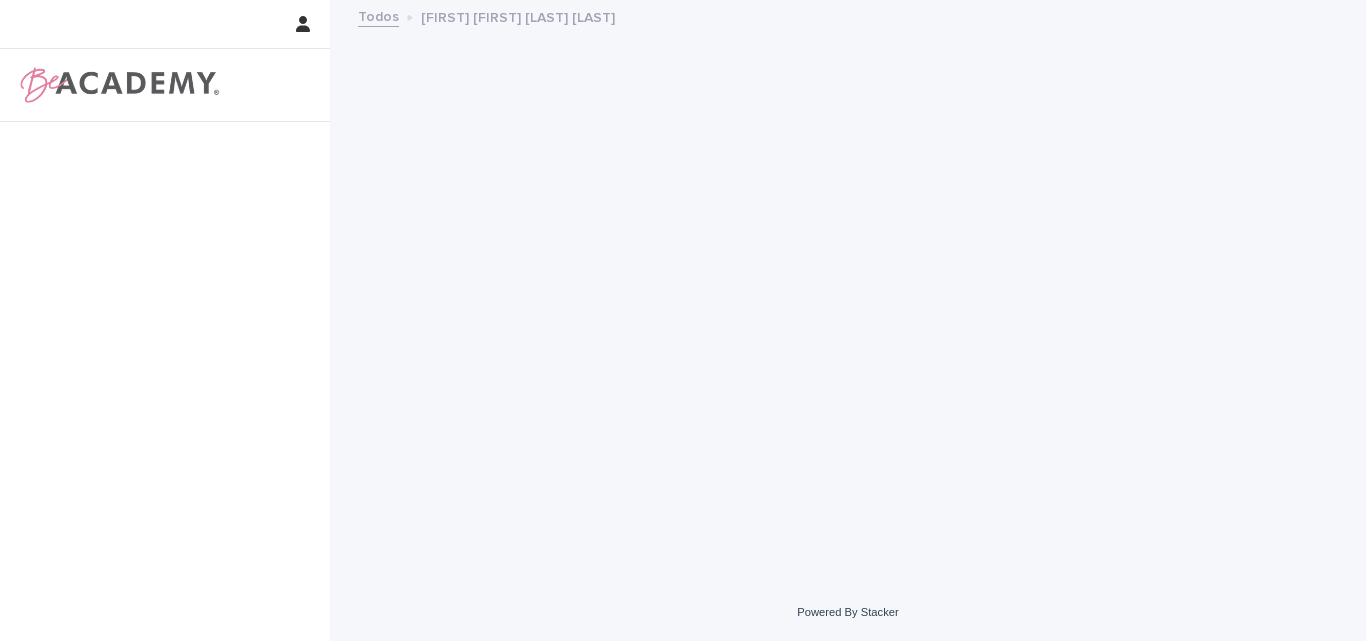 scroll, scrollTop: 0, scrollLeft: 0, axis: both 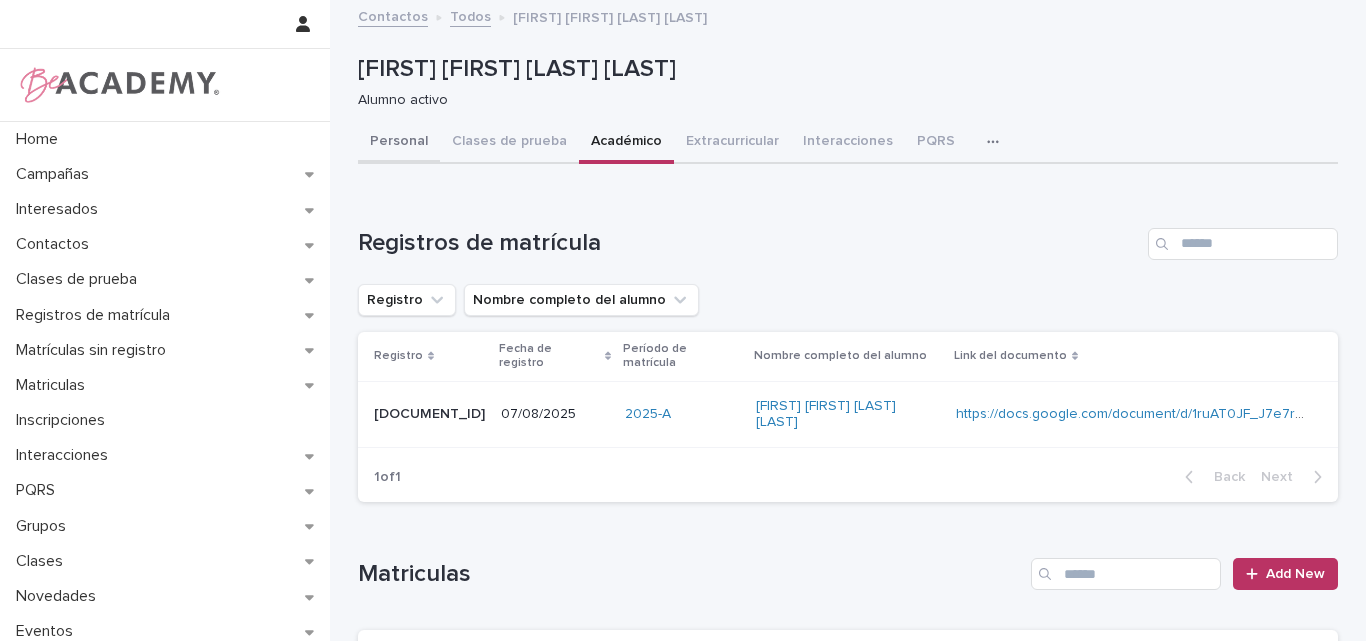 click on "Personal" at bounding box center (399, 143) 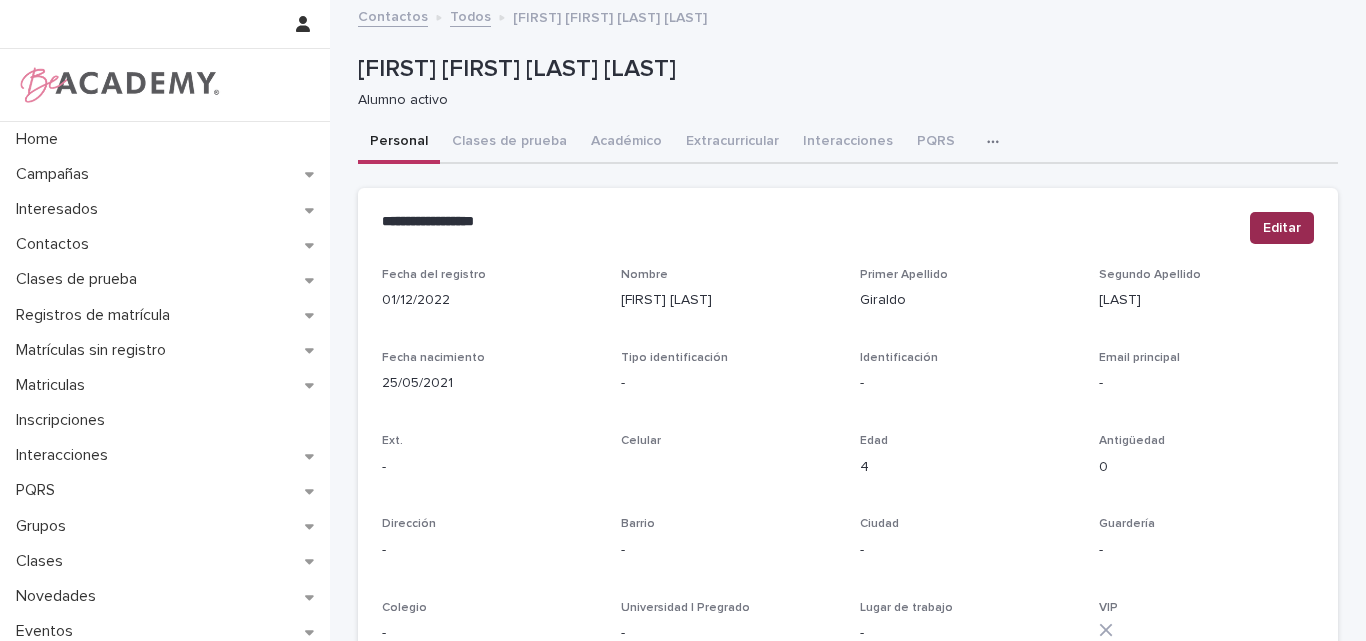 click on "Editar" at bounding box center [1282, 228] 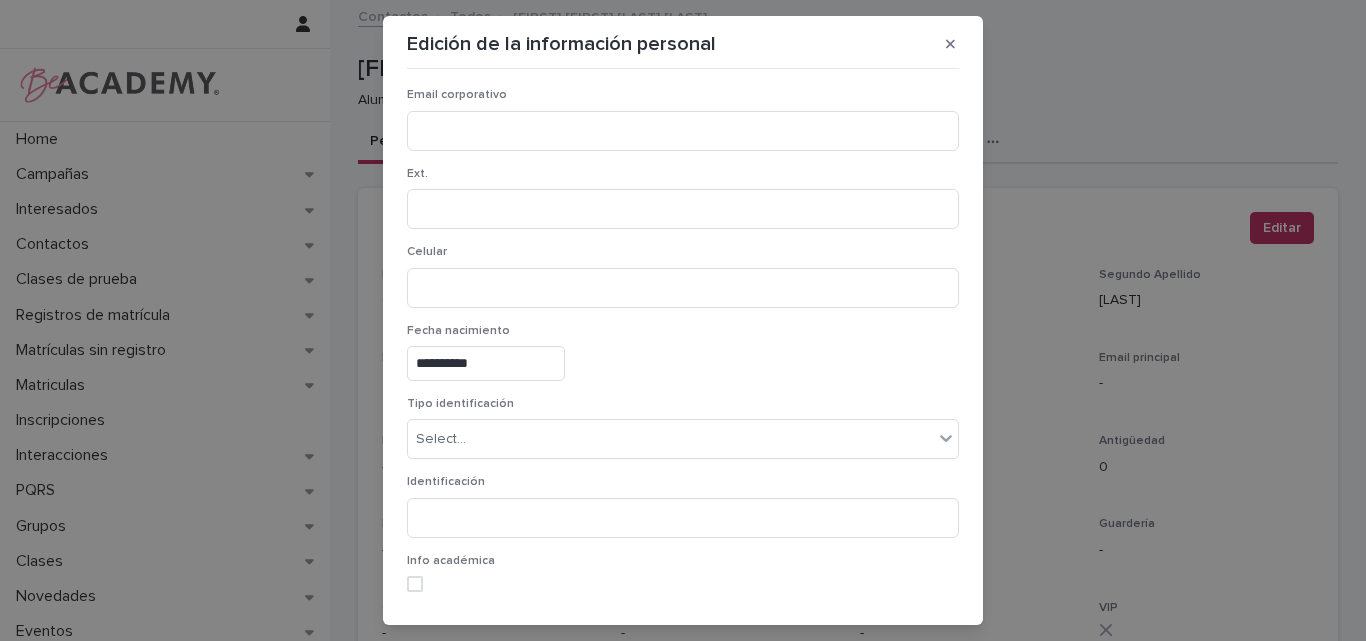 scroll, scrollTop: 400, scrollLeft: 0, axis: vertical 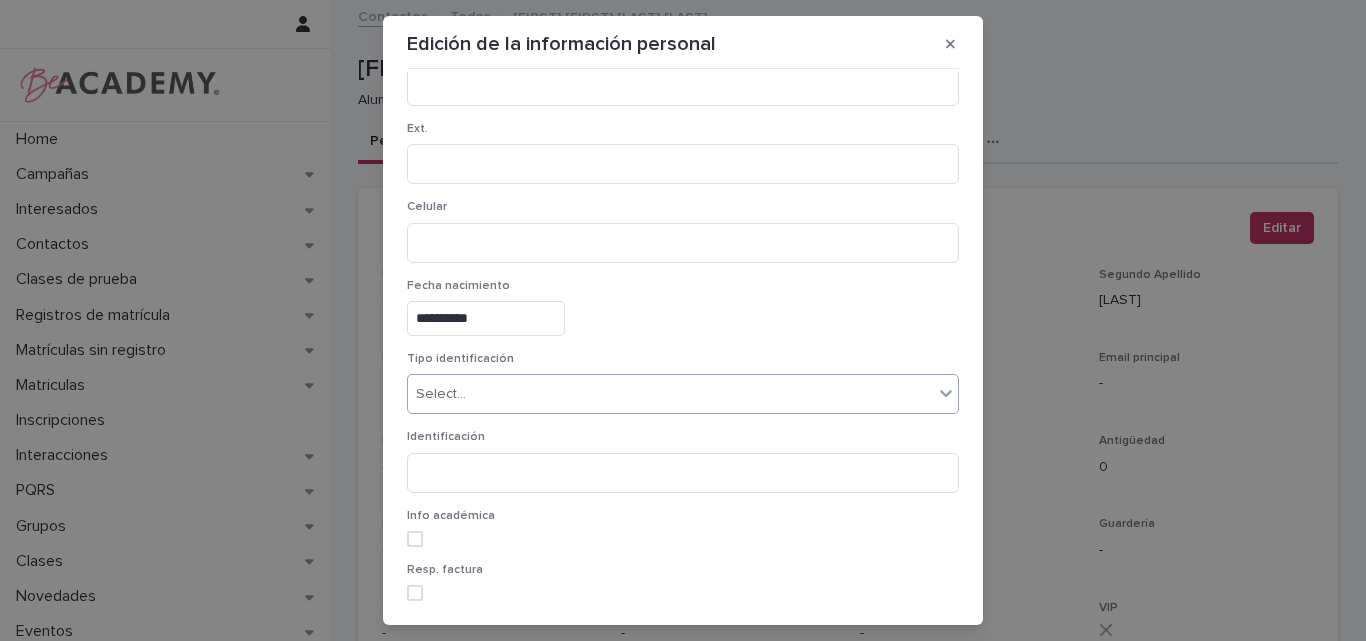 click on "Select..." at bounding box center [670, 394] 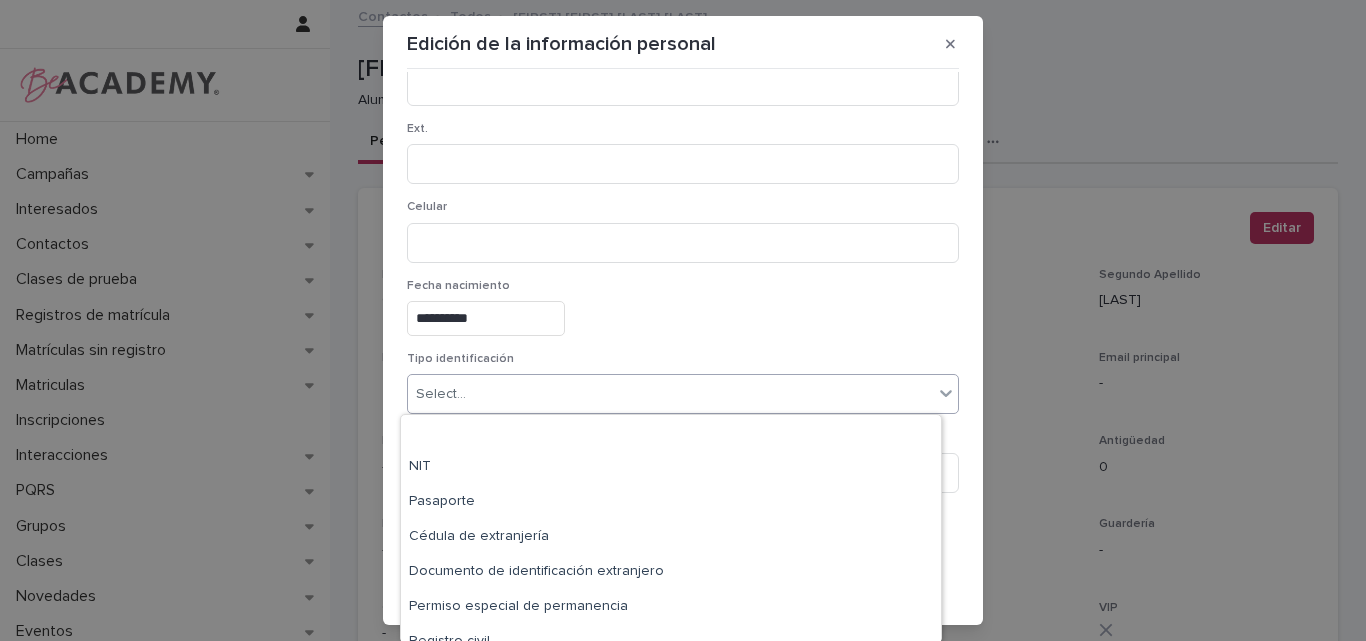 scroll, scrollTop: 88, scrollLeft: 0, axis: vertical 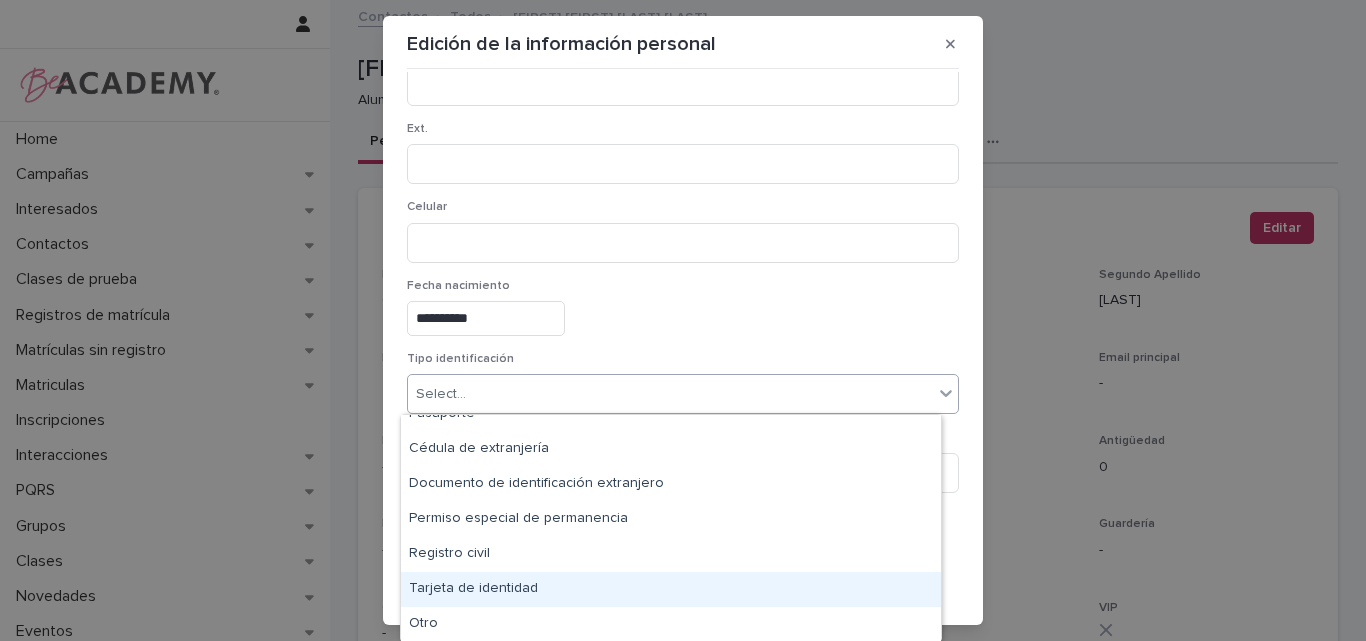 click on "Tarjeta de identidad" at bounding box center (671, 589) 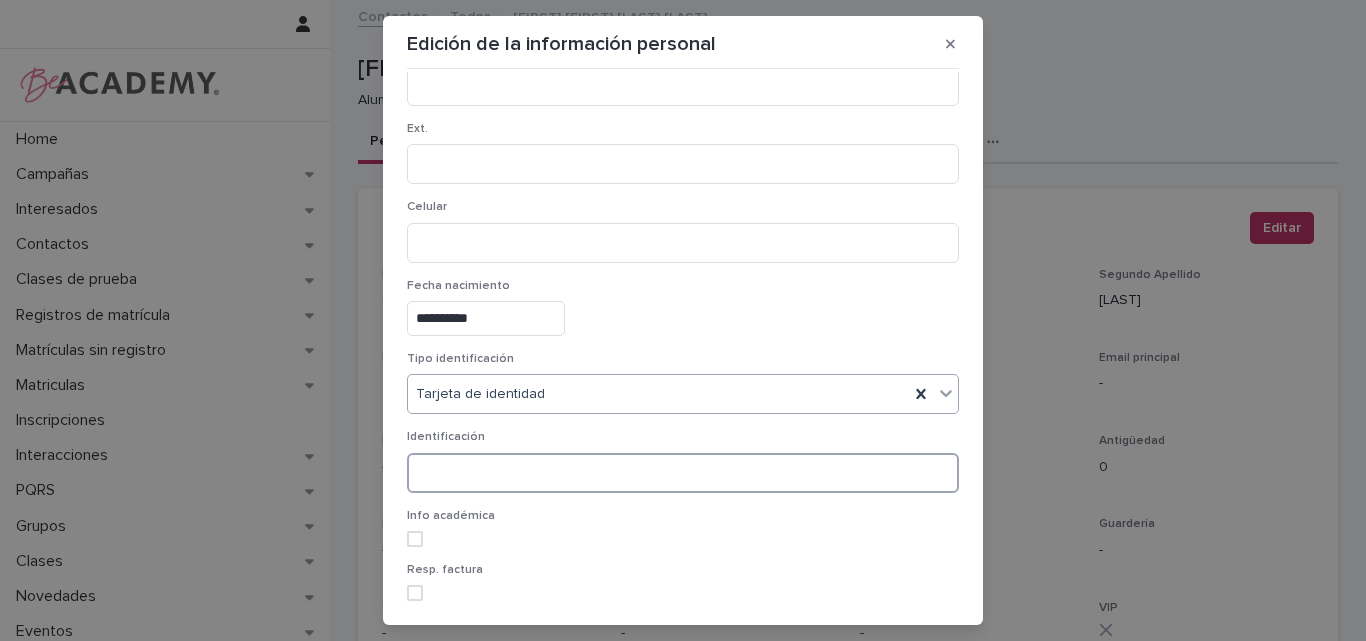 click at bounding box center [683, 473] 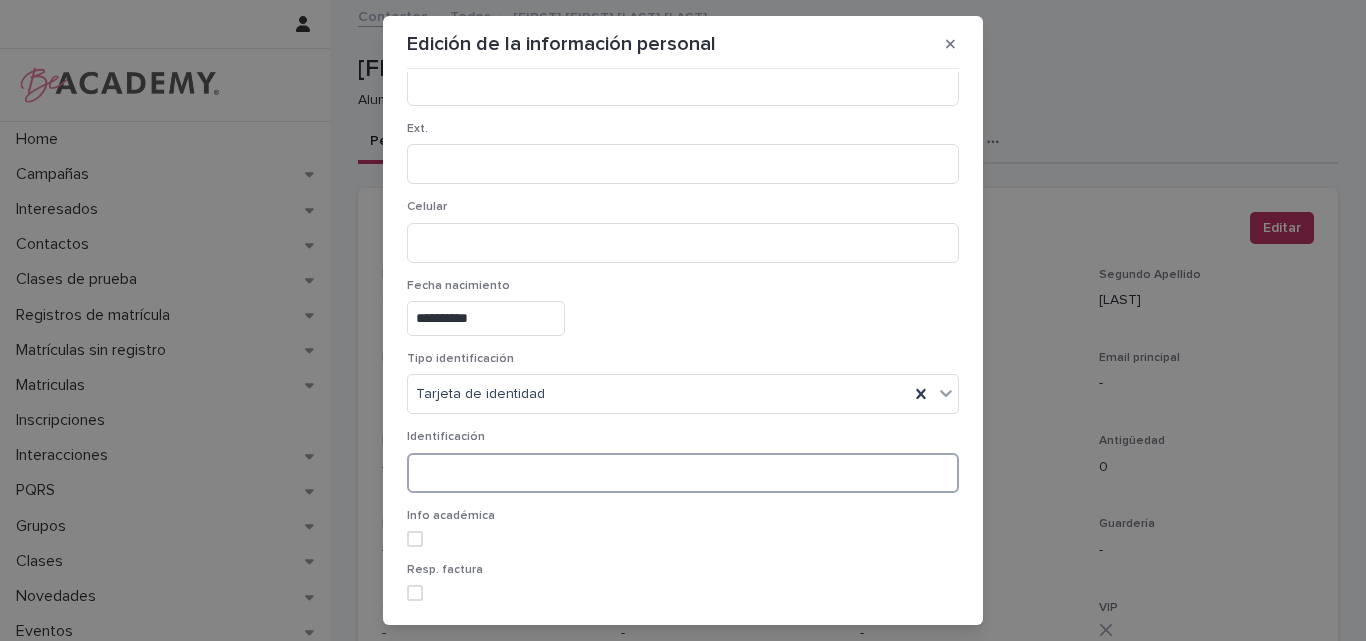 paste on "**********" 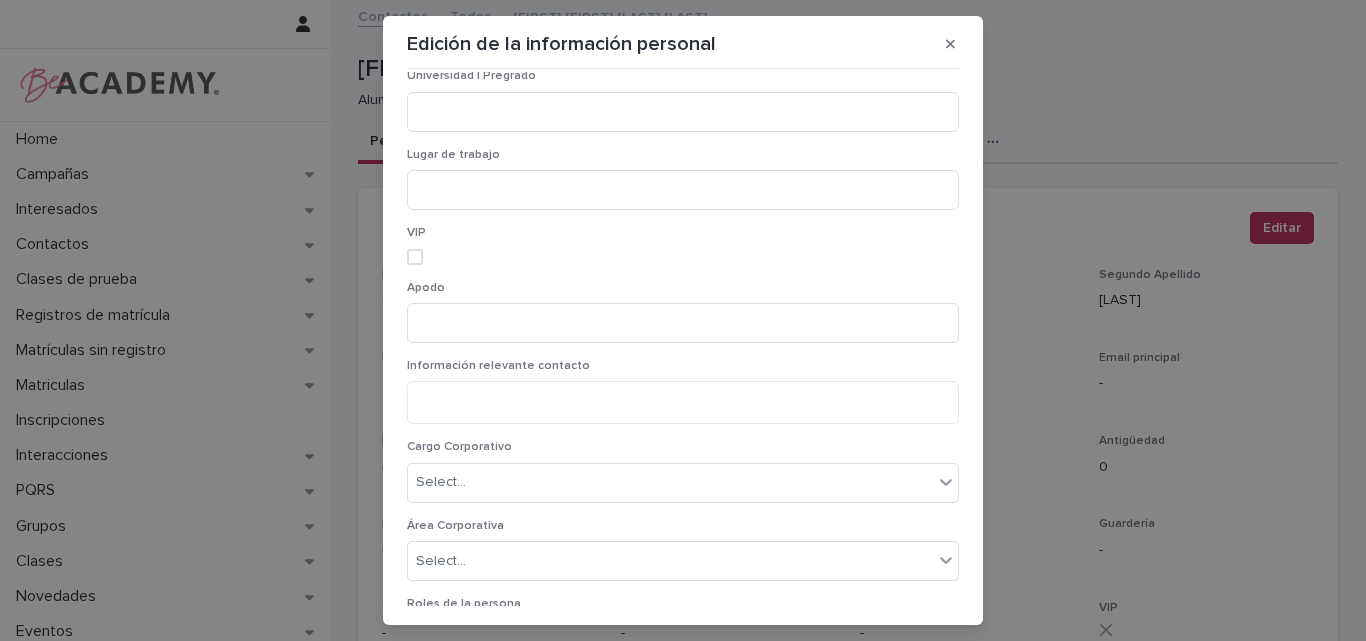 scroll, scrollTop: 1474, scrollLeft: 0, axis: vertical 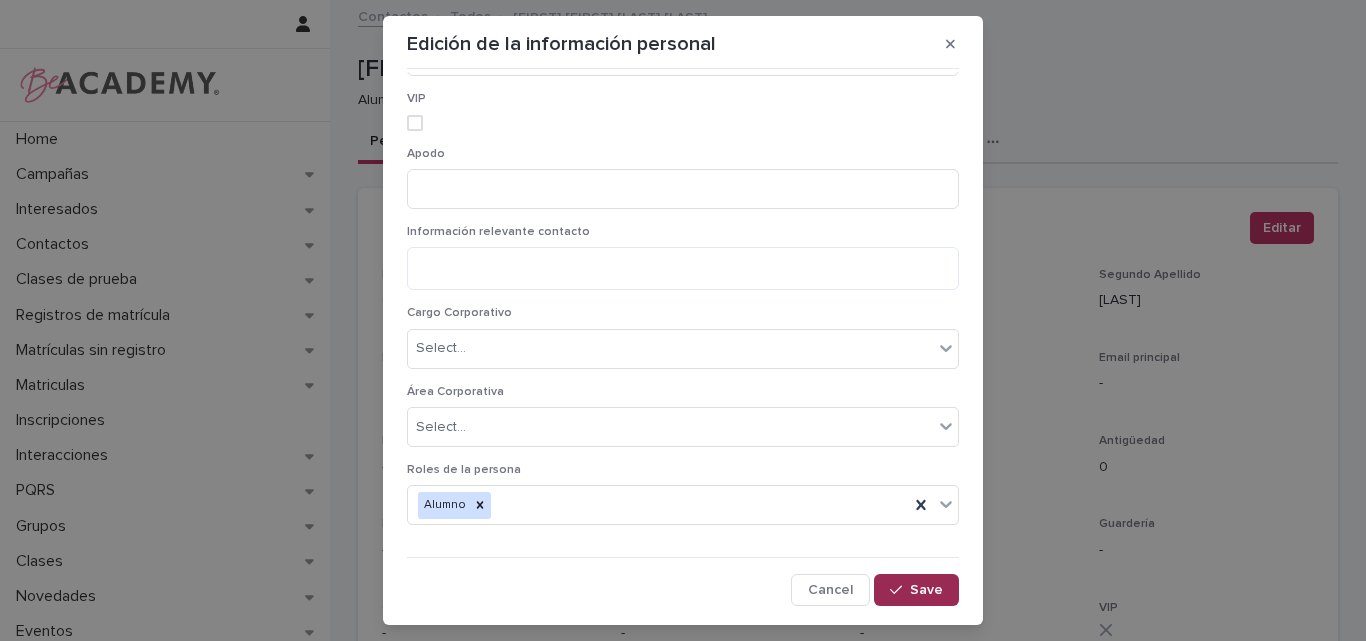type on "**********" 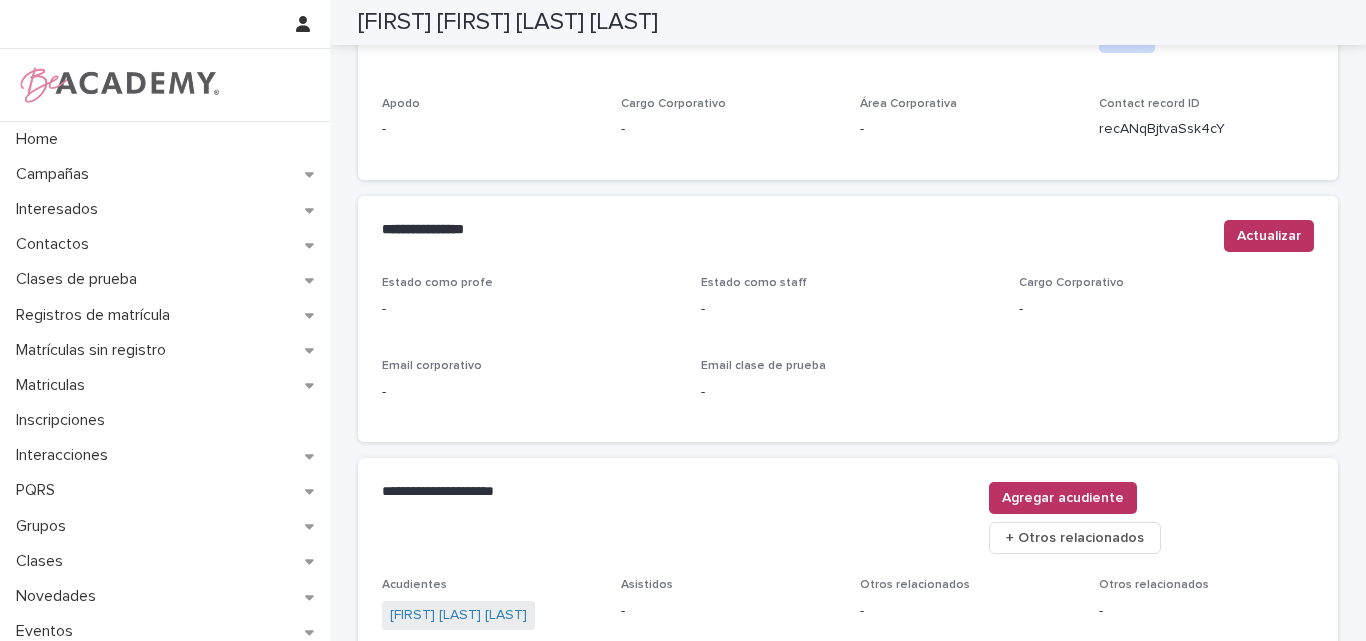 scroll, scrollTop: 847, scrollLeft: 0, axis: vertical 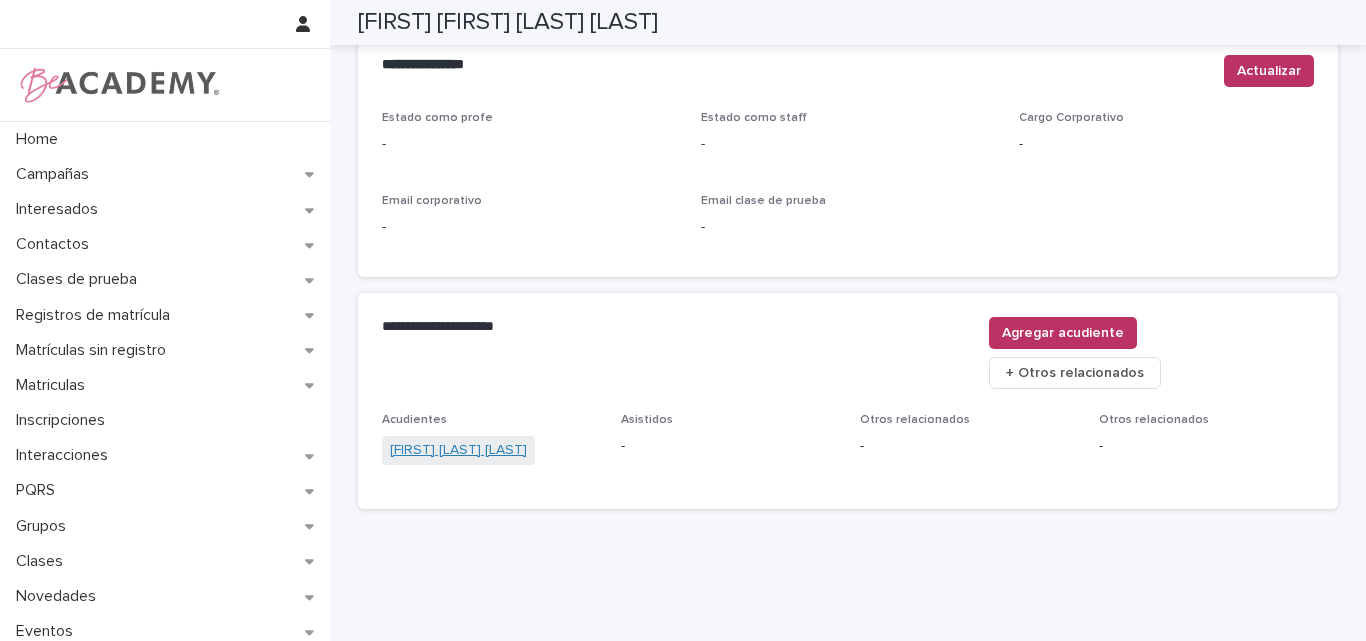 click on "Mariana Giraldo Jaramillo" at bounding box center (458, 450) 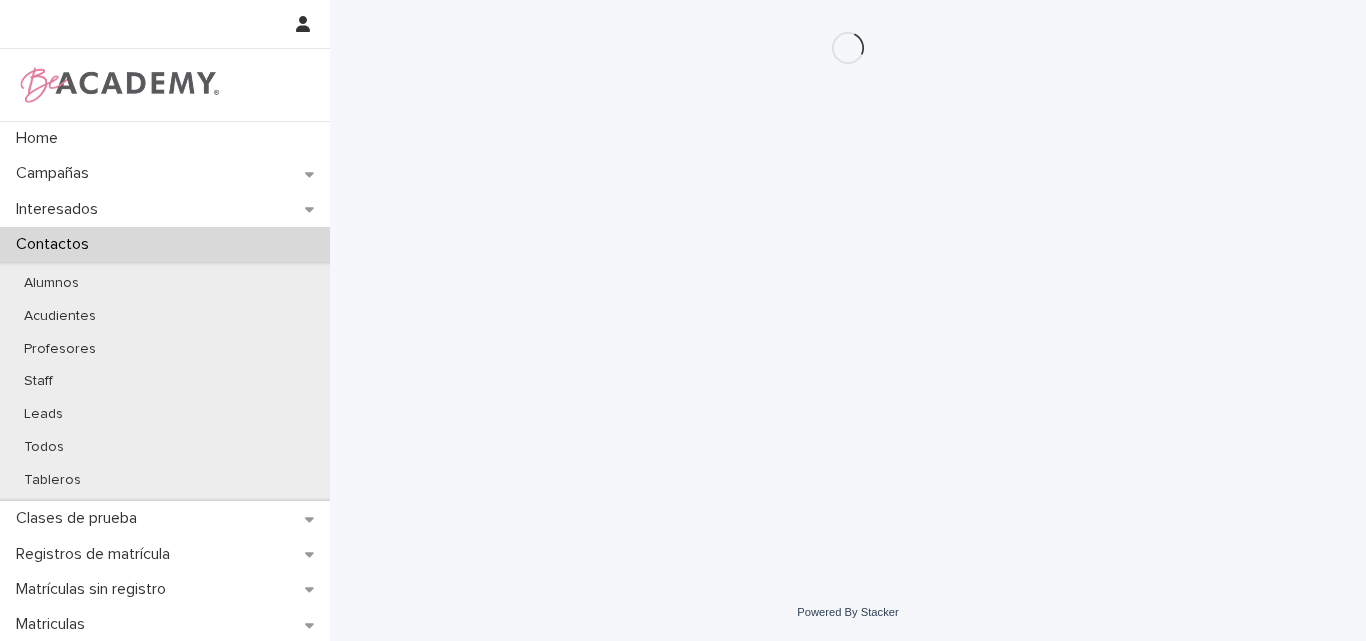 scroll, scrollTop: 0, scrollLeft: 0, axis: both 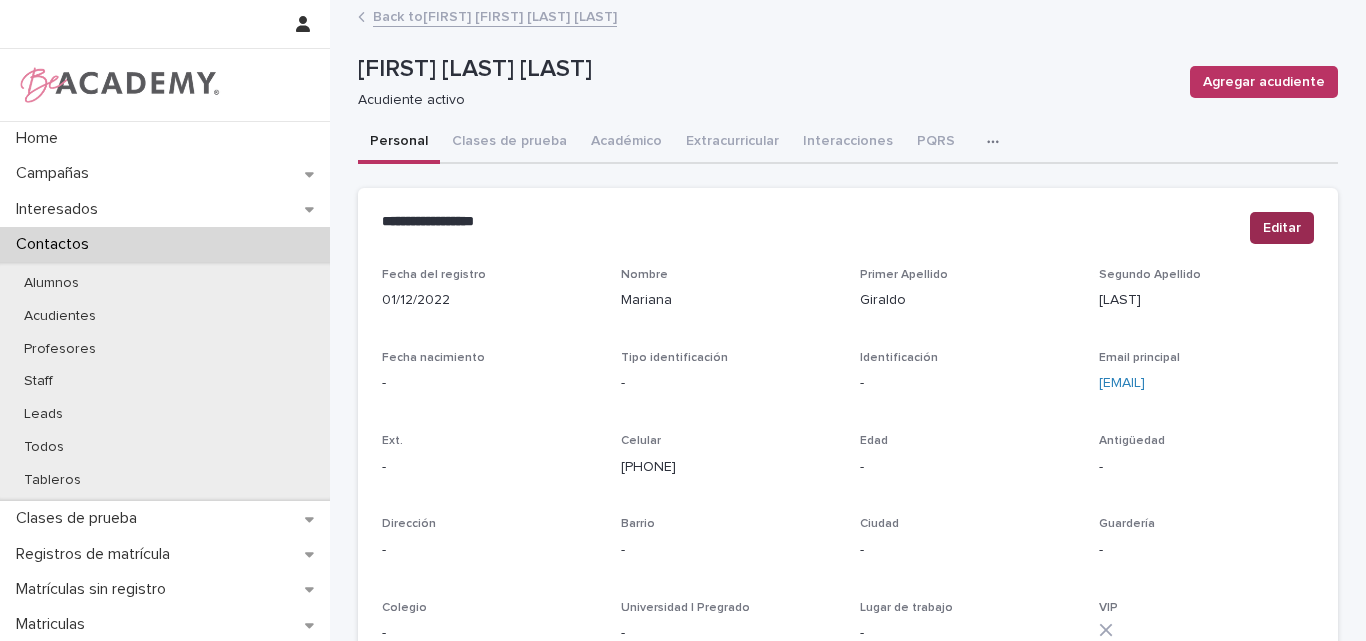 click on "Editar" at bounding box center [1282, 228] 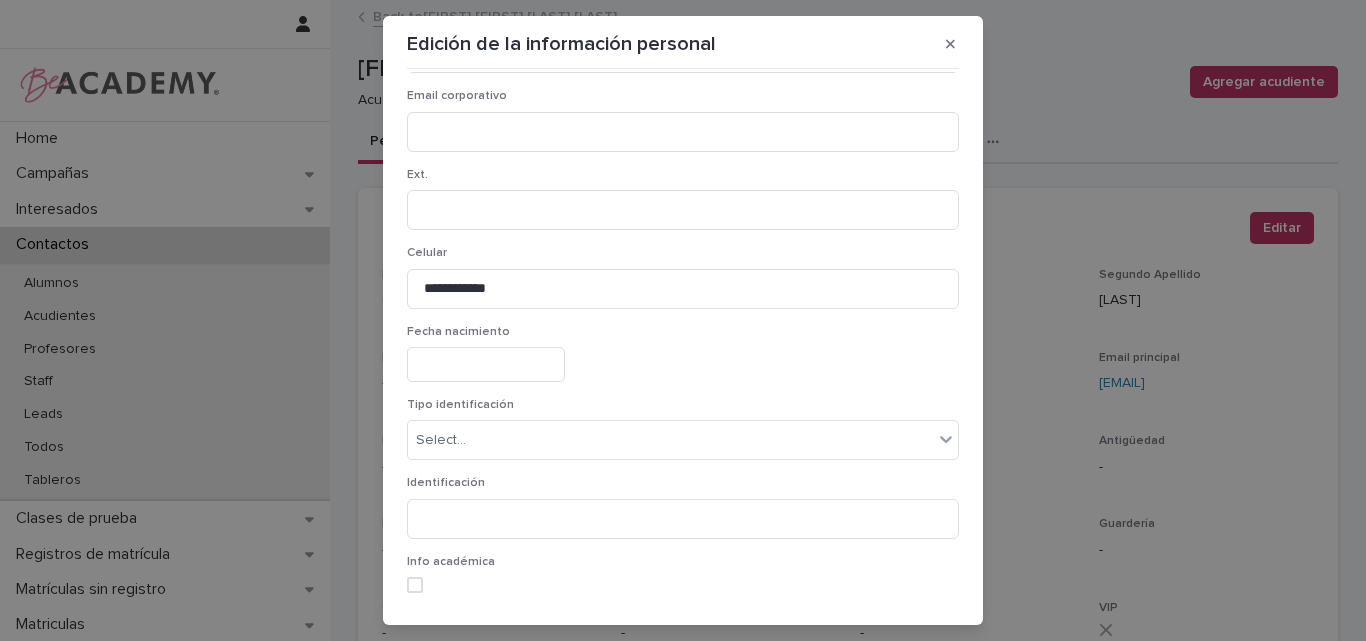 scroll, scrollTop: 400, scrollLeft: 0, axis: vertical 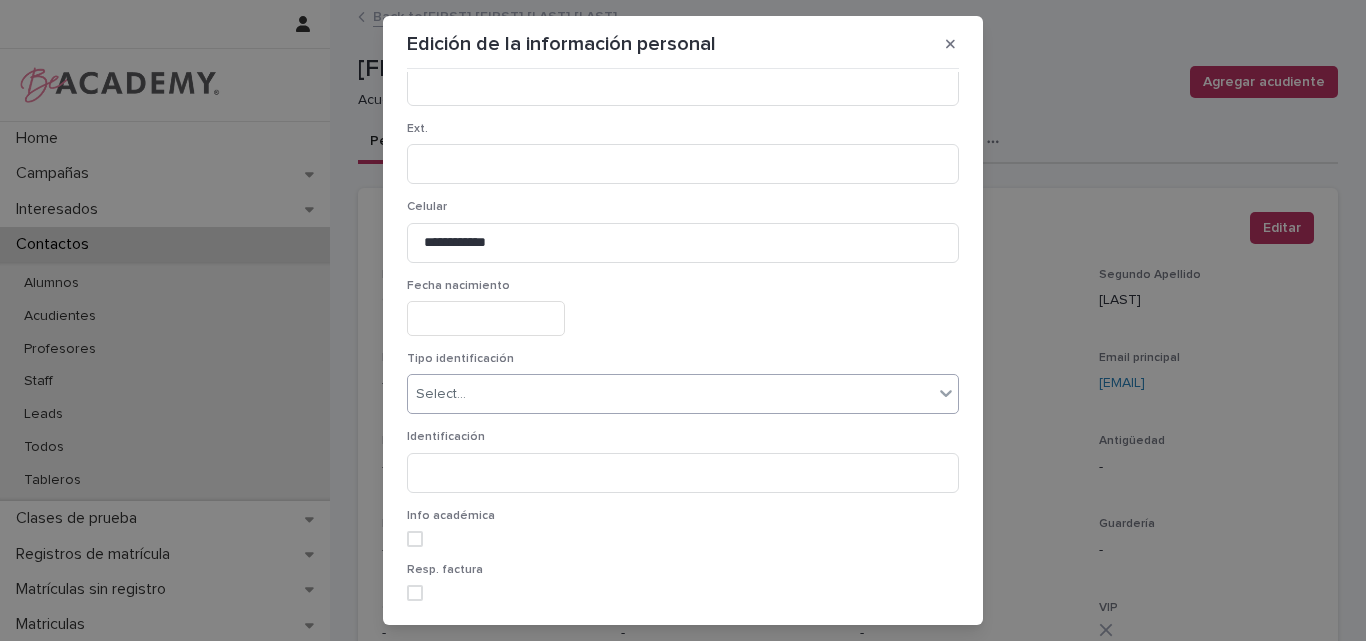 click on "Select..." at bounding box center [670, 394] 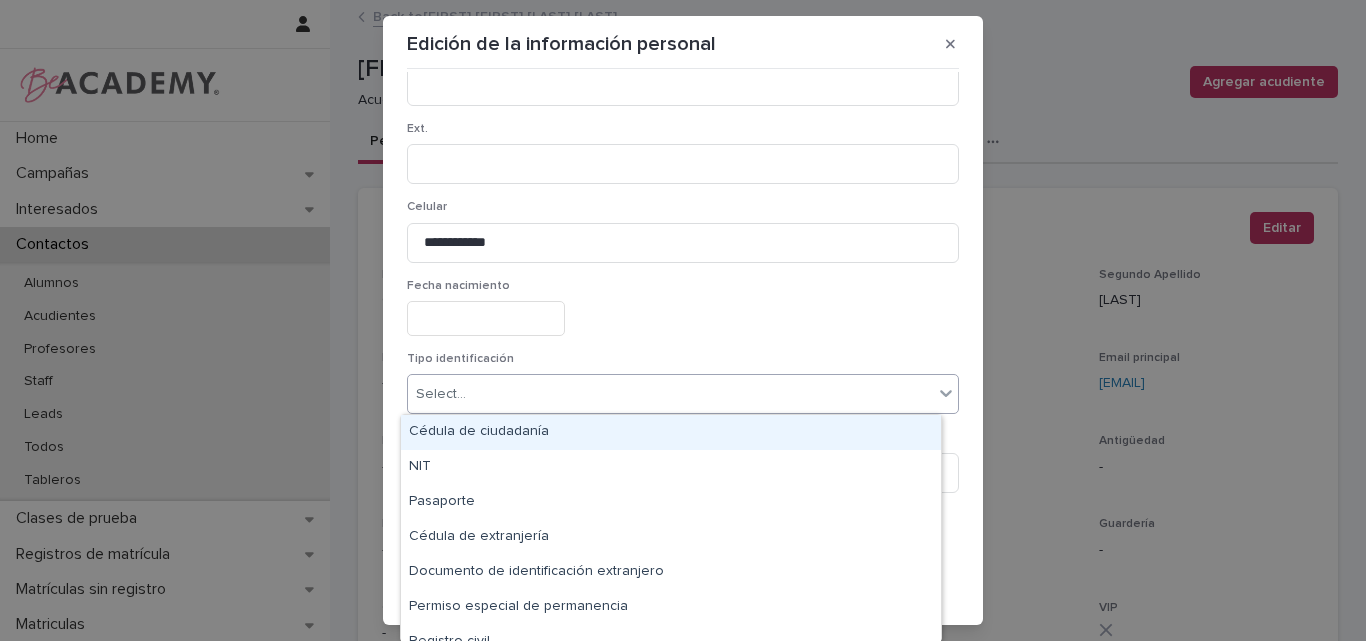 click on "Cédula de ciudadanía" at bounding box center (671, 432) 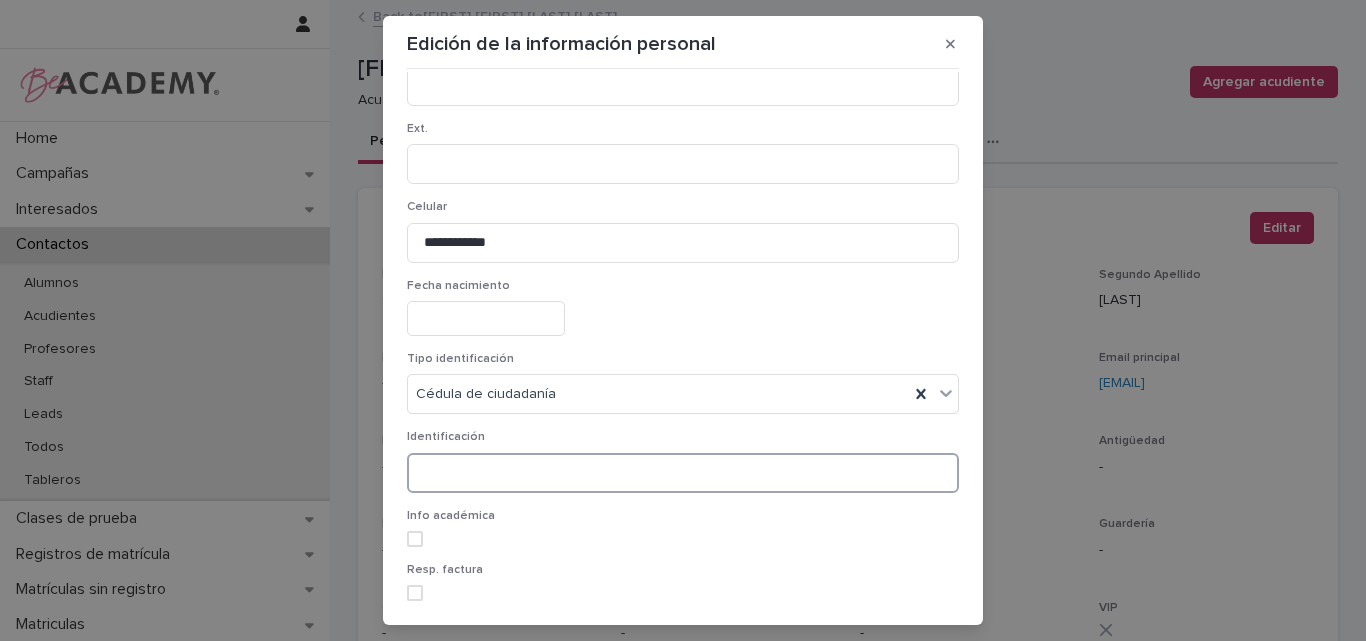 click at bounding box center (683, 473) 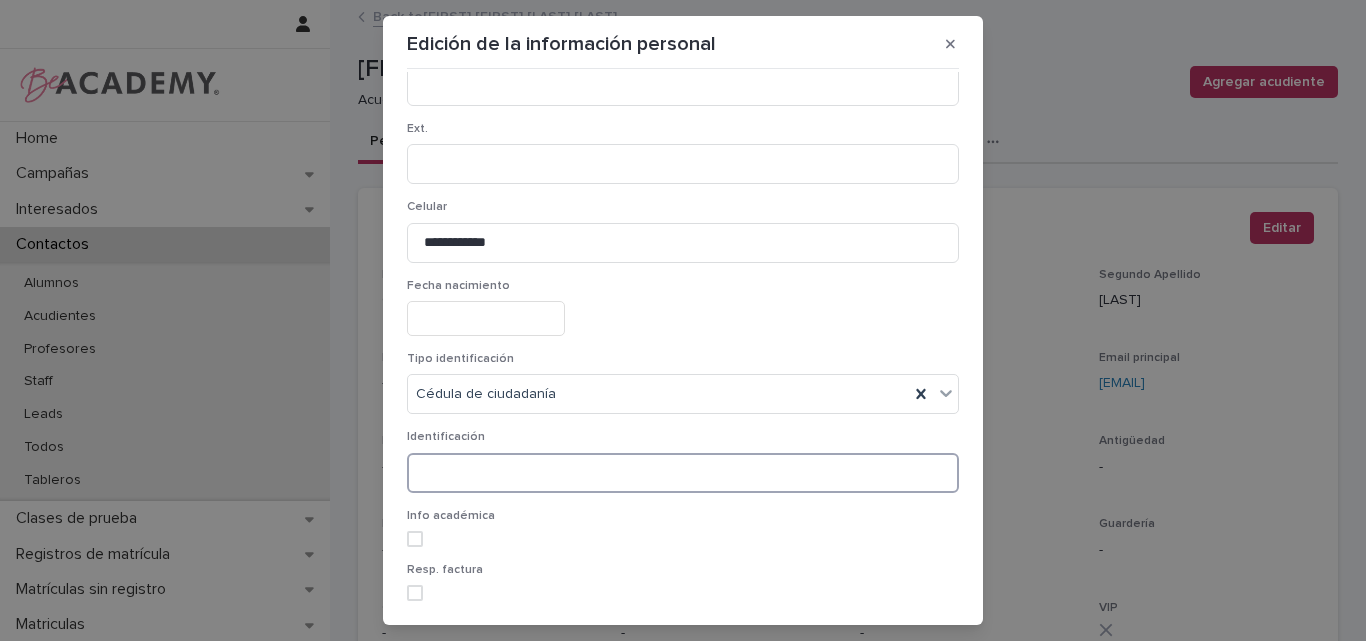 paste on "**********" 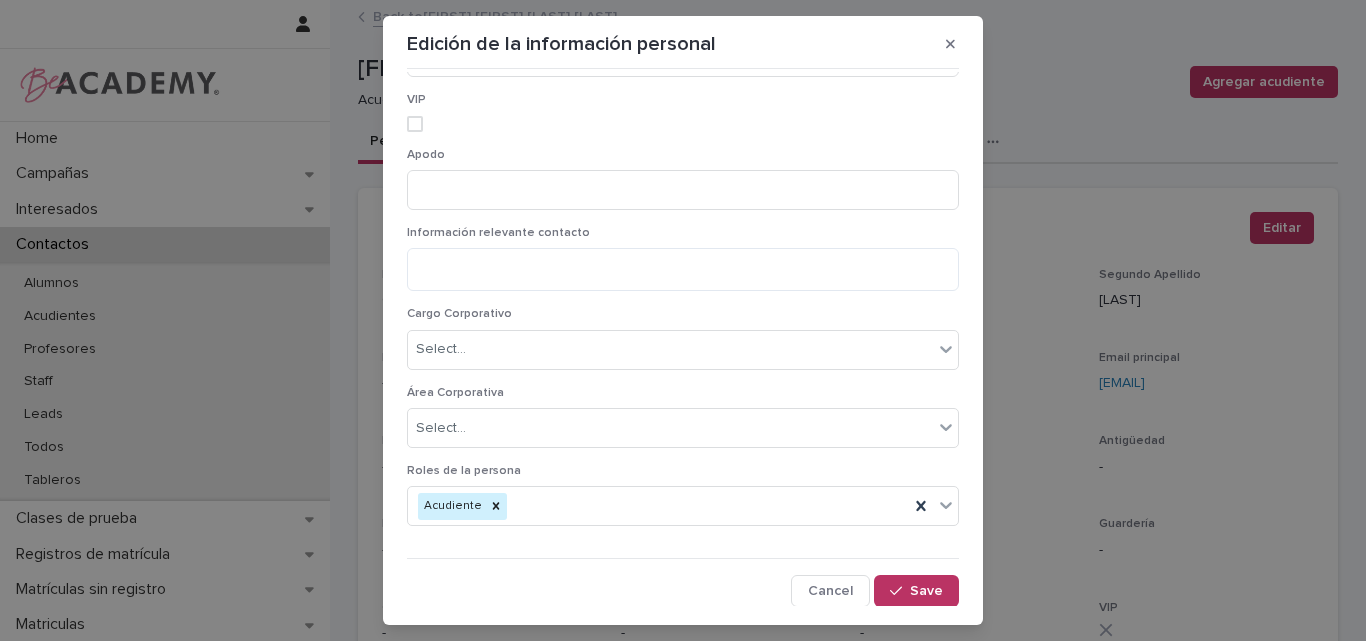 scroll, scrollTop: 1474, scrollLeft: 0, axis: vertical 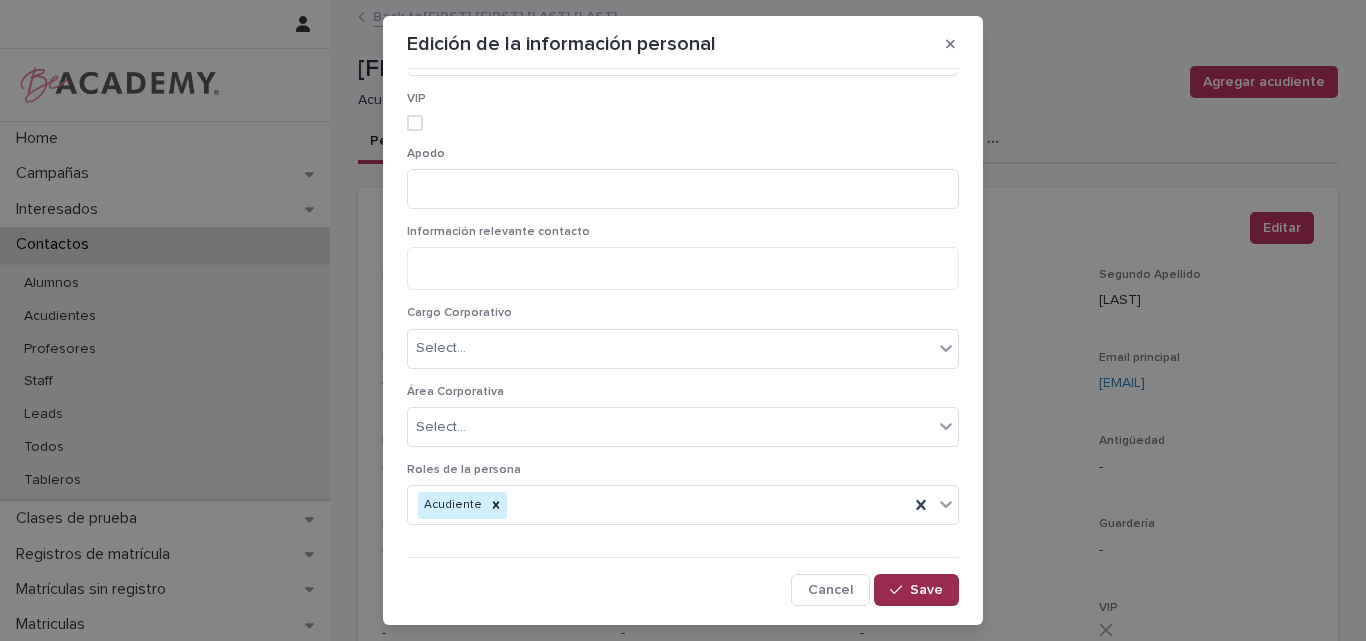 type on "**********" 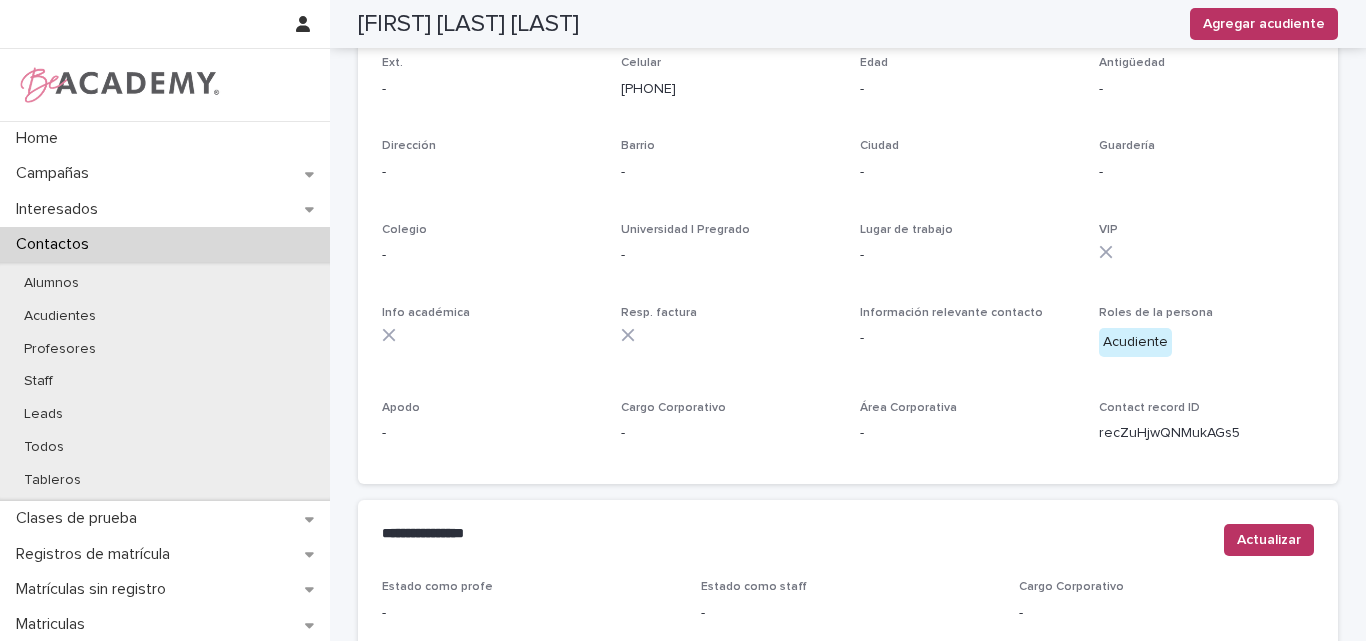 scroll, scrollTop: 400, scrollLeft: 0, axis: vertical 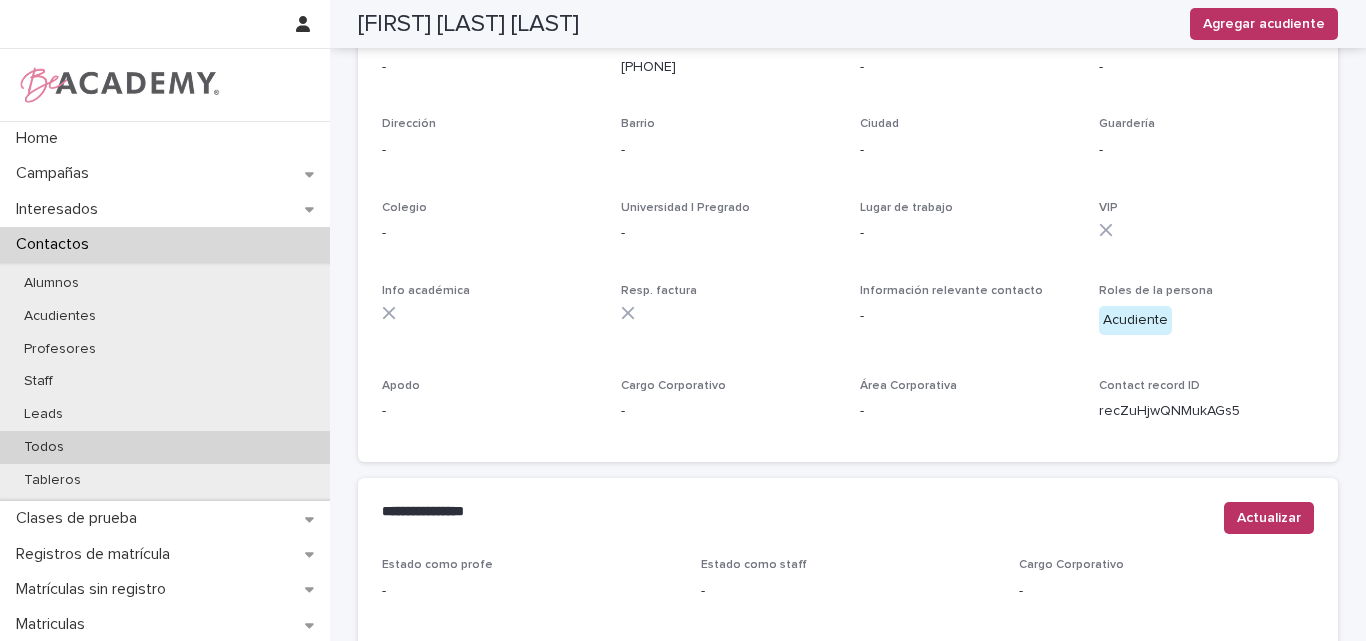 click on "Todos" at bounding box center (165, 447) 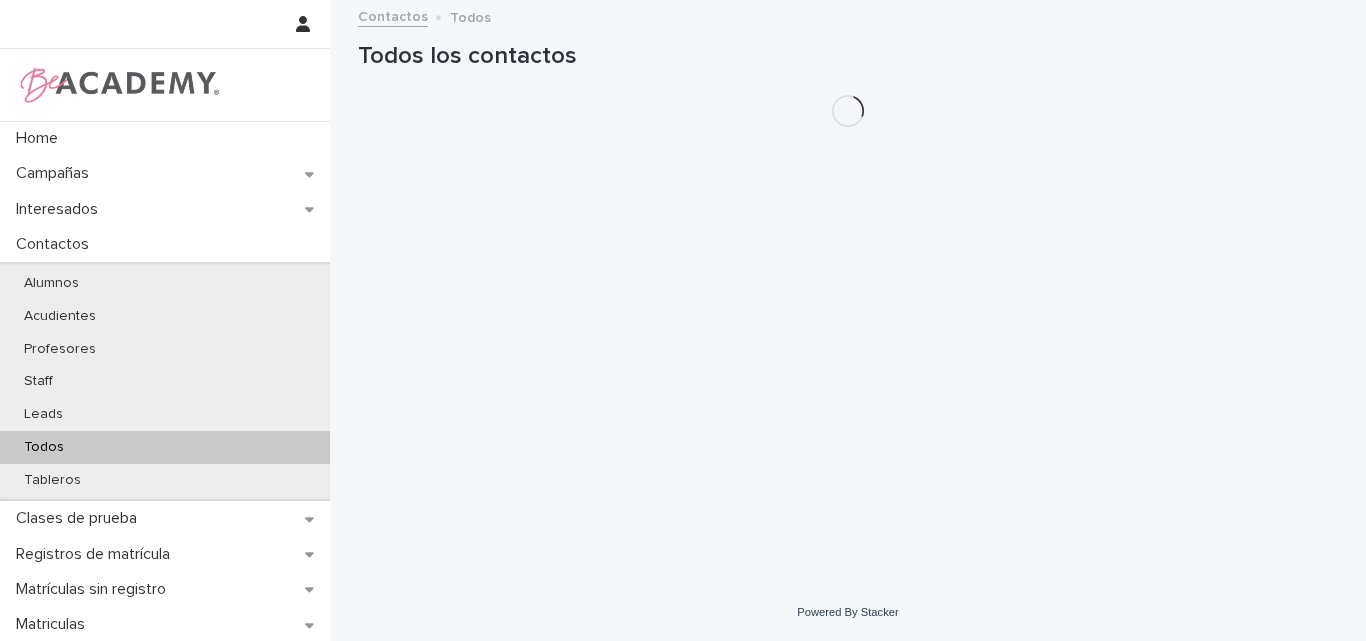 scroll, scrollTop: 0, scrollLeft: 0, axis: both 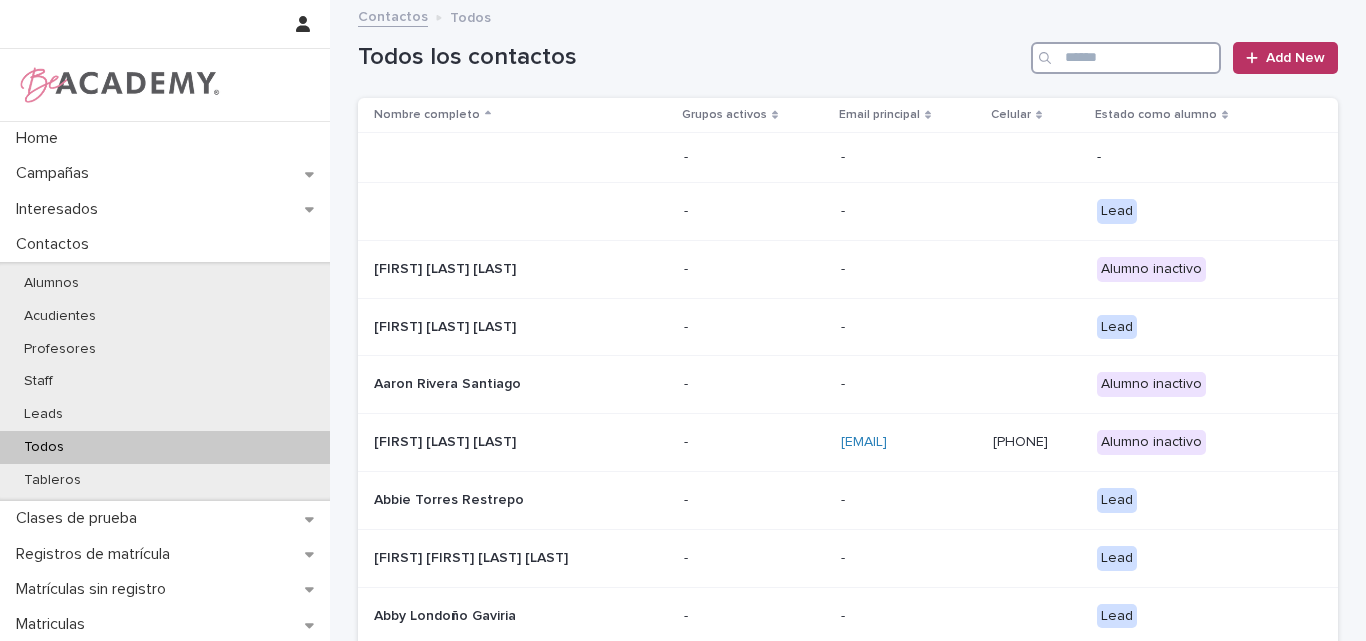 click at bounding box center (1126, 58) 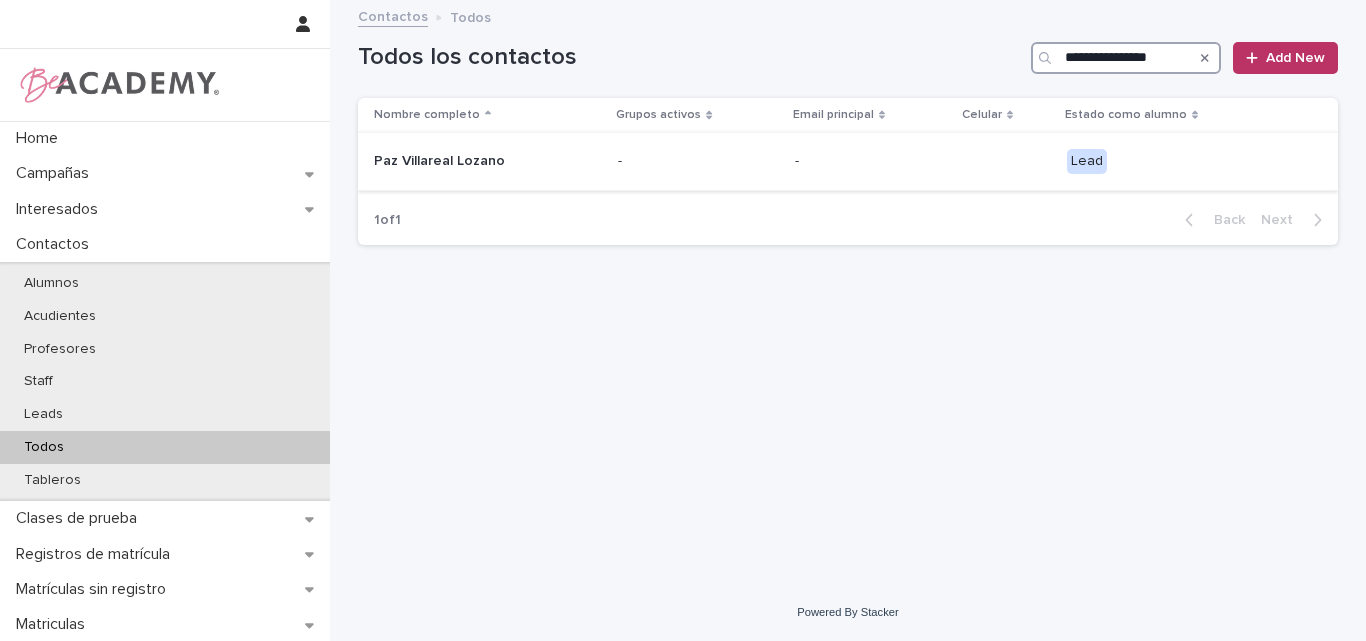 type on "**********" 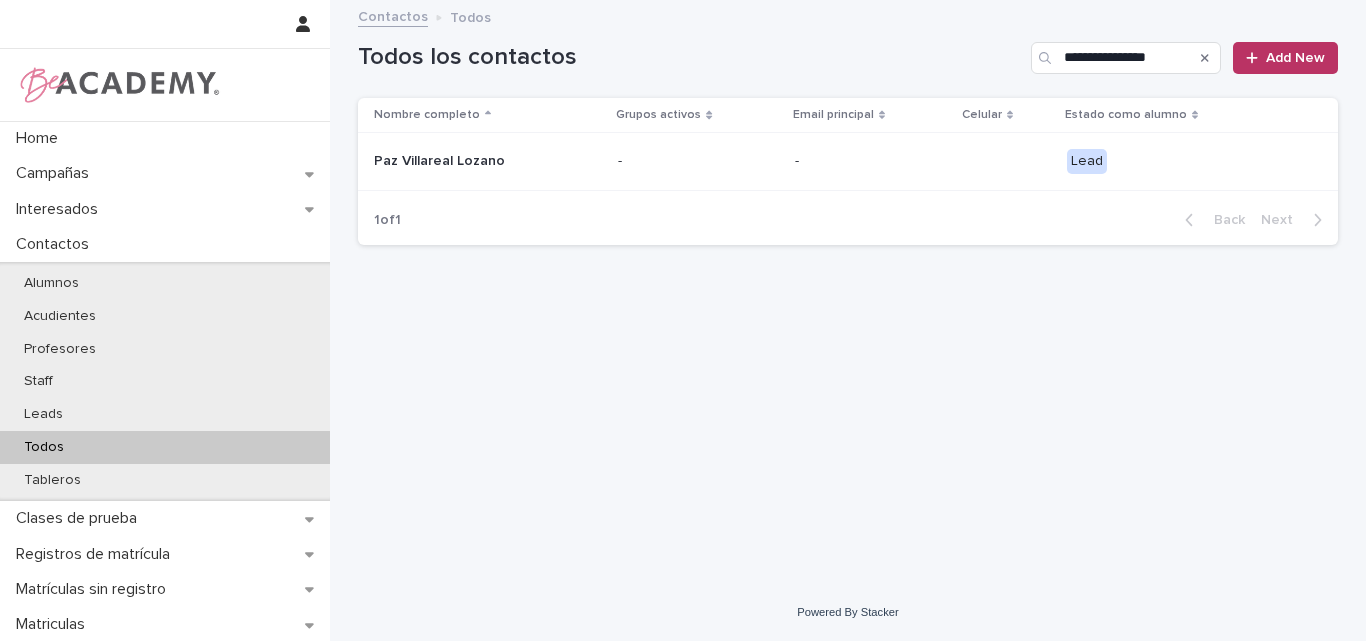 click on "Paz Villareal Lozano" at bounding box center [488, 161] 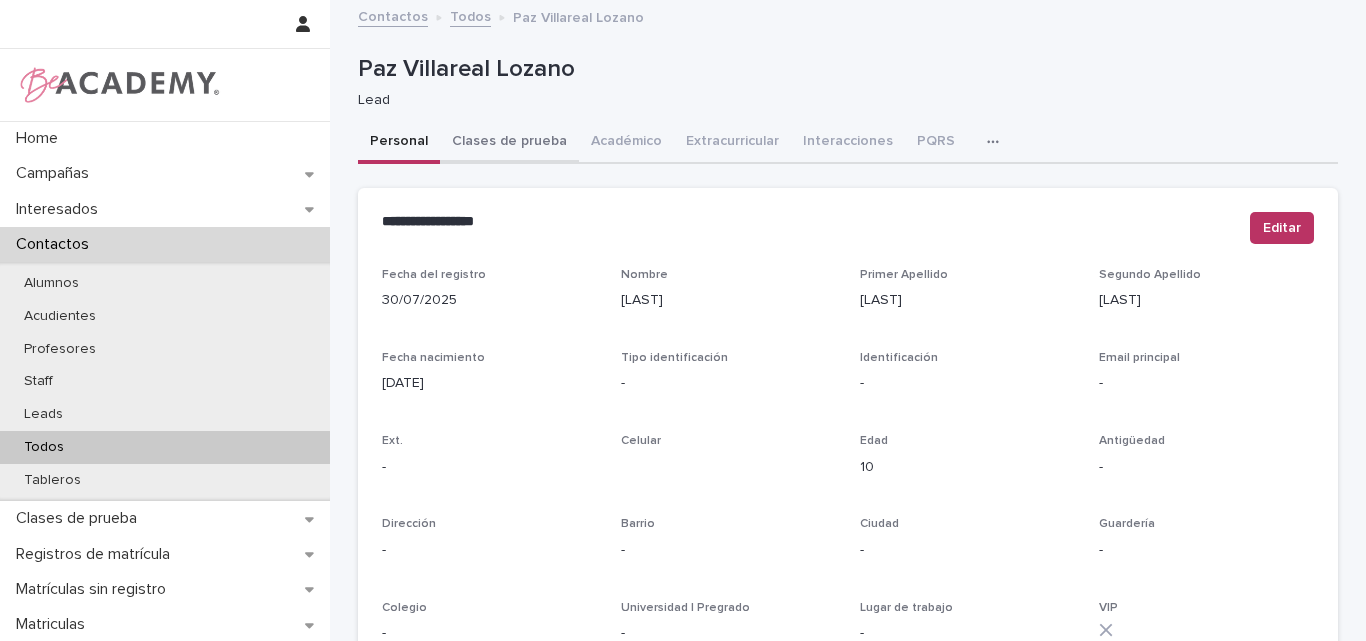 click on "Clases de prueba" at bounding box center (509, 143) 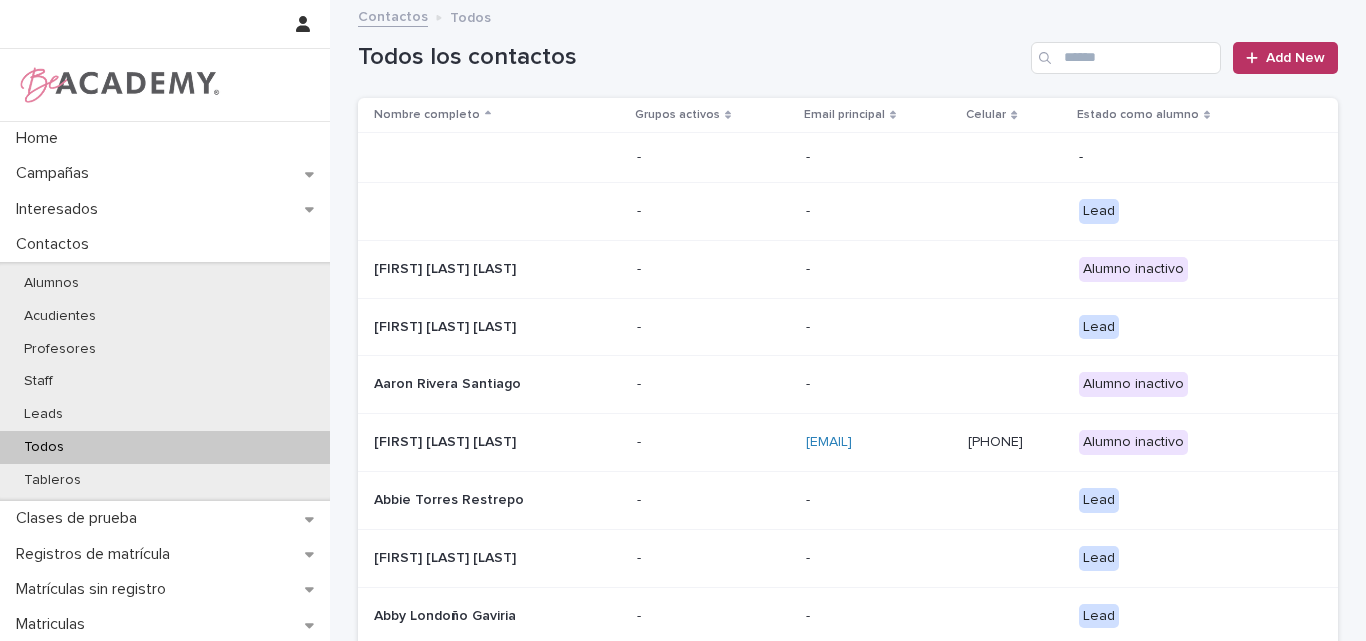 scroll, scrollTop: 0, scrollLeft: 0, axis: both 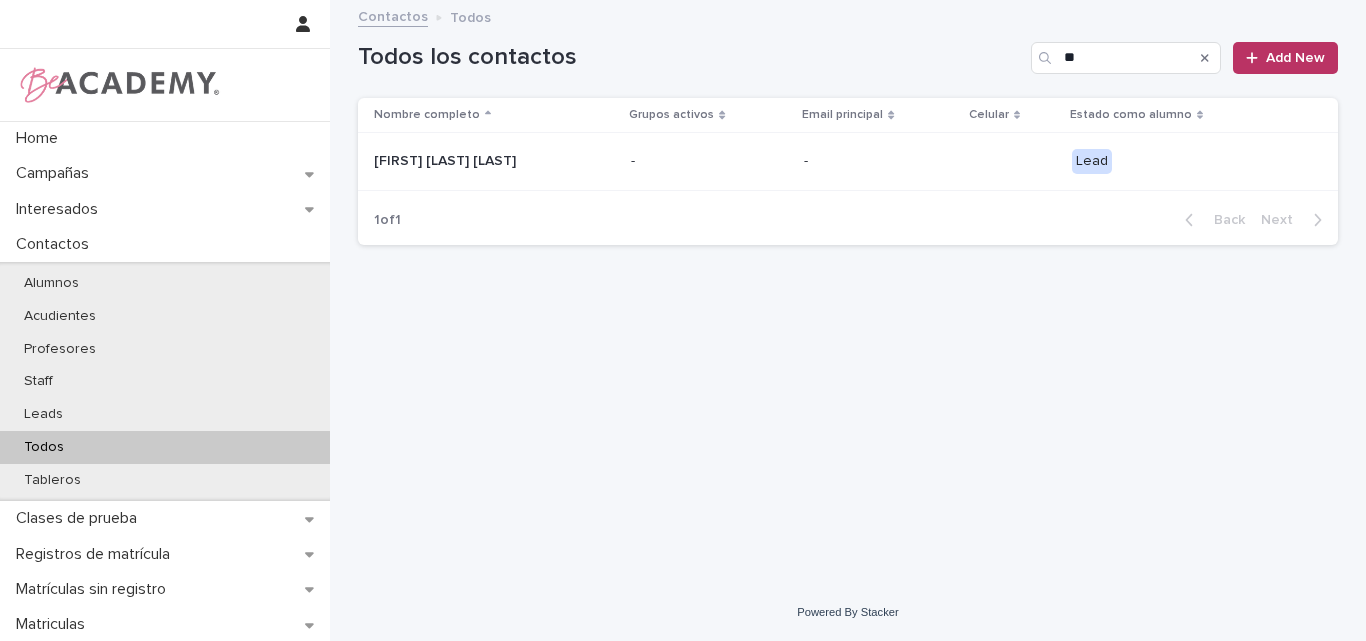 type on "*" 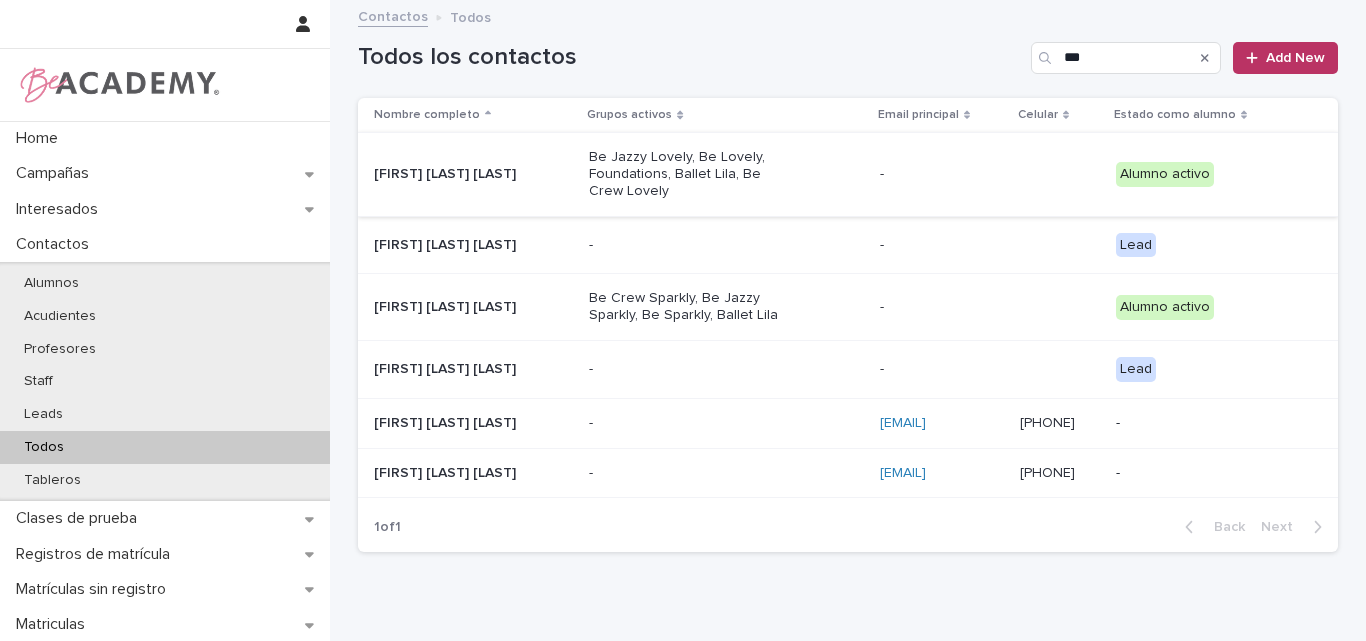 type on "***" 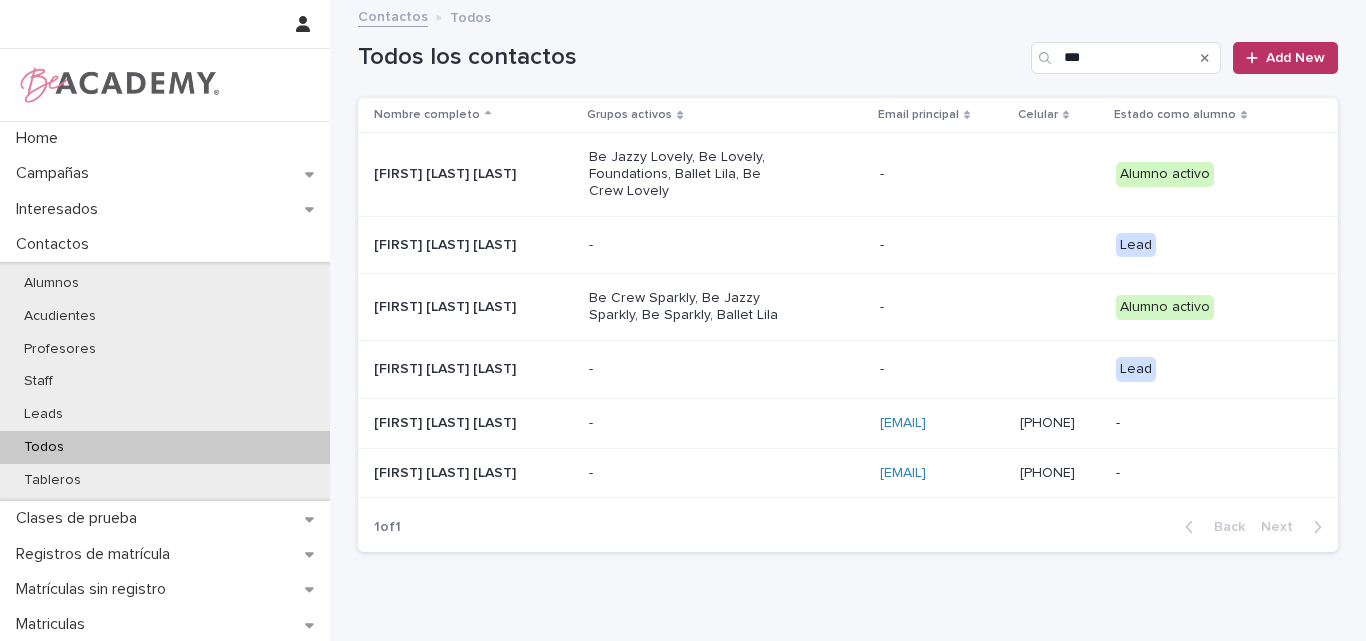 click on "[FIRST] [LAST] [LAST]" at bounding box center [473, 174] 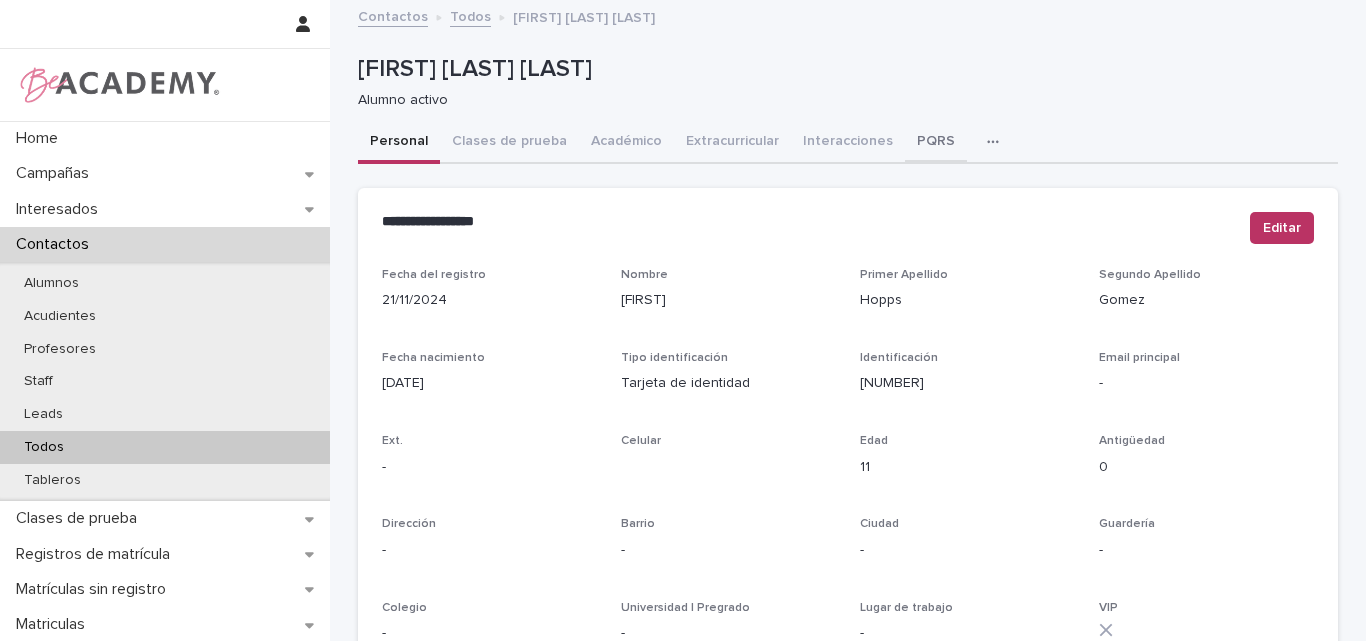 click on "PQRS" at bounding box center (936, 143) 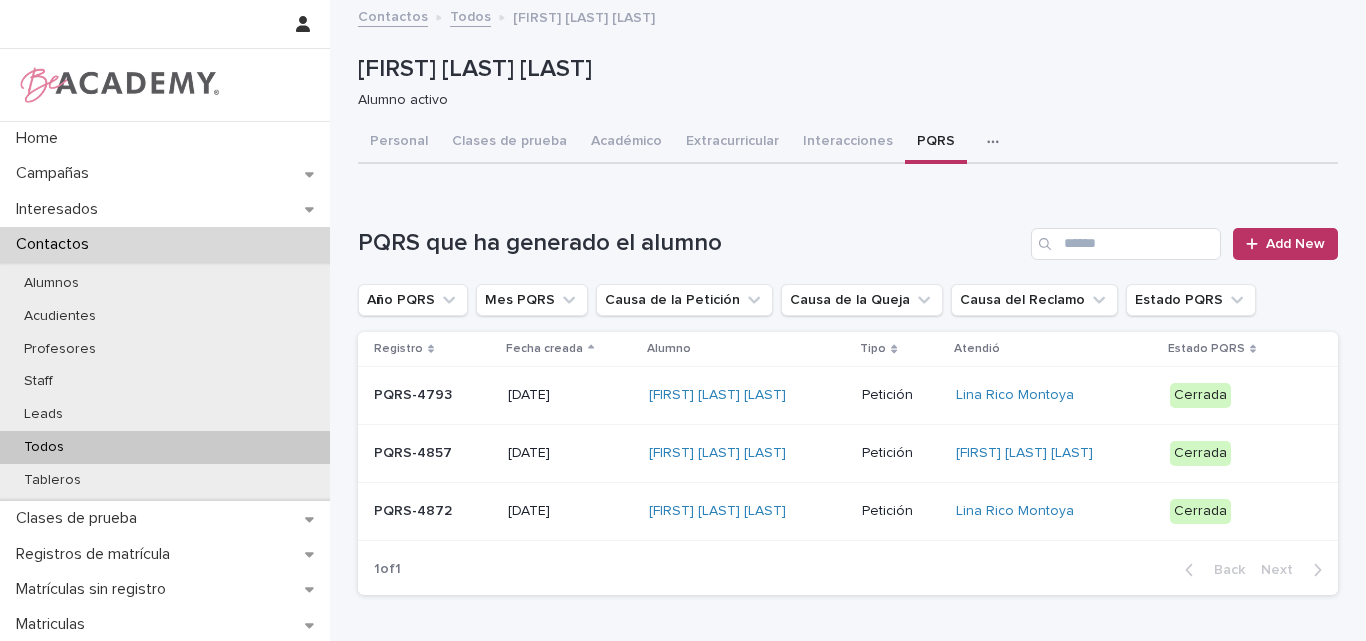 scroll, scrollTop: 126, scrollLeft: 0, axis: vertical 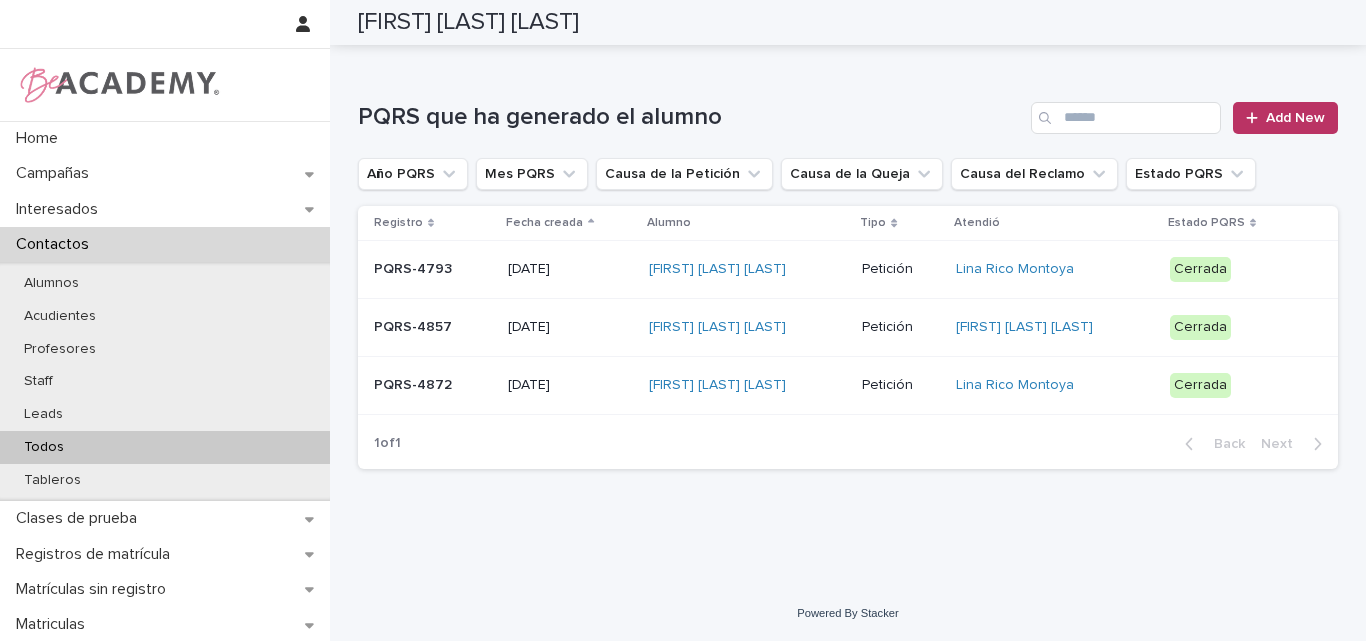 click on "PQRS-4872" at bounding box center [433, 385] 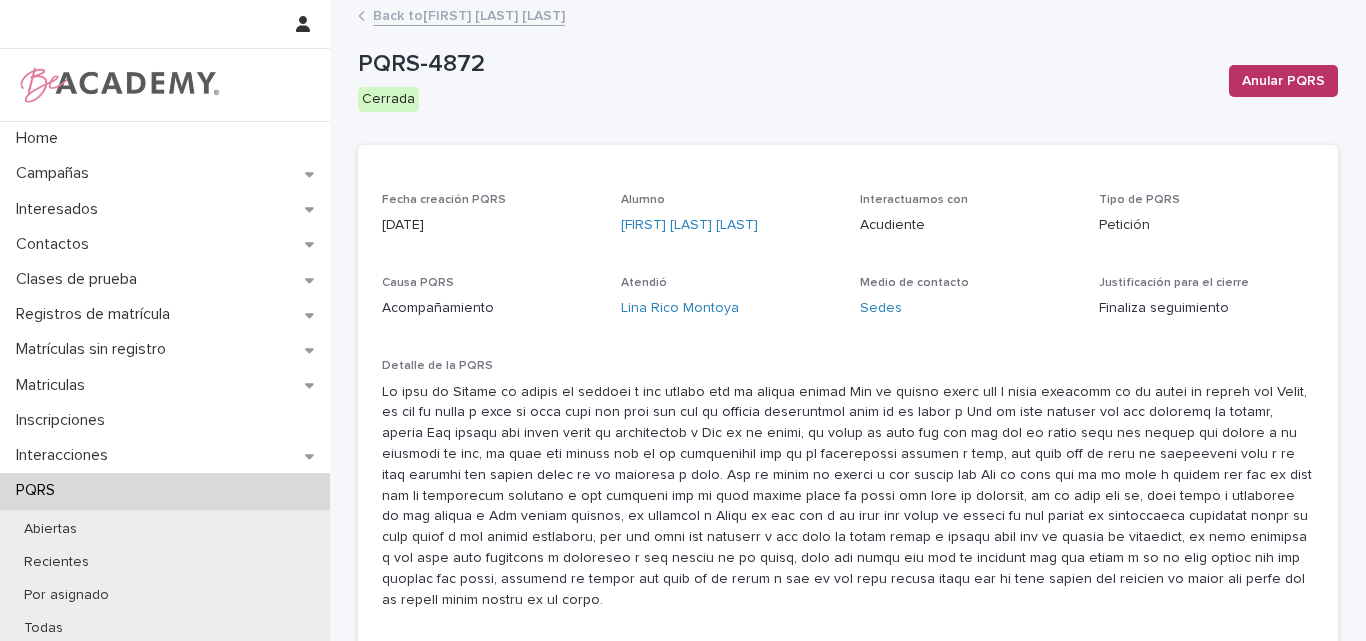 scroll, scrollTop: 0, scrollLeft: 0, axis: both 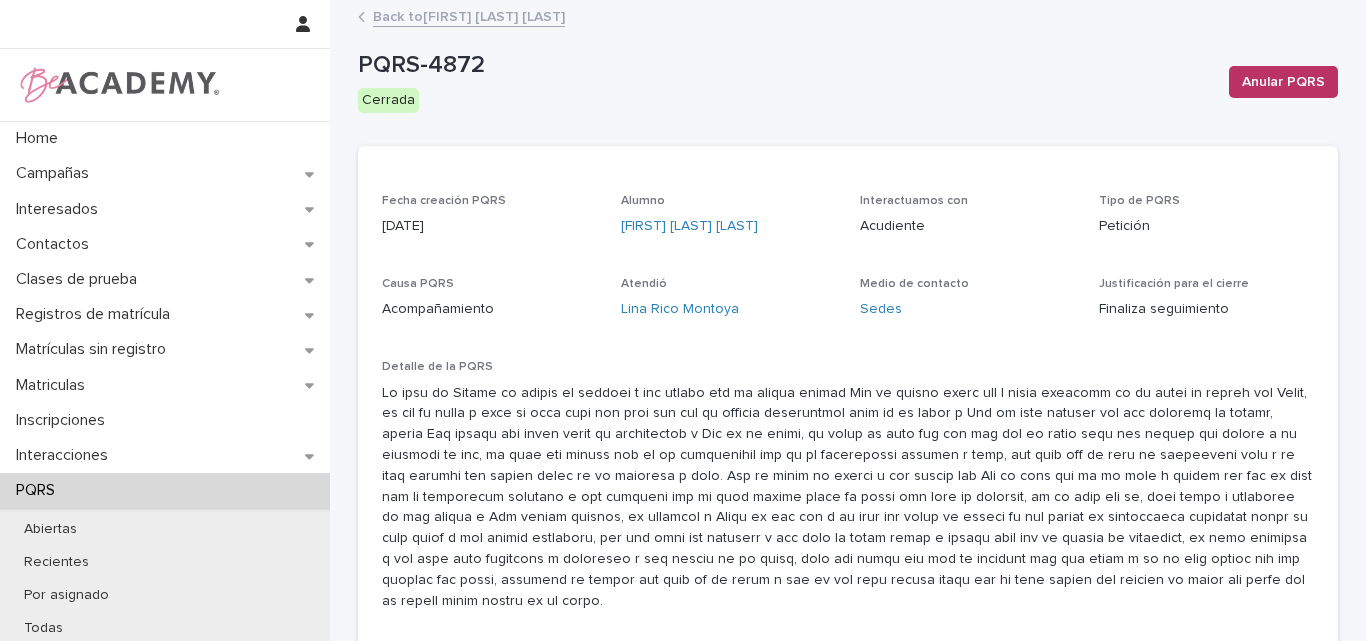 click on "Back to [FIRST] [LAST] [LAST]" at bounding box center (469, 15) 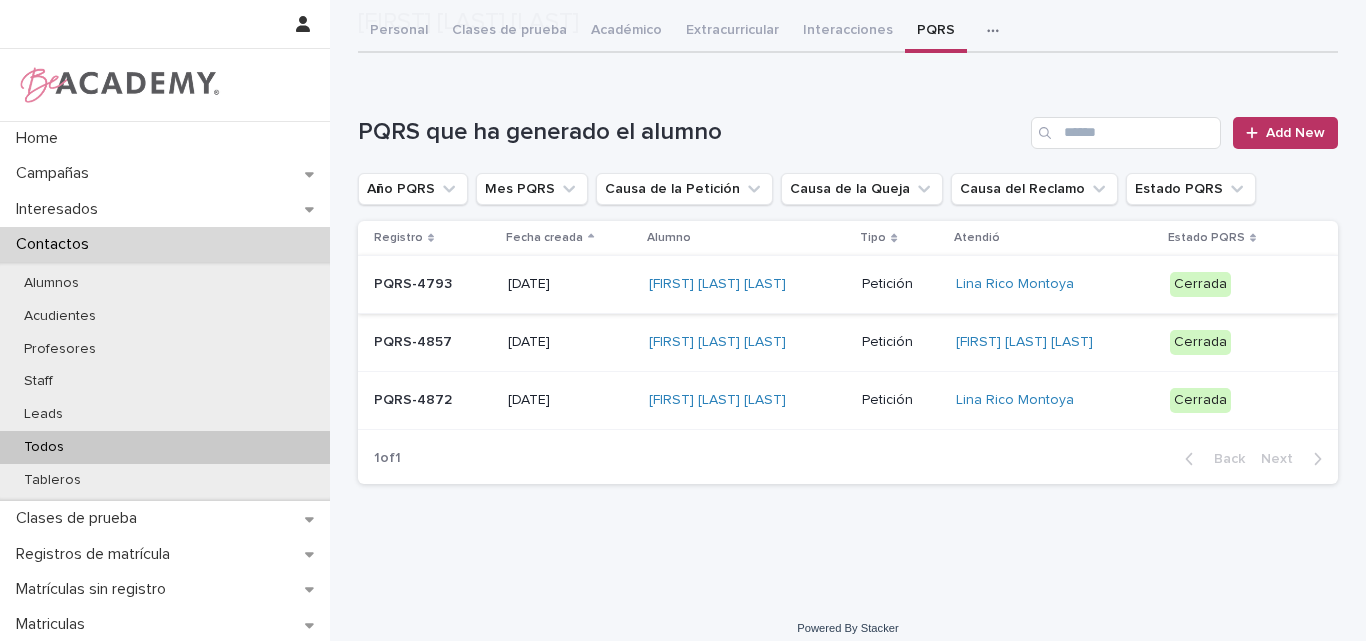 scroll, scrollTop: 126, scrollLeft: 0, axis: vertical 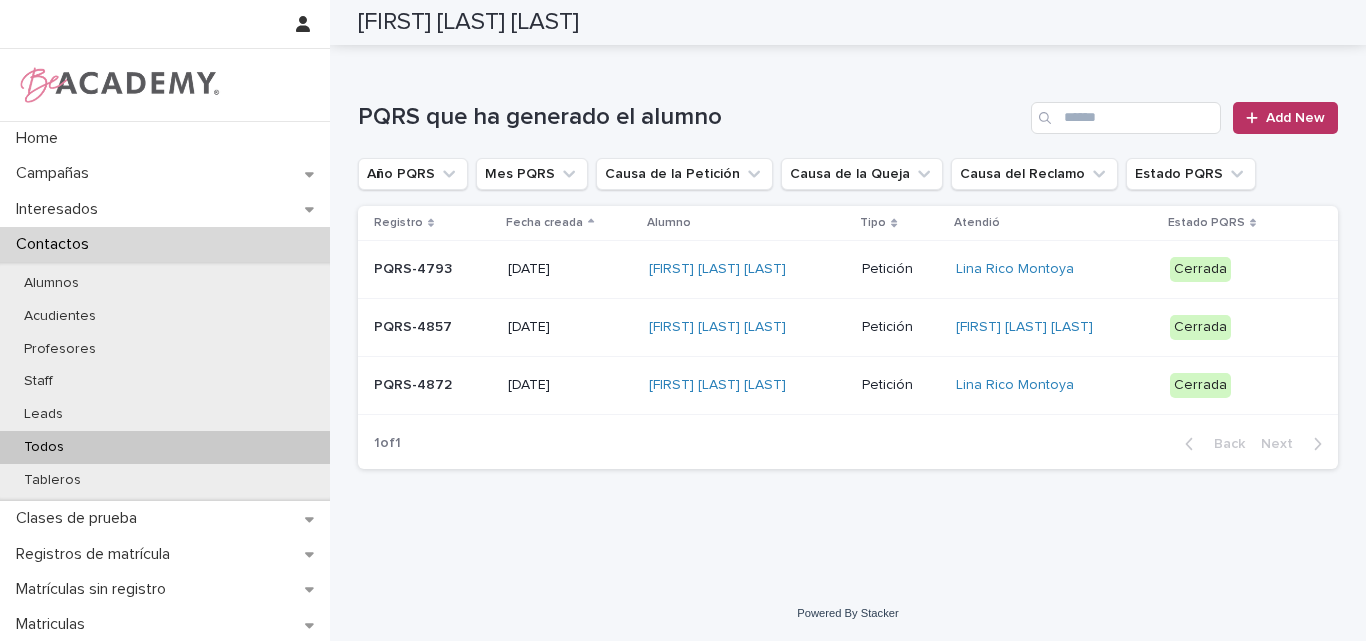 click on "PQRS-4857" at bounding box center [433, 327] 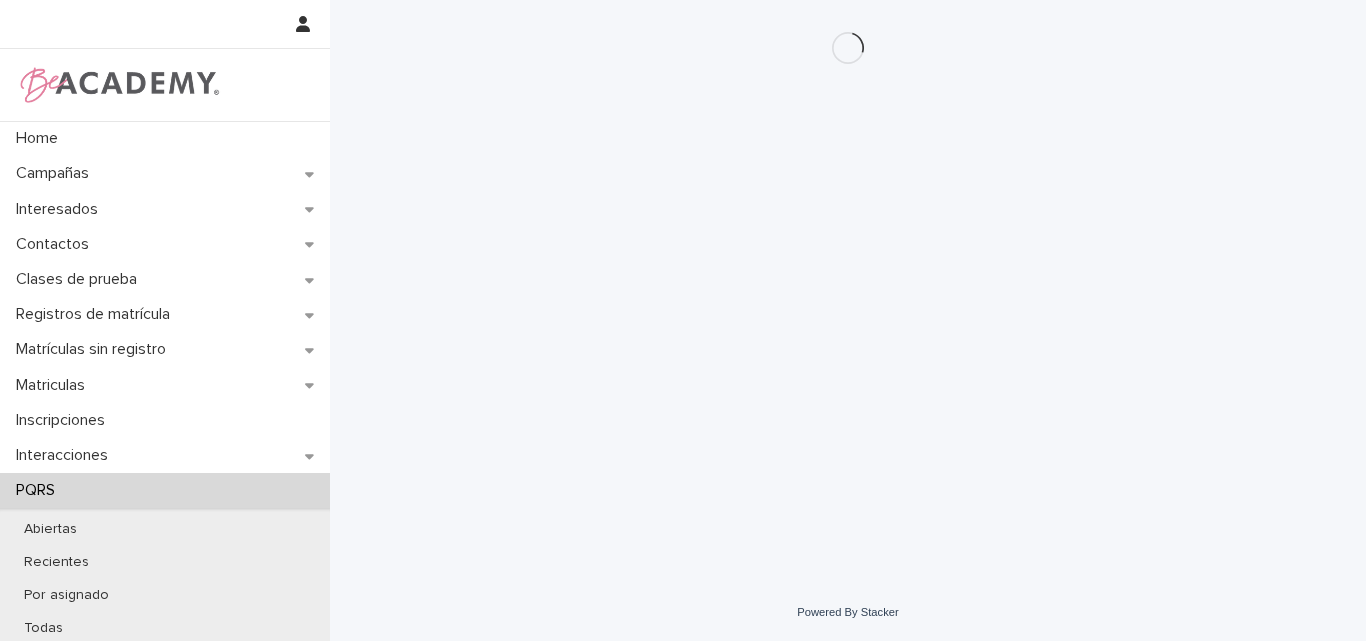 scroll, scrollTop: 0, scrollLeft: 0, axis: both 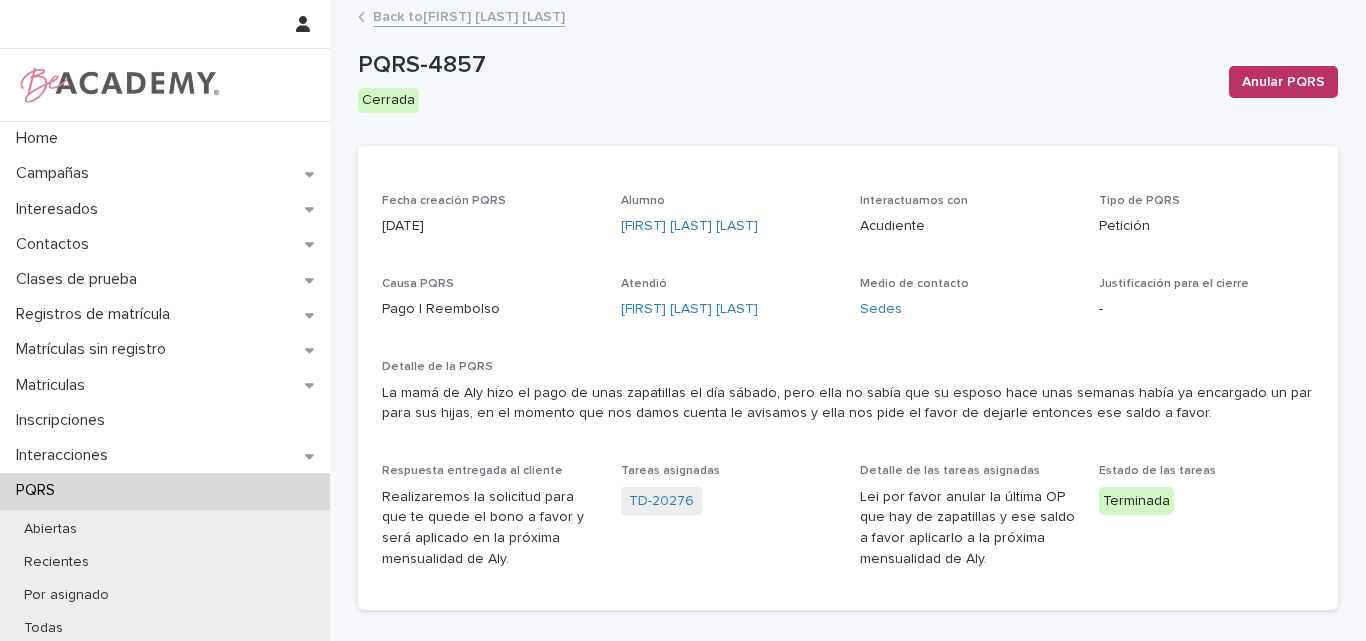 click on "Back to [FIRST] [LAST] [LAST]" at bounding box center (469, 15) 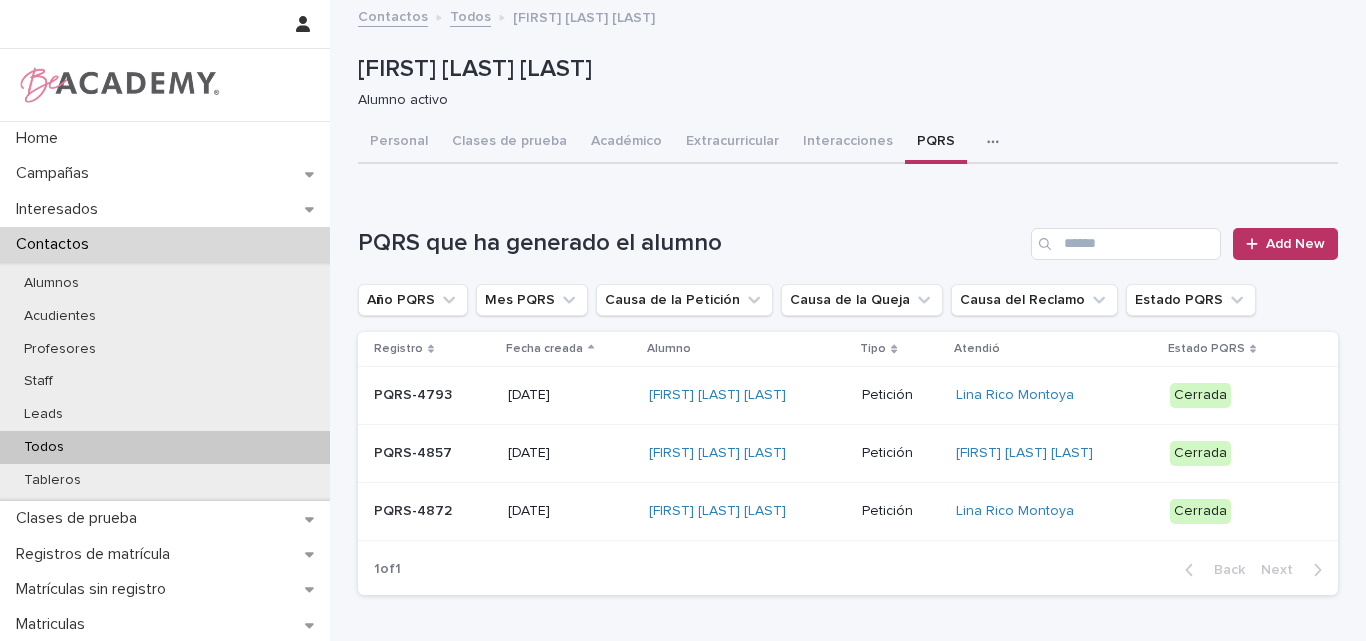 click on "PQRS-4793" at bounding box center (433, 393) 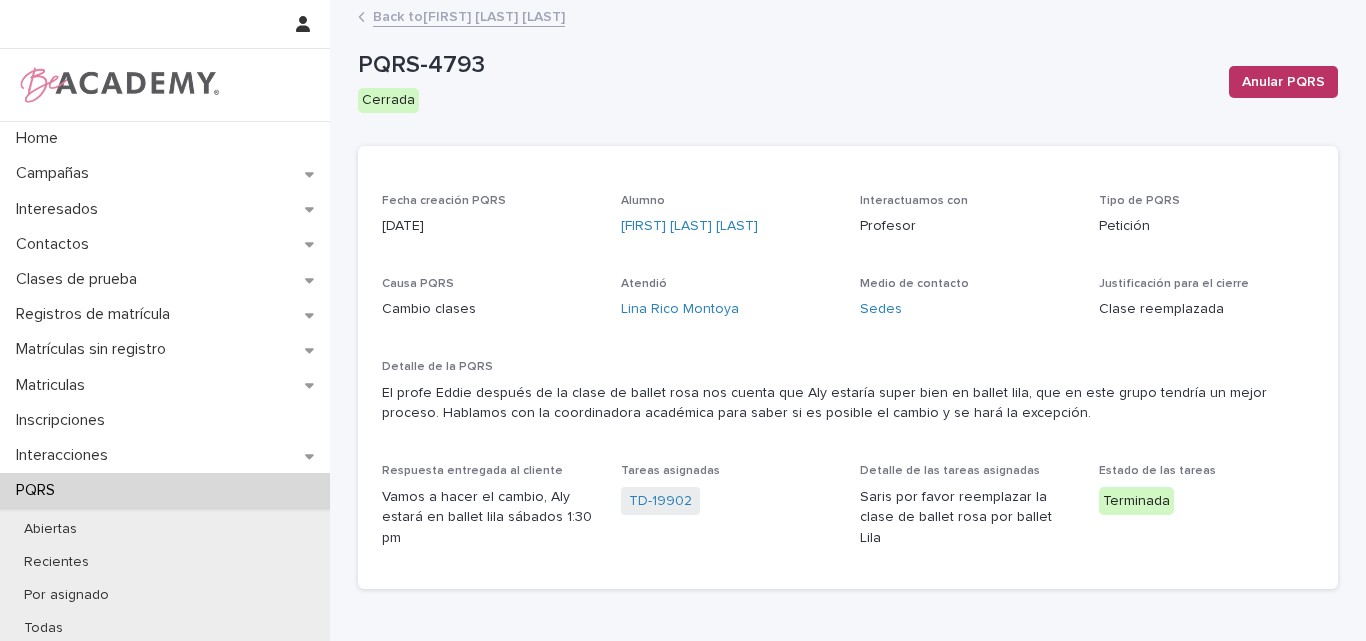 click on "Back to [FIRST] [LAST] [LAST]" at bounding box center [469, 15] 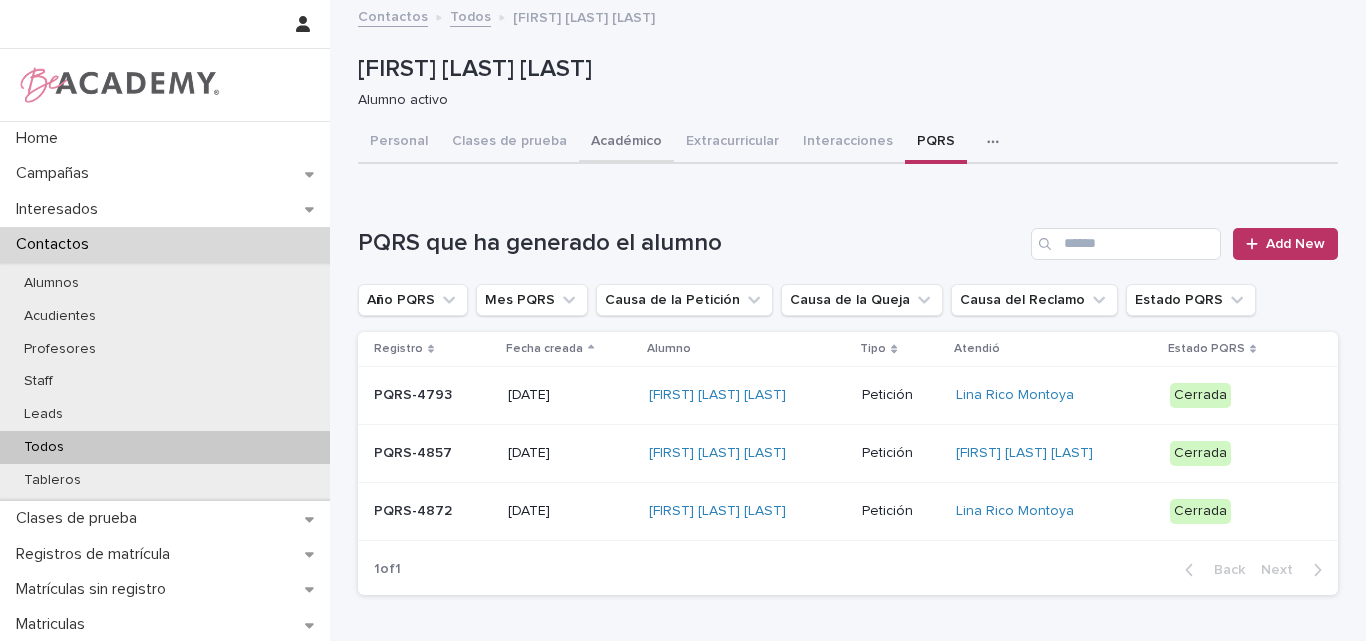 click on "Académico" at bounding box center (626, 143) 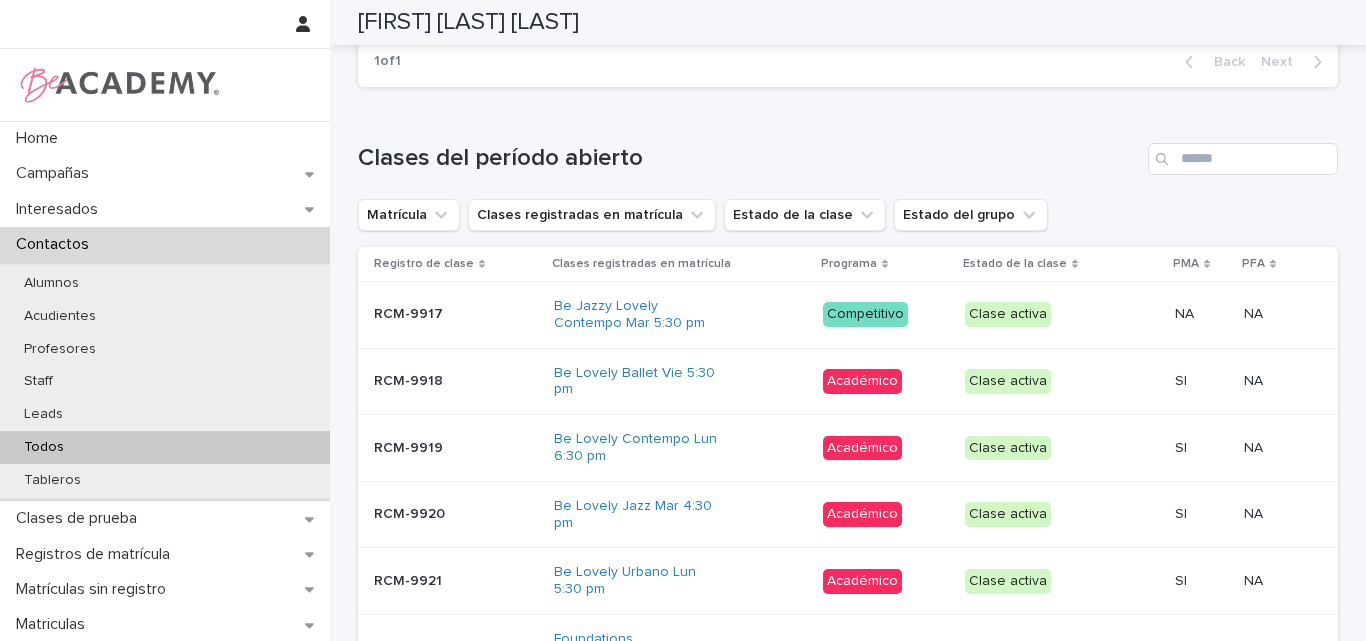 scroll, scrollTop: 700, scrollLeft: 0, axis: vertical 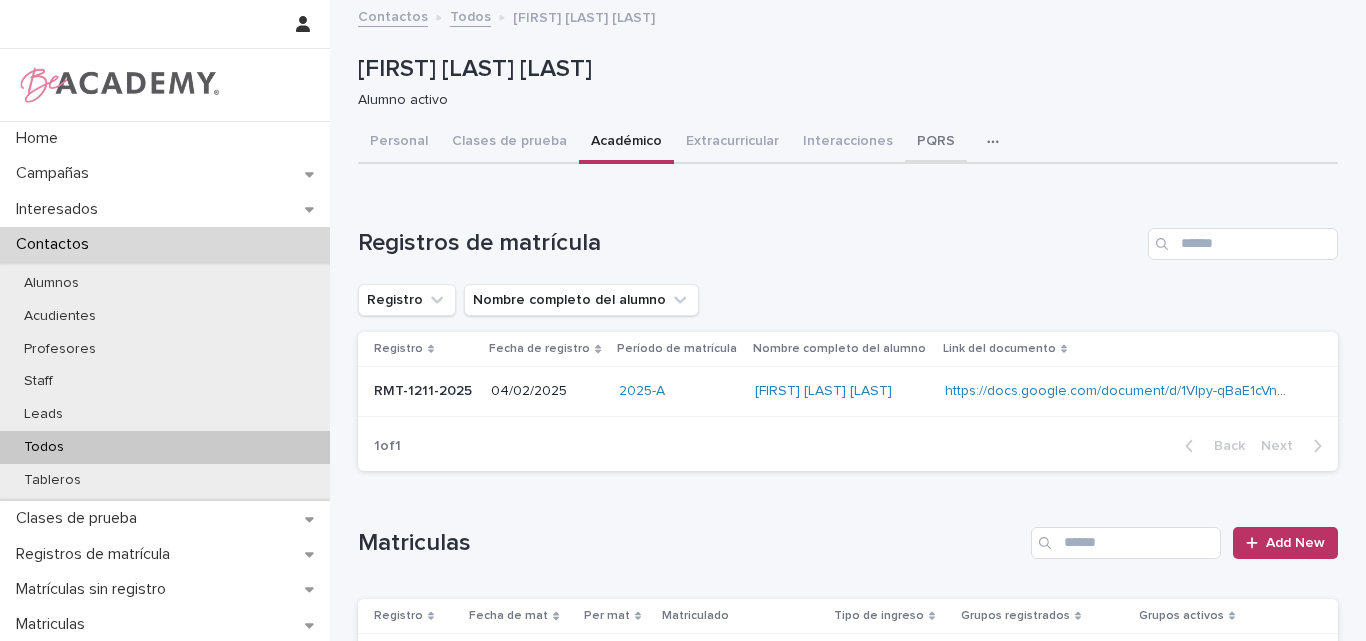 click on "PQRS" at bounding box center (936, 143) 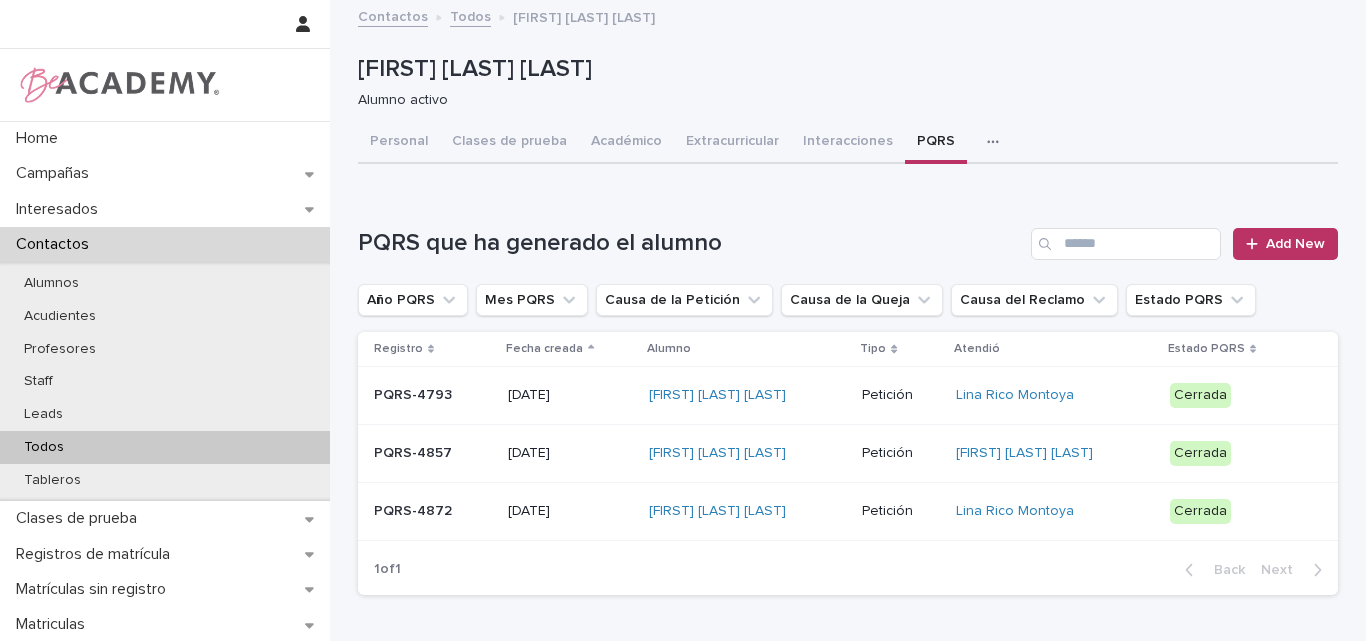 click on "PQRS-4872" at bounding box center (433, 509) 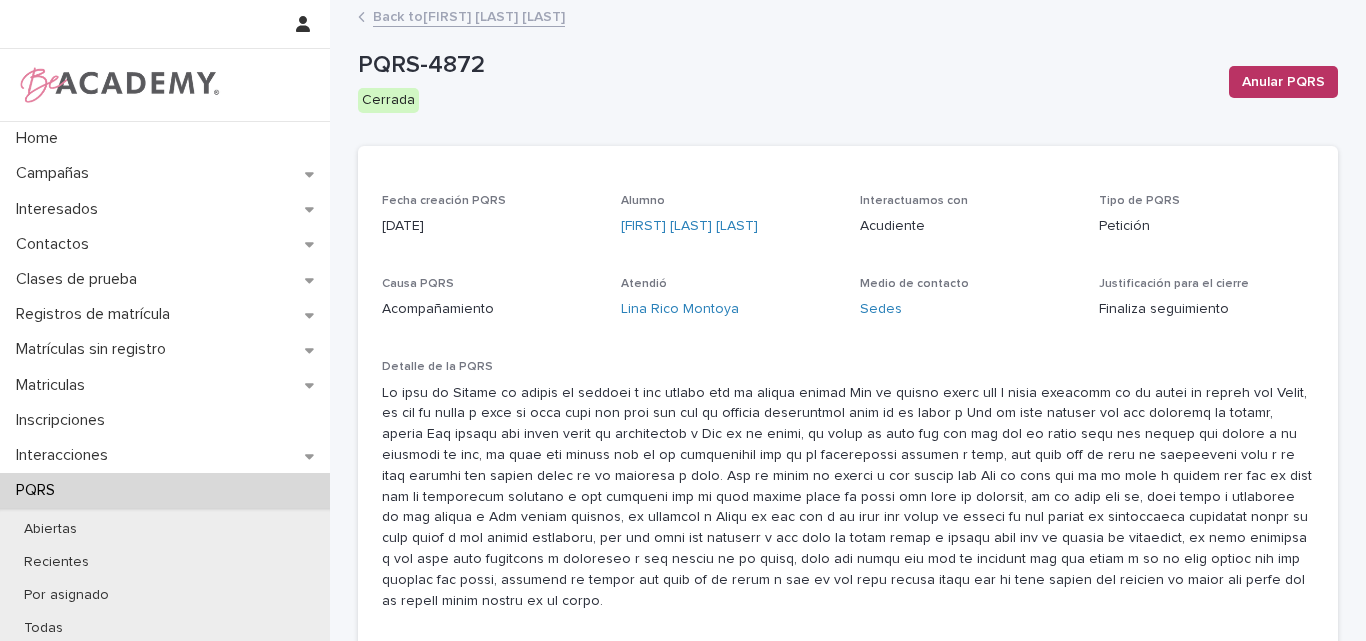 click on "Back to  Alysia Hopps Gomez" at bounding box center (469, 15) 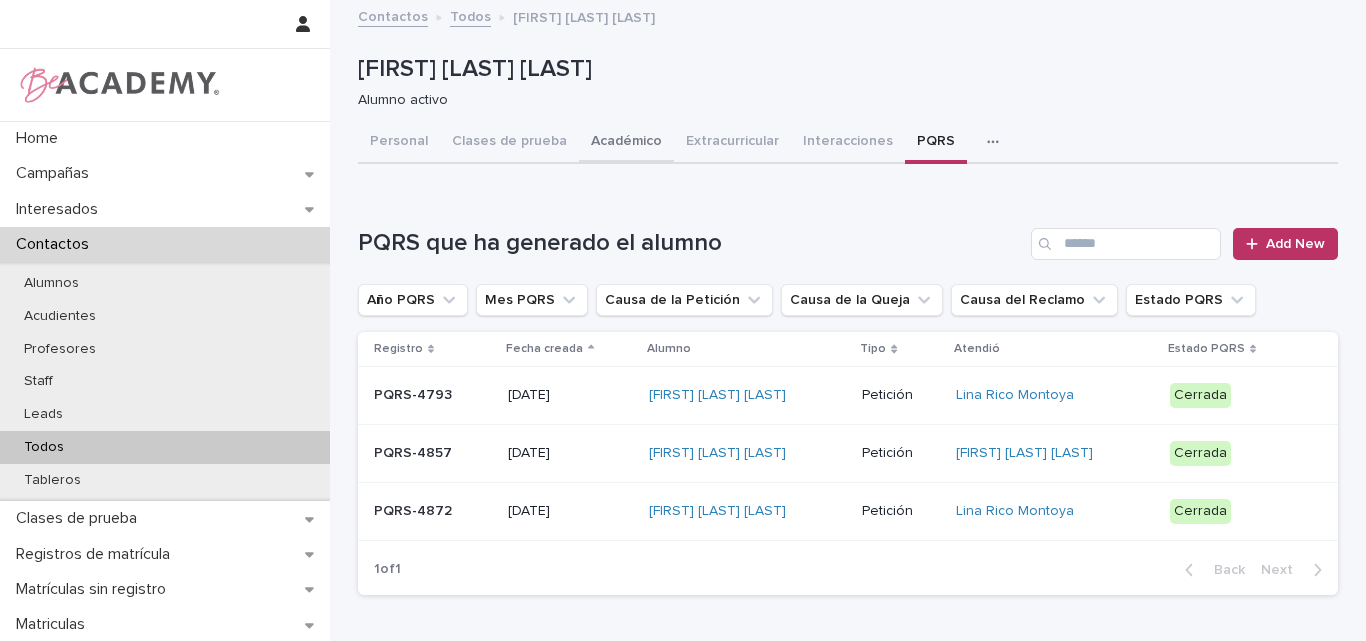 click on "Académico" at bounding box center (626, 143) 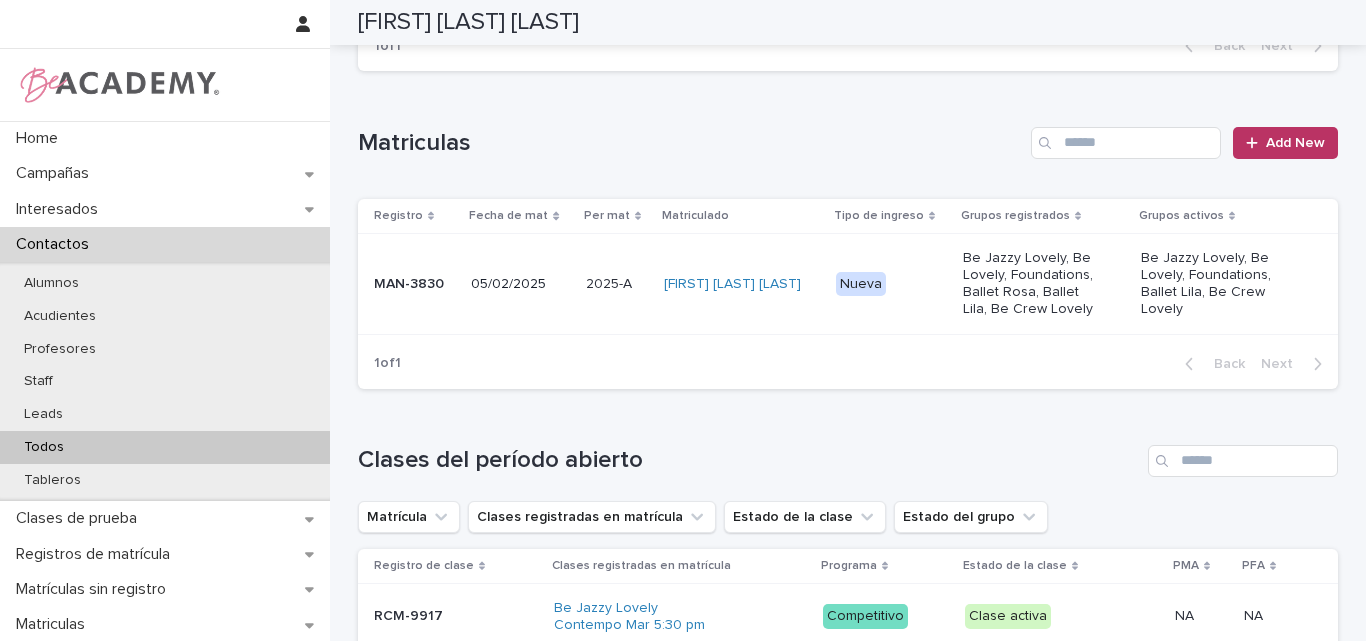 scroll, scrollTop: 500, scrollLeft: 0, axis: vertical 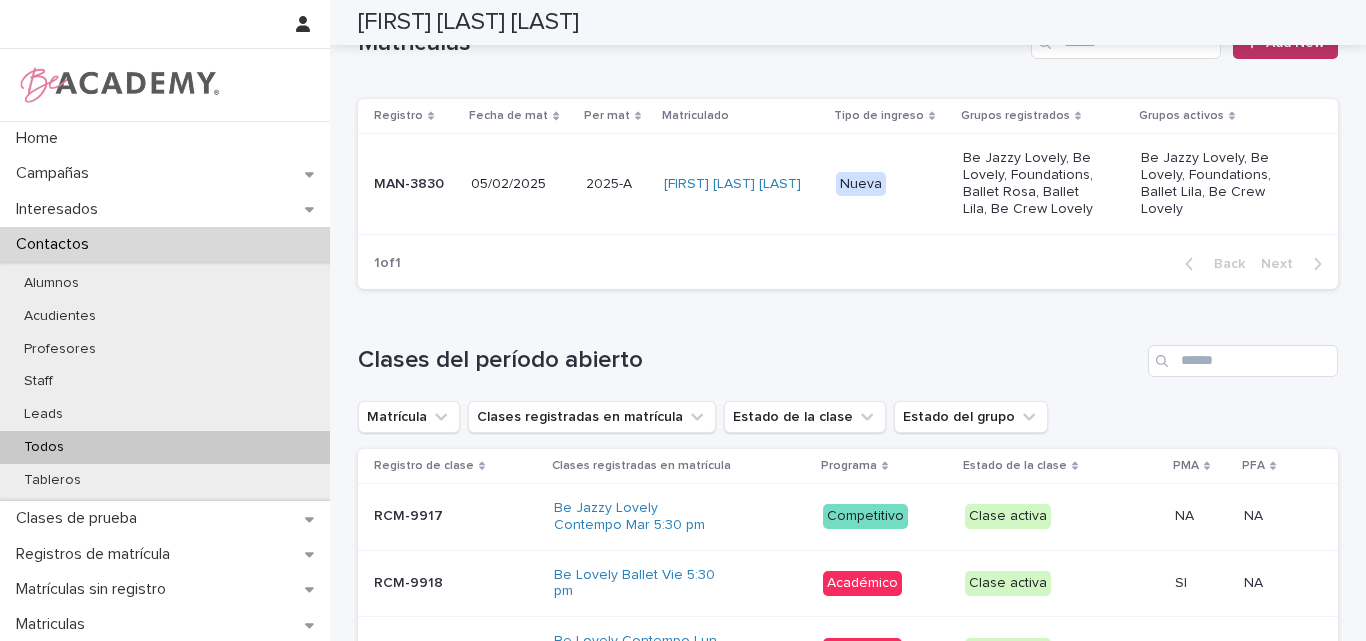 click on "MAN-3830" at bounding box center [410, 184] 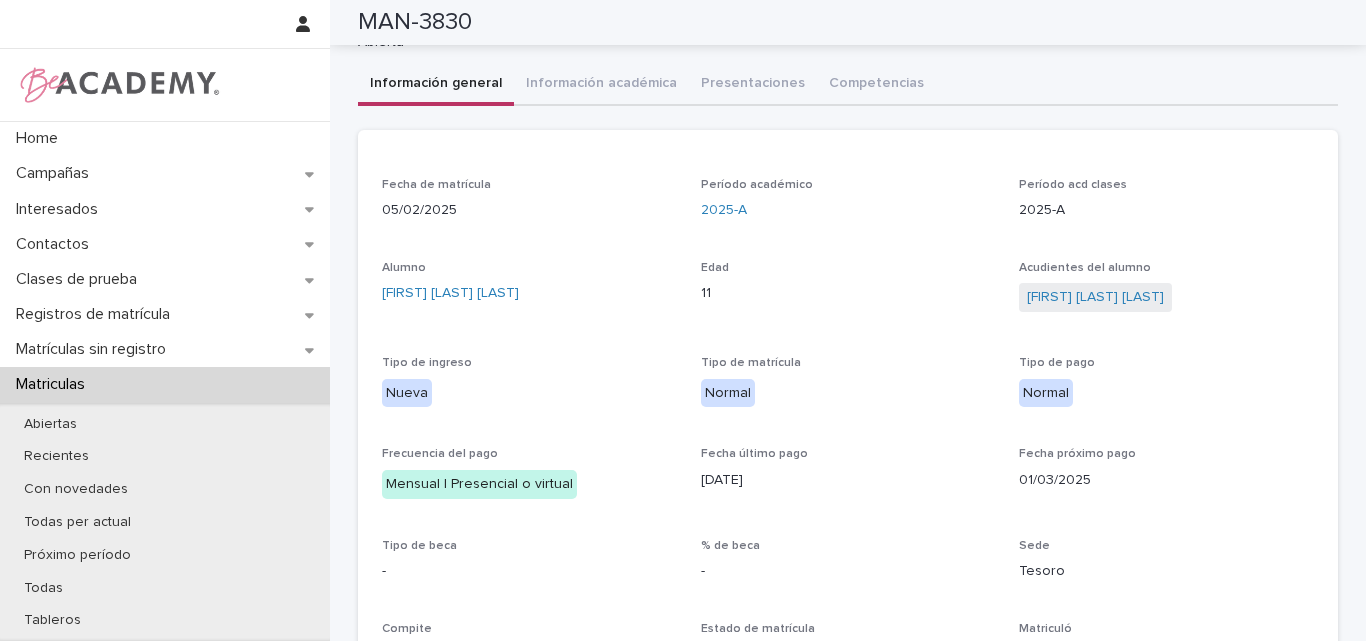 scroll, scrollTop: 6, scrollLeft: 0, axis: vertical 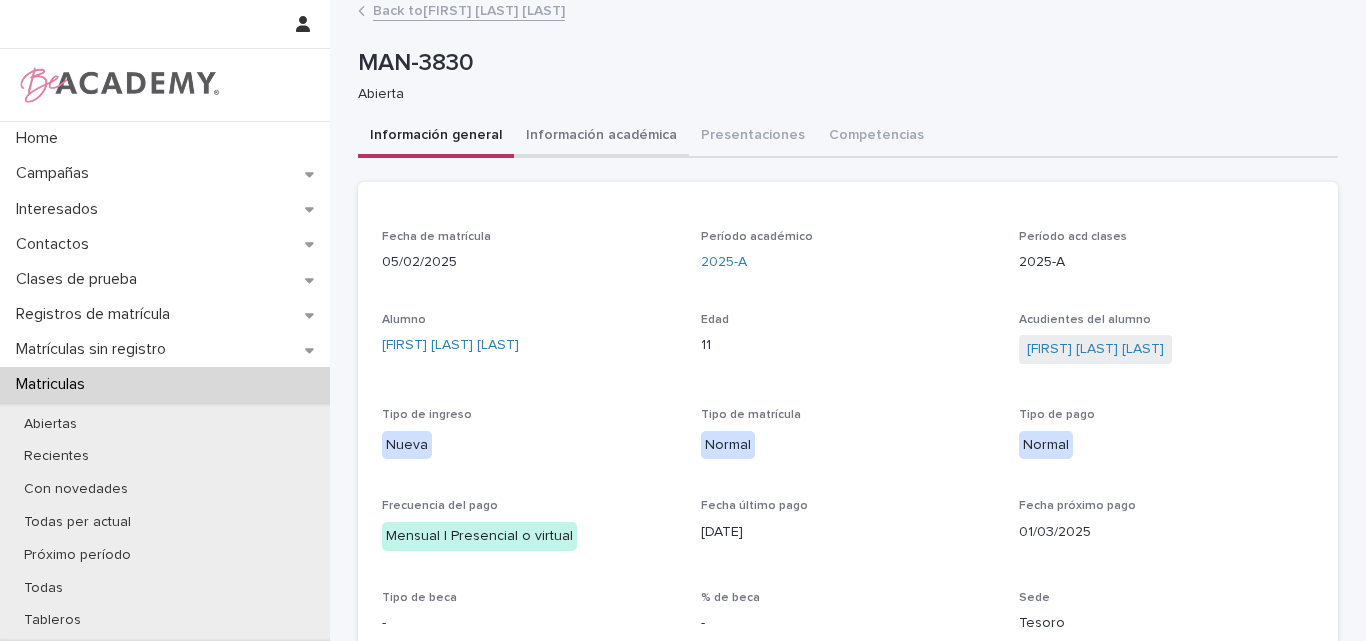 click on "Información académica" at bounding box center (601, 137) 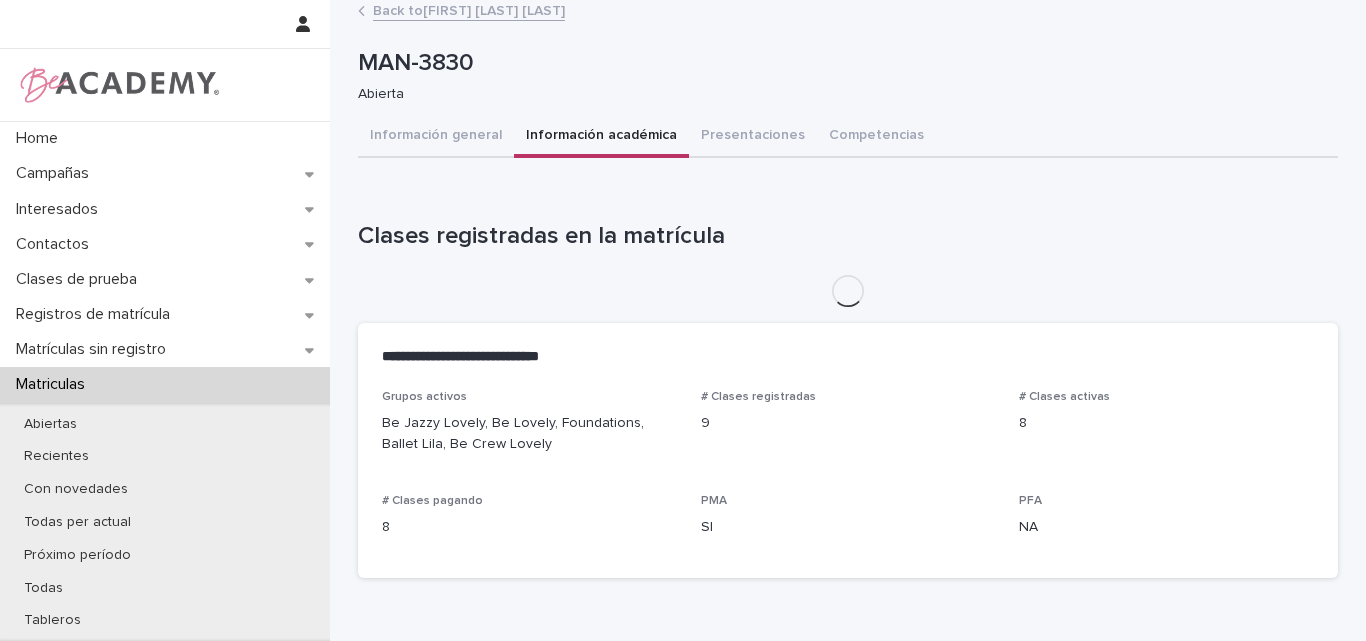 click on "Back to  Alysia Hopps Gomez" at bounding box center [469, 9] 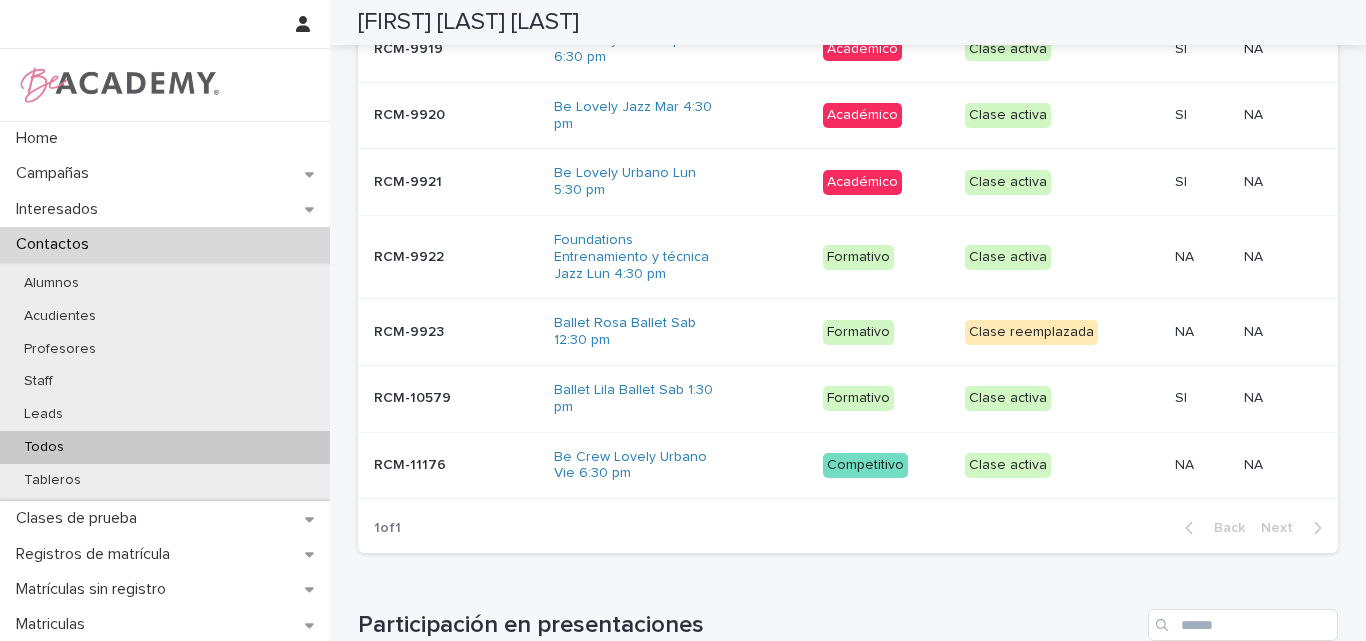 scroll, scrollTop: 1037, scrollLeft: 0, axis: vertical 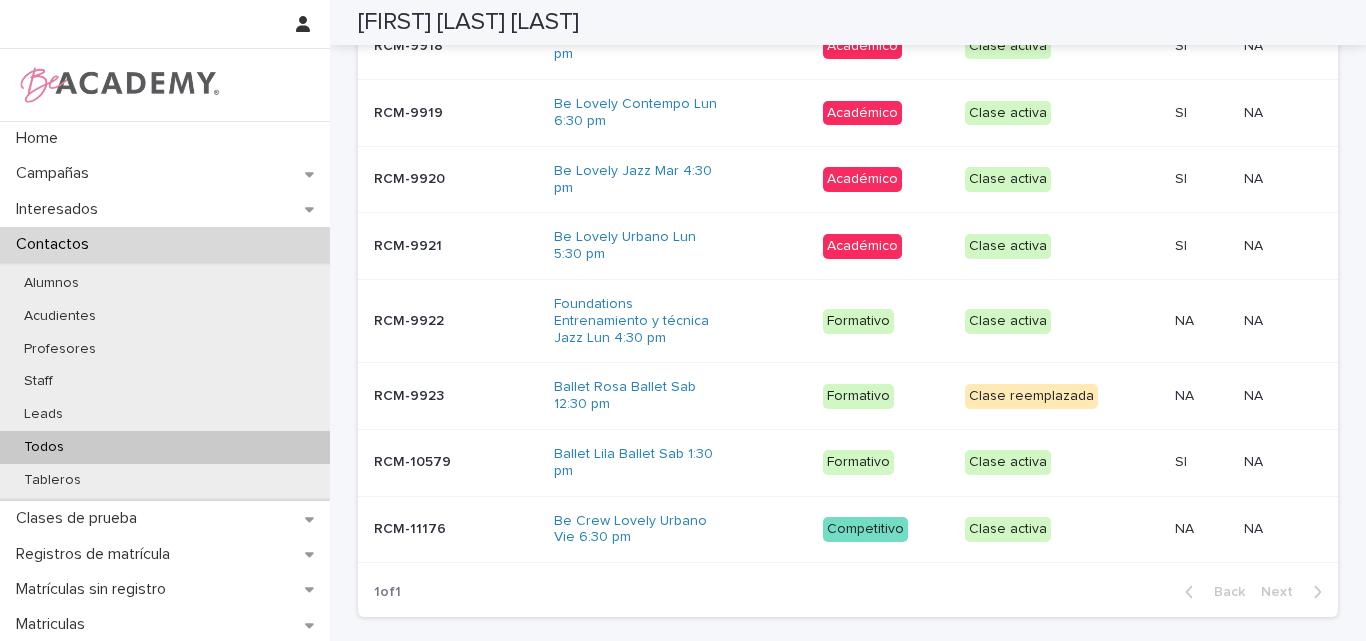 click on "Todos" at bounding box center (44, 447) 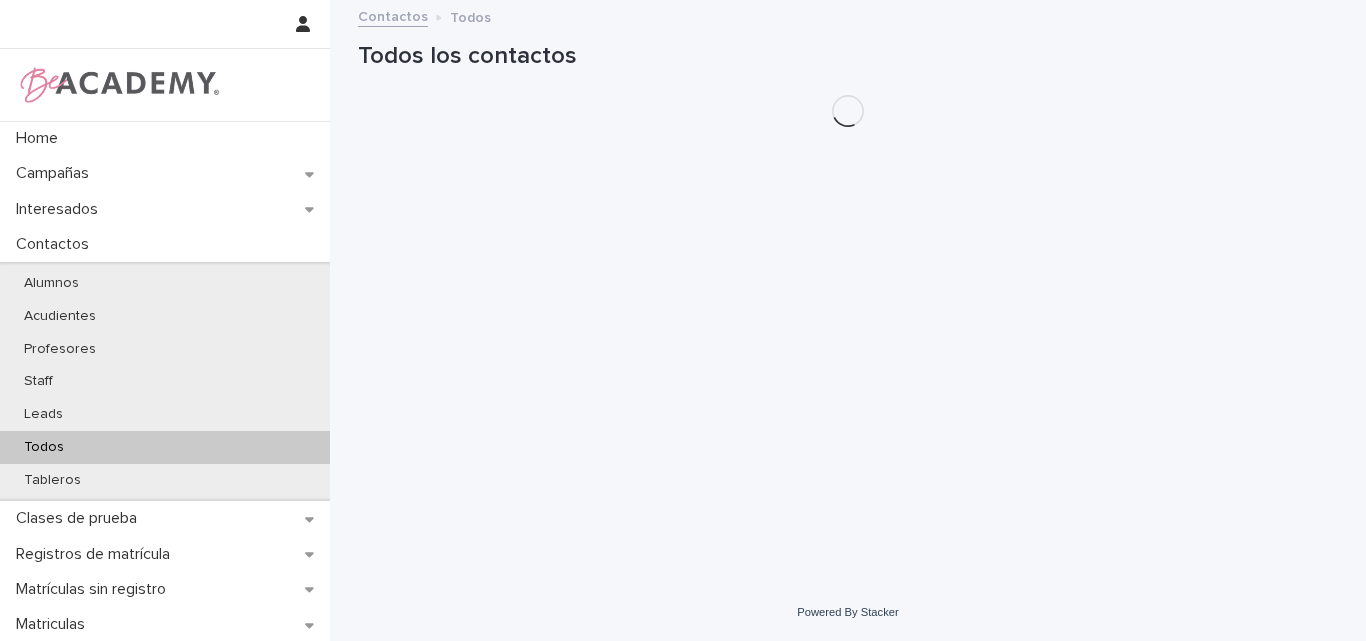 scroll, scrollTop: 0, scrollLeft: 0, axis: both 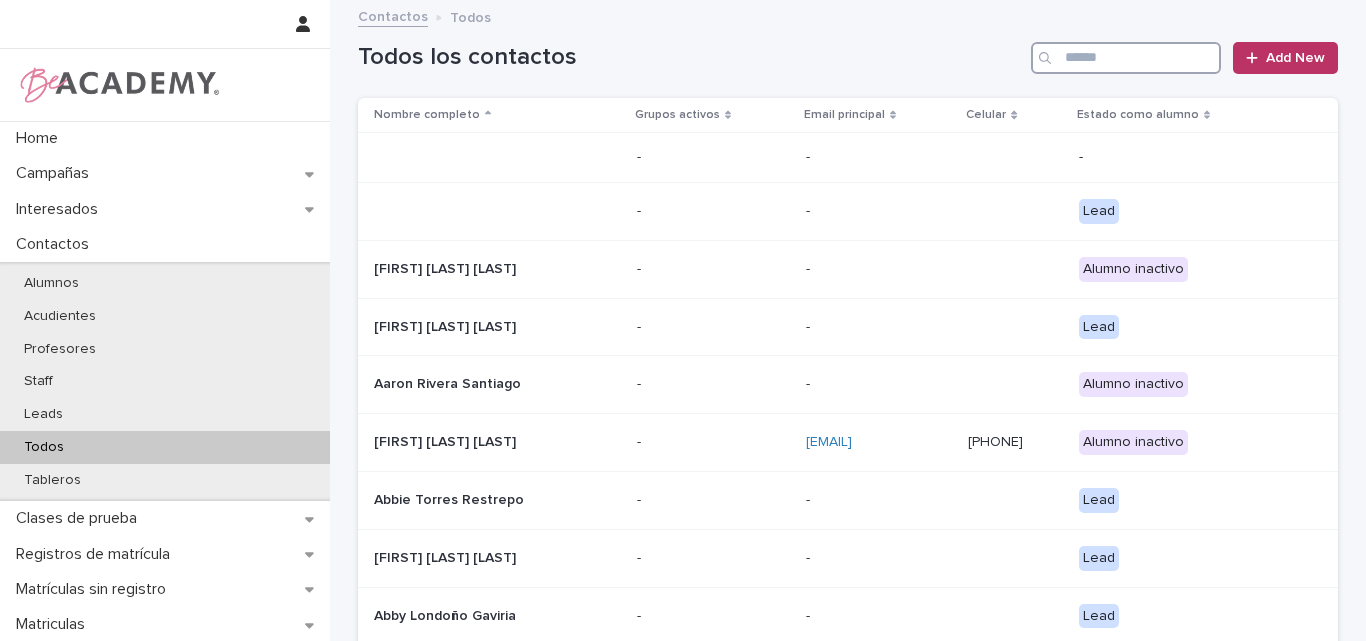 click at bounding box center [1126, 58] 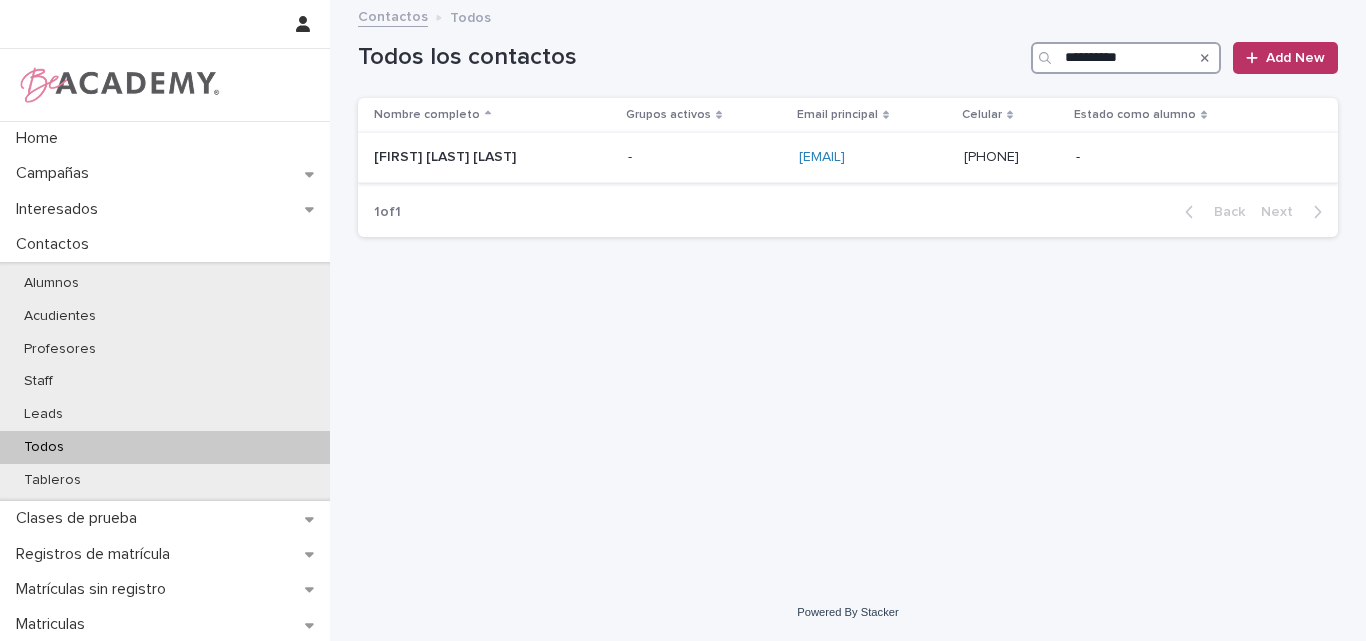 type on "**********" 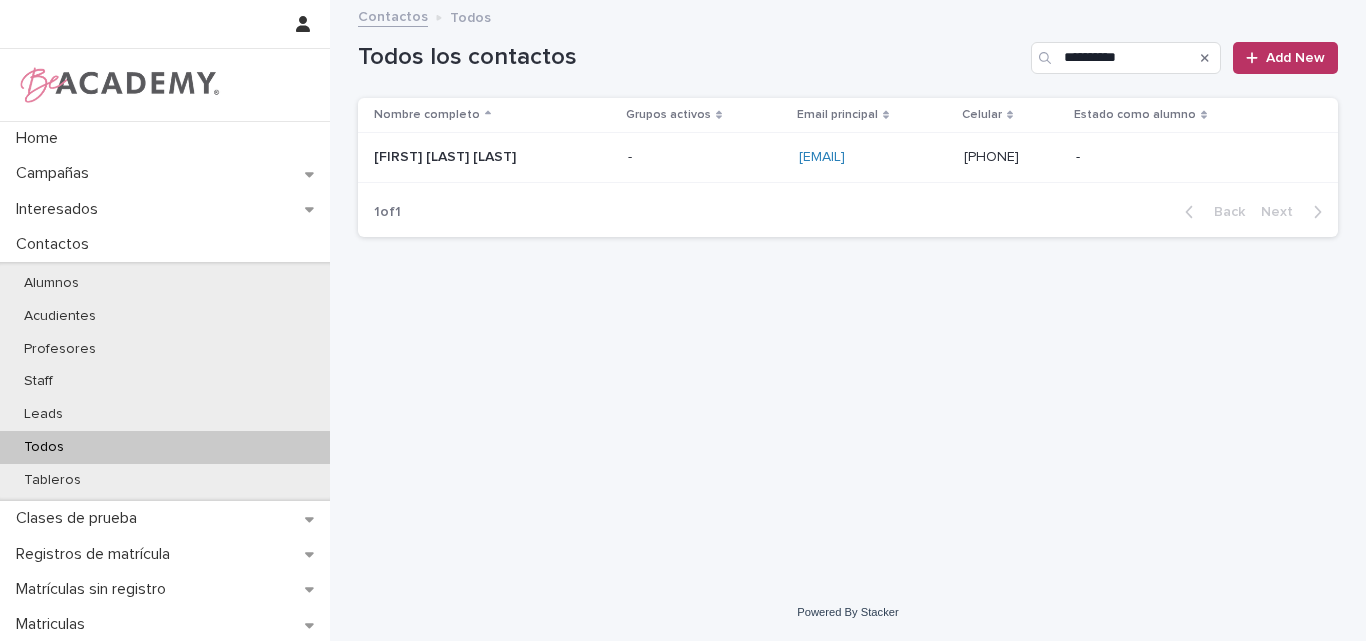 click on "Alejandro Llano Serna" at bounding box center (474, 157) 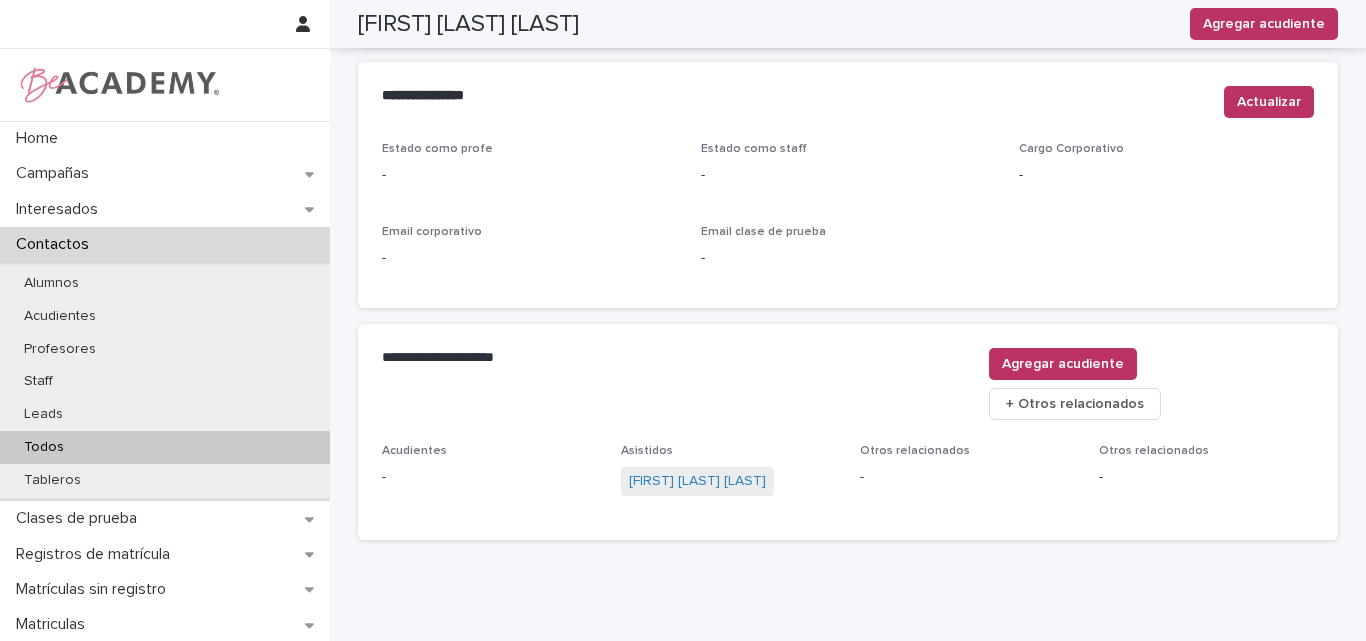 scroll, scrollTop: 847, scrollLeft: 0, axis: vertical 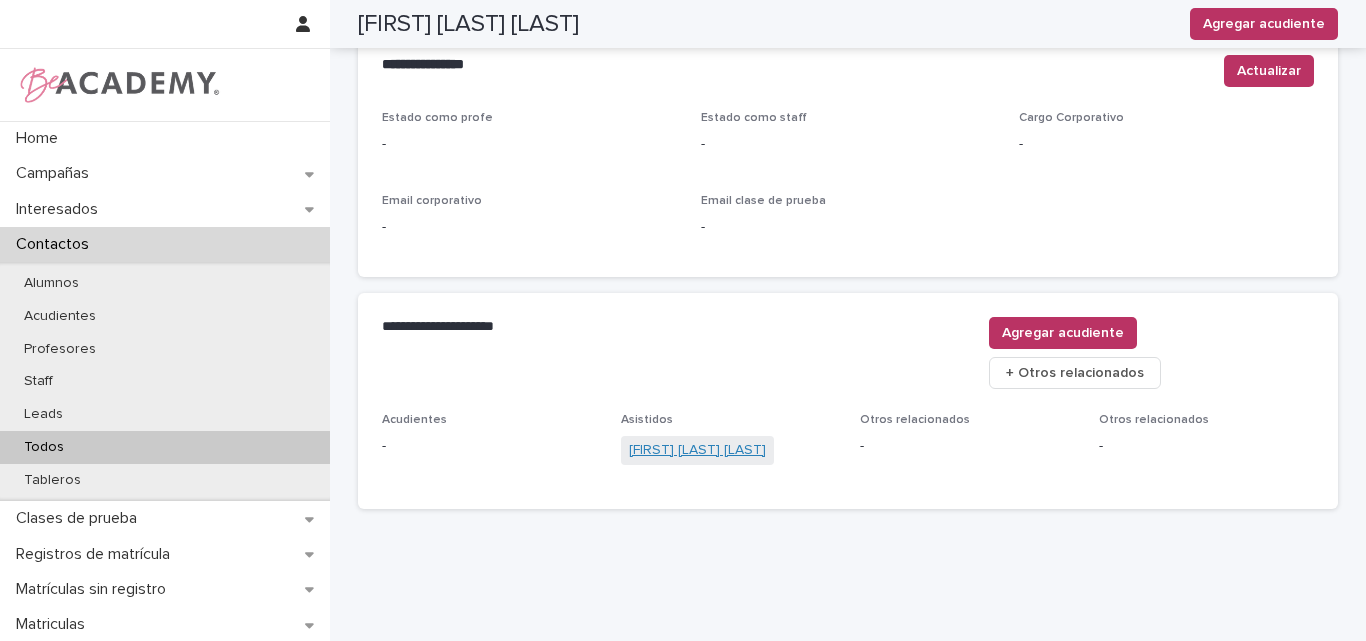 click on "Luciana Llano Rodriguez" at bounding box center [697, 450] 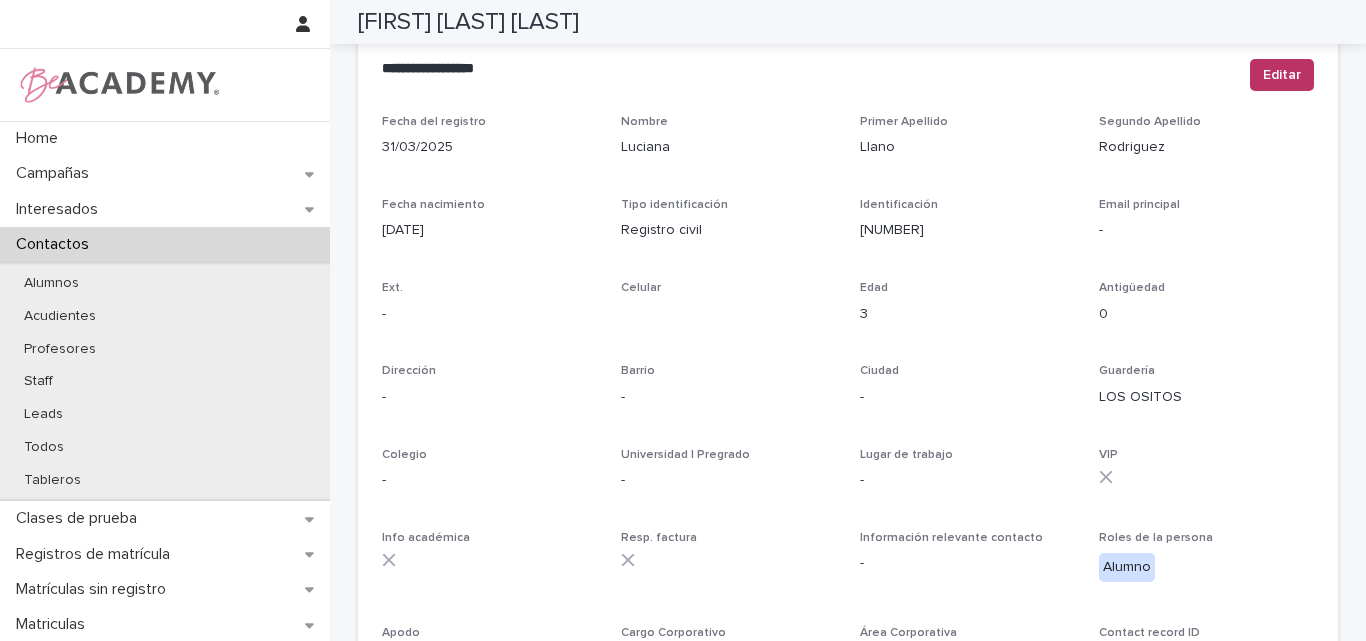 scroll, scrollTop: 0, scrollLeft: 0, axis: both 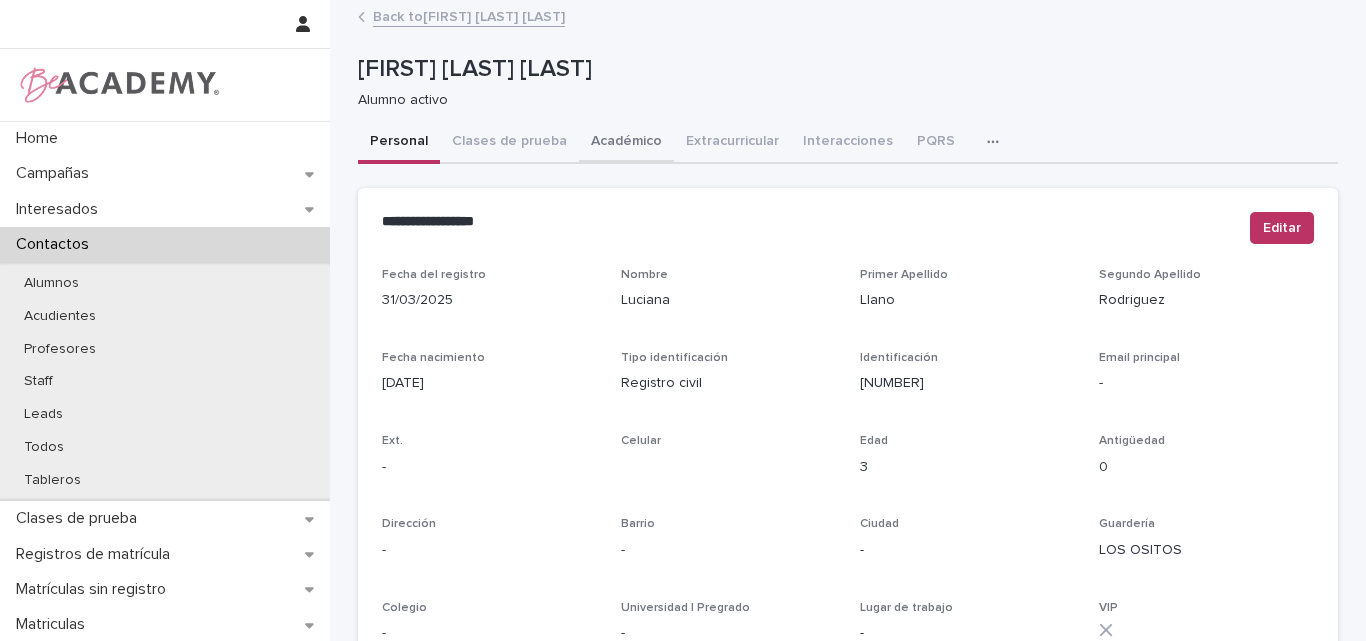 click on "Académico" at bounding box center (626, 143) 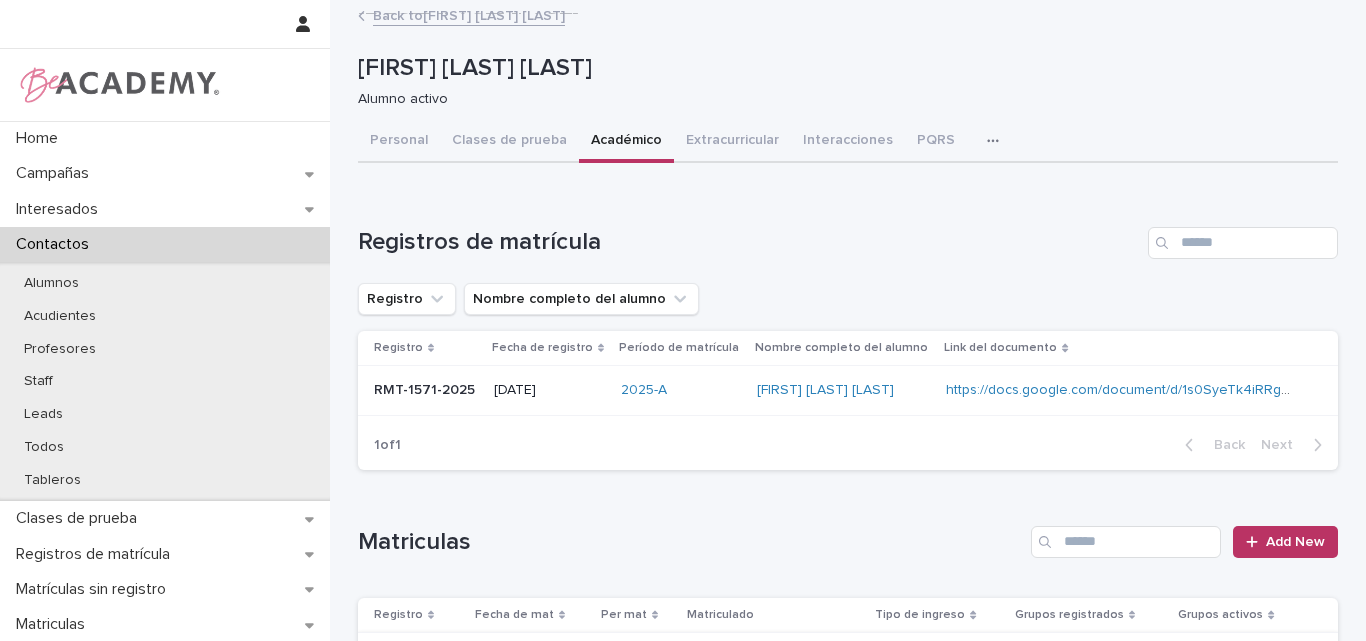 scroll, scrollTop: 0, scrollLeft: 0, axis: both 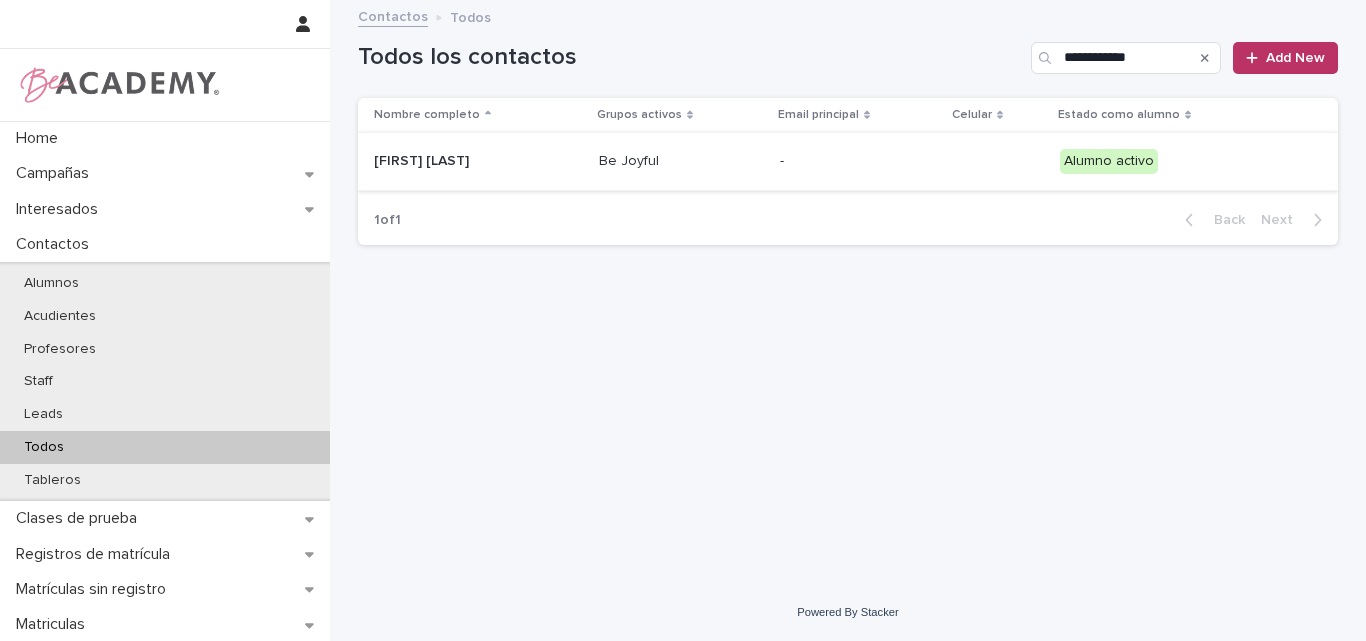 type on "**********" 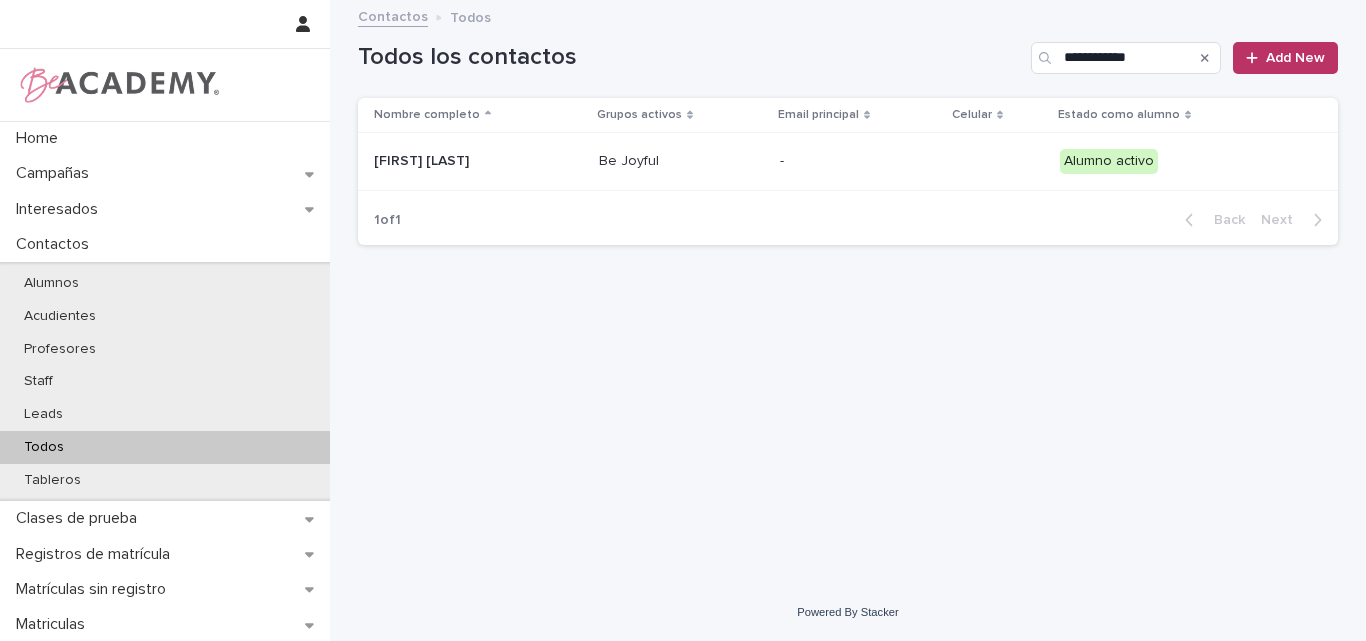 click on "Alicia Piedrahita Pamplona" at bounding box center (474, 161) 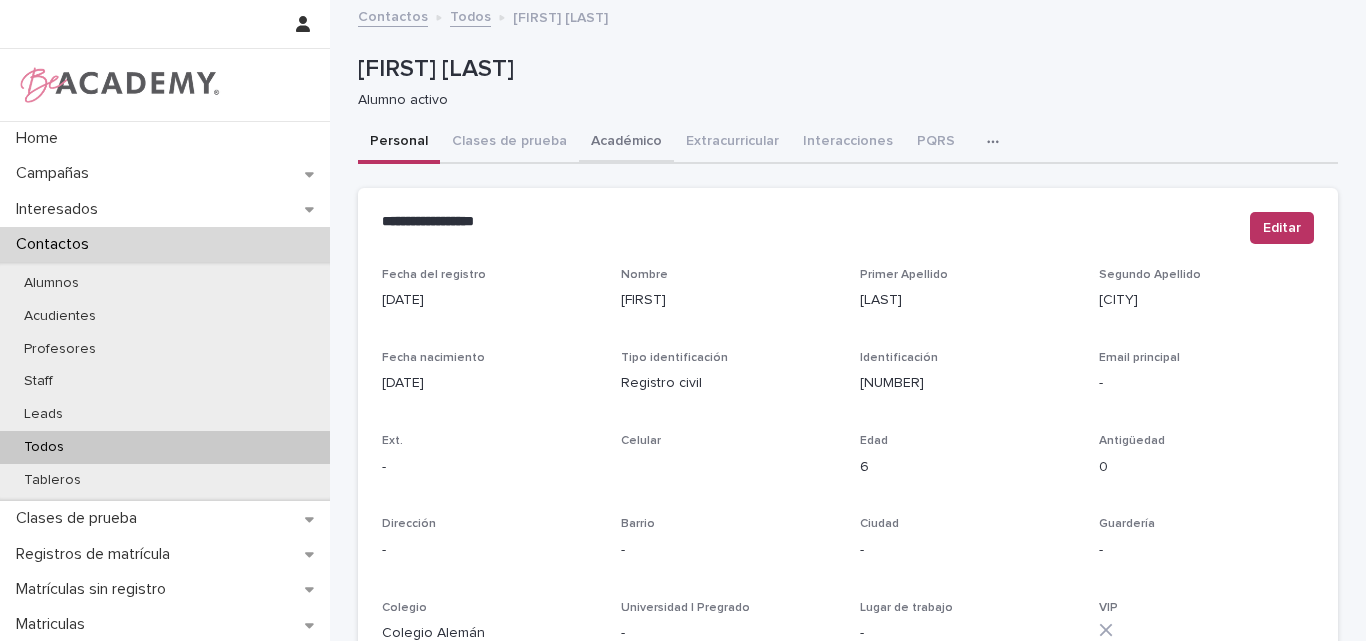 click on "Académico" at bounding box center (626, 143) 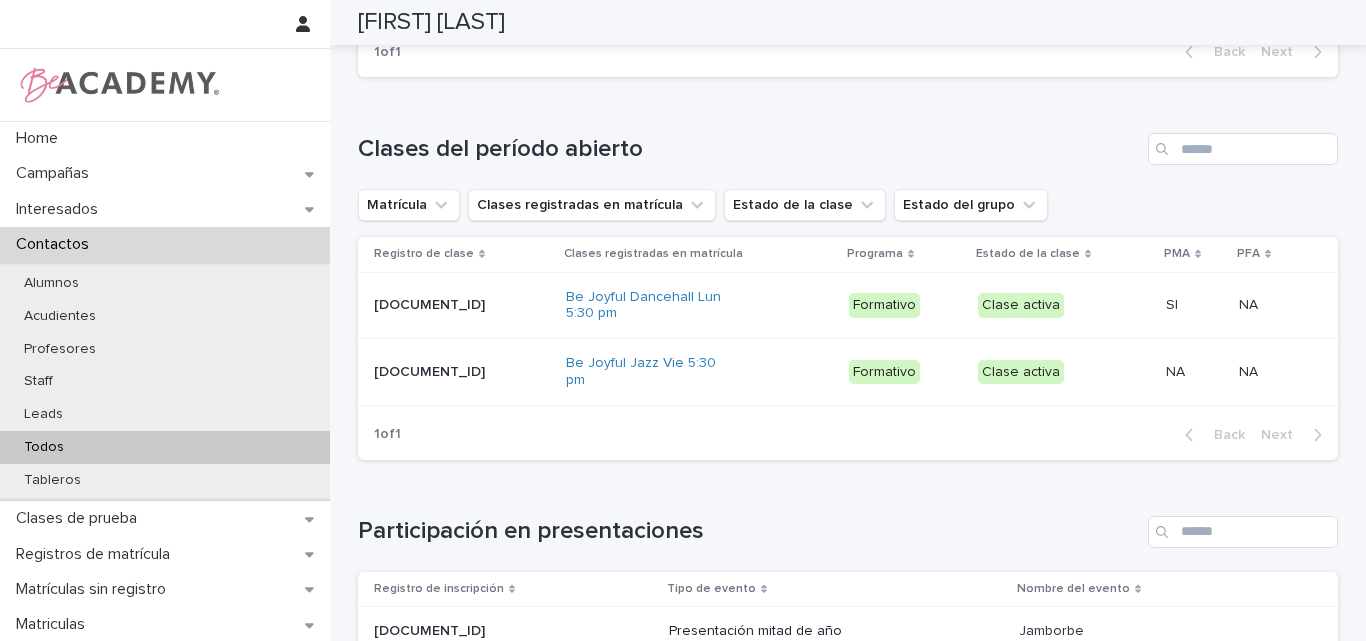 scroll, scrollTop: 700, scrollLeft: 0, axis: vertical 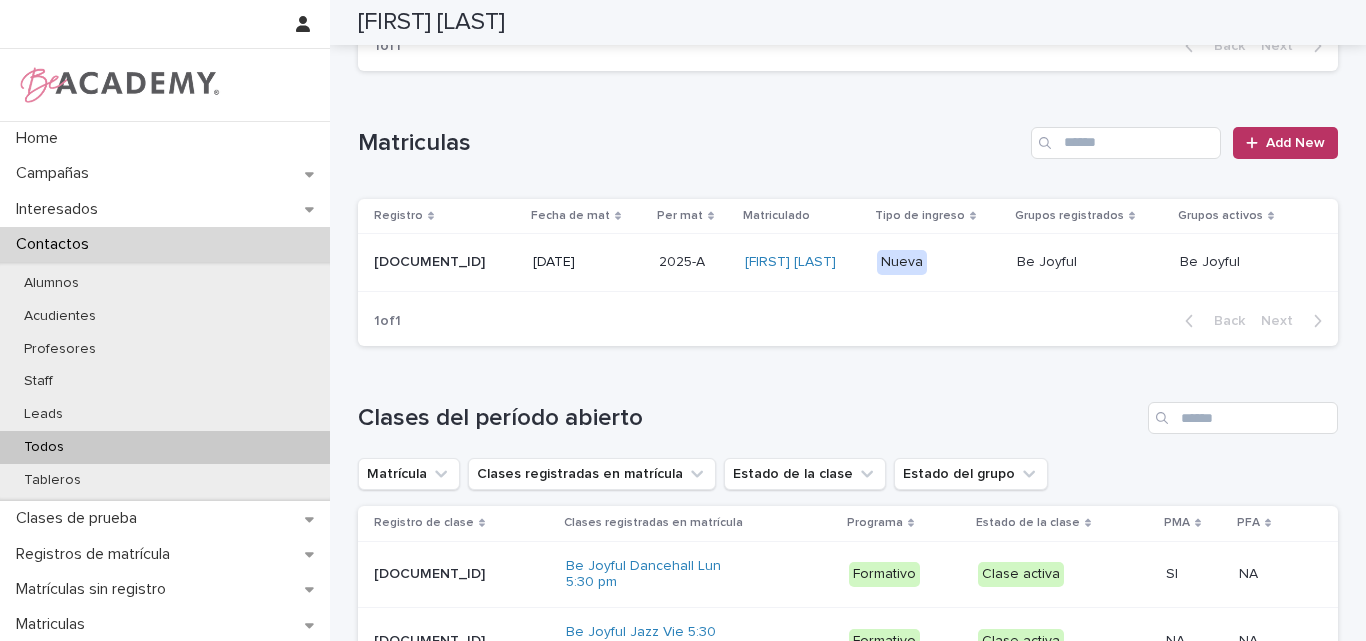 click on "MAN-3738" at bounding box center [445, 262] 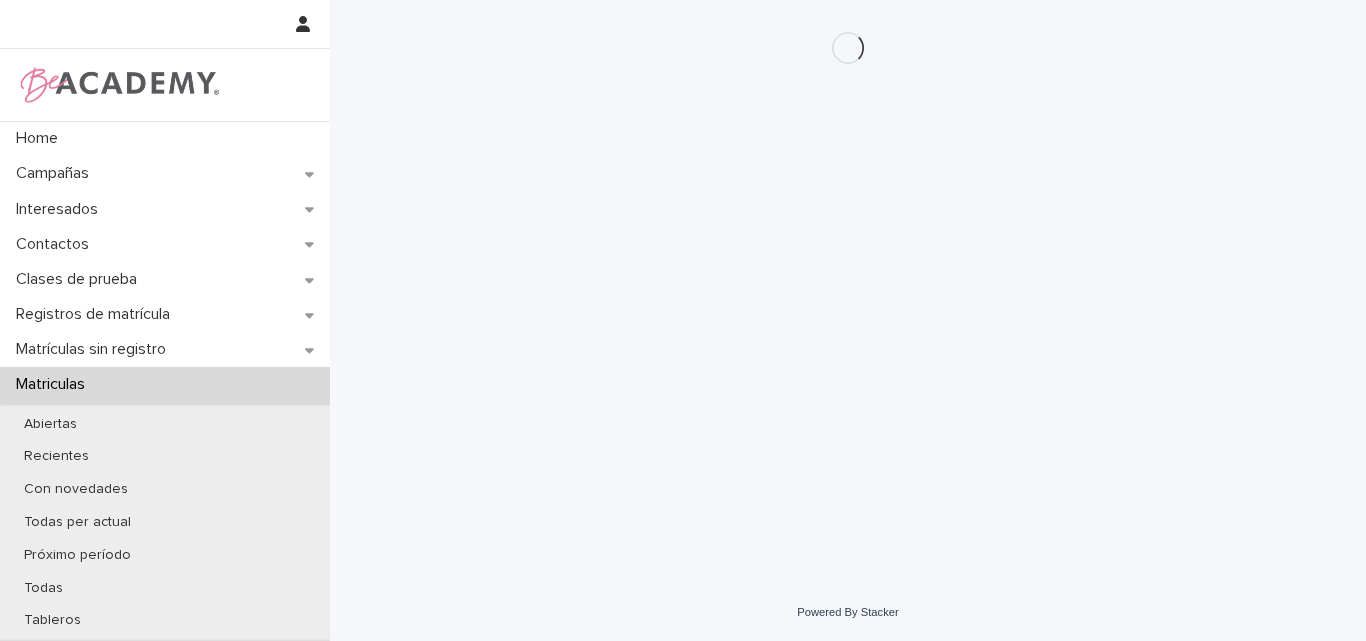 scroll, scrollTop: 0, scrollLeft: 0, axis: both 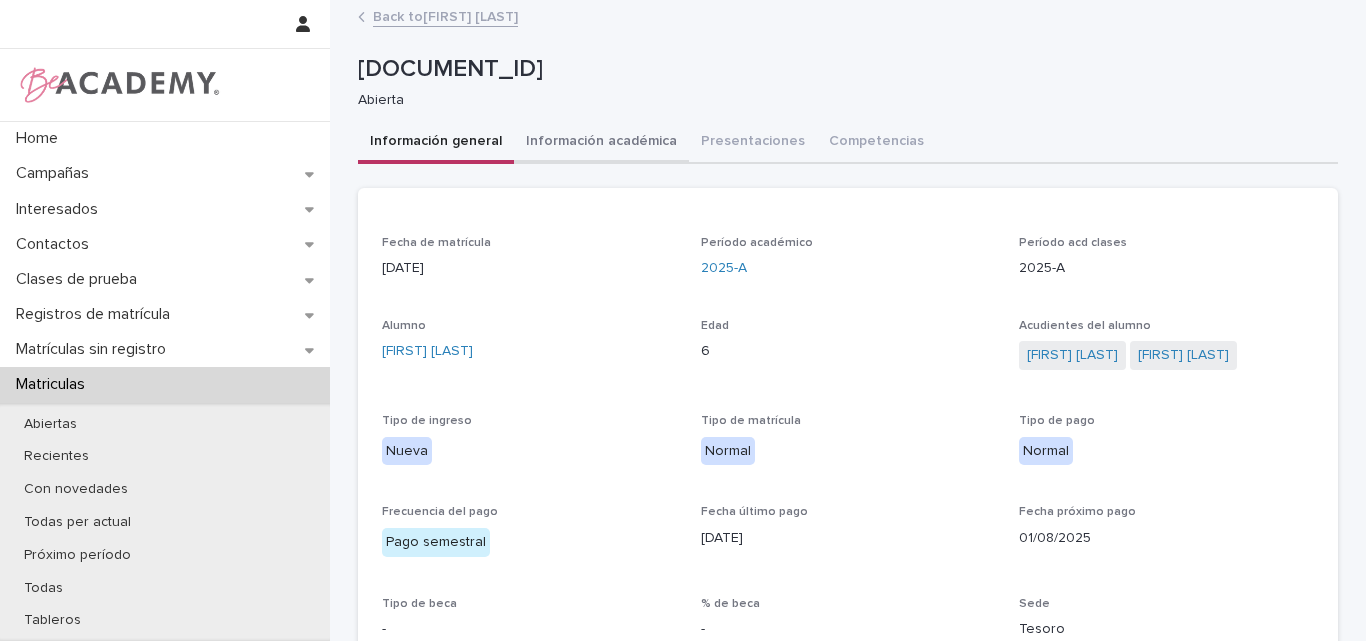 click on "Información académica" at bounding box center (601, 143) 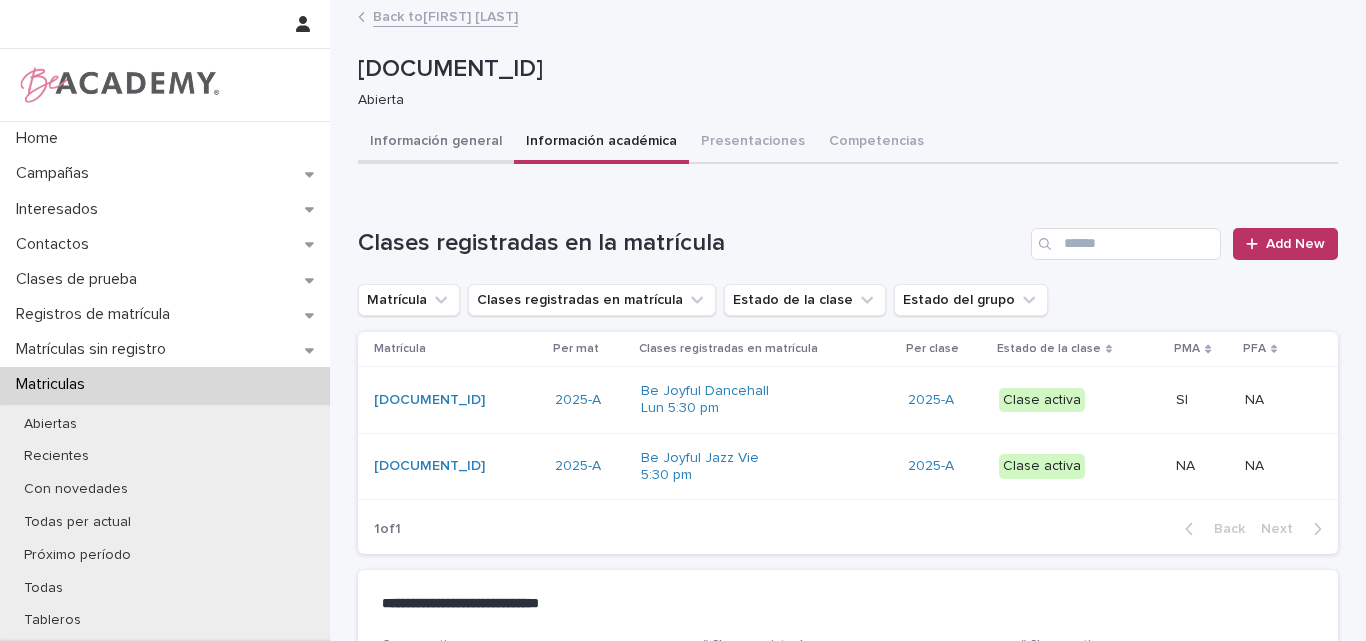 click on "Información general" at bounding box center (436, 143) 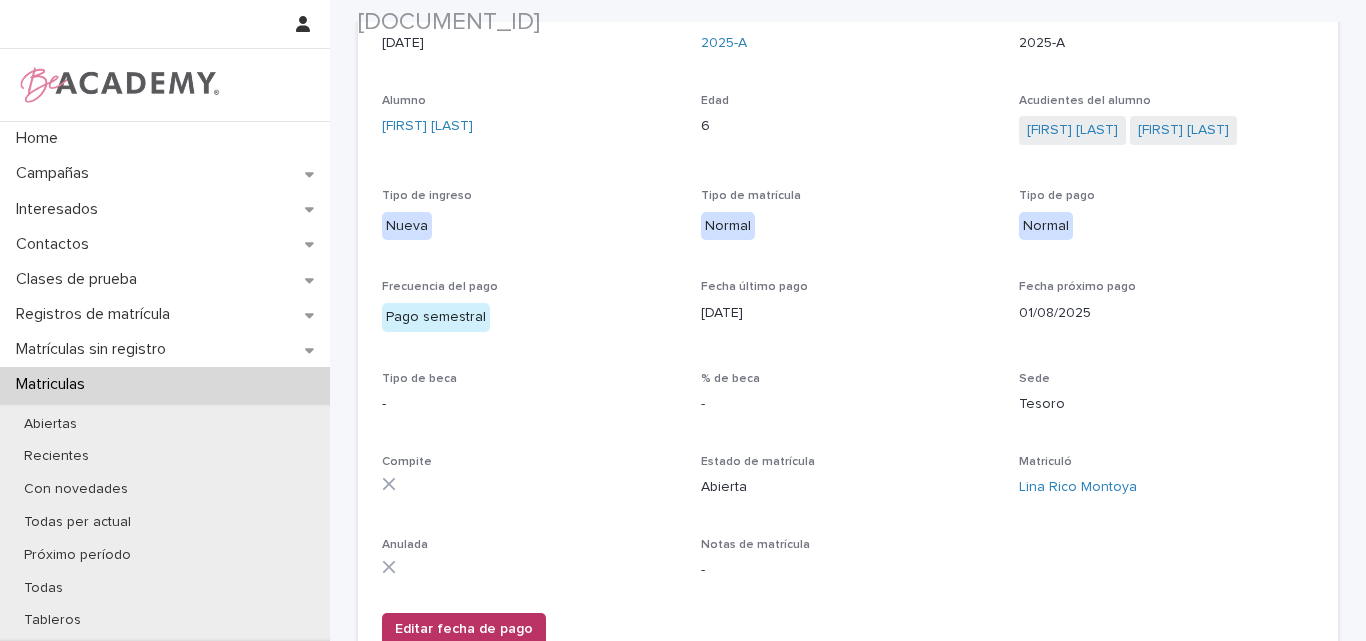 scroll, scrollTop: 300, scrollLeft: 0, axis: vertical 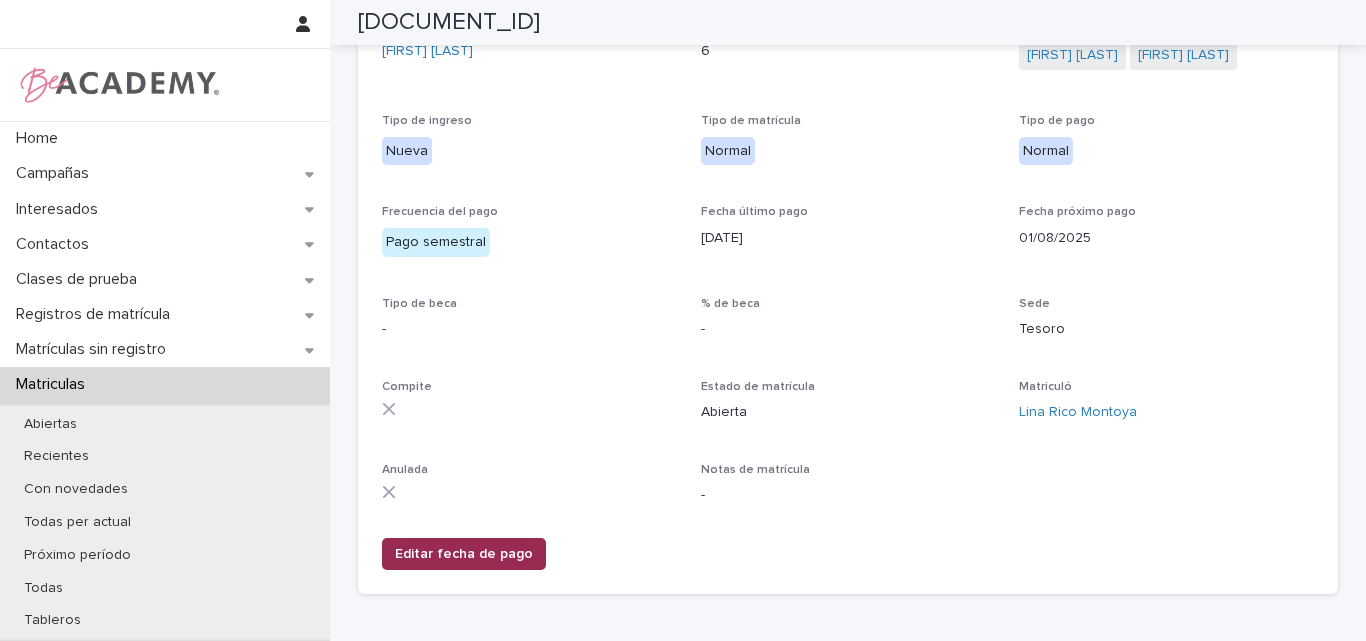 click on "Editar fecha de pago" at bounding box center [464, 554] 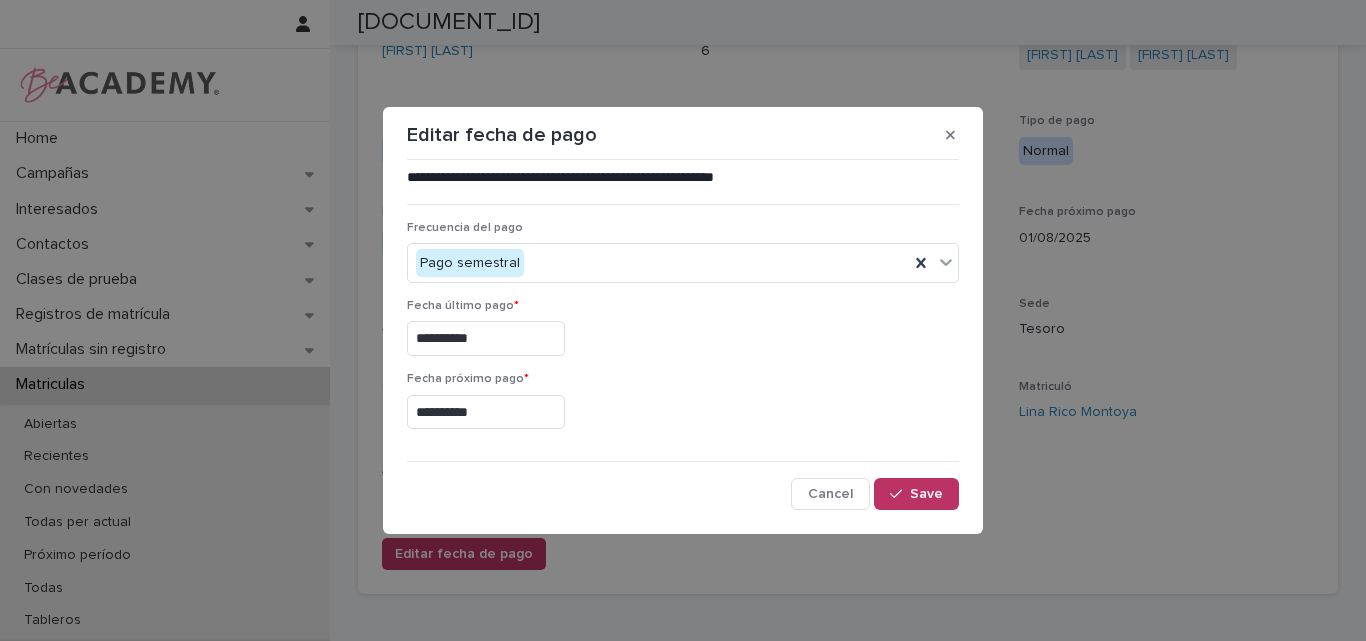 click on "Frecuencia del pago Pago semestral" at bounding box center (683, 260) 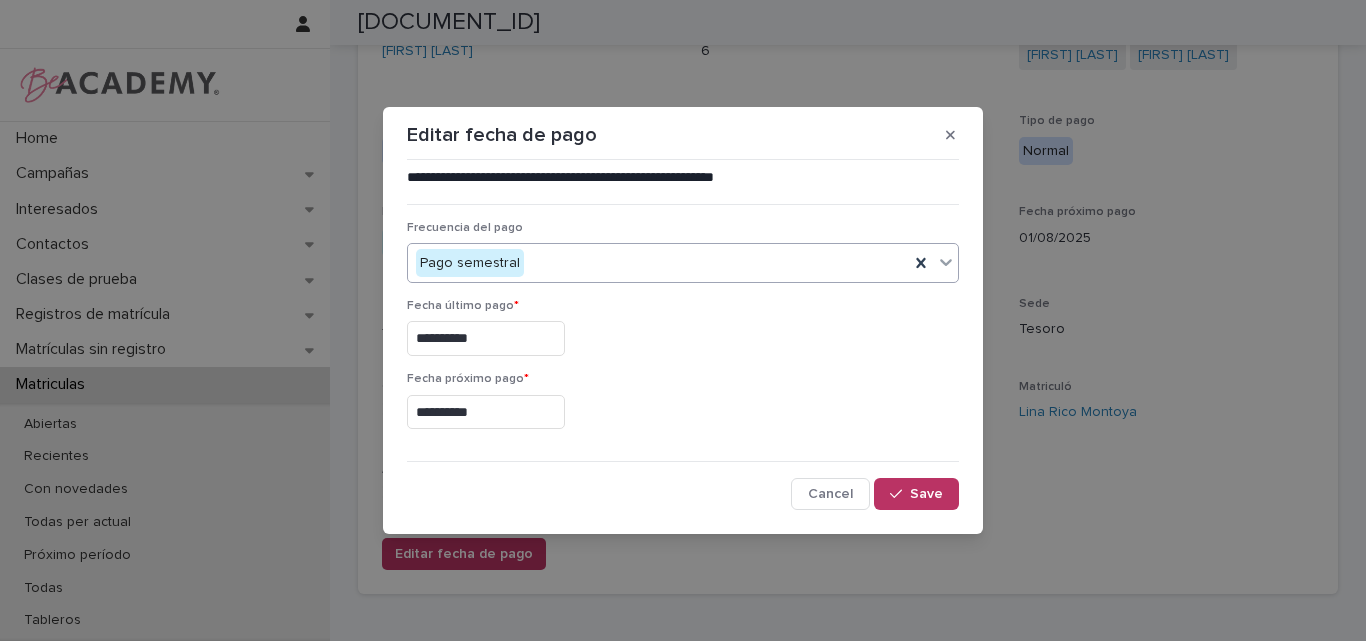 click on "Pago semestral" at bounding box center (658, 263) 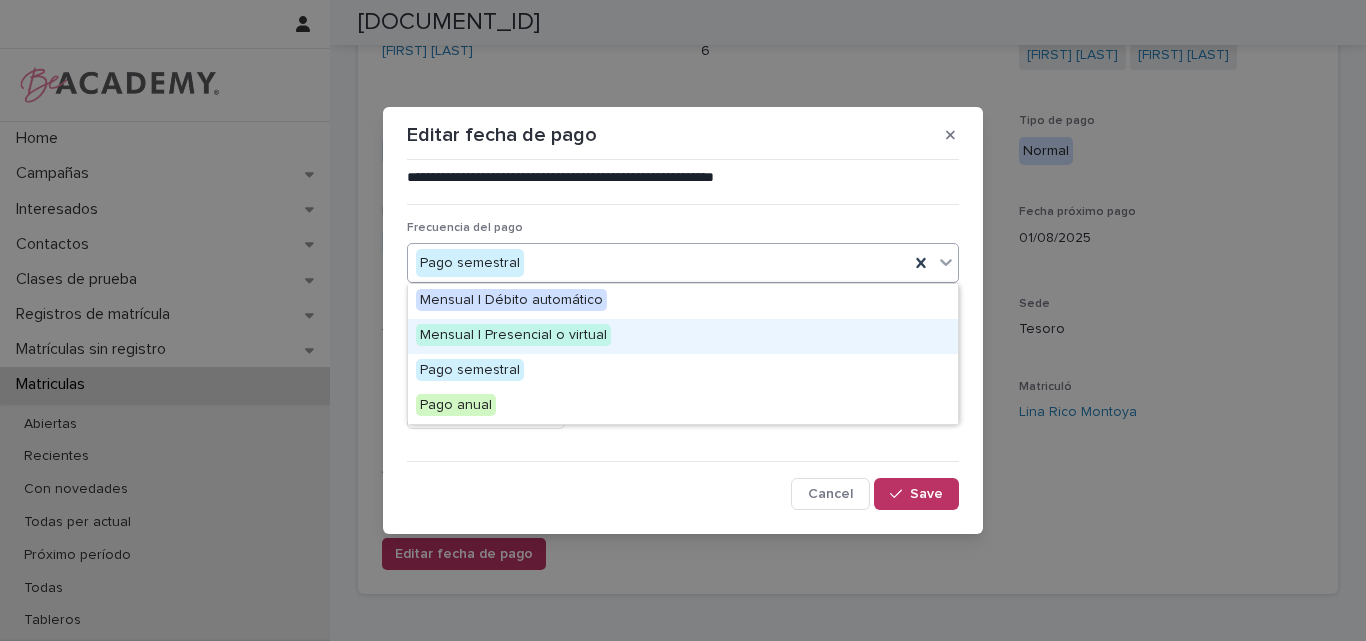 click on "Mensual | Presencial o virtual" at bounding box center [513, 335] 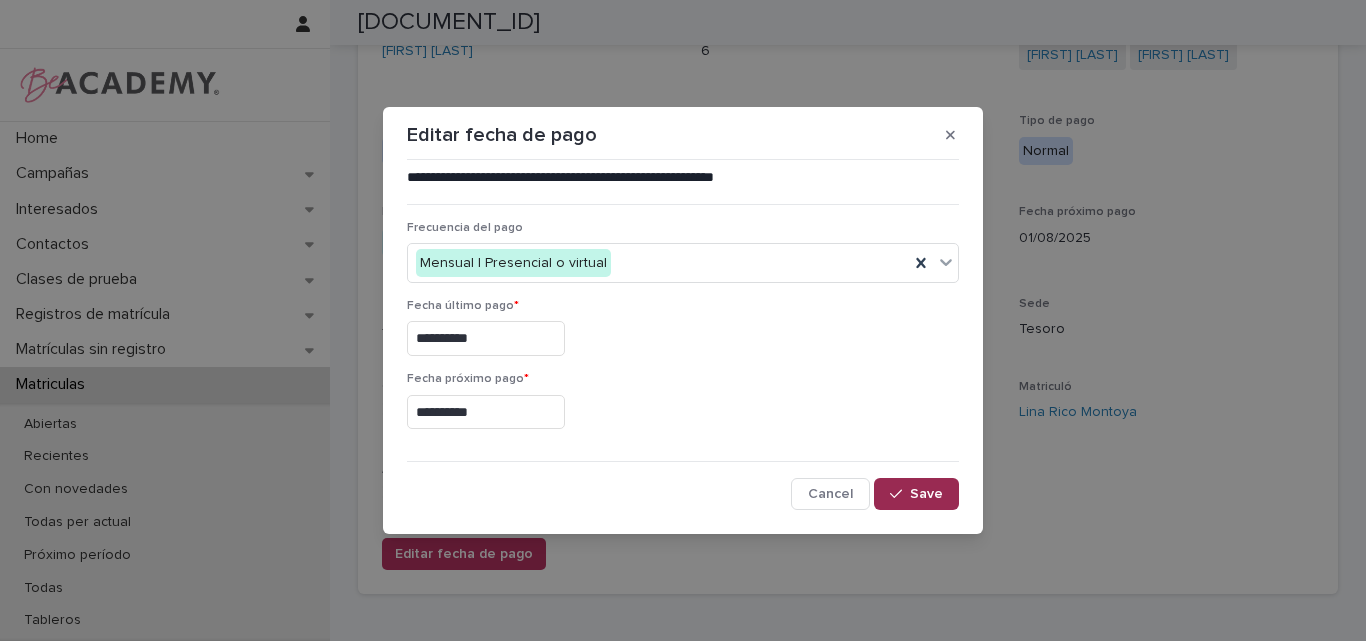 click on "Save" at bounding box center [926, 494] 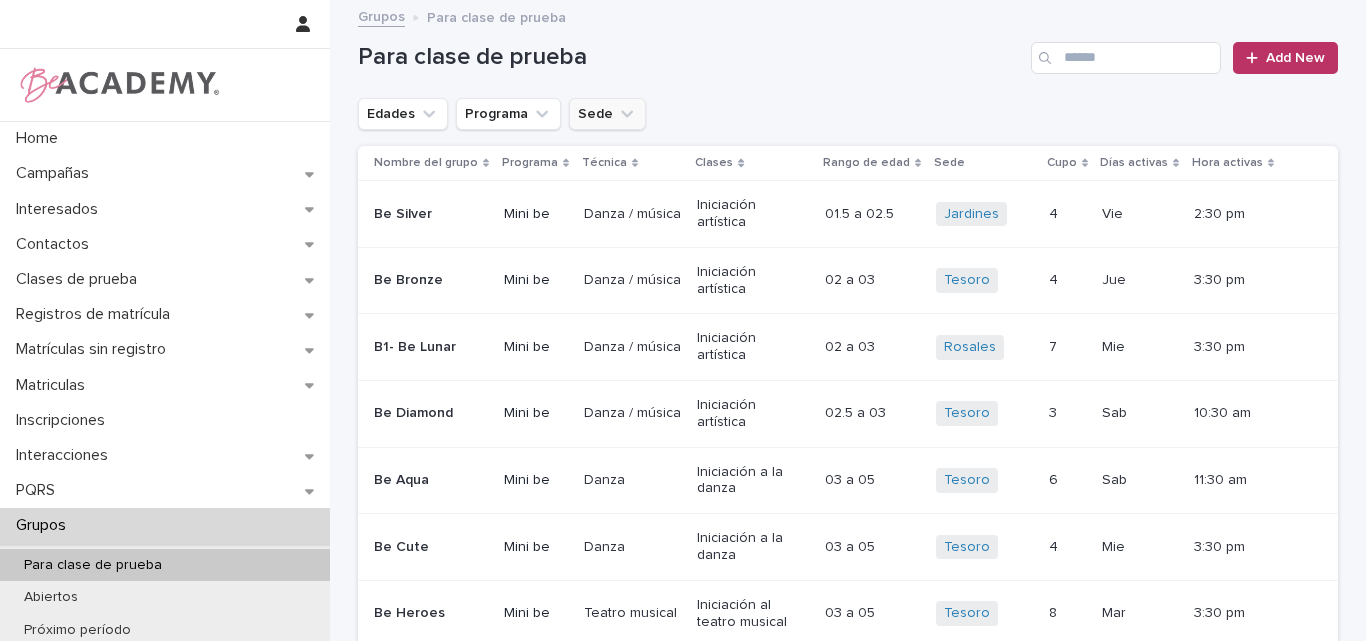 click on "Sede" at bounding box center (607, 114) 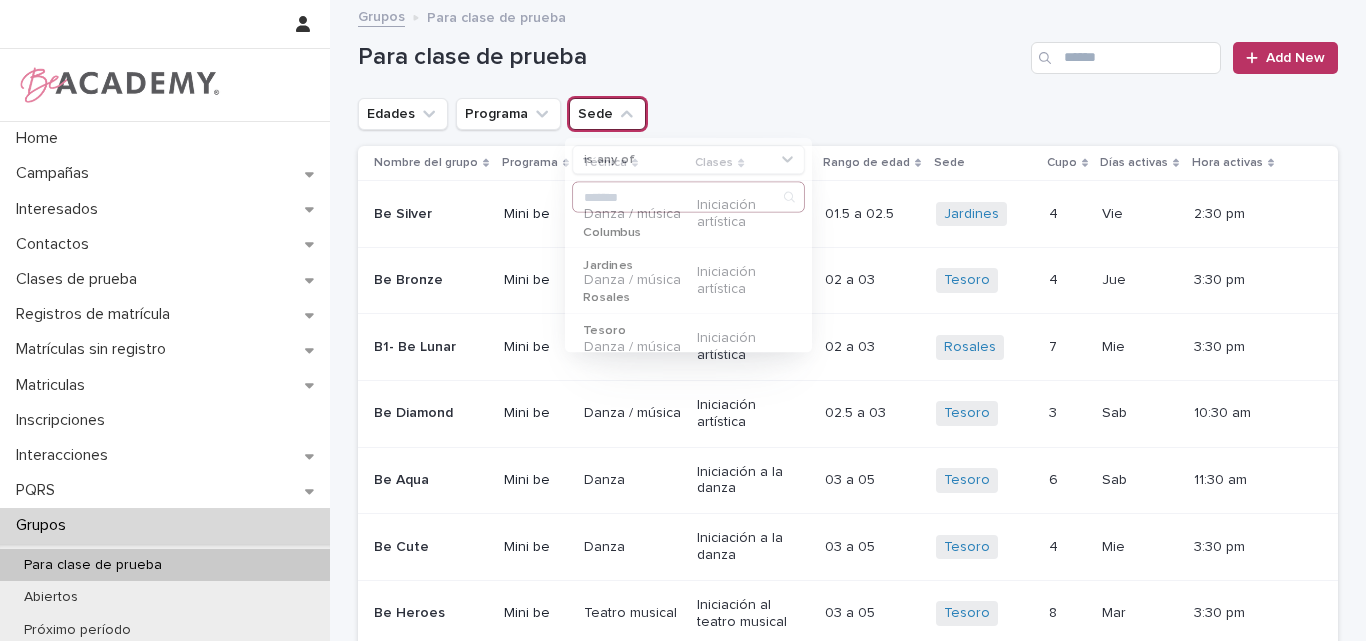 click 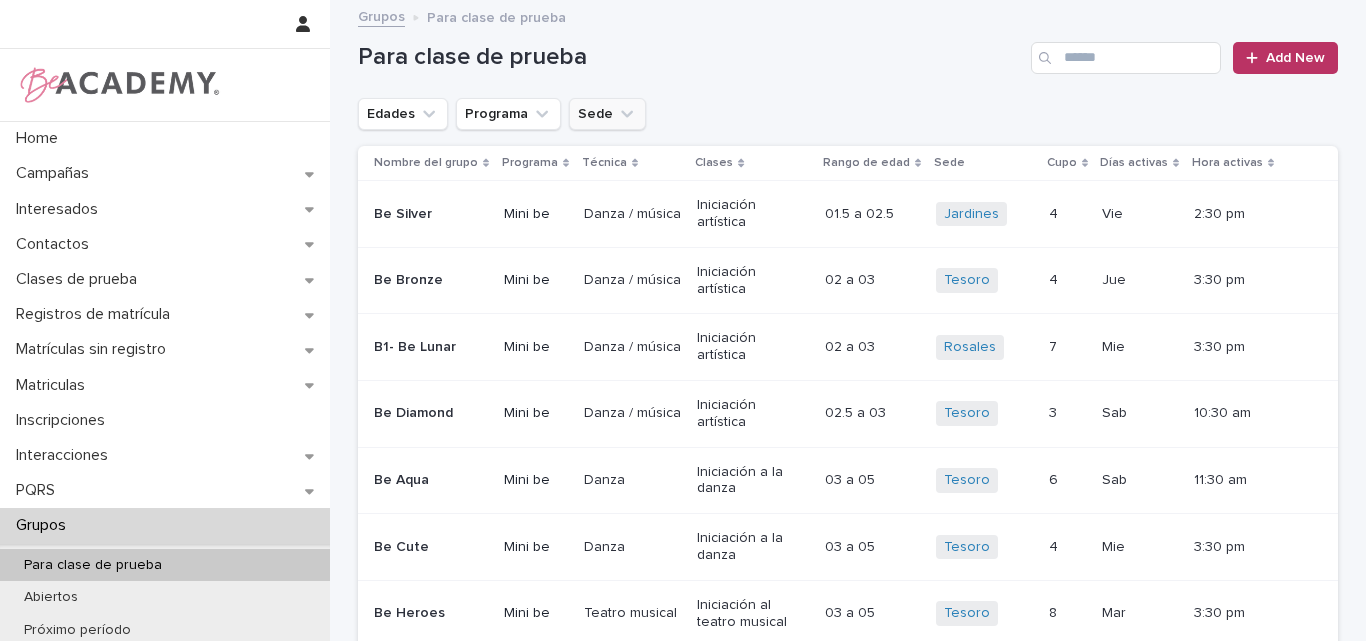 click 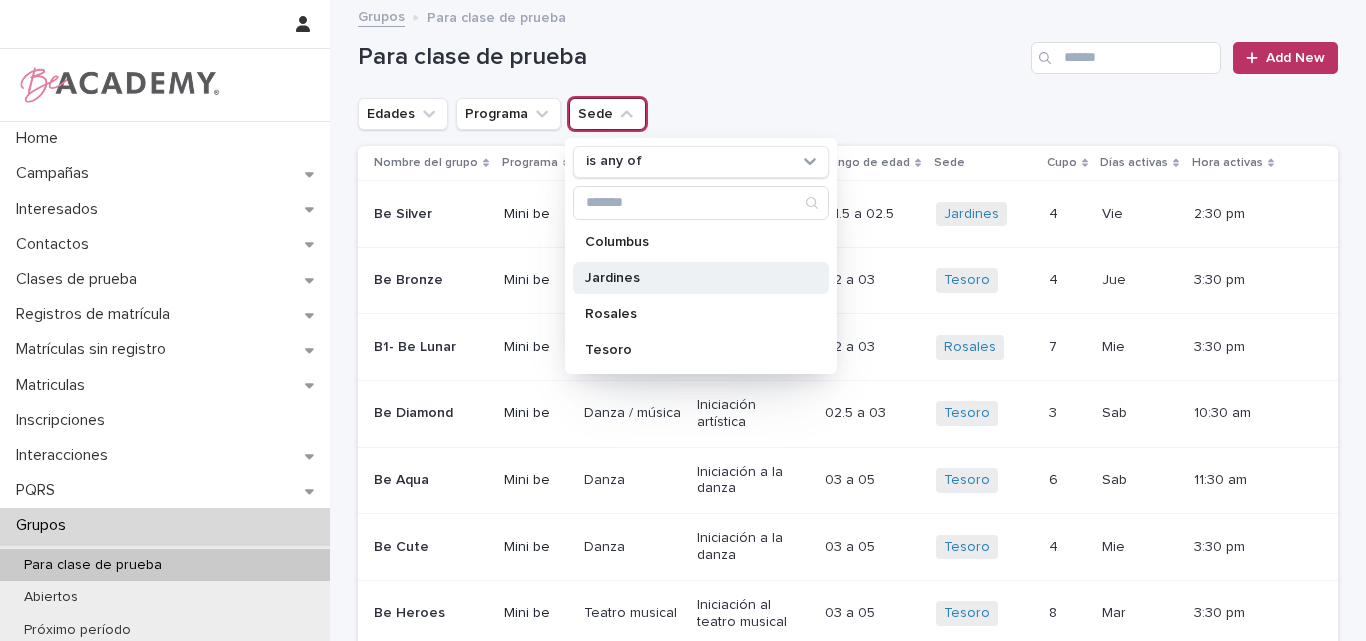 click on "Jardines" at bounding box center [691, 278] 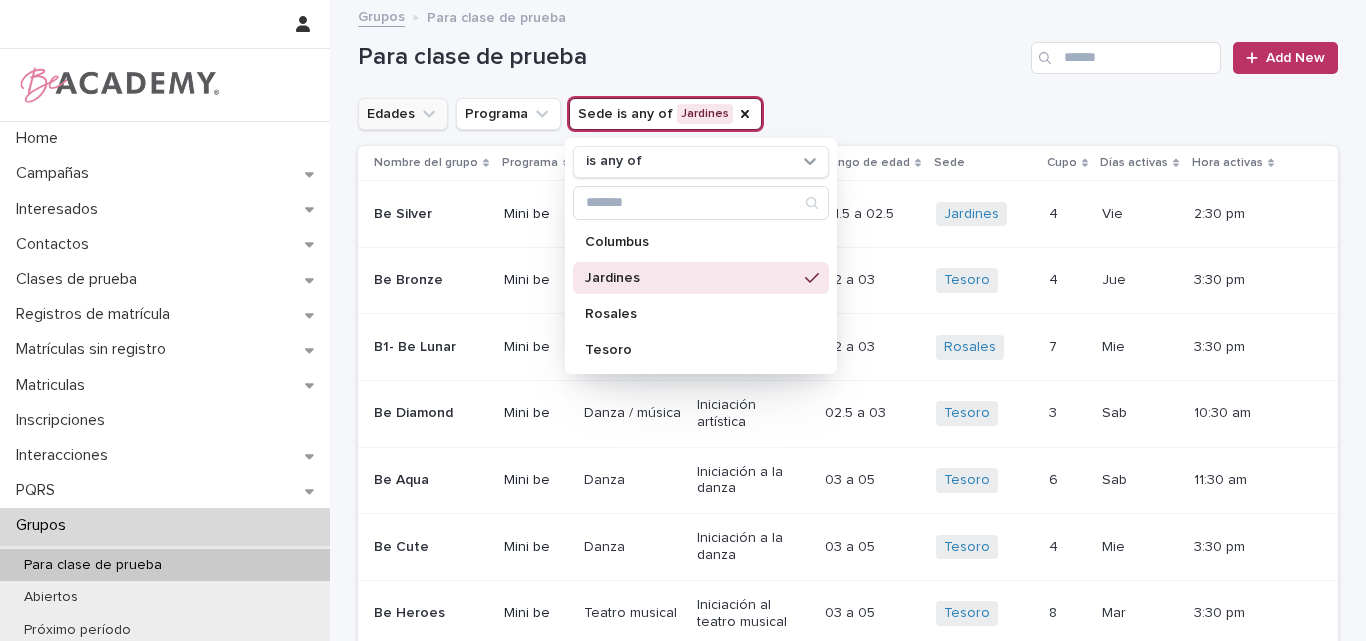 click 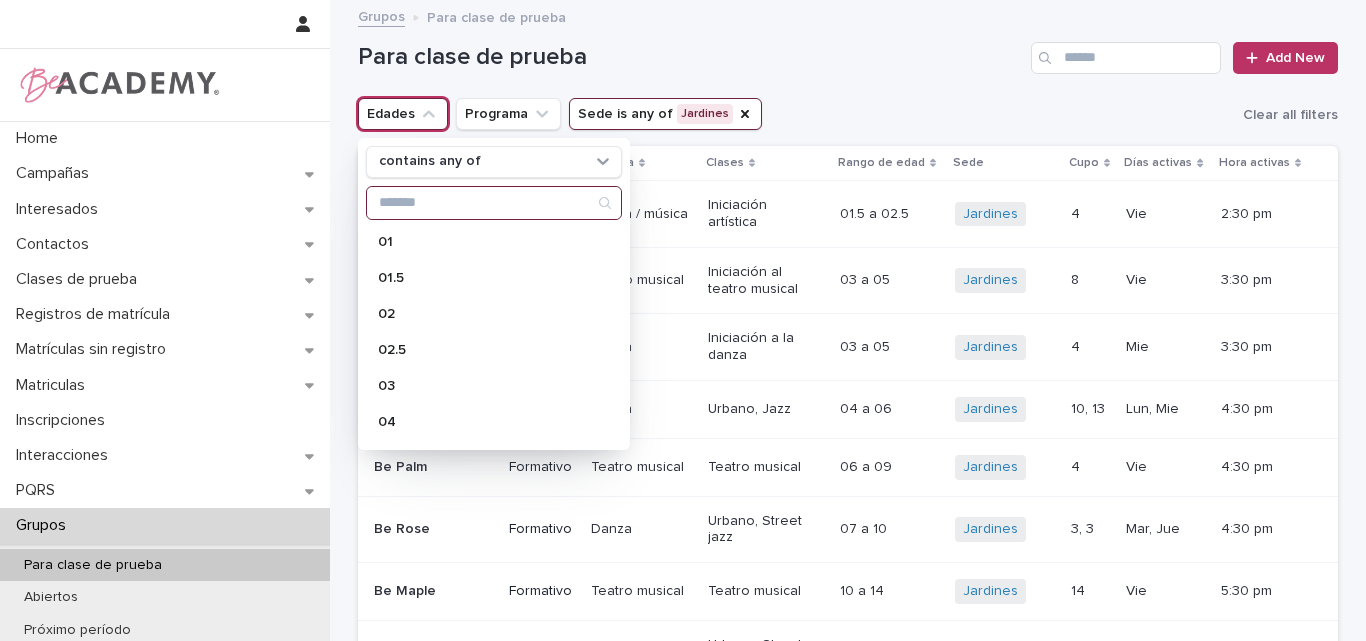 scroll, scrollTop: 200, scrollLeft: 0, axis: vertical 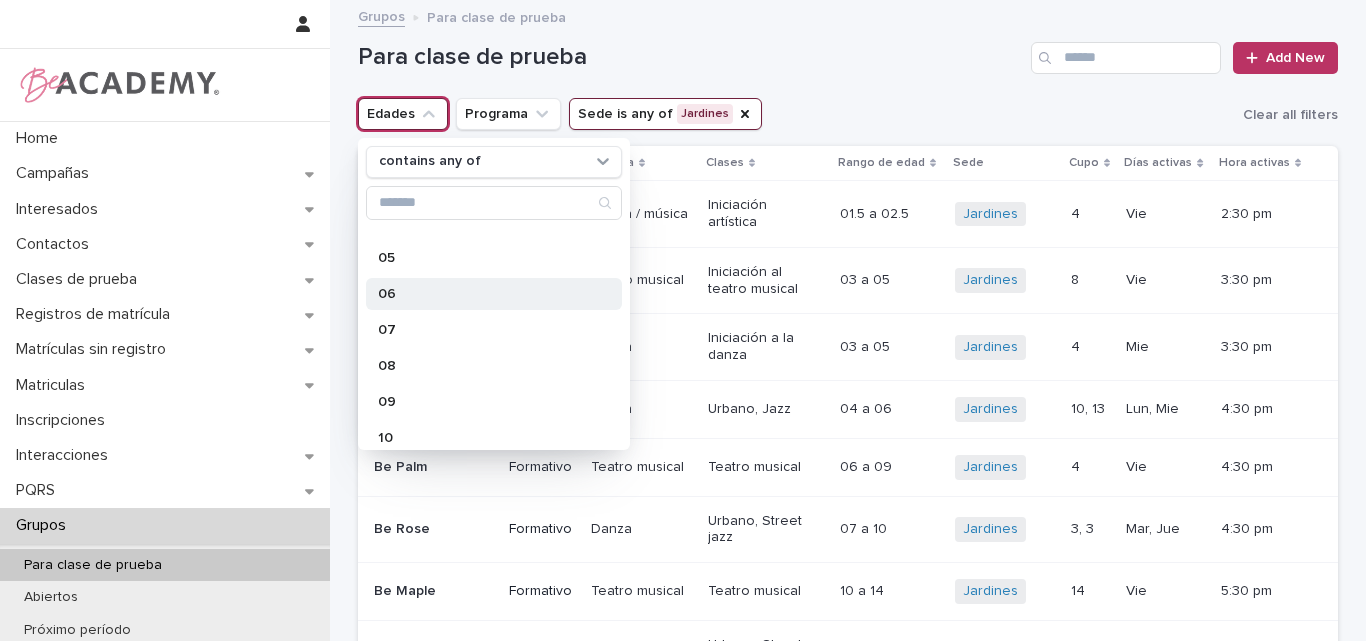 click on "06" at bounding box center [484, 294] 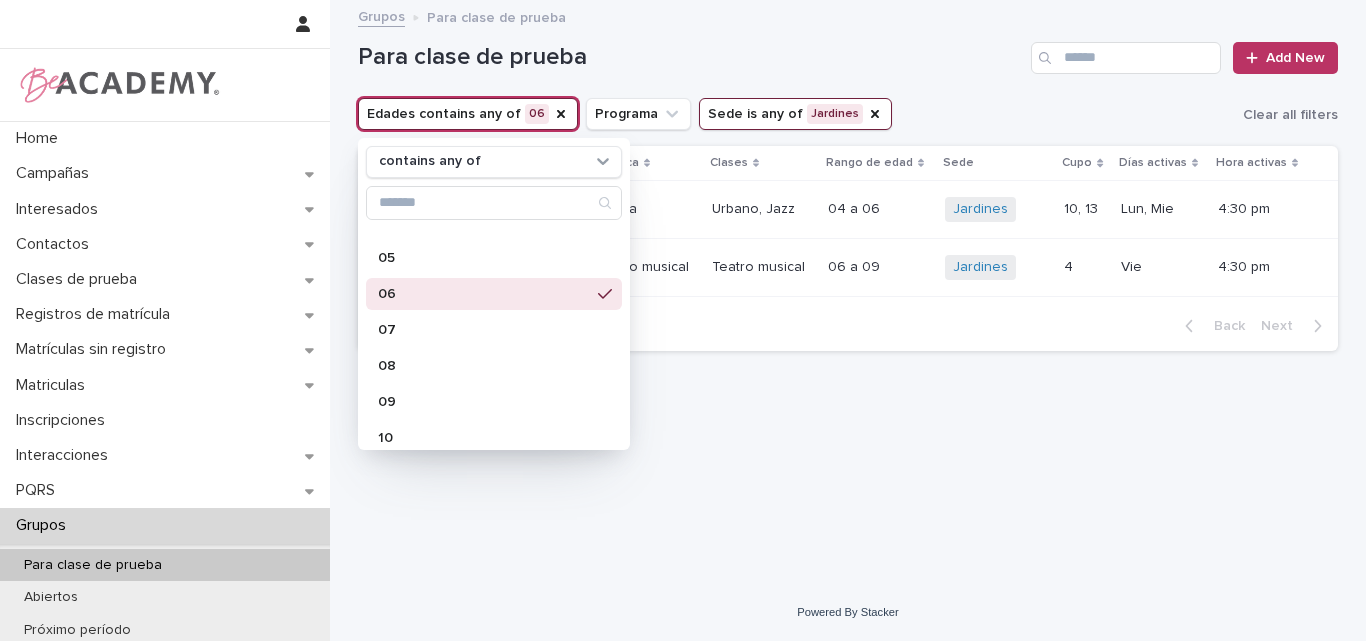 drag, startPoint x: 835, startPoint y: 455, endPoint x: 928, endPoint y: 311, distance: 171.42053 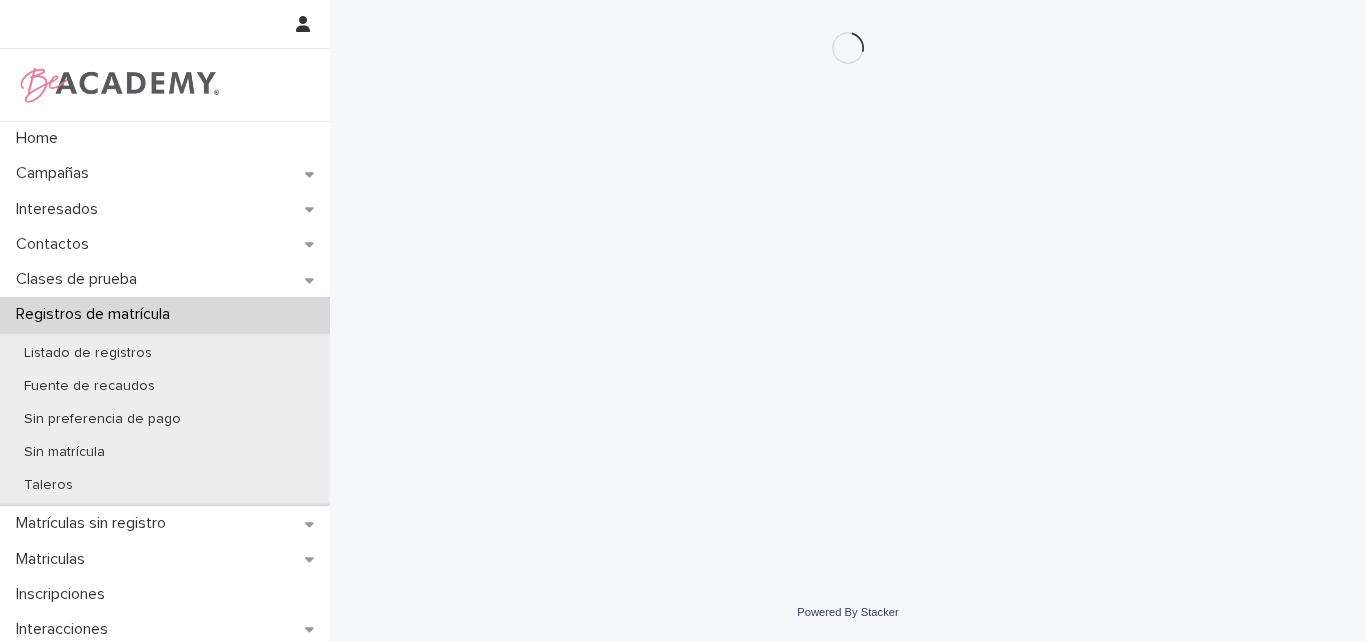 scroll, scrollTop: 0, scrollLeft: 0, axis: both 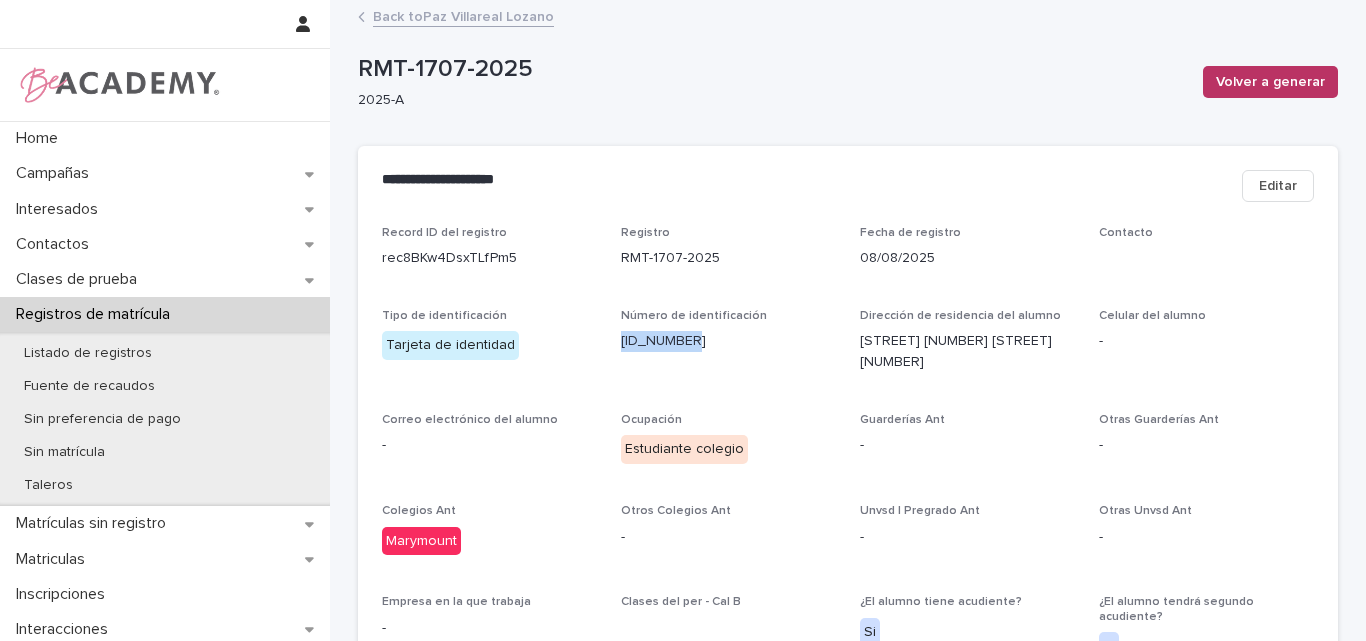 drag, startPoint x: 698, startPoint y: 344, endPoint x: 604, endPoint y: 348, distance: 94.08507 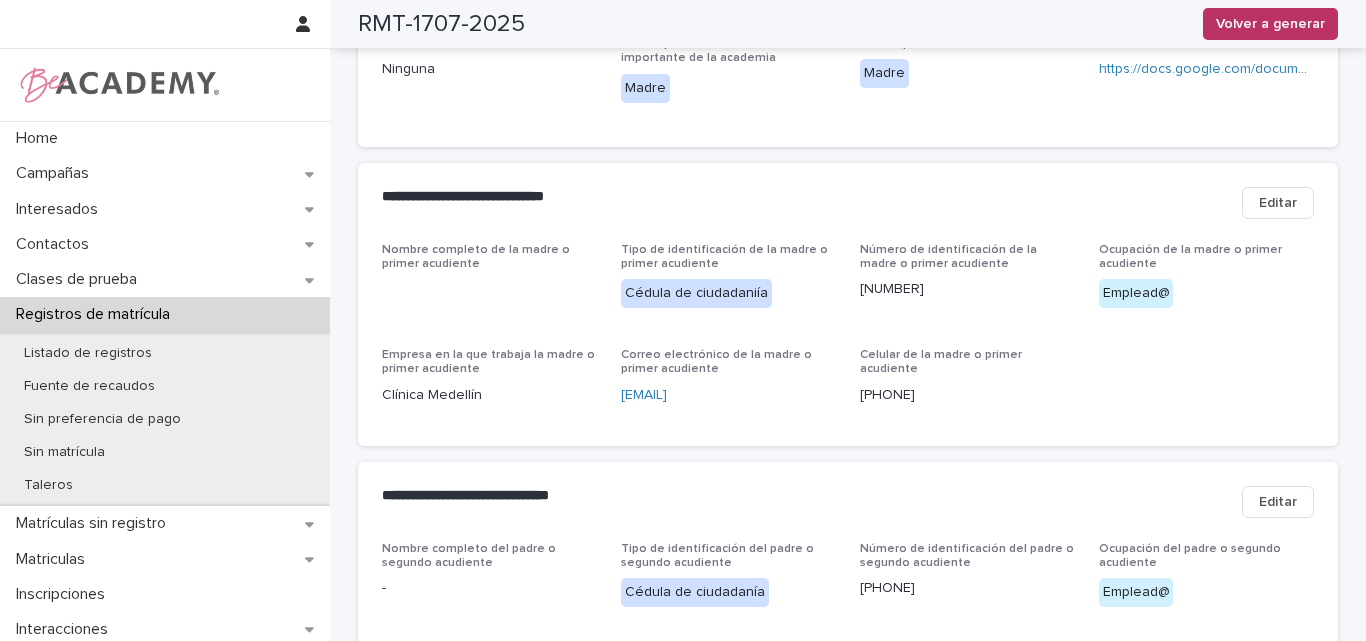 scroll, scrollTop: 700, scrollLeft: 0, axis: vertical 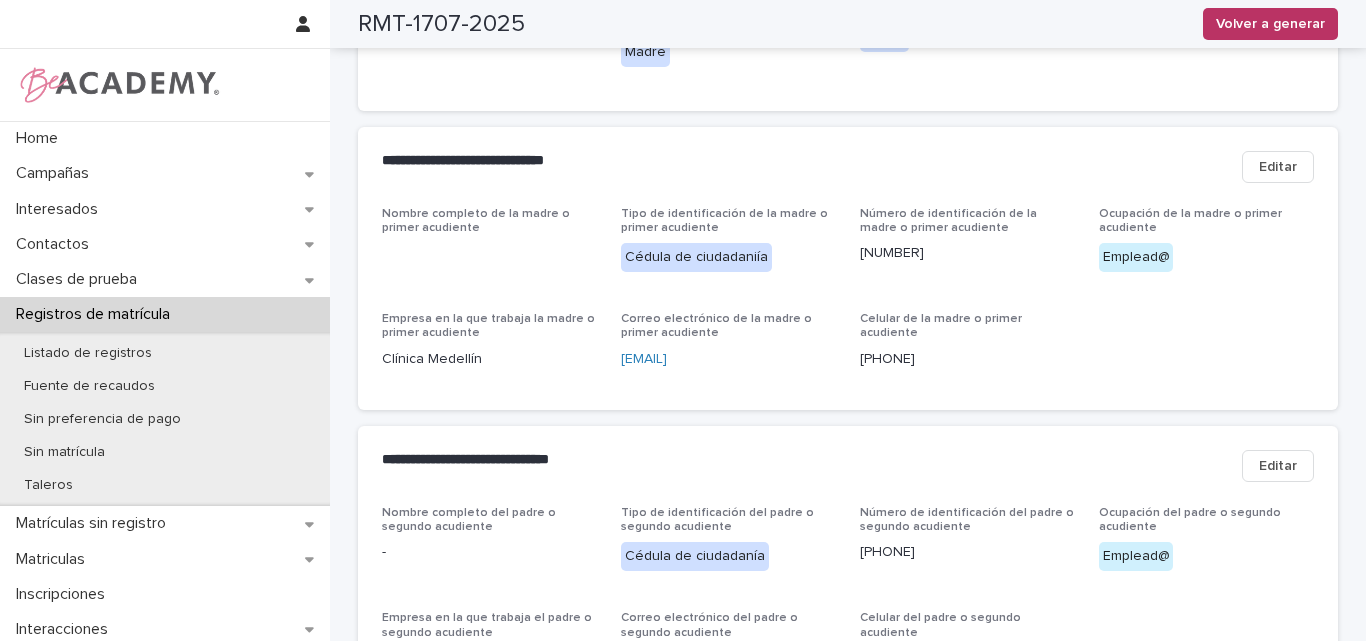 drag, startPoint x: 931, startPoint y: 322, endPoint x: 847, endPoint y: 321, distance: 84.00595 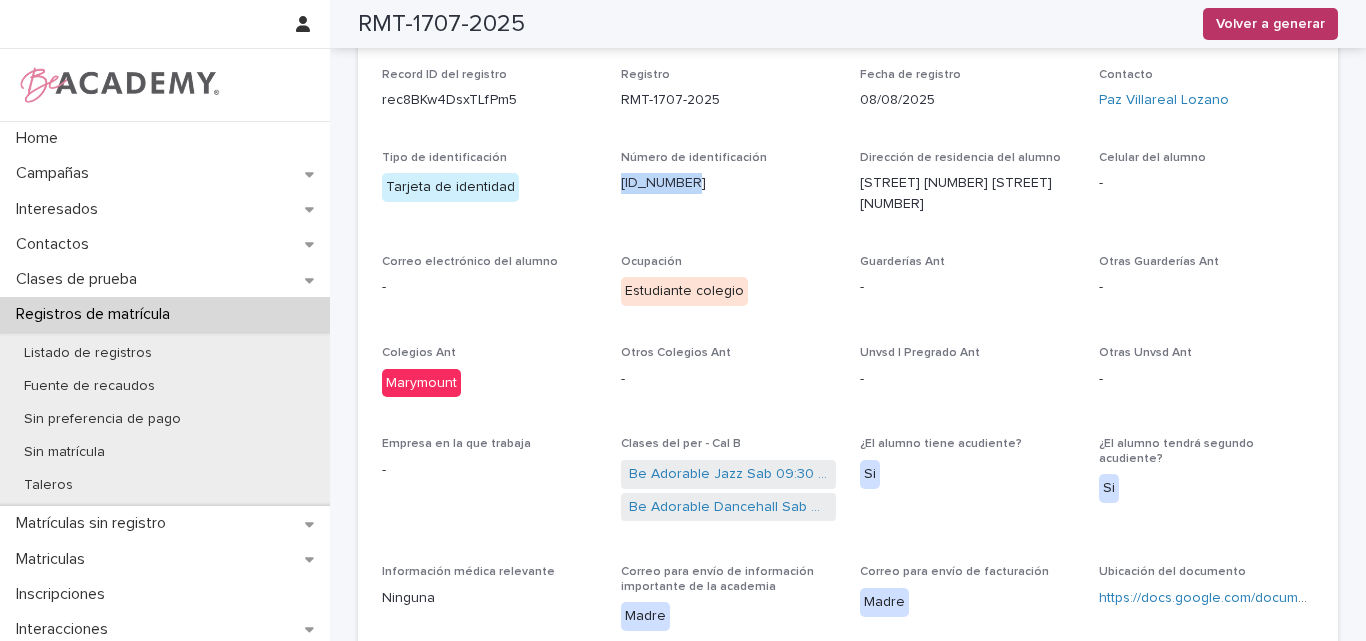 scroll, scrollTop: 0, scrollLeft: 0, axis: both 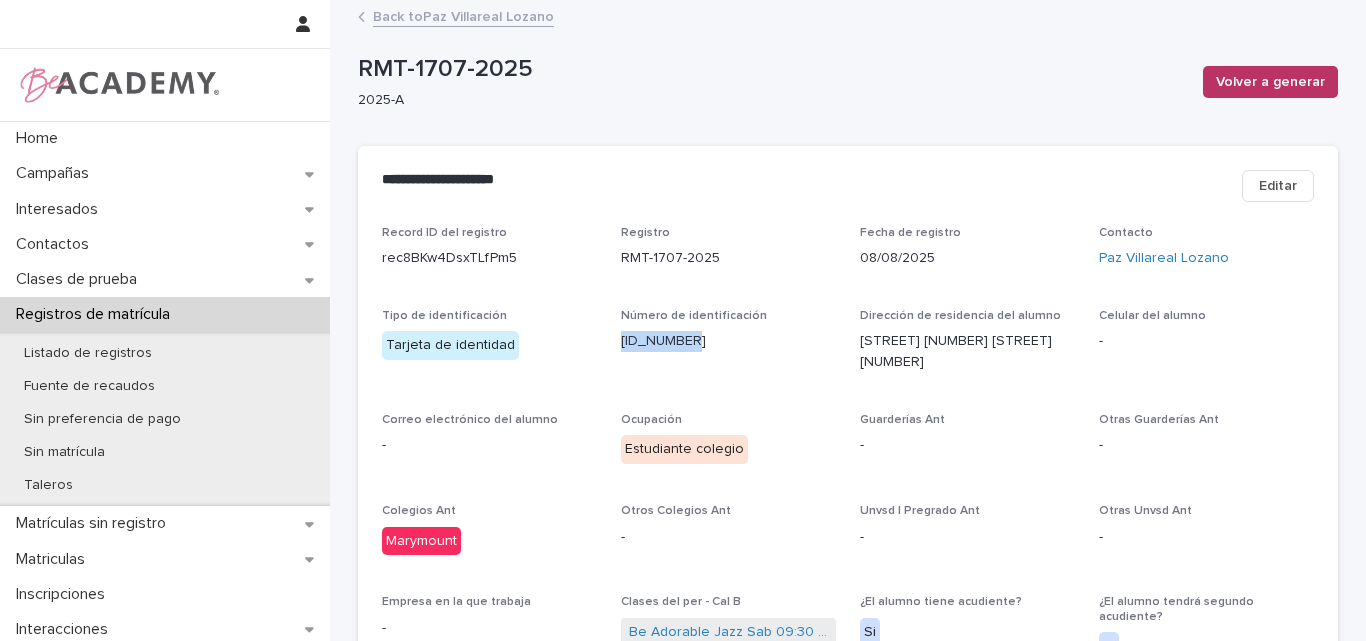 click on "Back to  [FIRST] [LAST] [LAST]" at bounding box center [463, 15] 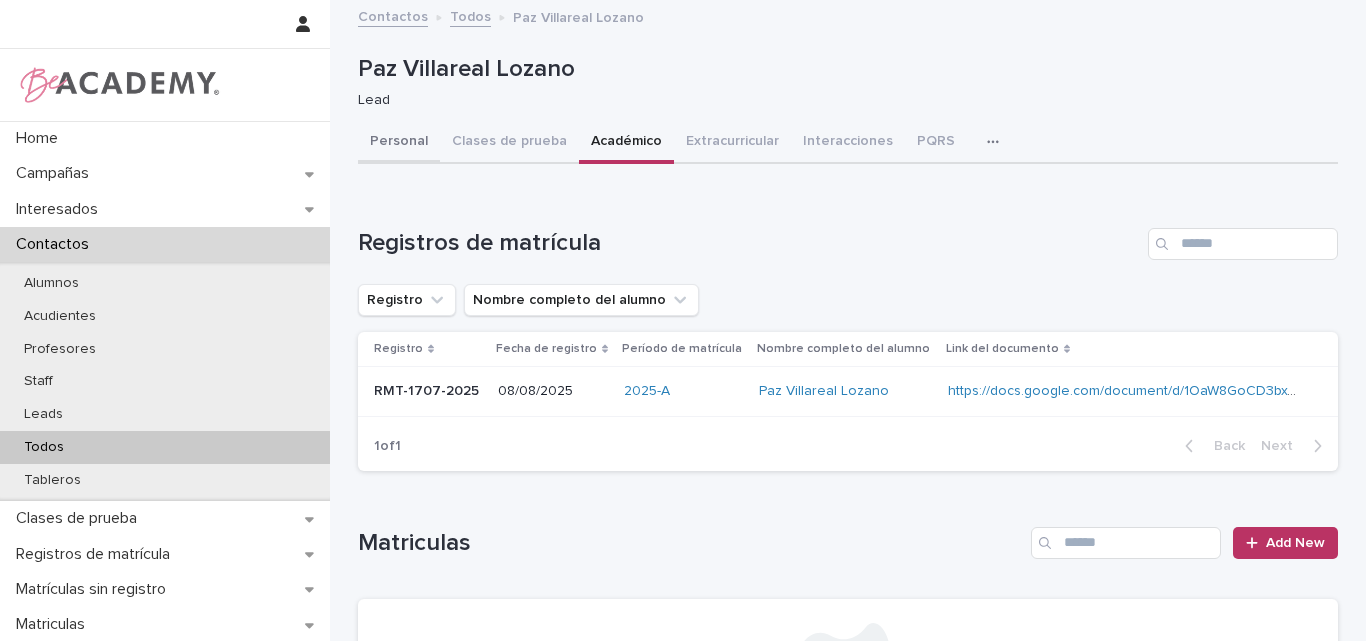 drag, startPoint x: 399, startPoint y: 138, endPoint x: 469, endPoint y: 156, distance: 72.277245 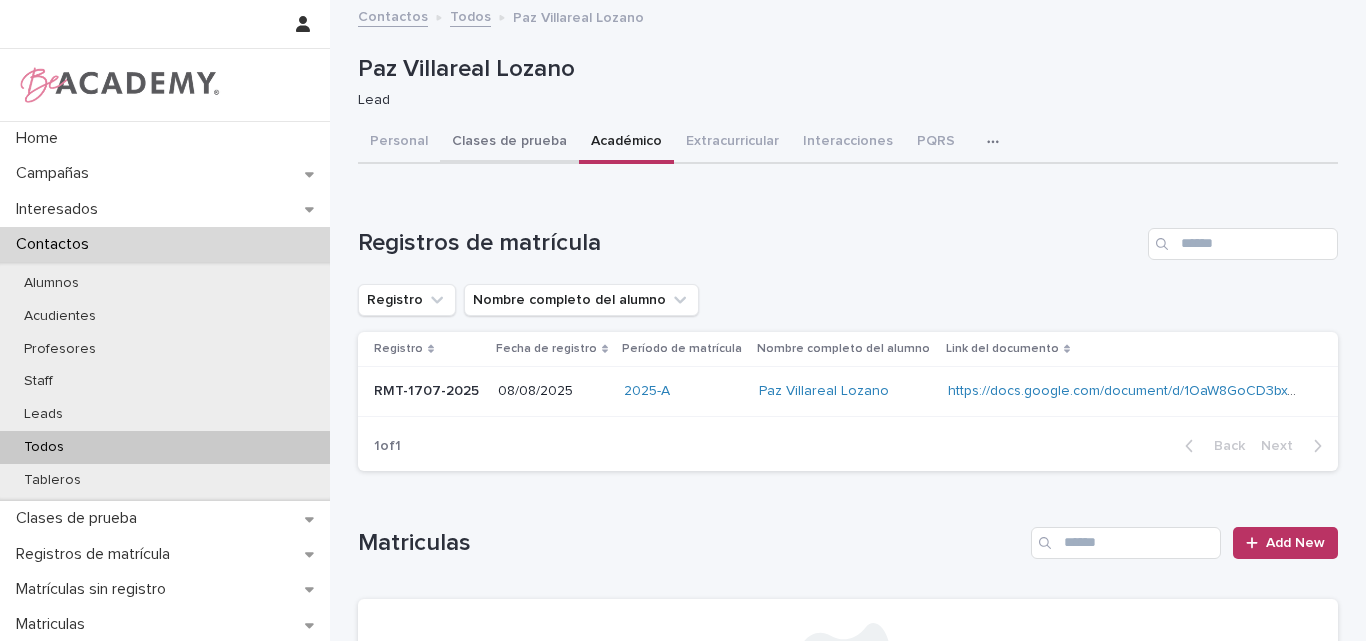 click on "Personal" at bounding box center (399, 143) 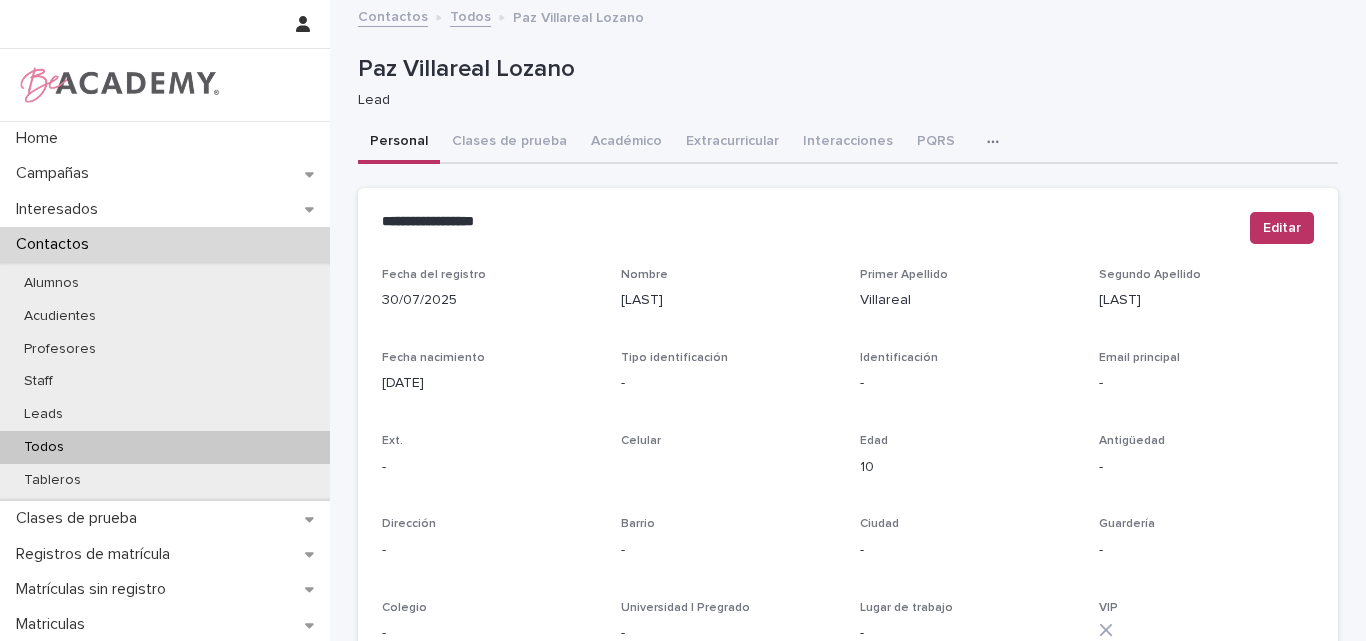 drag, startPoint x: 454, startPoint y: 386, endPoint x: 367, endPoint y: 386, distance: 87 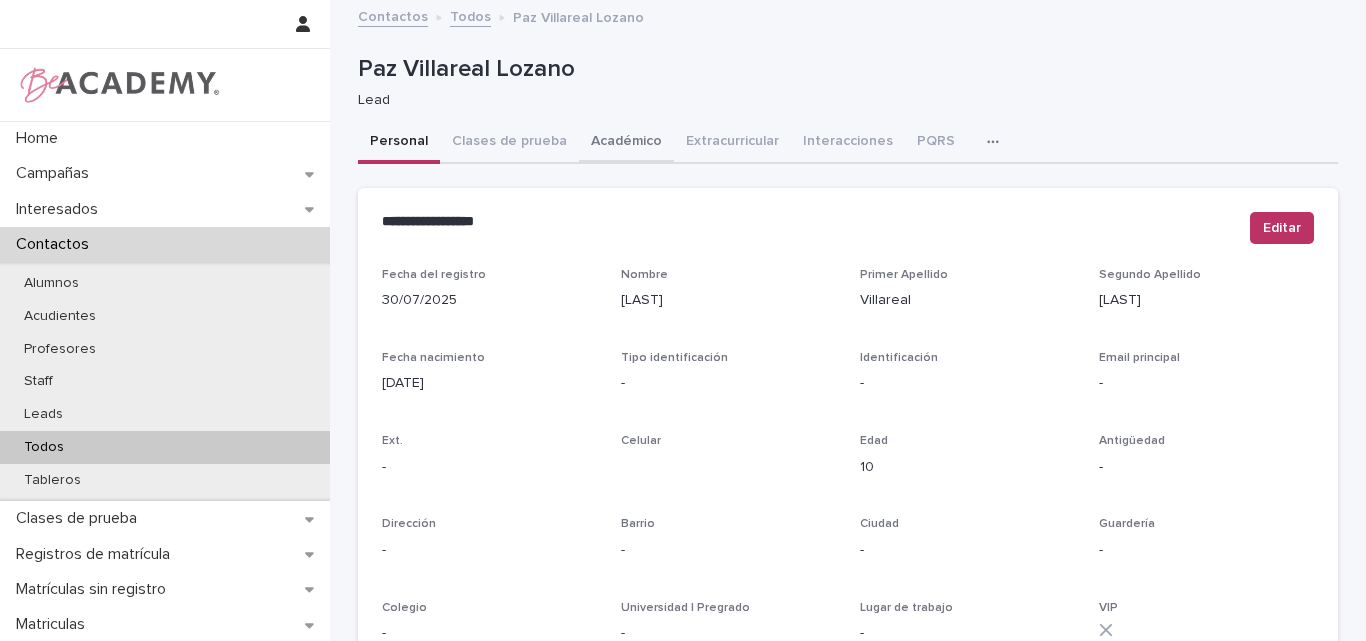 click on "Académico" at bounding box center [626, 143] 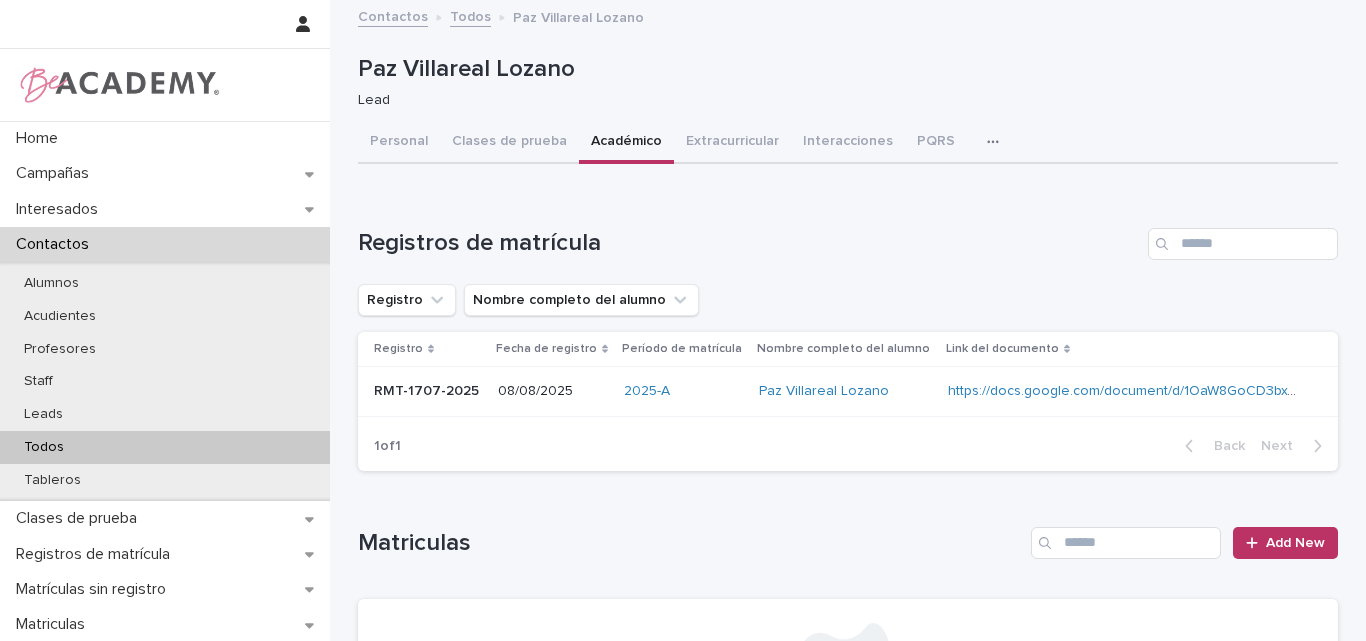 click on "RMT-1707-2025 RMT-1707-2025" at bounding box center [428, 391] 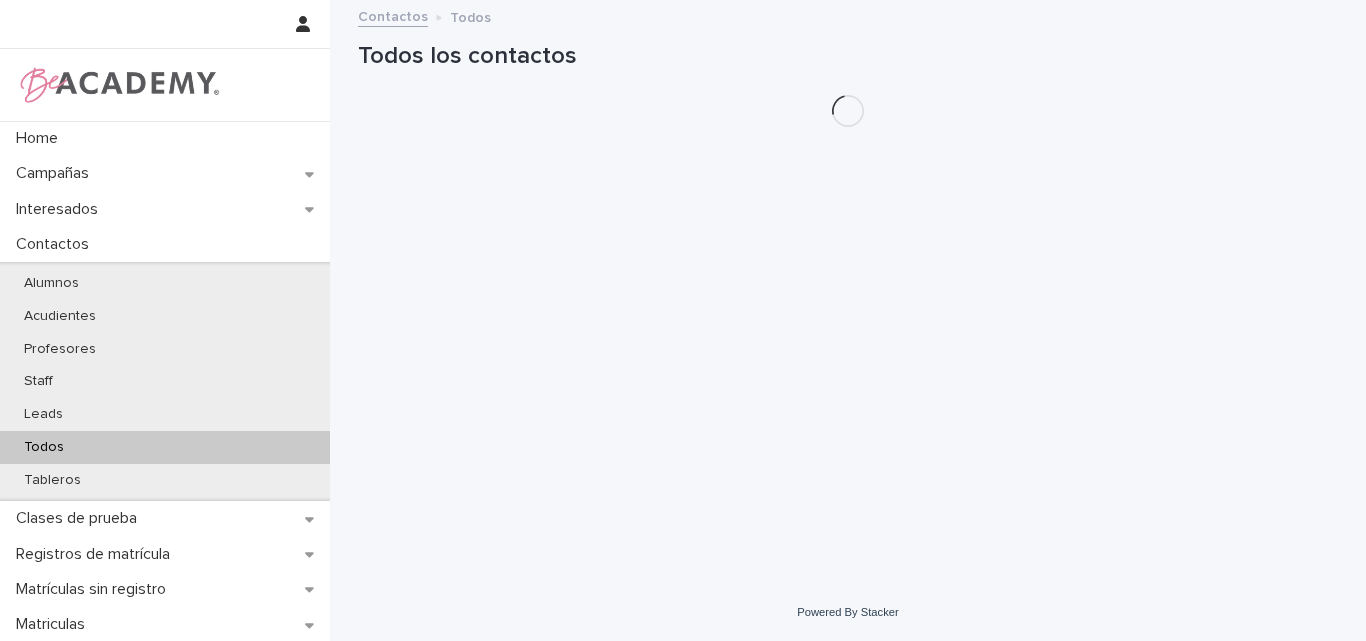 scroll, scrollTop: 0, scrollLeft: 0, axis: both 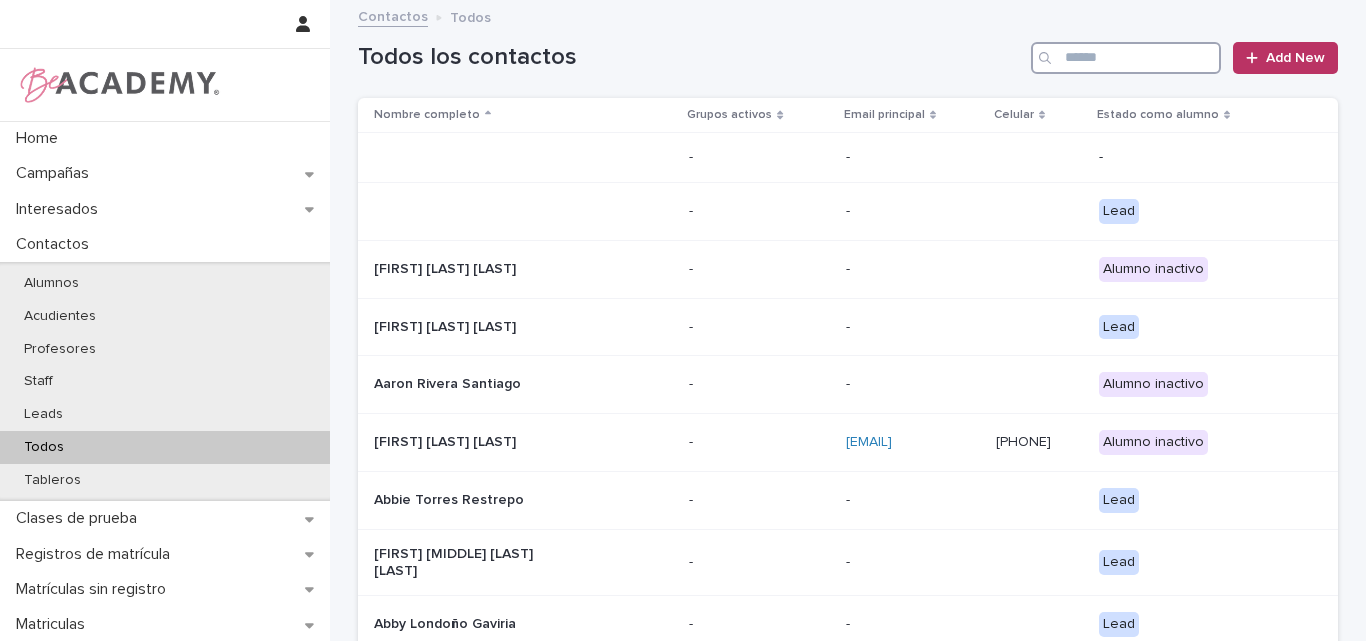click at bounding box center [1126, 58] 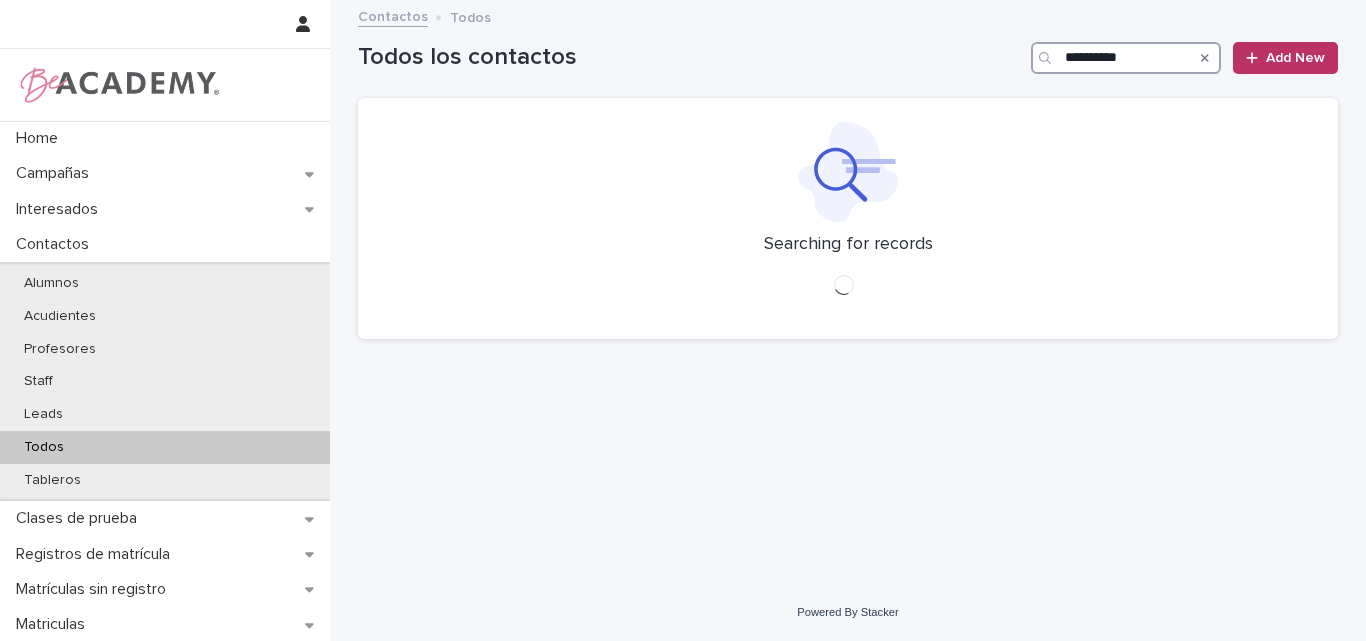 type on "**********" 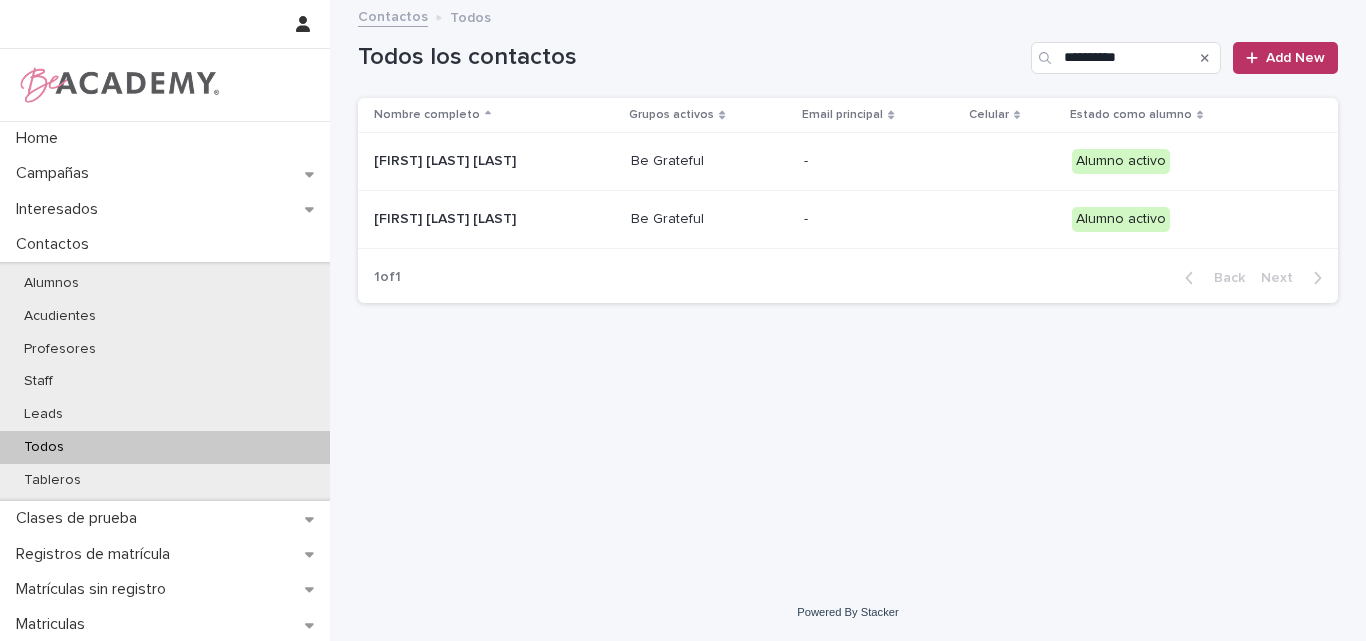 click on "[FIRST] [LAST] [LAST]" at bounding box center (474, 161) 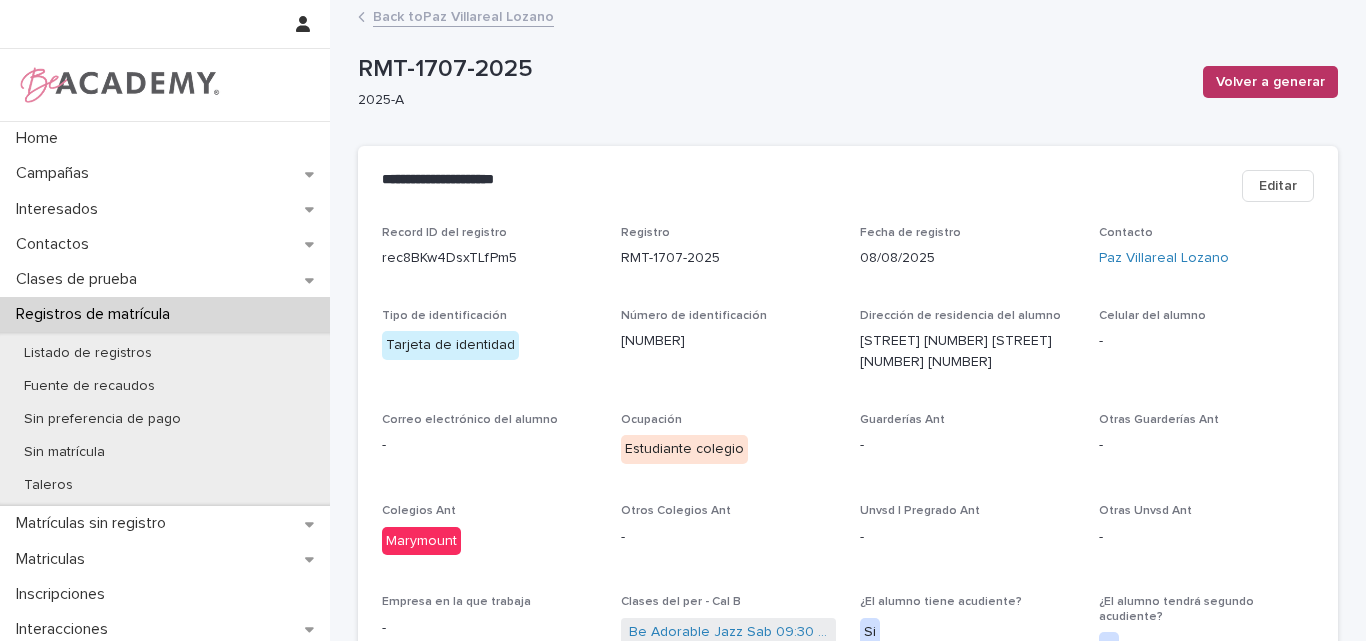 scroll, scrollTop: 0, scrollLeft: 0, axis: both 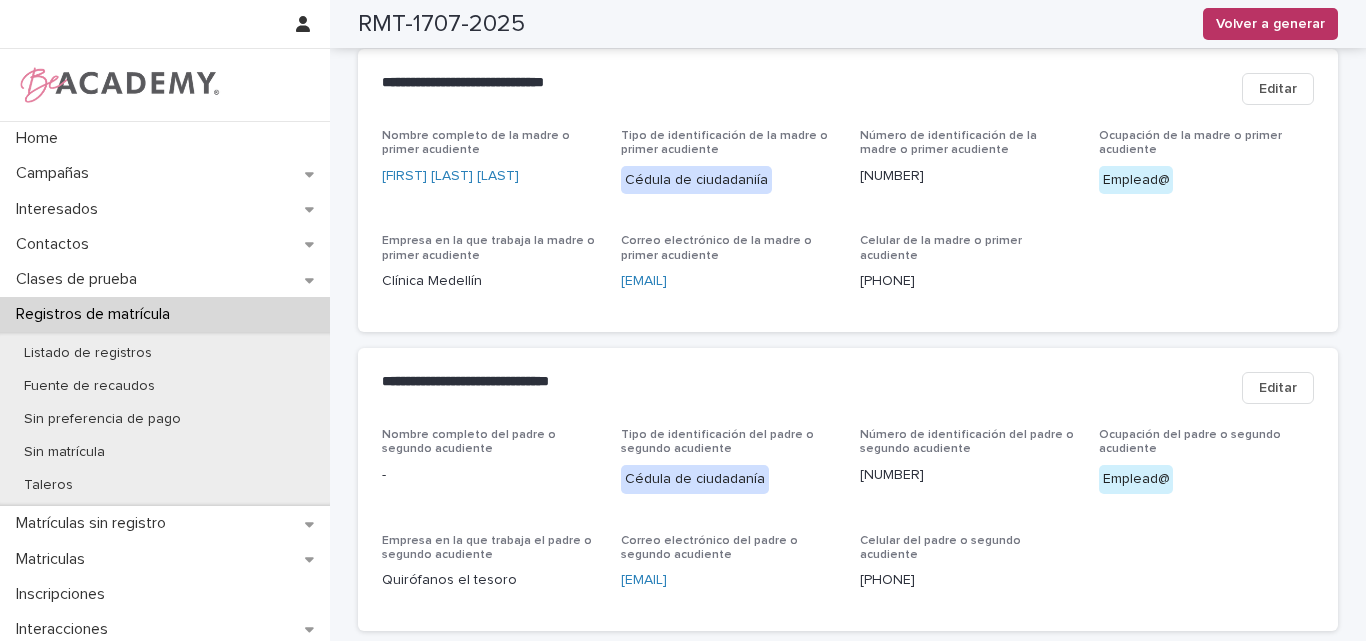 drag, startPoint x: 754, startPoint y: 278, endPoint x: 609, endPoint y: 278, distance: 145 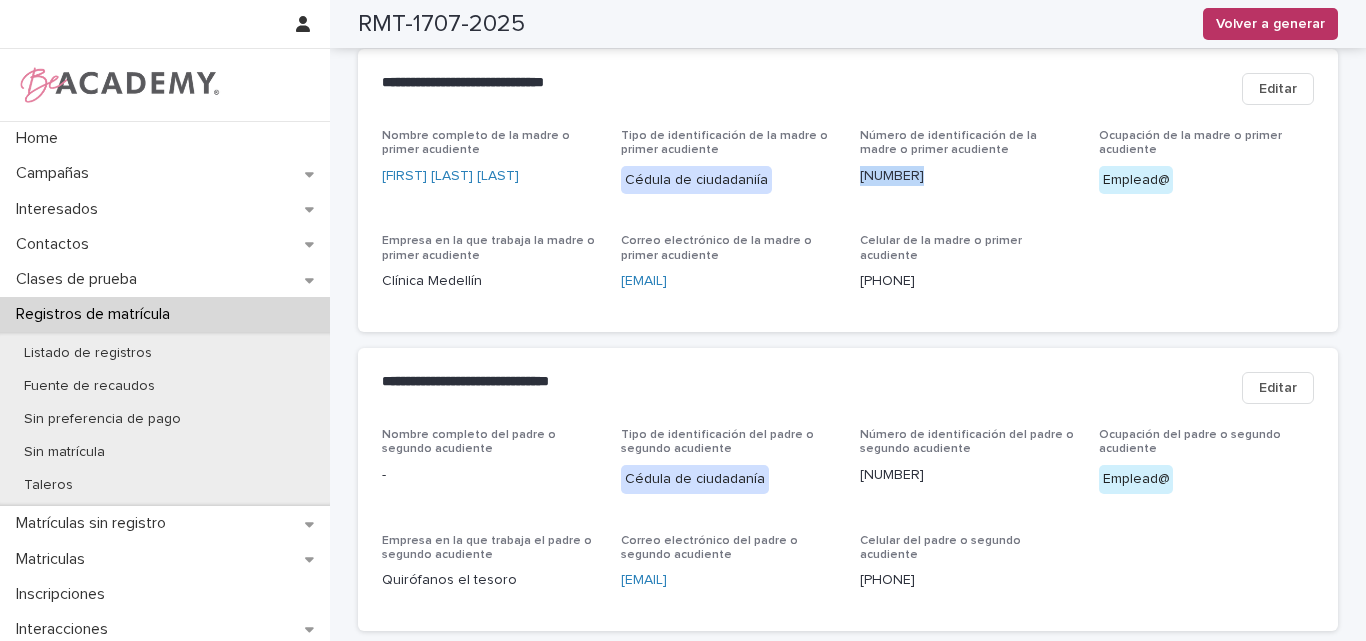 drag, startPoint x: 936, startPoint y: 165, endPoint x: 856, endPoint y: 182, distance: 81.78631 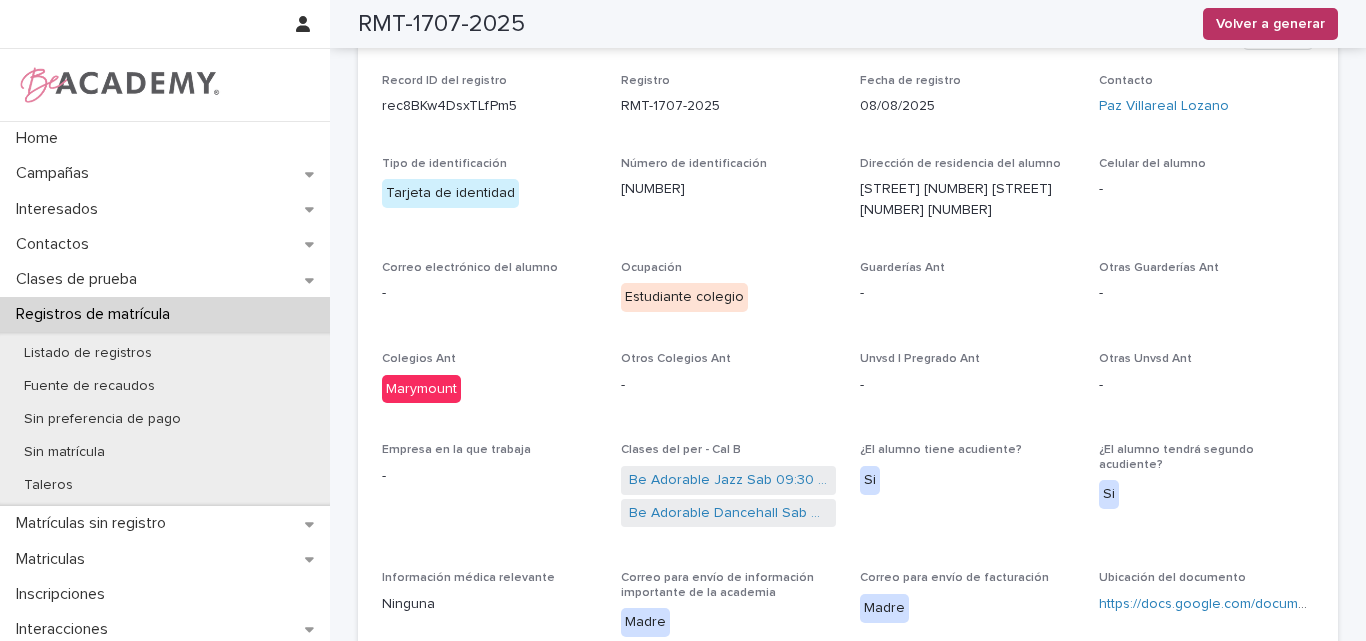 scroll, scrollTop: 0, scrollLeft: 0, axis: both 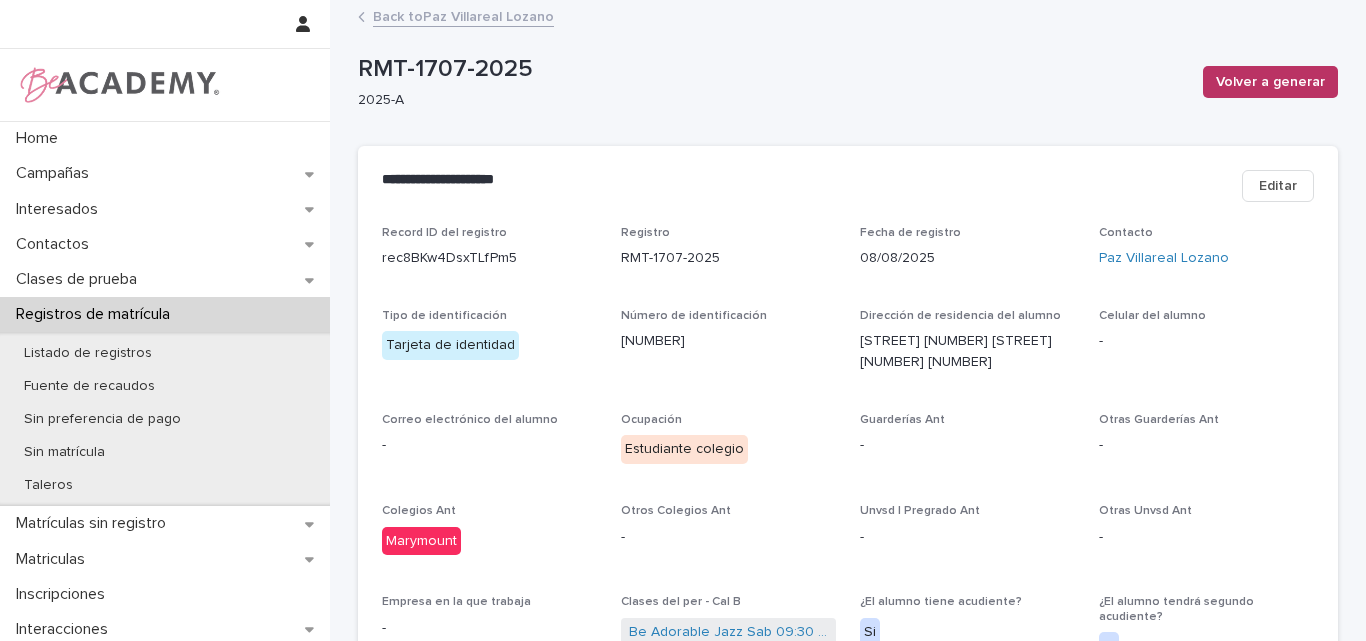 click on "Back to  Paz Villareal Lozano" at bounding box center (463, 15) 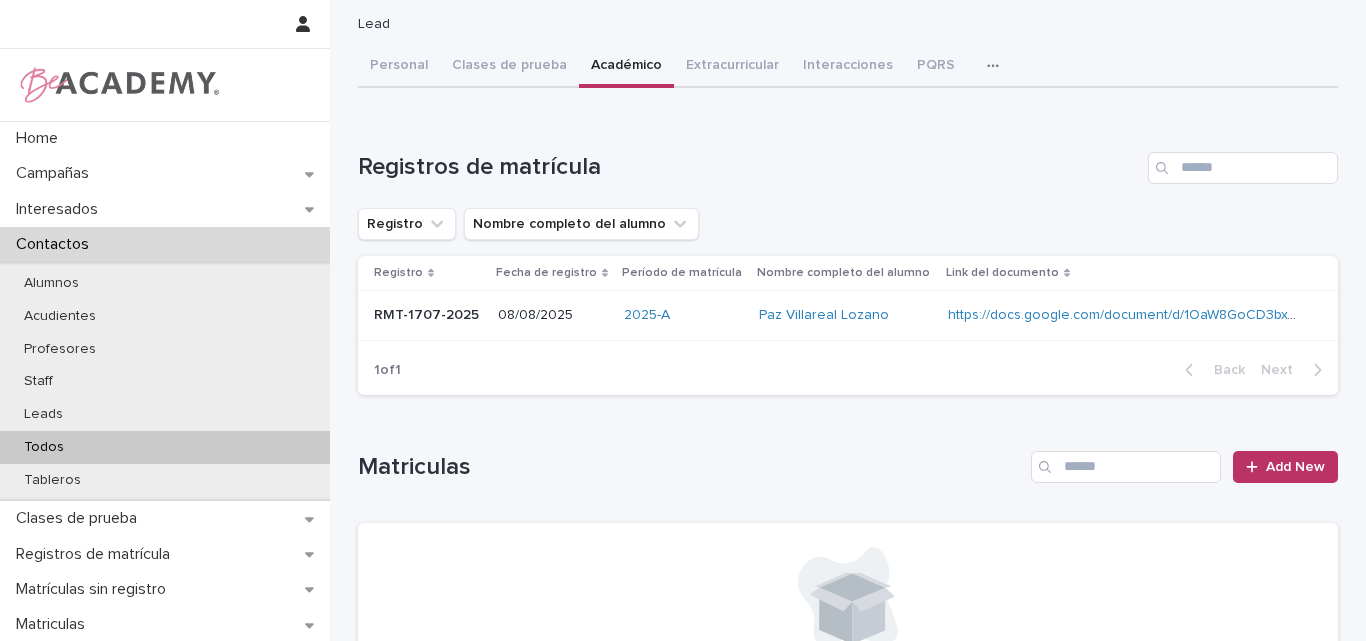scroll, scrollTop: 300, scrollLeft: 0, axis: vertical 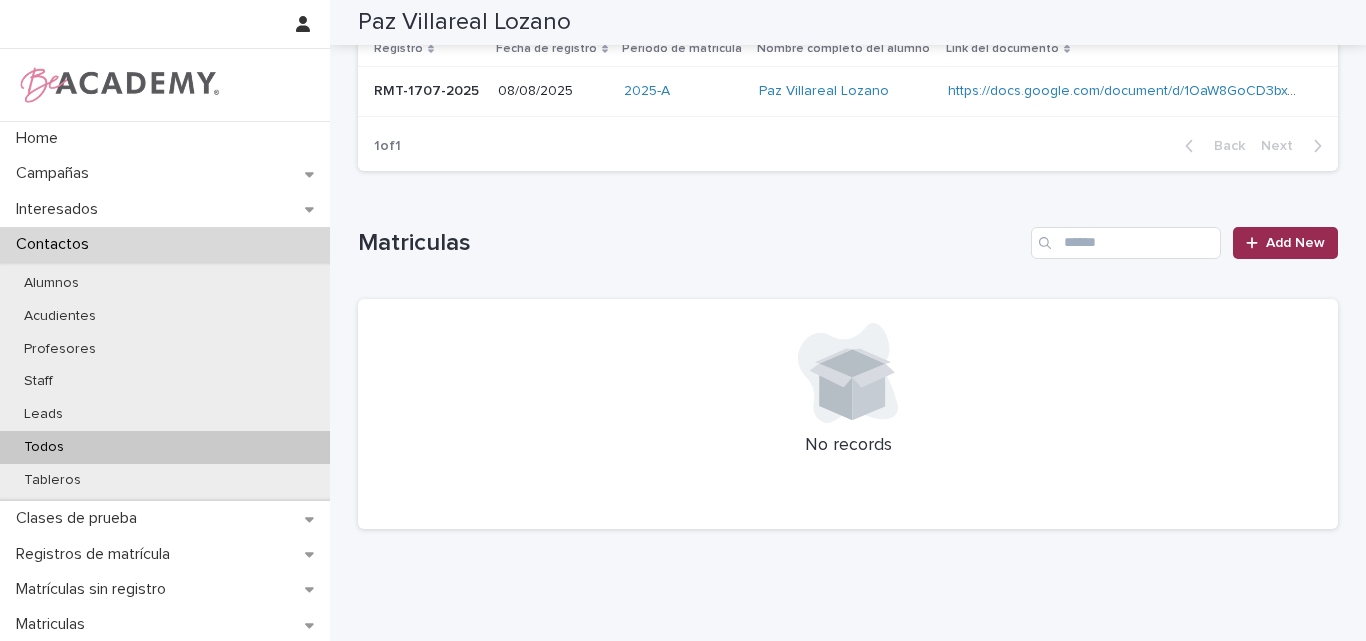 click on "Add New" at bounding box center (1295, 243) 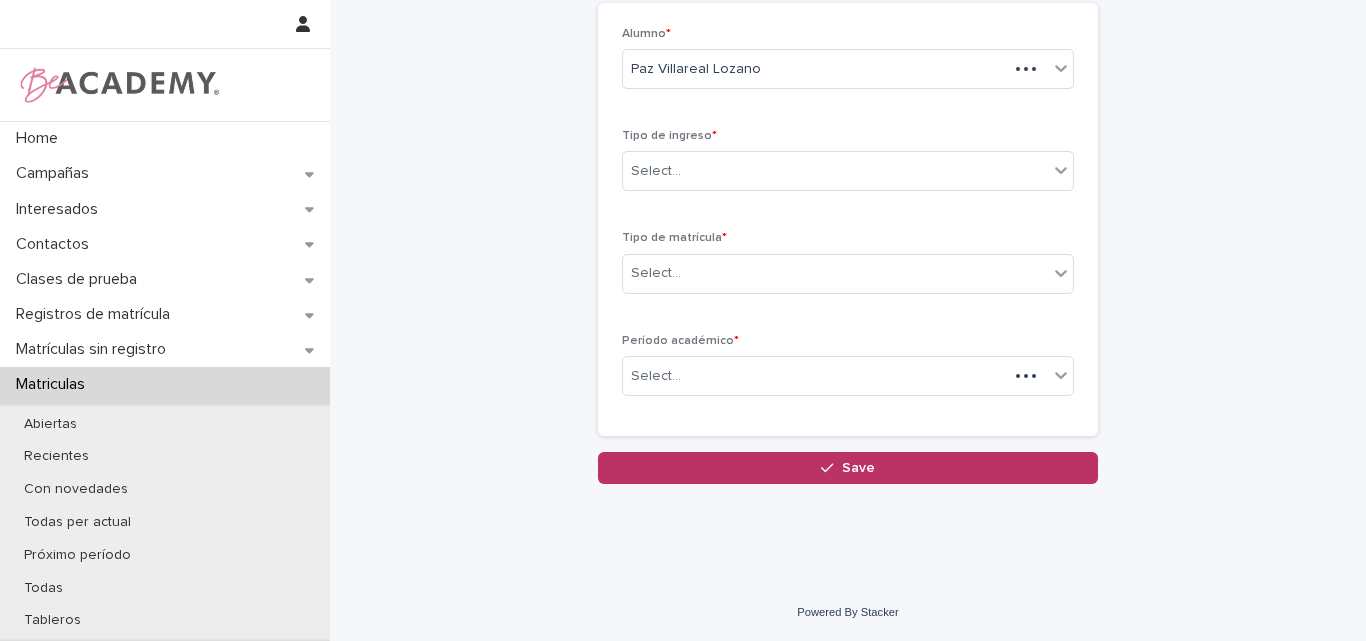scroll, scrollTop: 112, scrollLeft: 0, axis: vertical 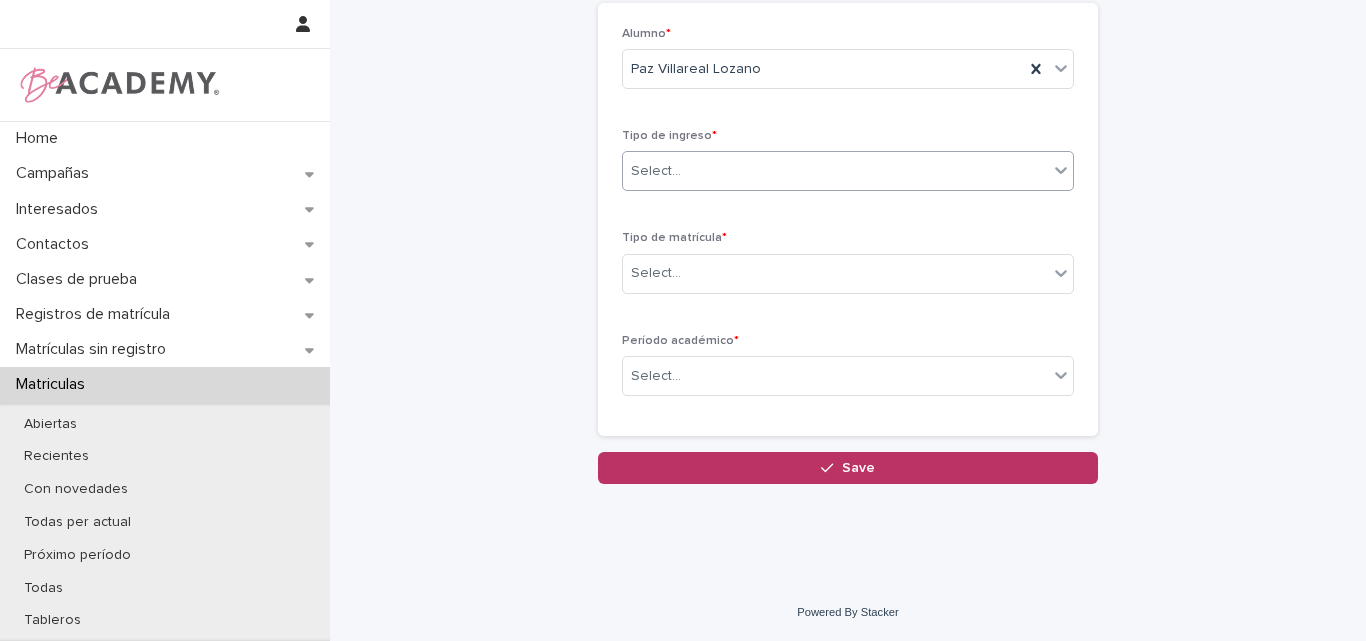 click on "Select..." at bounding box center [835, 171] 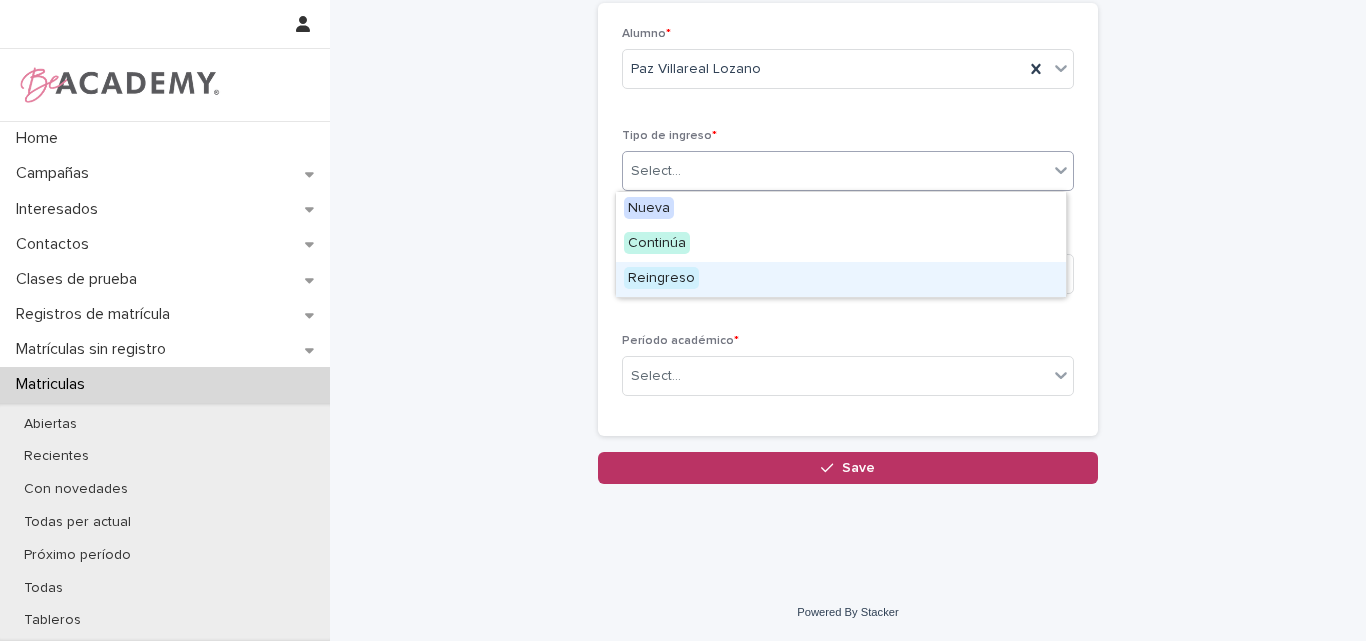 click on "Matricular alumno Loading... Saving… Loading... Saving… Loading... Saving… Alumno * Paz Villareal Lozano Tipo de ingreso *      option Reingreso focused, 3 of 3. 3 results available. Use Up and Down to choose options, press Enter to select the currently focused option, press Escape to exit the menu, press Tab to select the option and exit the menu. Select... Tipo de matrícula * Select... Período académico * Select... Loading... Saving… Loading... Saving… Loading... Saving… Loading... Saving… Loading... Saving… Loading... Saving… Loading... Saving… Loading... Saving… Loading... Saving… Loading... Saving… Sorry, there was an error saving your record. Please try again. Please fill out the required fields above. Save" at bounding box center [848, 187] 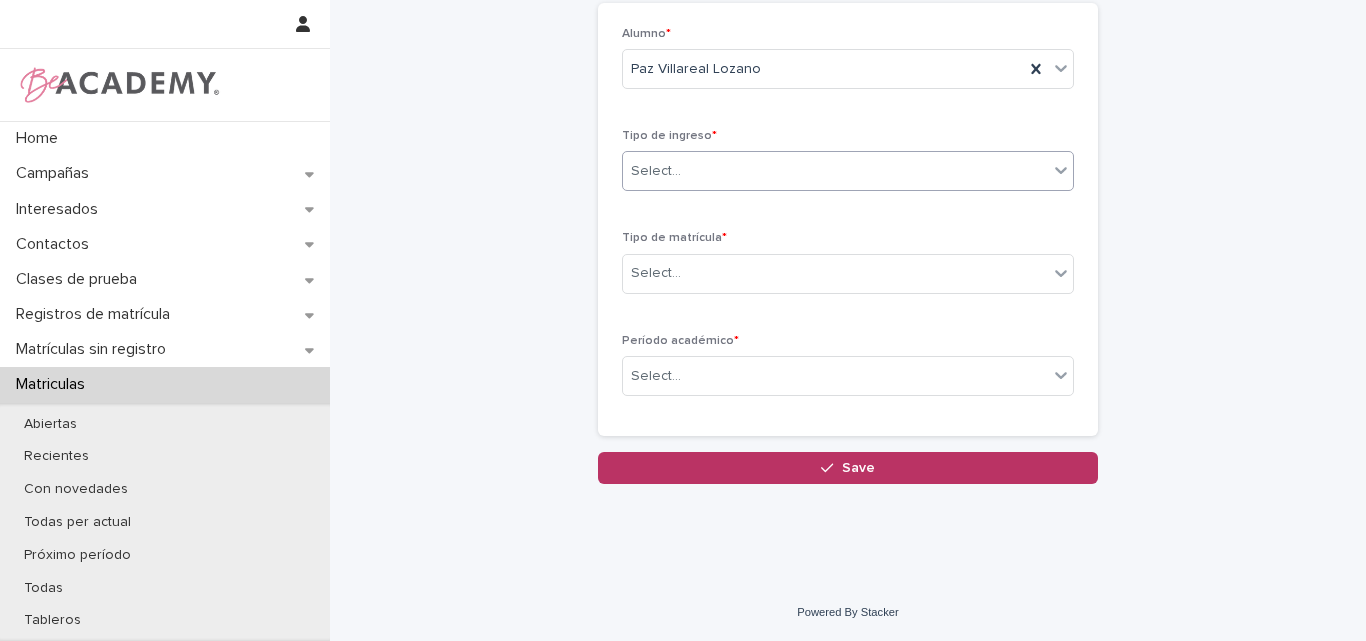 click on "Select..." at bounding box center [835, 171] 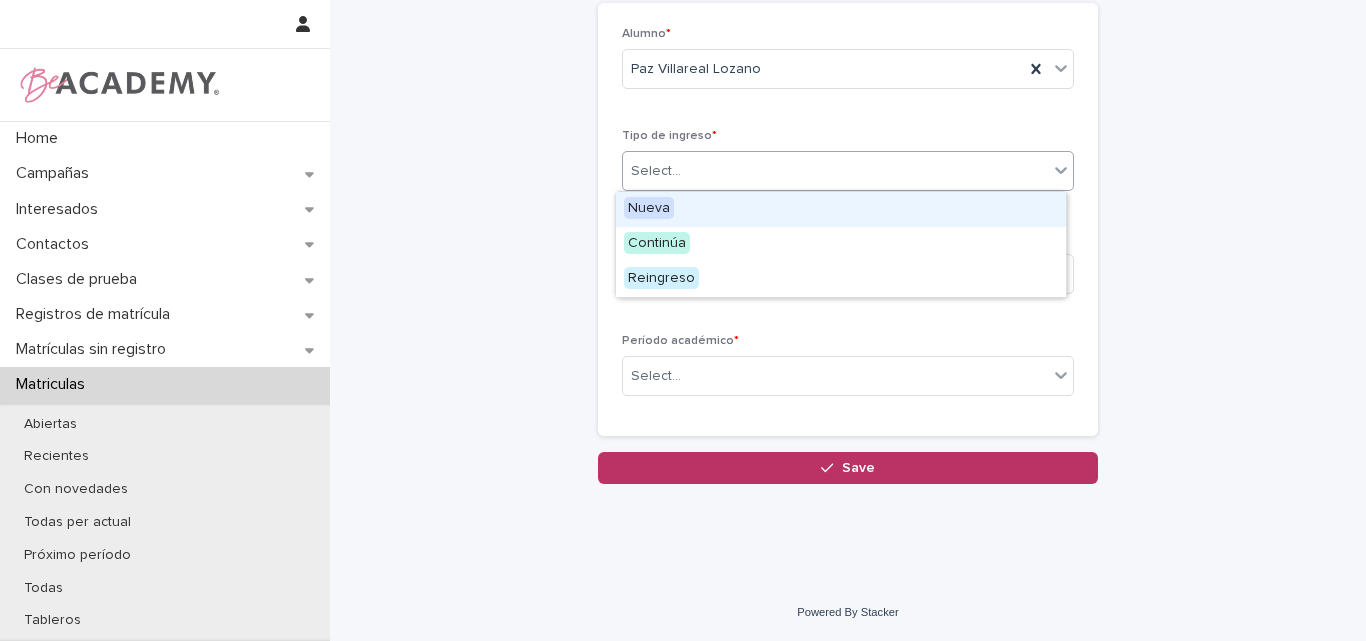 click on "Nueva" at bounding box center [841, 209] 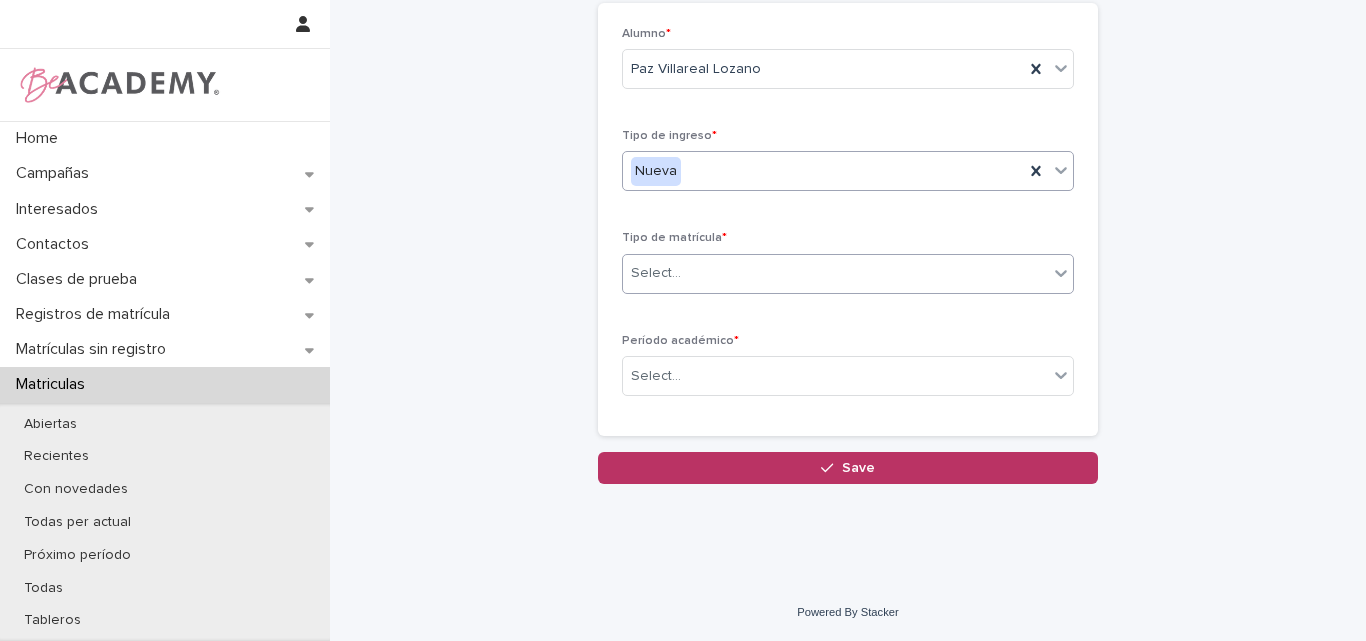 click on "Select..." at bounding box center (835, 273) 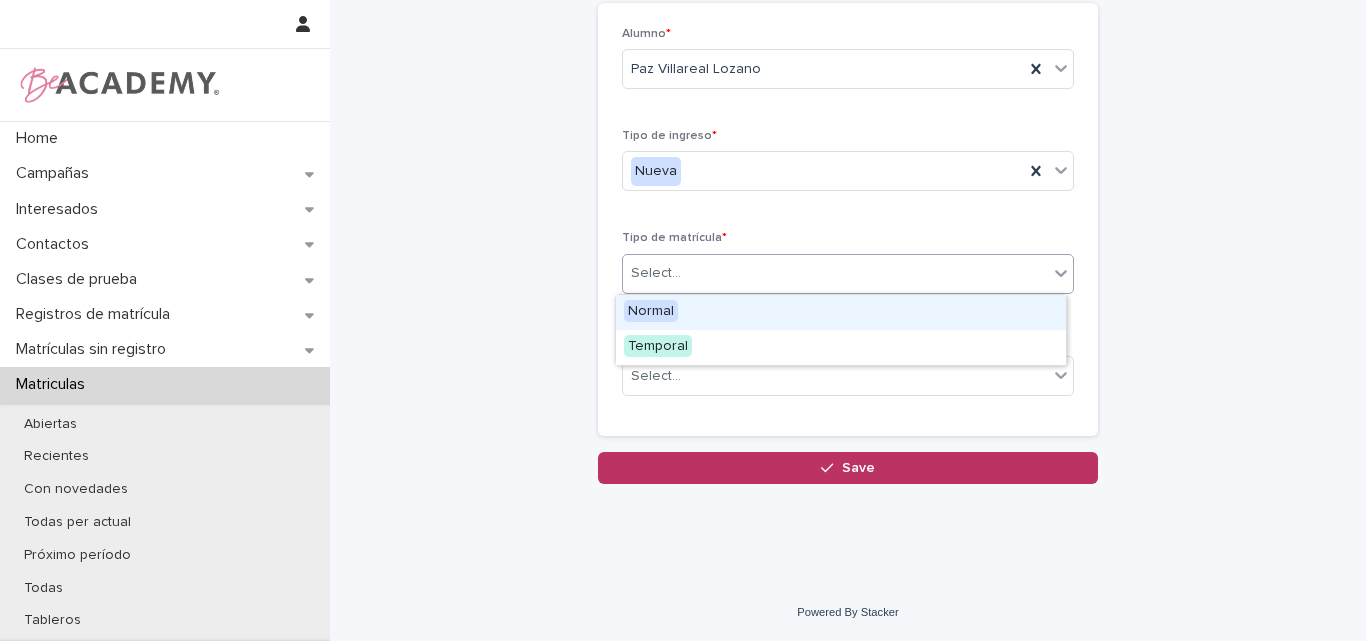 click on "Normal" at bounding box center [651, 311] 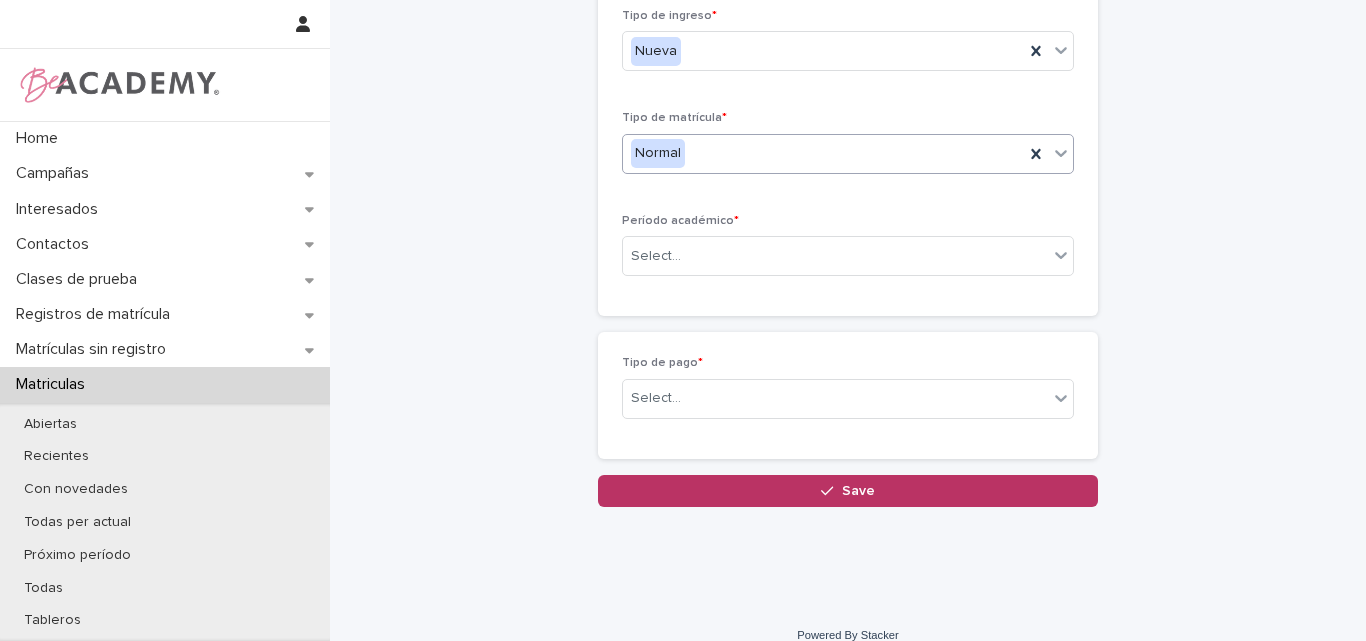 scroll, scrollTop: 254, scrollLeft: 0, axis: vertical 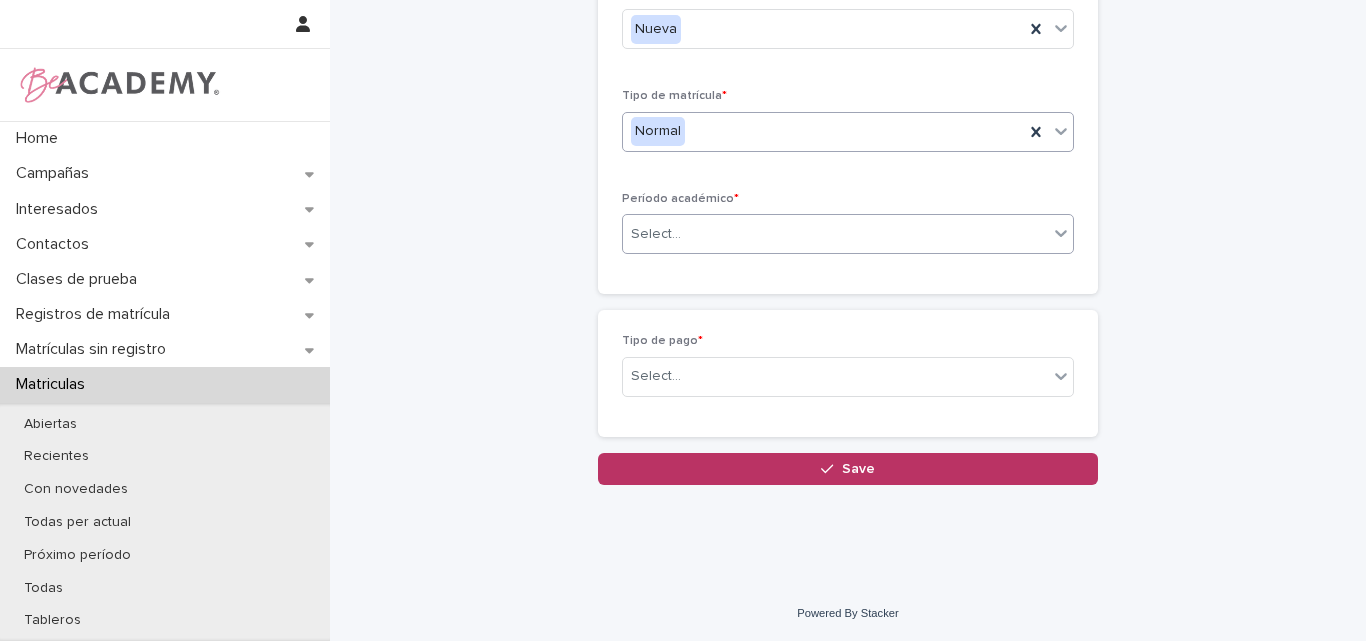 click on "Select..." at bounding box center [835, 234] 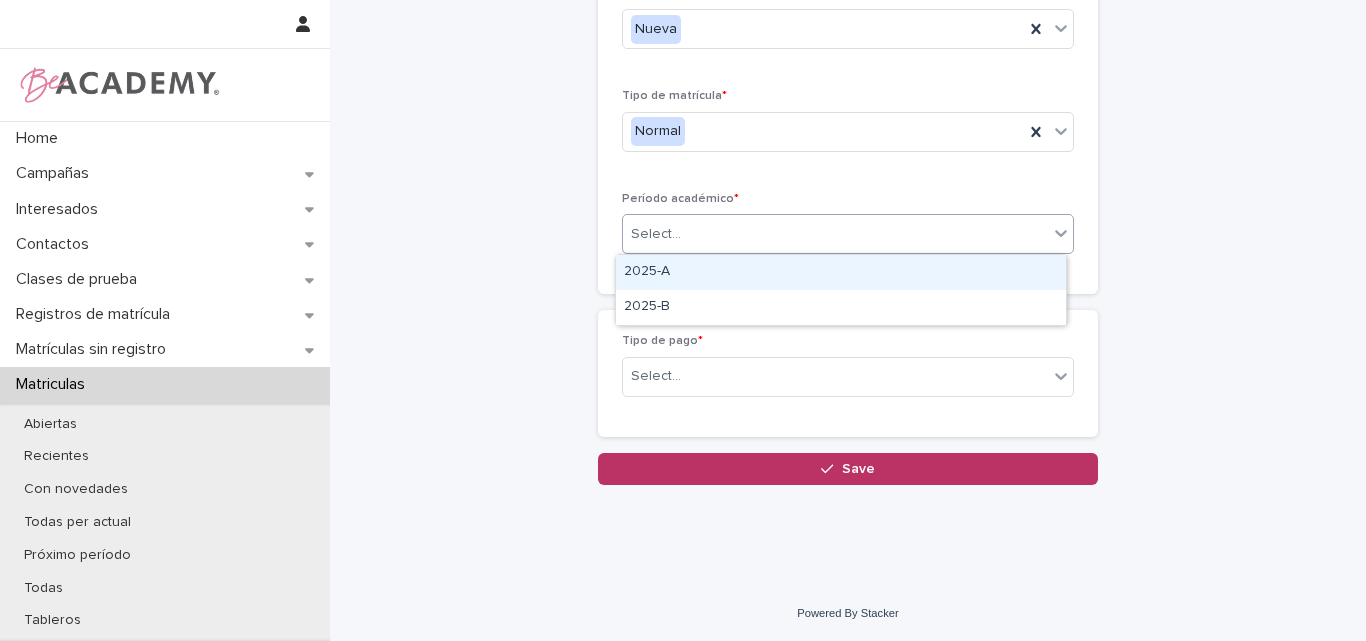 click on "2025-A" at bounding box center (841, 272) 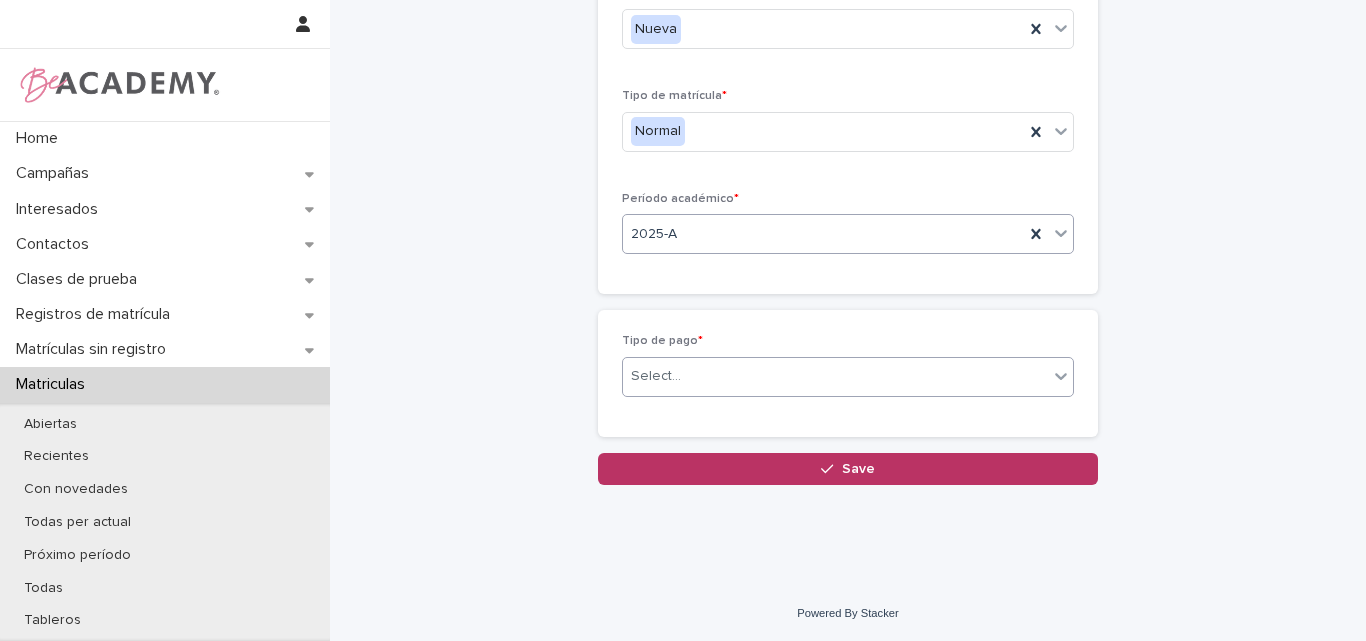 click at bounding box center [684, 376] 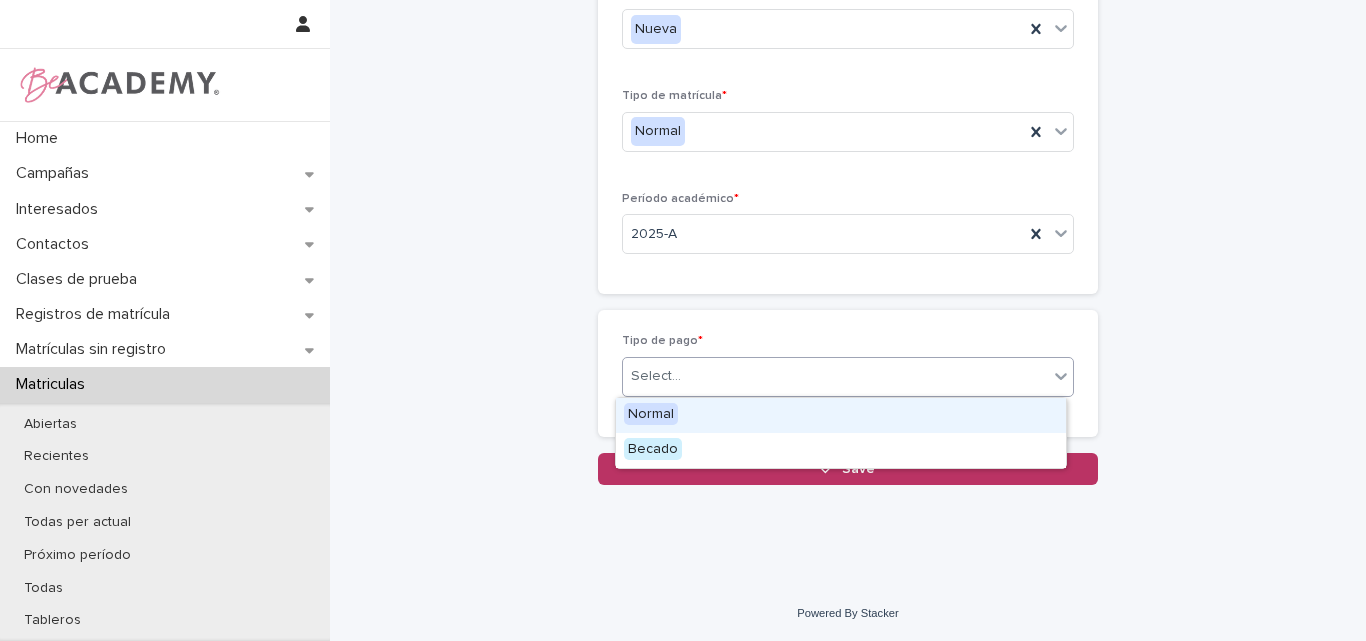 click on "Normal" at bounding box center (651, 414) 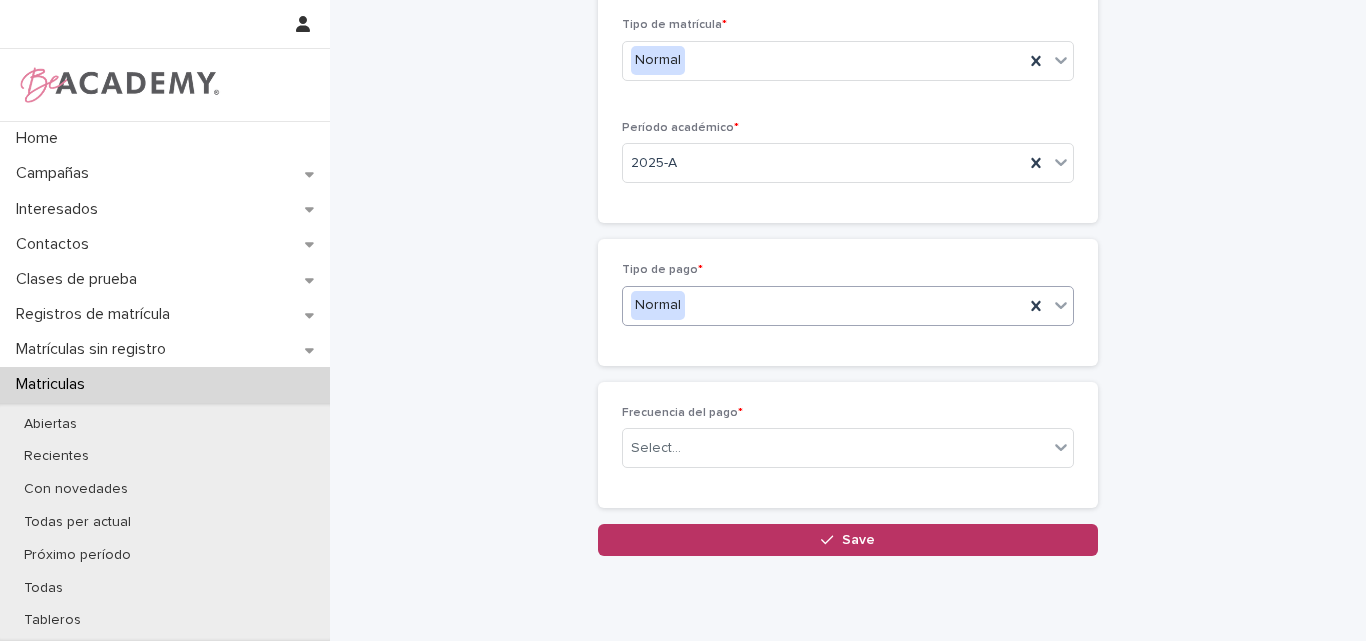 scroll, scrollTop: 397, scrollLeft: 0, axis: vertical 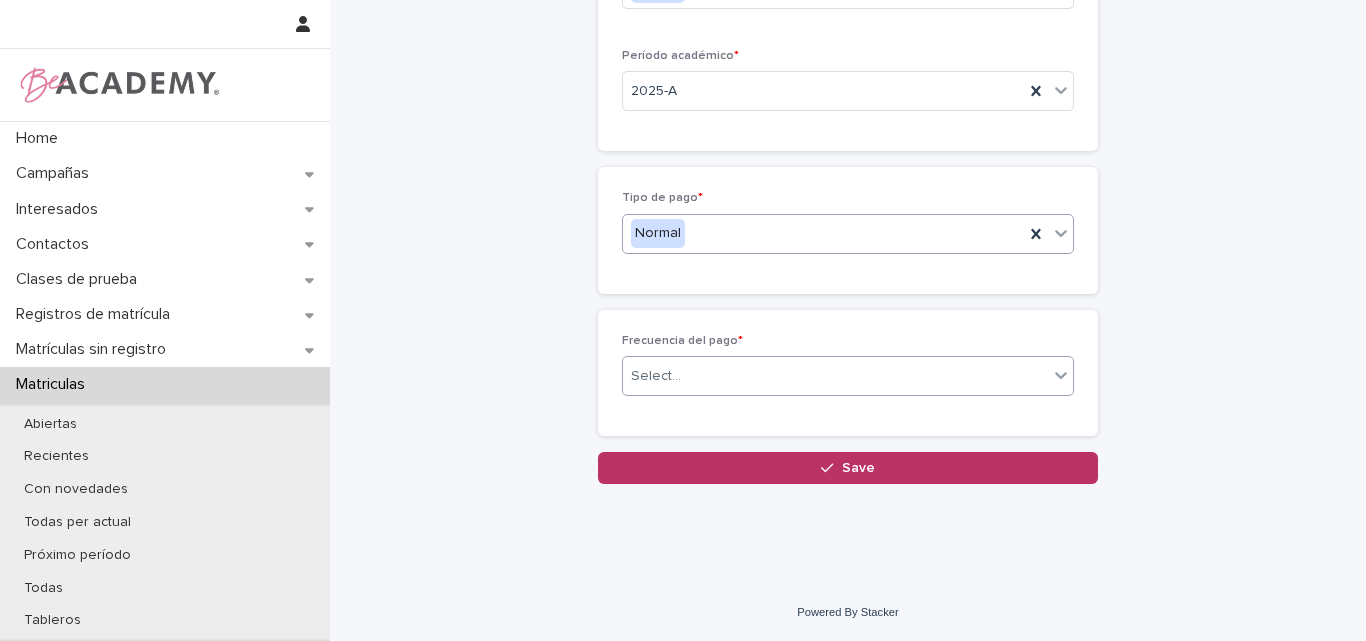 click on "Select..." at bounding box center (835, 376) 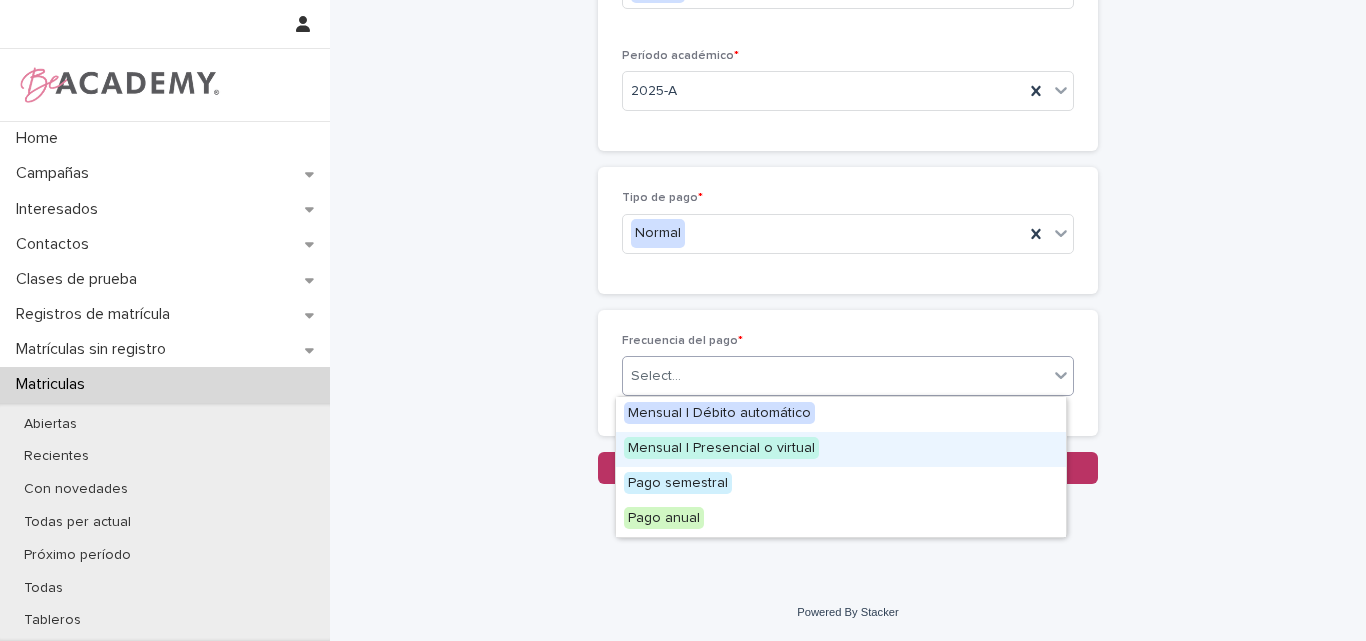 click on "Mensual | Presencial o virtual" at bounding box center [721, 448] 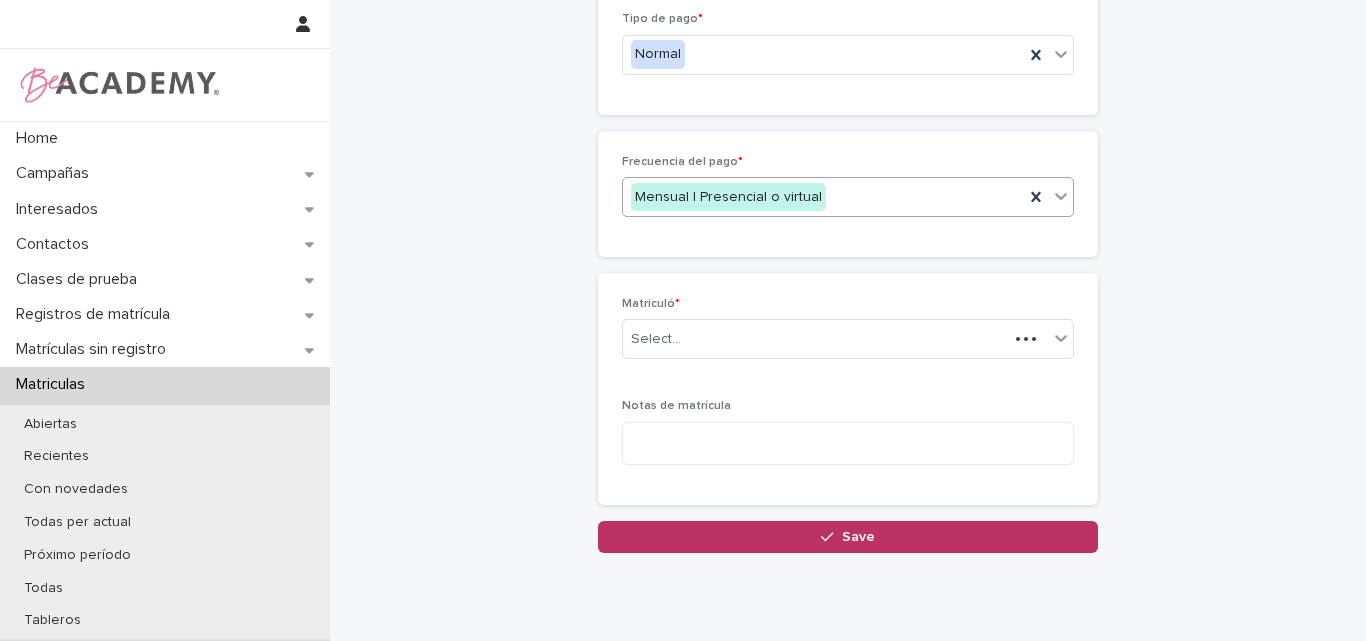 scroll, scrollTop: 595, scrollLeft: 0, axis: vertical 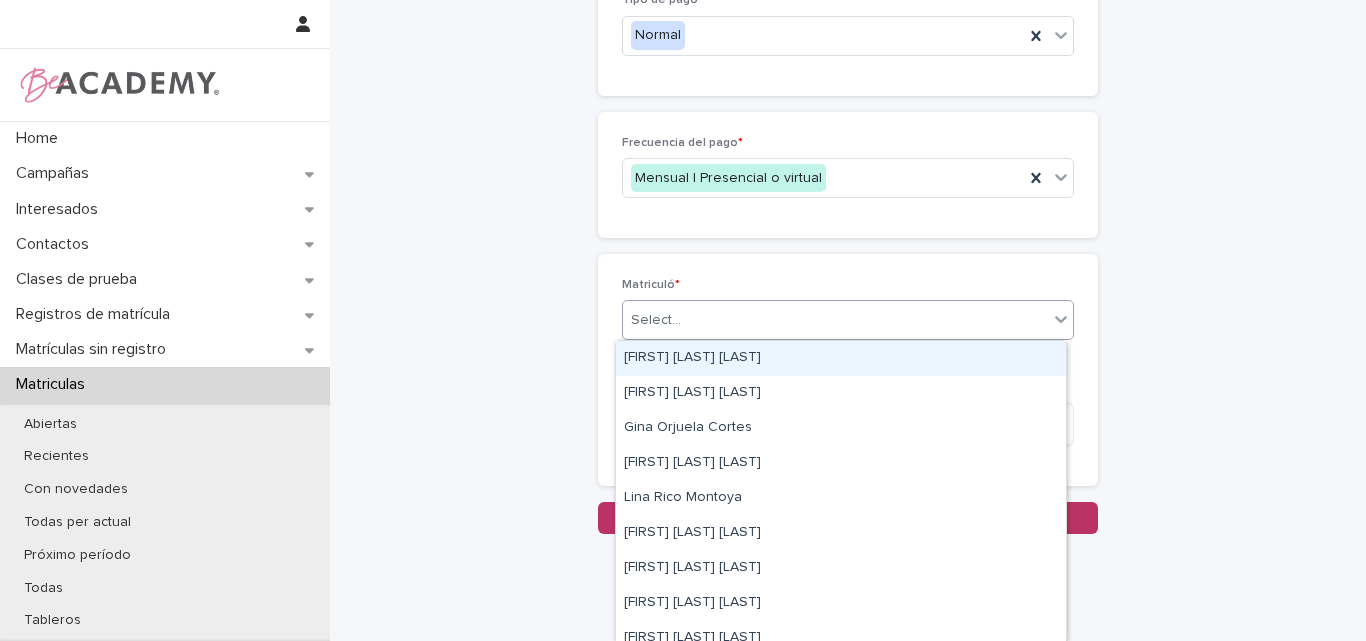 click on "Select..." at bounding box center (835, 320) 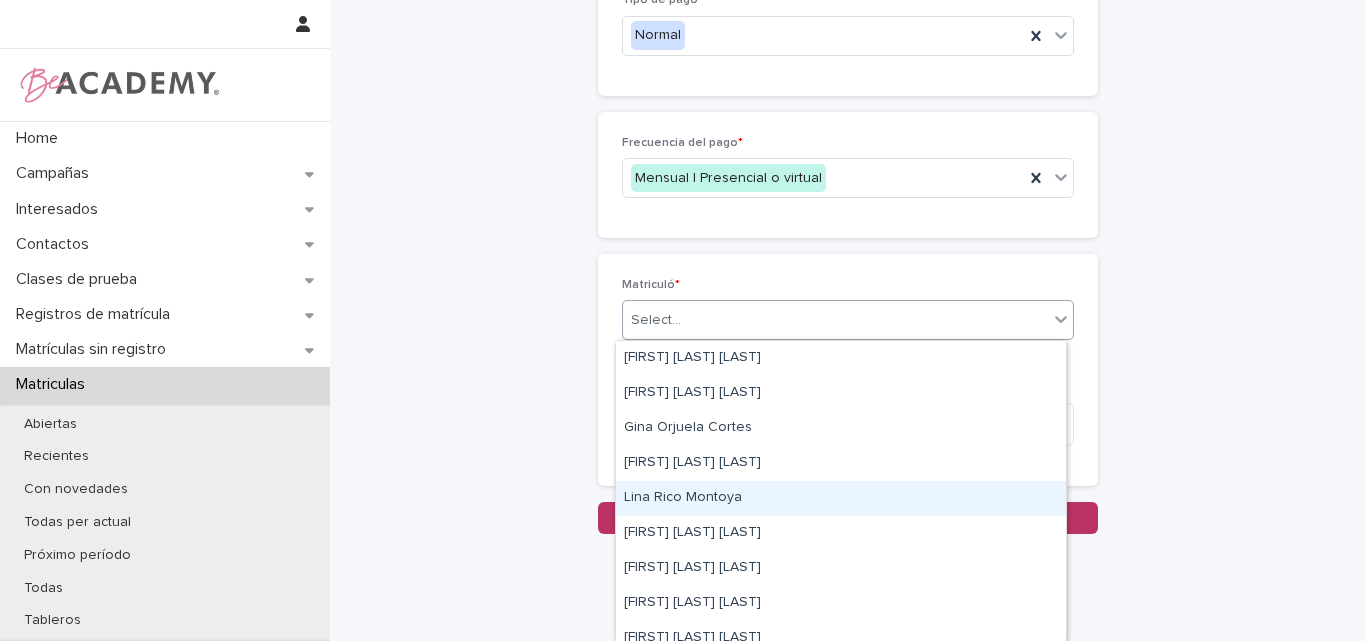 click on "Lina Rico Montoya" at bounding box center [841, 498] 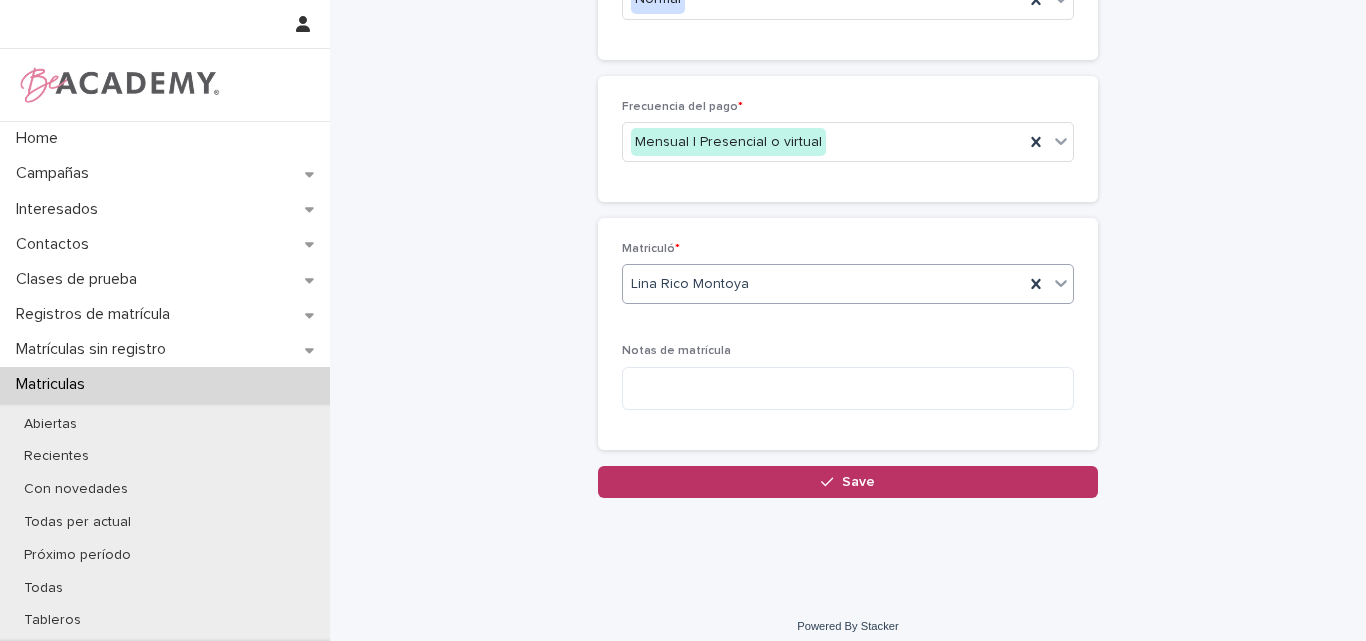 scroll, scrollTop: 645, scrollLeft: 0, axis: vertical 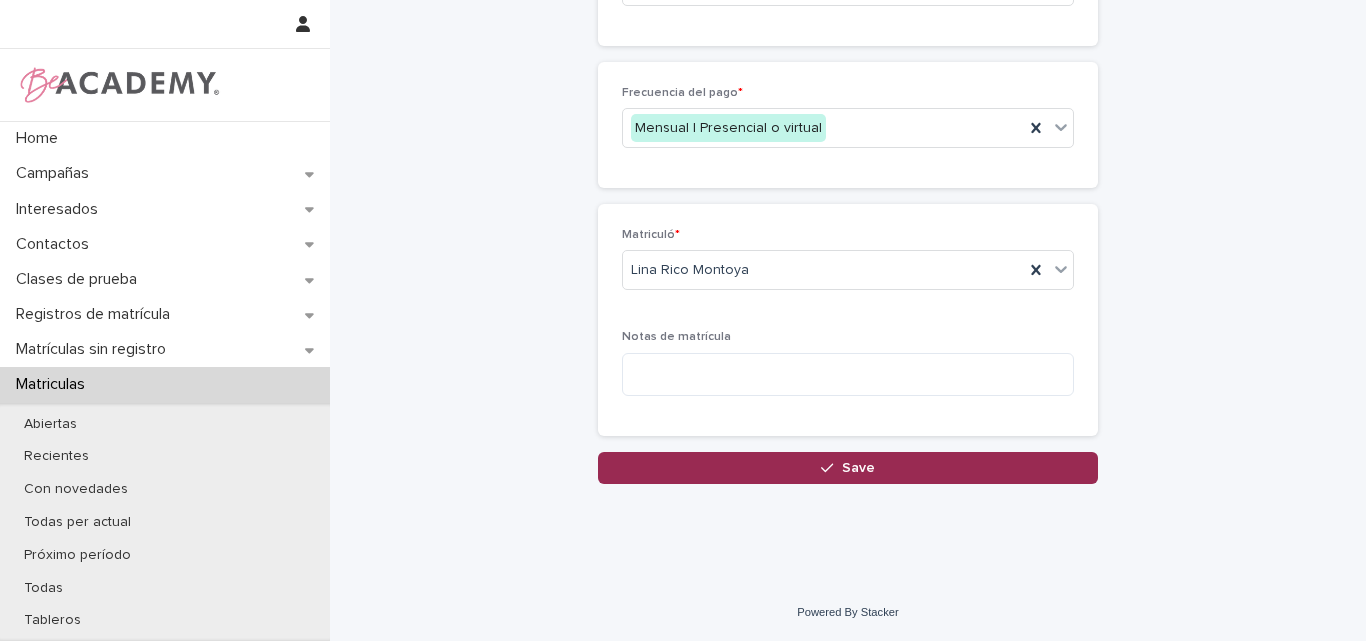 click on "Save" at bounding box center [858, 468] 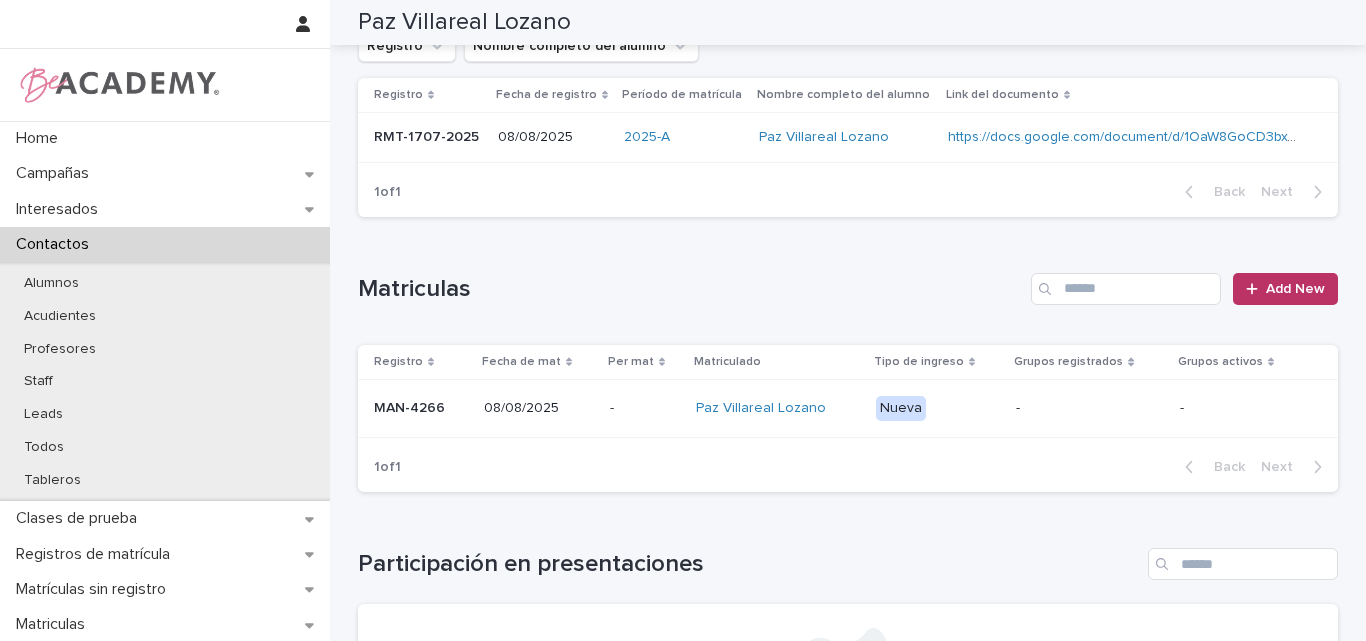 scroll, scrollTop: 220, scrollLeft: 0, axis: vertical 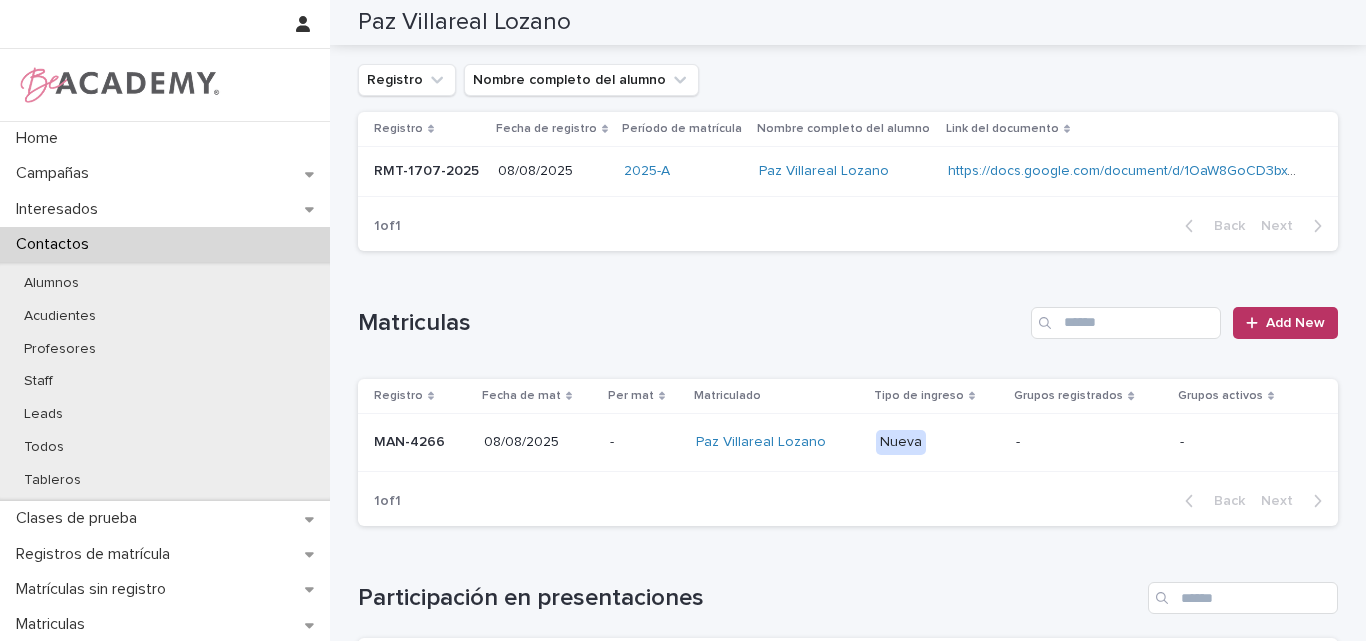 click on "MAN-4266" at bounding box center [421, 442] 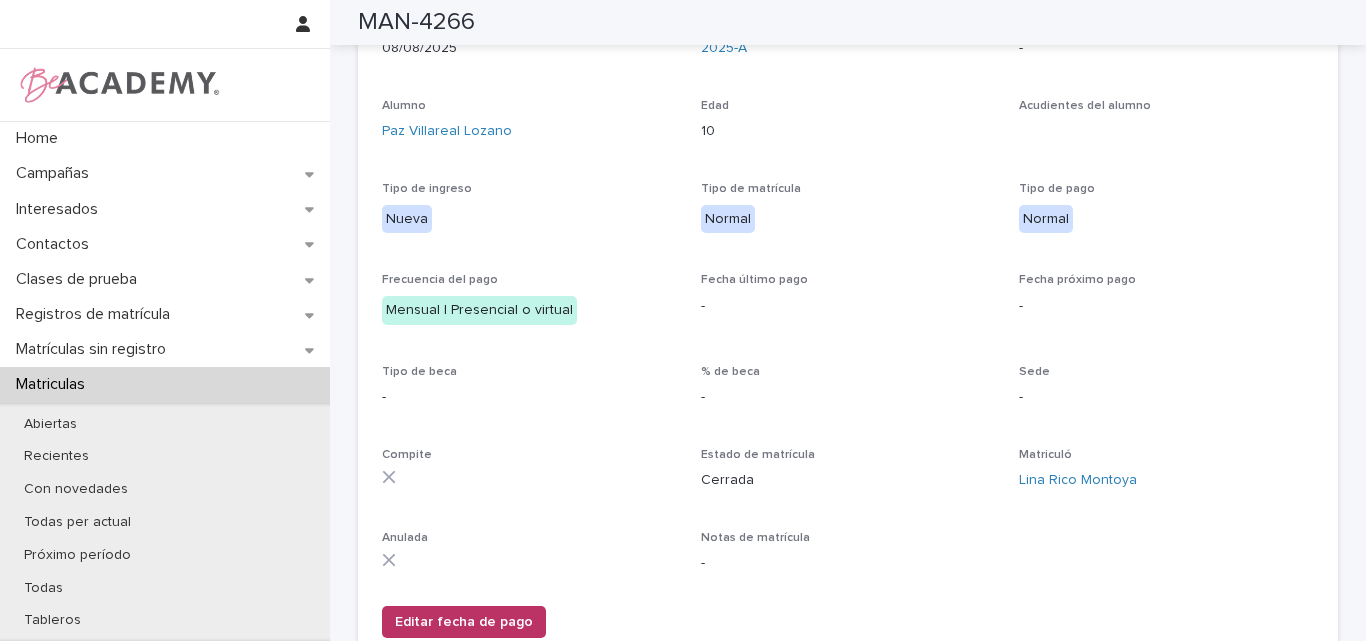 scroll, scrollTop: 222, scrollLeft: 0, axis: vertical 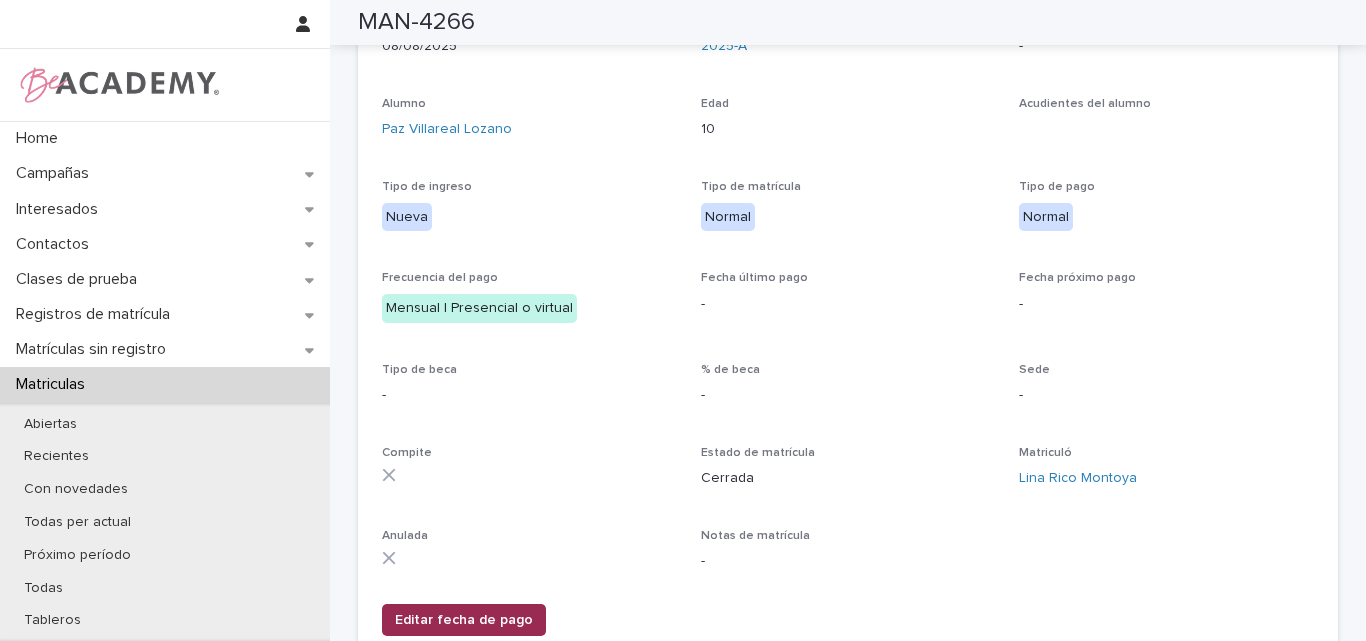 click on "Editar fecha de pago" at bounding box center [464, 620] 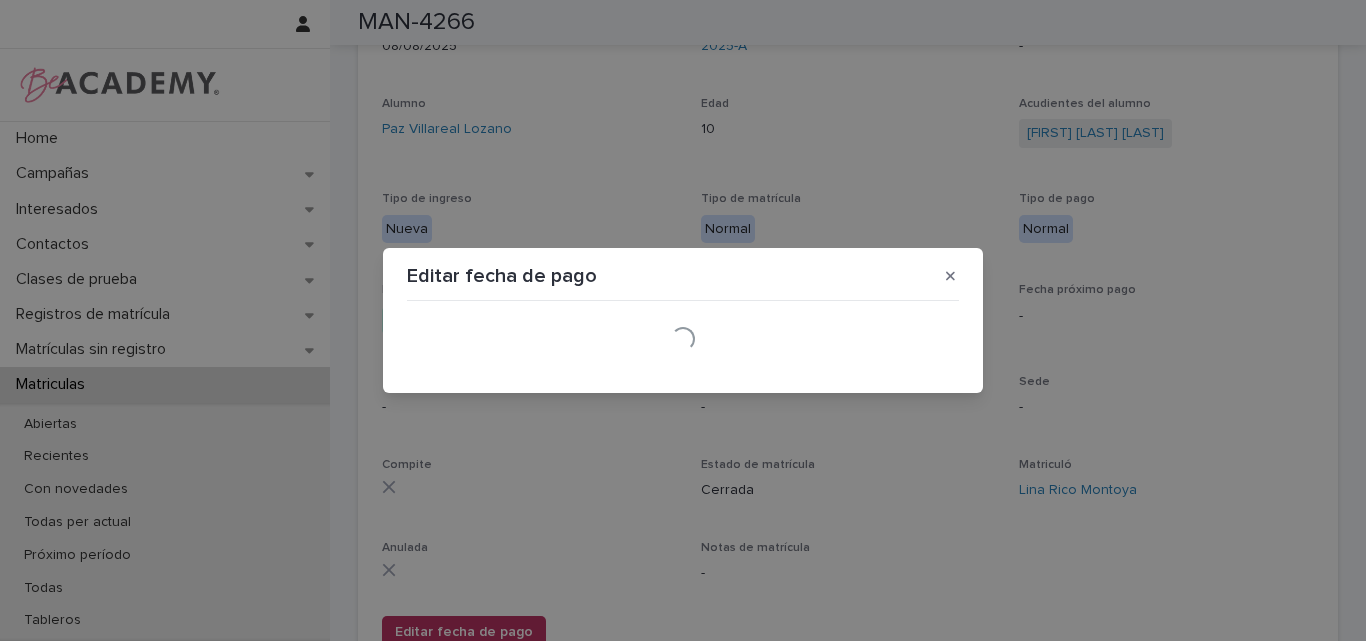 scroll, scrollTop: 228, scrollLeft: 0, axis: vertical 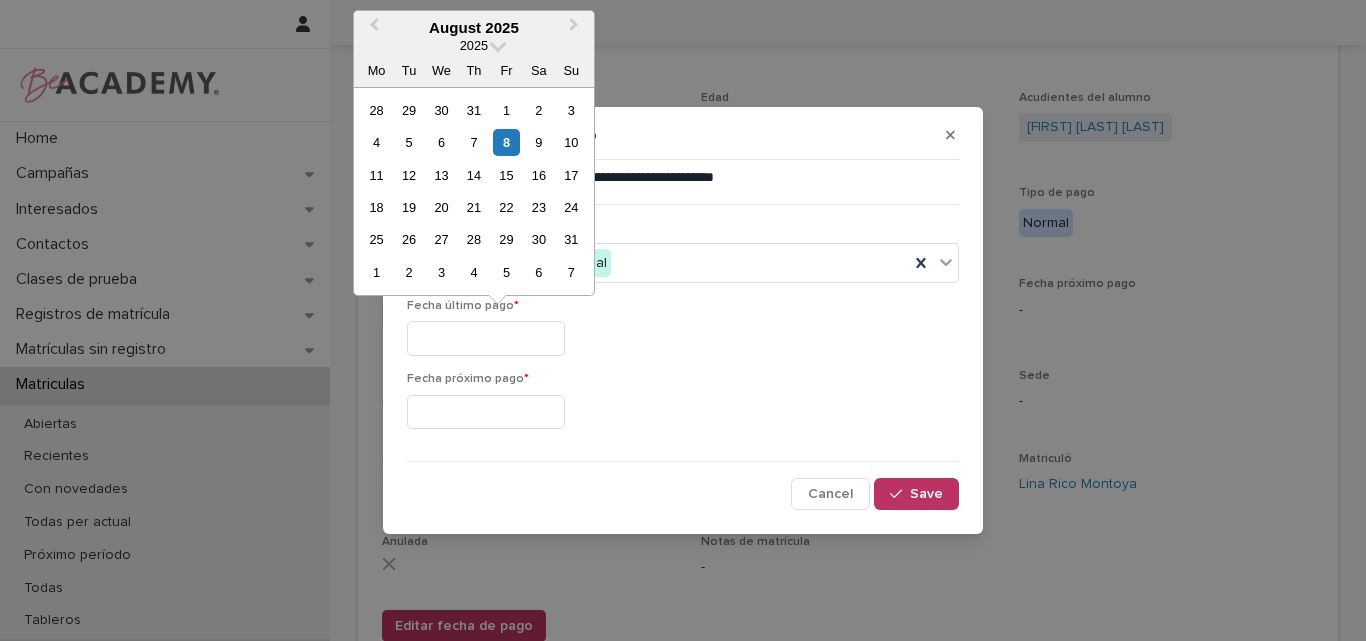 click at bounding box center [486, 338] 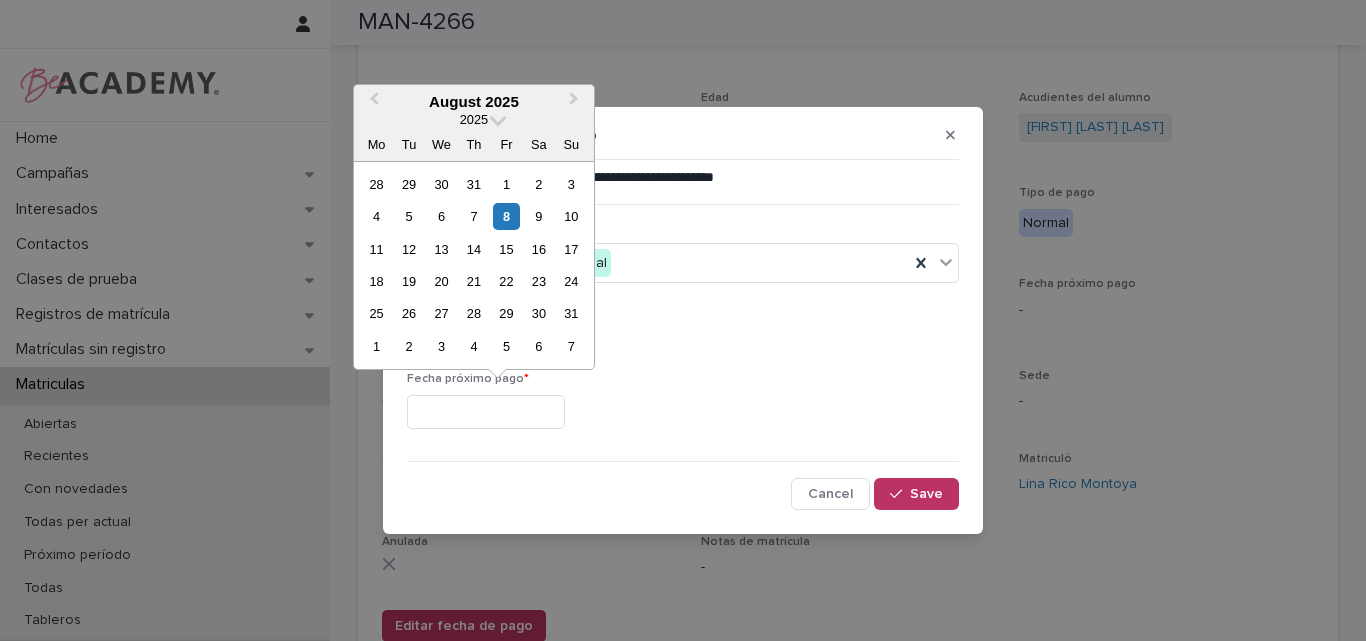 click at bounding box center [486, 412] 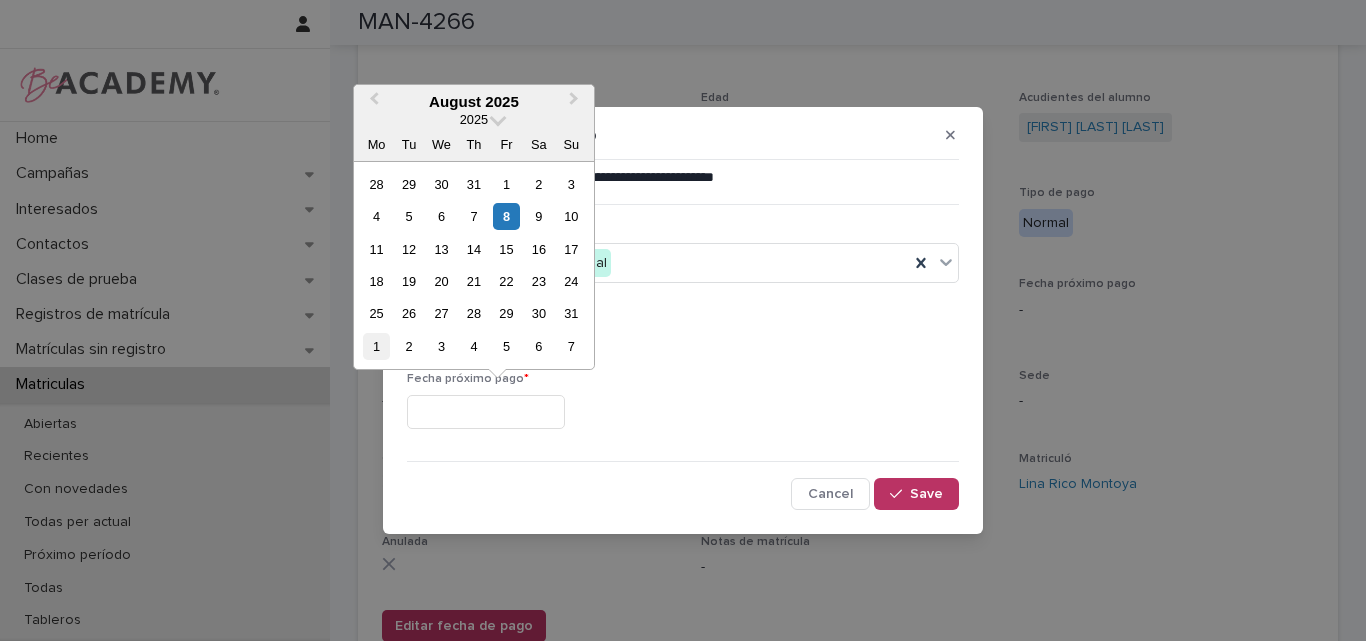 click on "1" at bounding box center (376, 346) 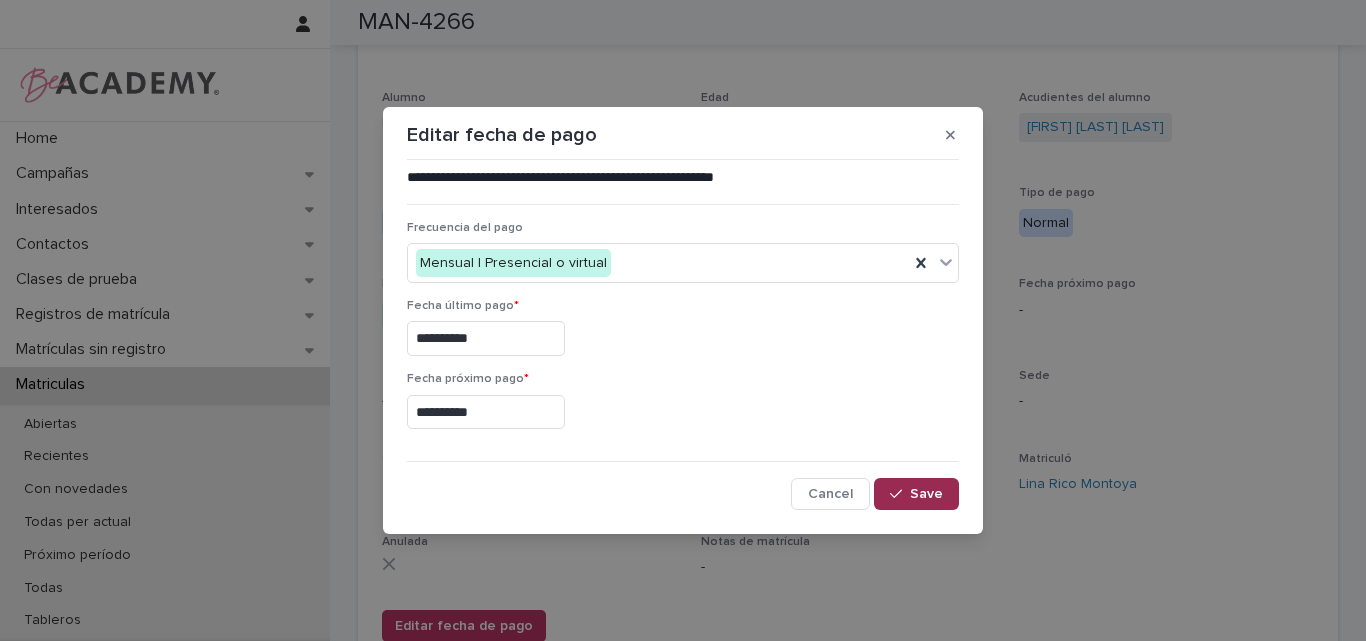 click on "Save" at bounding box center [926, 494] 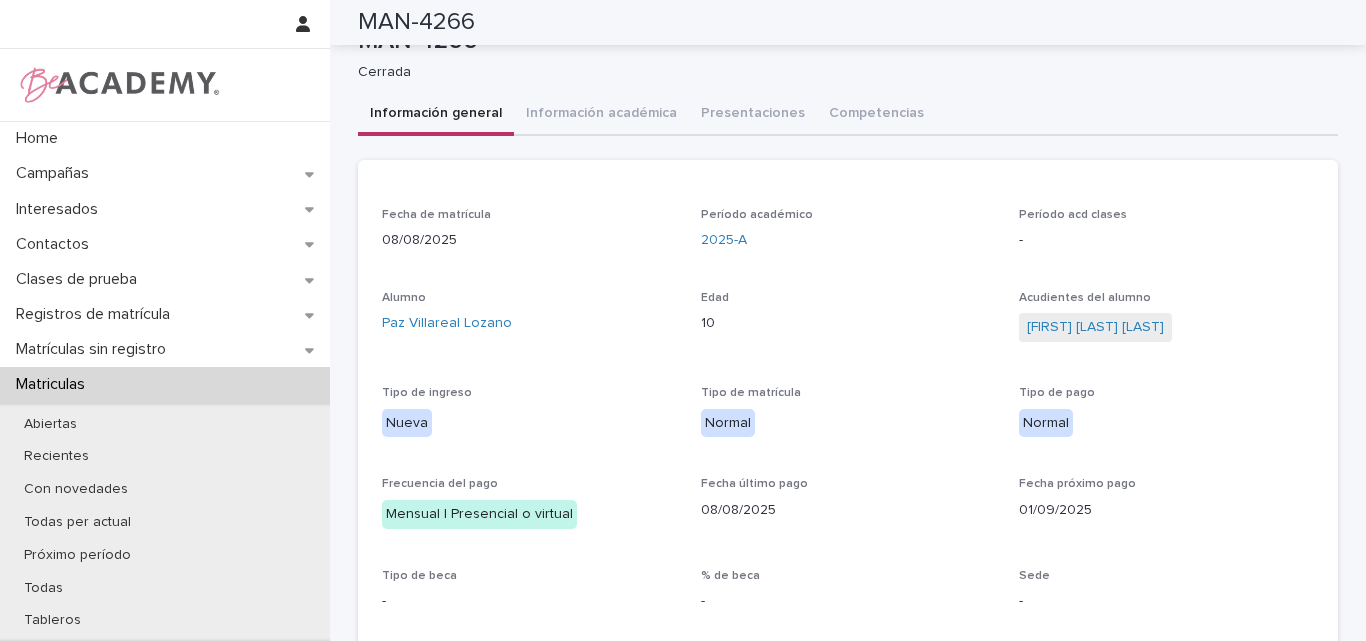 scroll, scrollTop: 0, scrollLeft: 0, axis: both 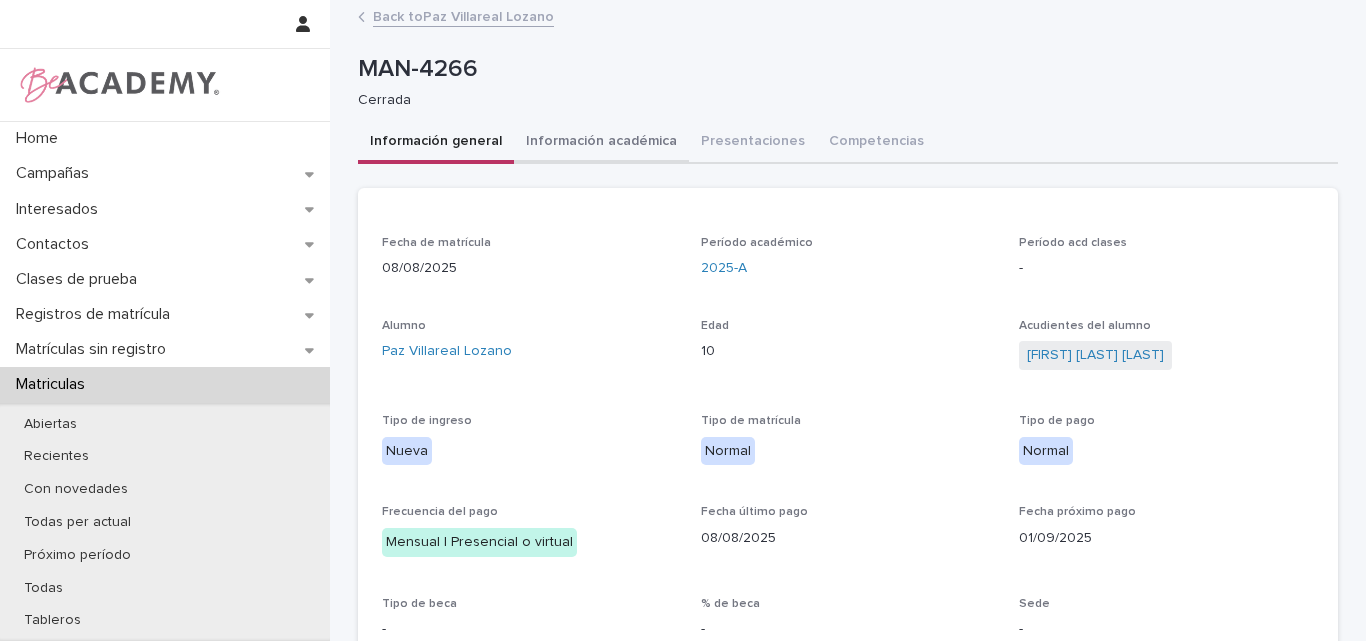 click on "Información académica" at bounding box center (601, 143) 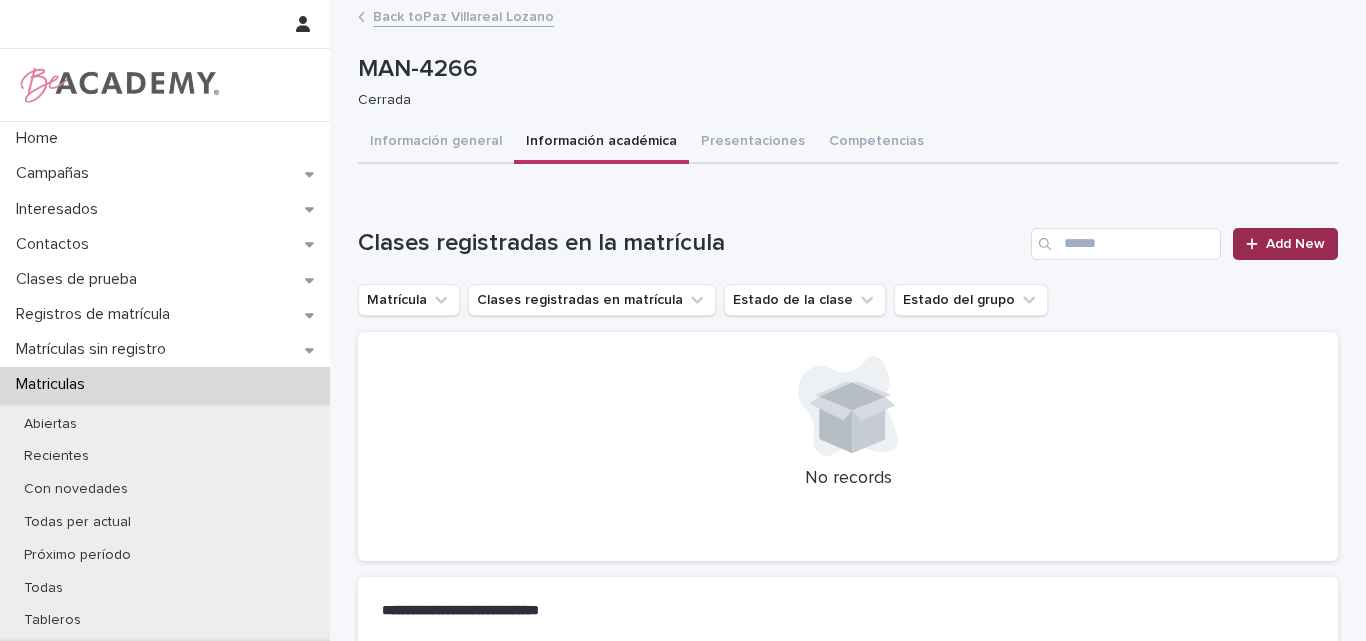 click on "Add New" at bounding box center (1285, 244) 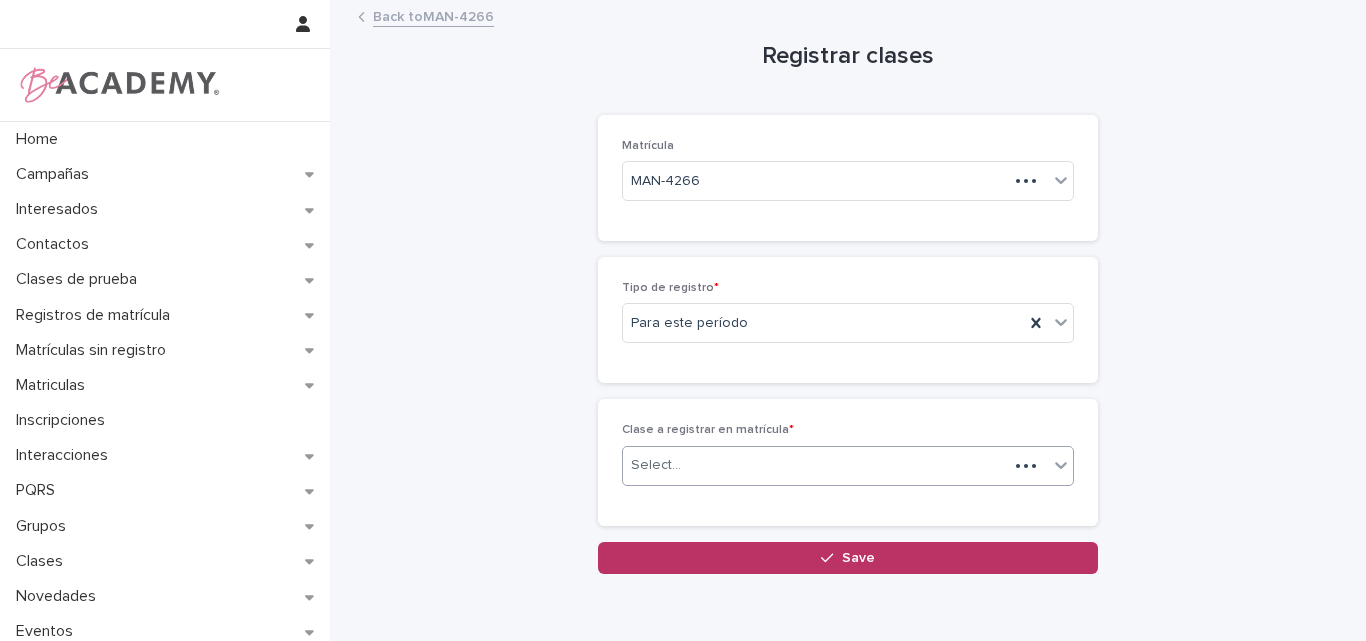 click on "Select..." at bounding box center [815, 465] 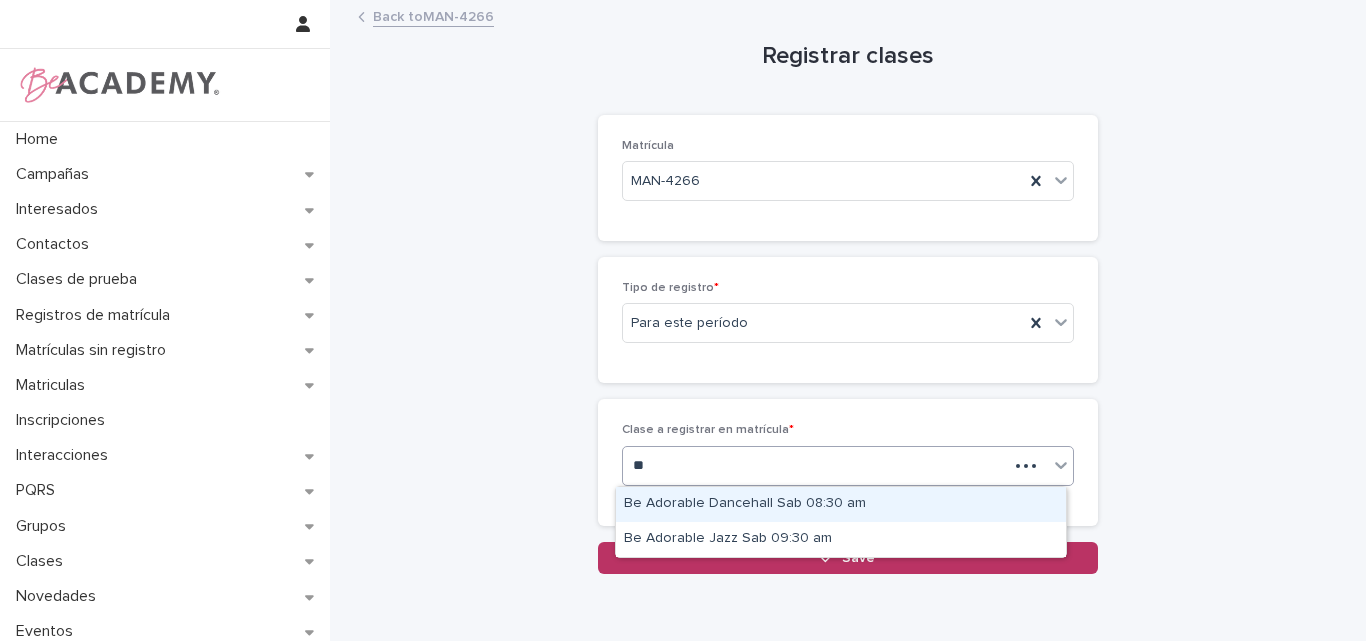 type on "***" 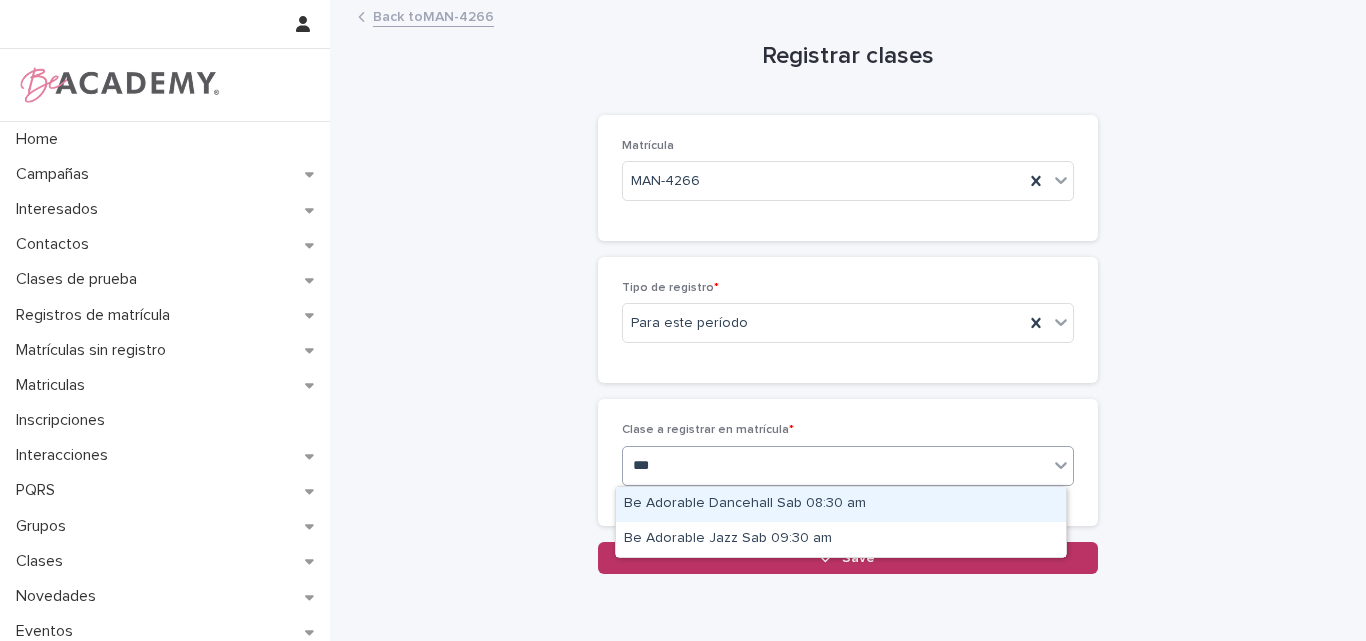 click on "Be Adorable Dancehall Sab 08:30 am" at bounding box center [841, 504] 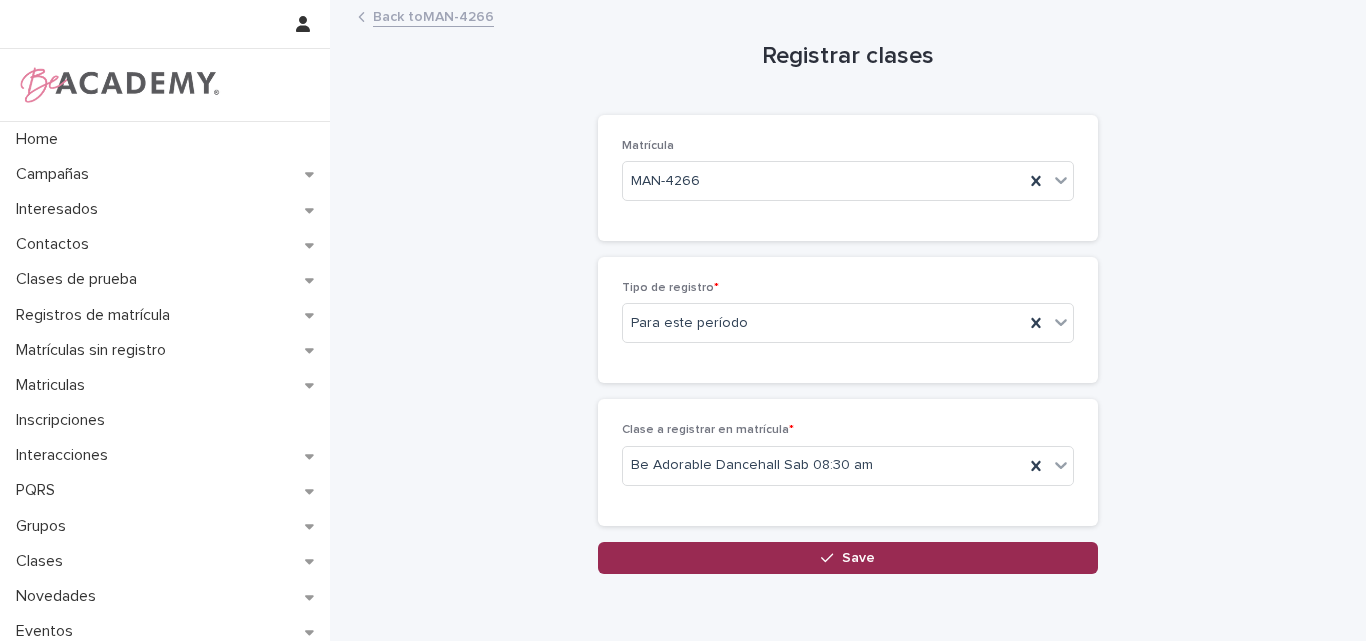 click on "Save" at bounding box center [858, 558] 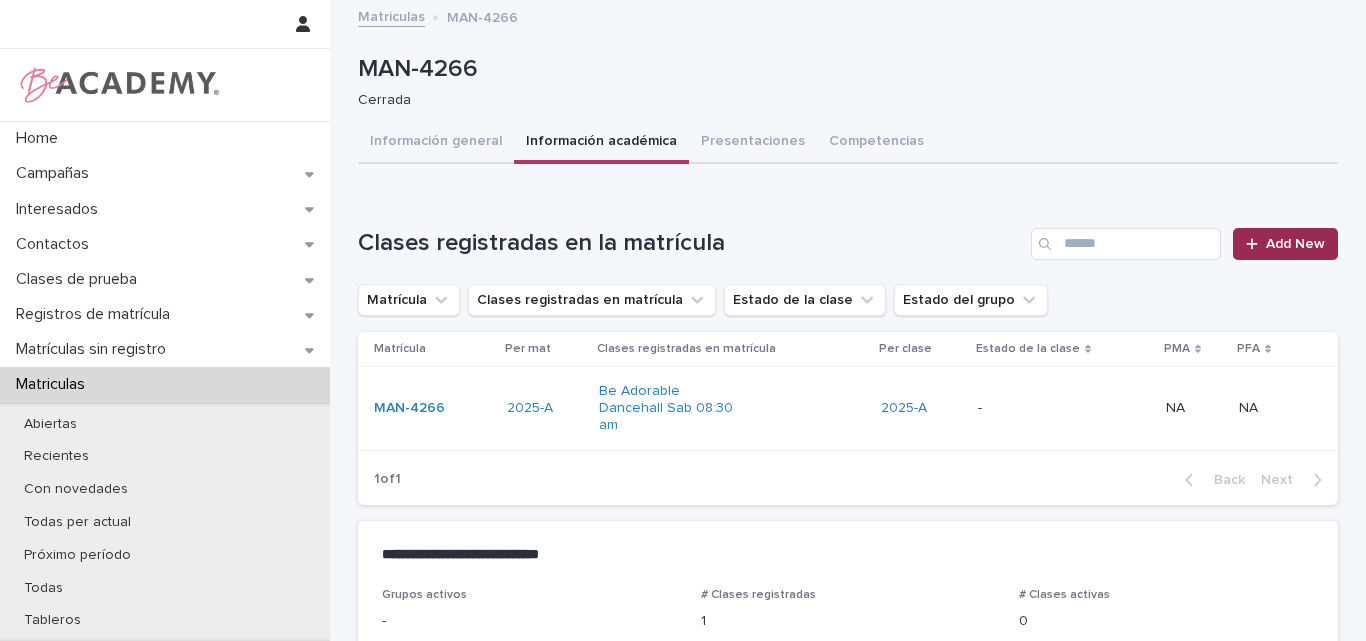 click on "Add New" at bounding box center (1285, 244) 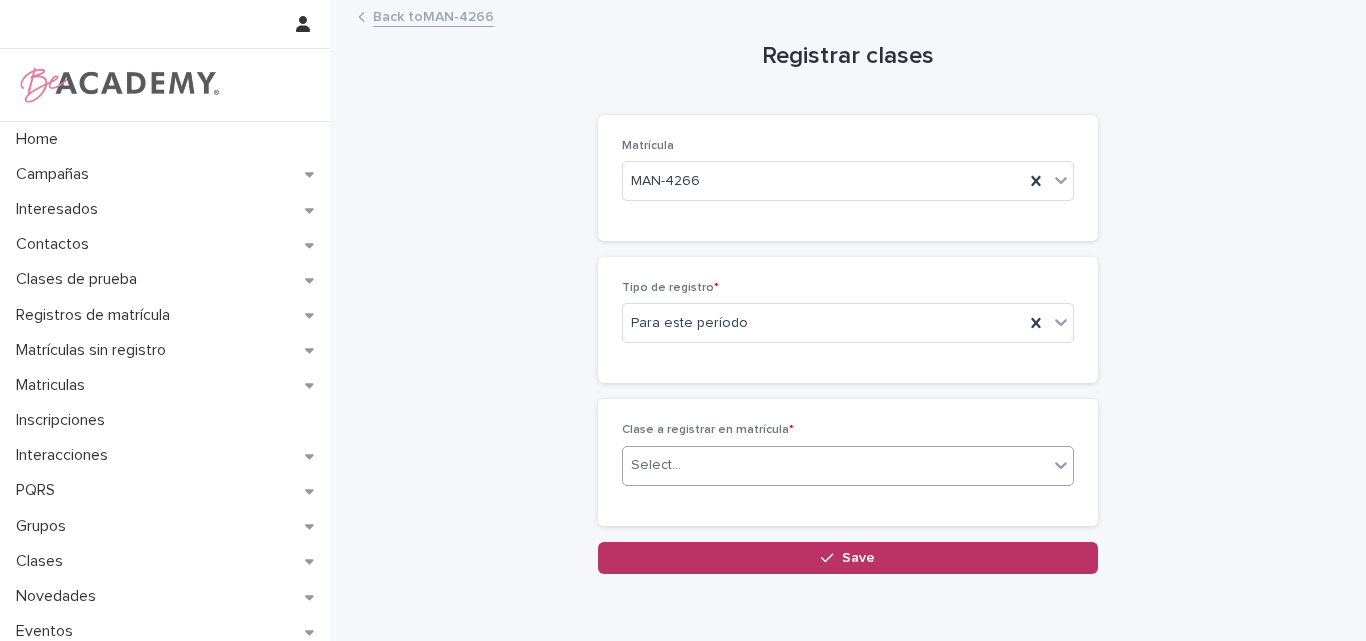 click on "Select..." at bounding box center [835, 465] 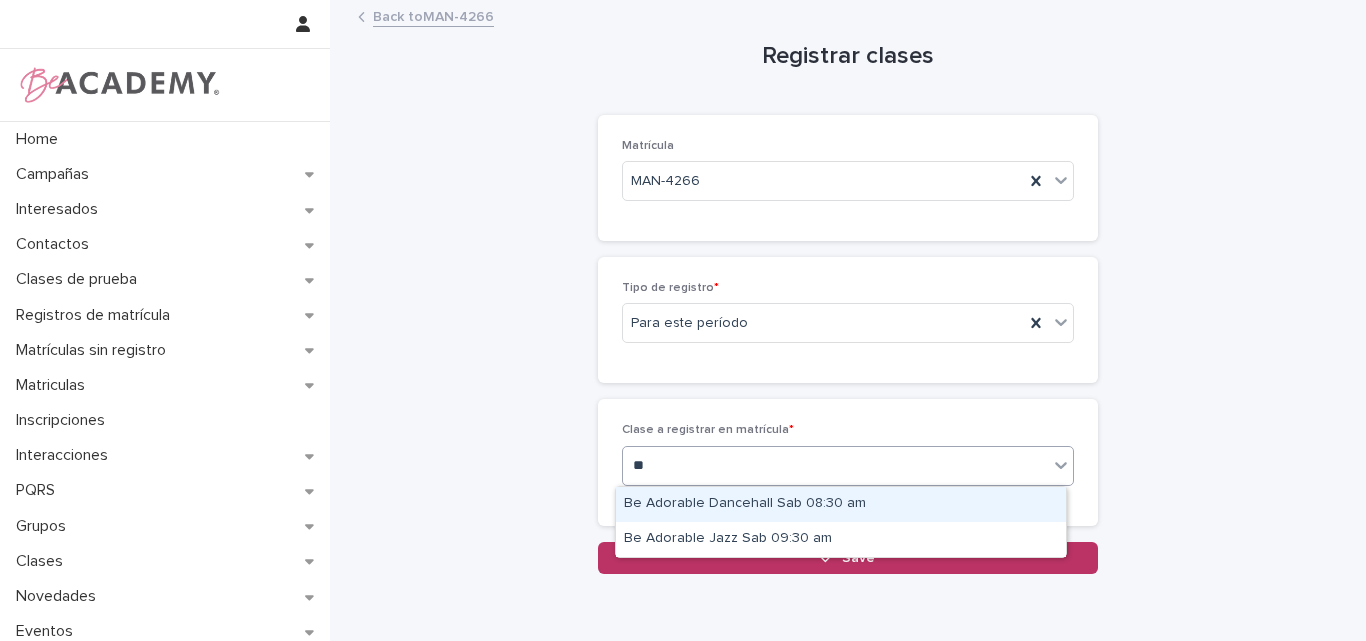 type on "***" 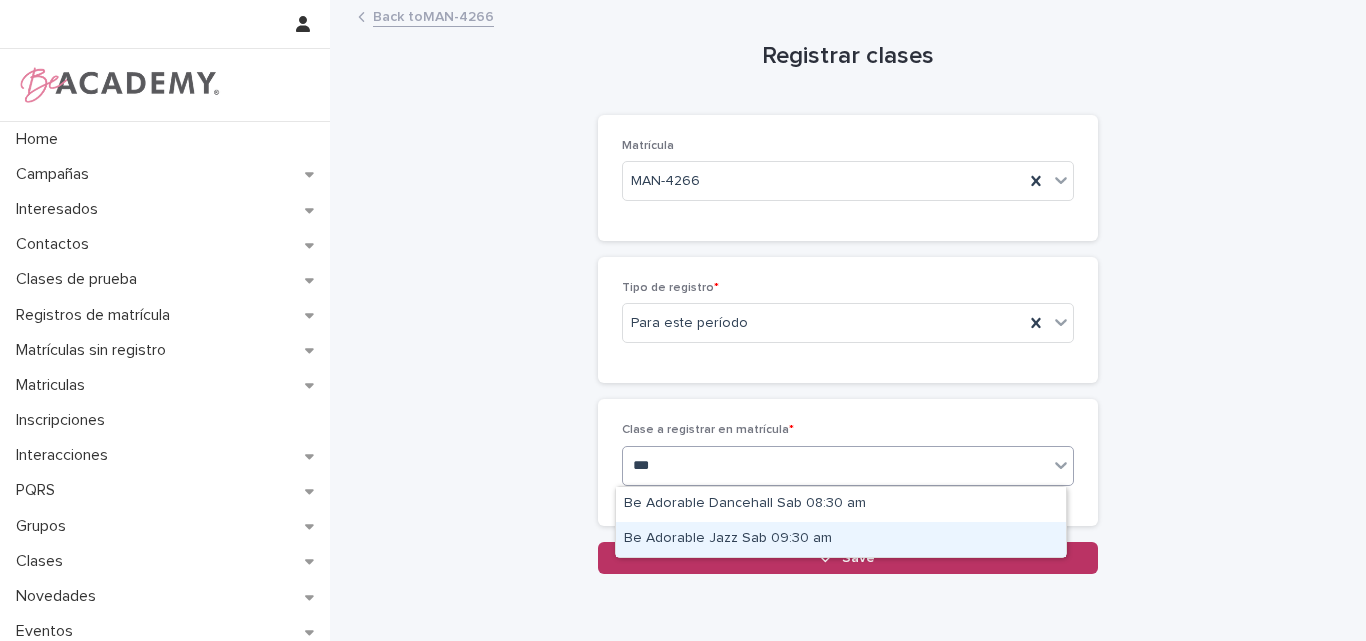 click on "Be Adorable Jazz Sab 09:30 am" at bounding box center [841, 539] 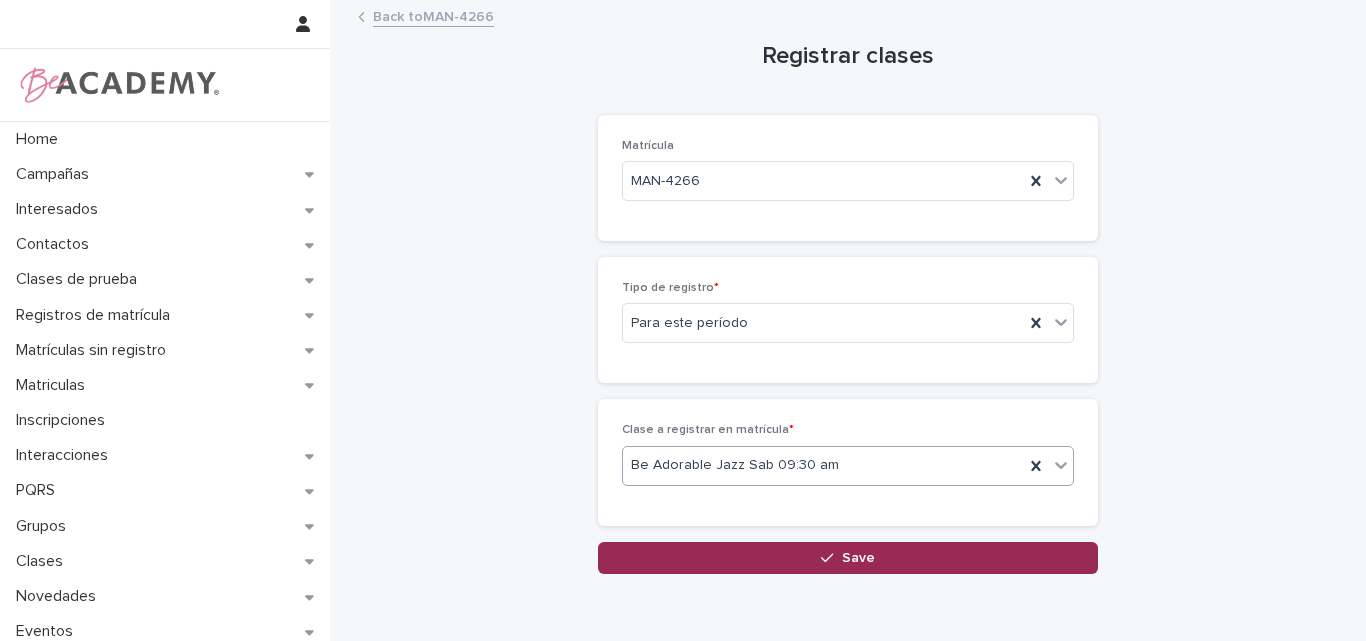 click 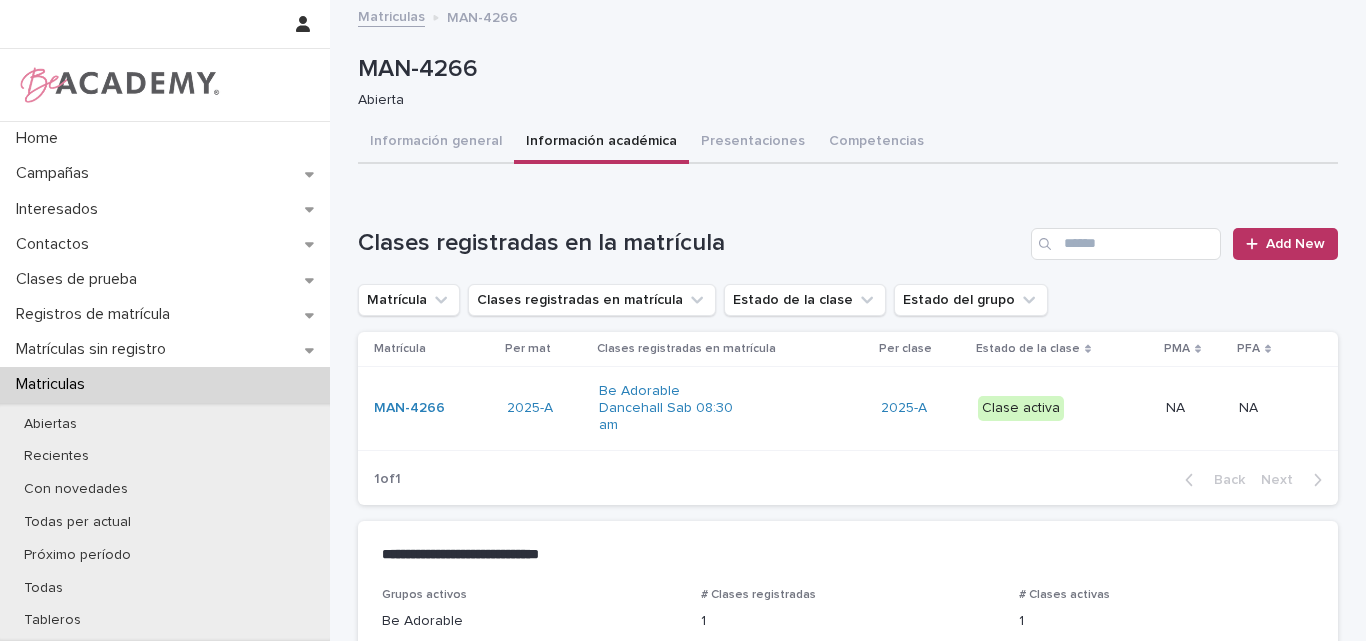 click on "Información académica" at bounding box center (601, 143) 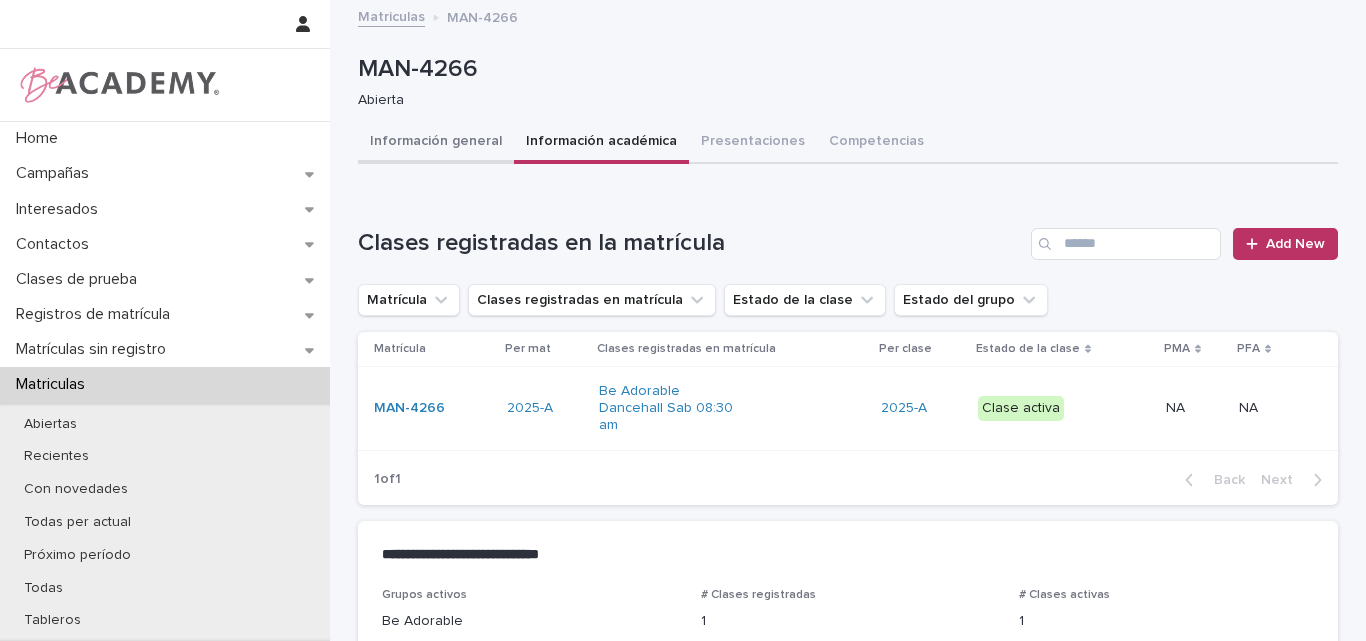 click on "Información general" at bounding box center (436, 143) 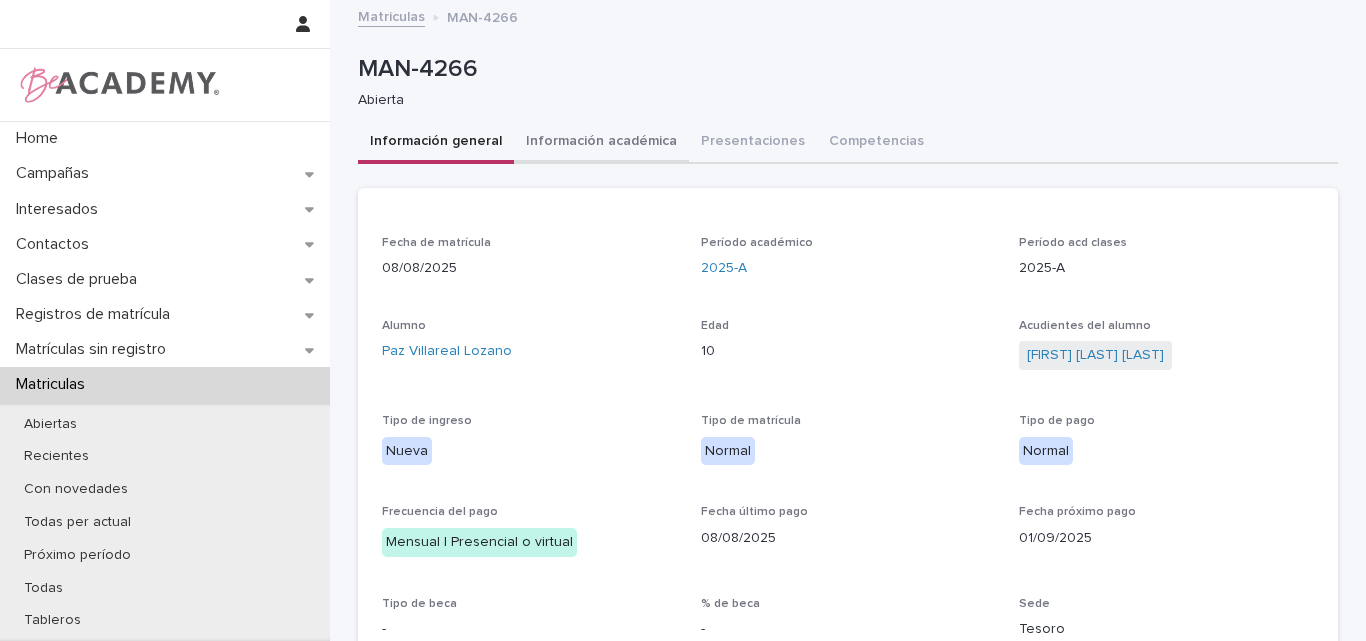 click on "Información académica" at bounding box center (601, 143) 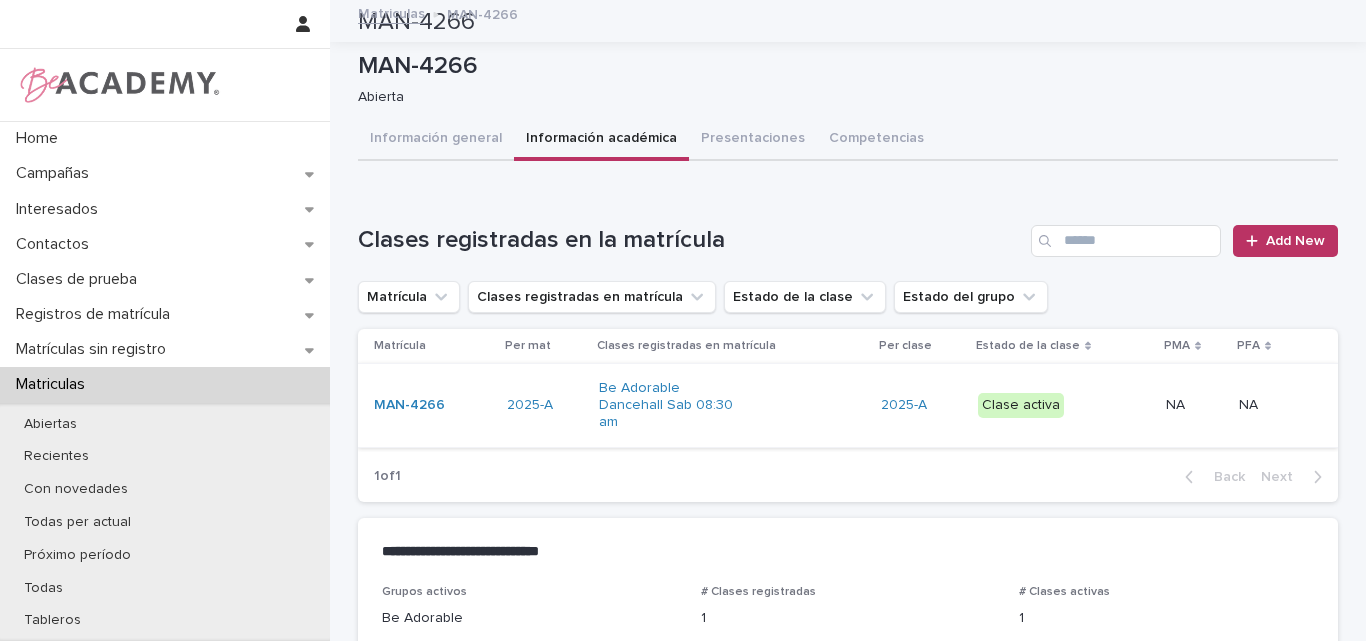 scroll, scrollTop: 0, scrollLeft: 0, axis: both 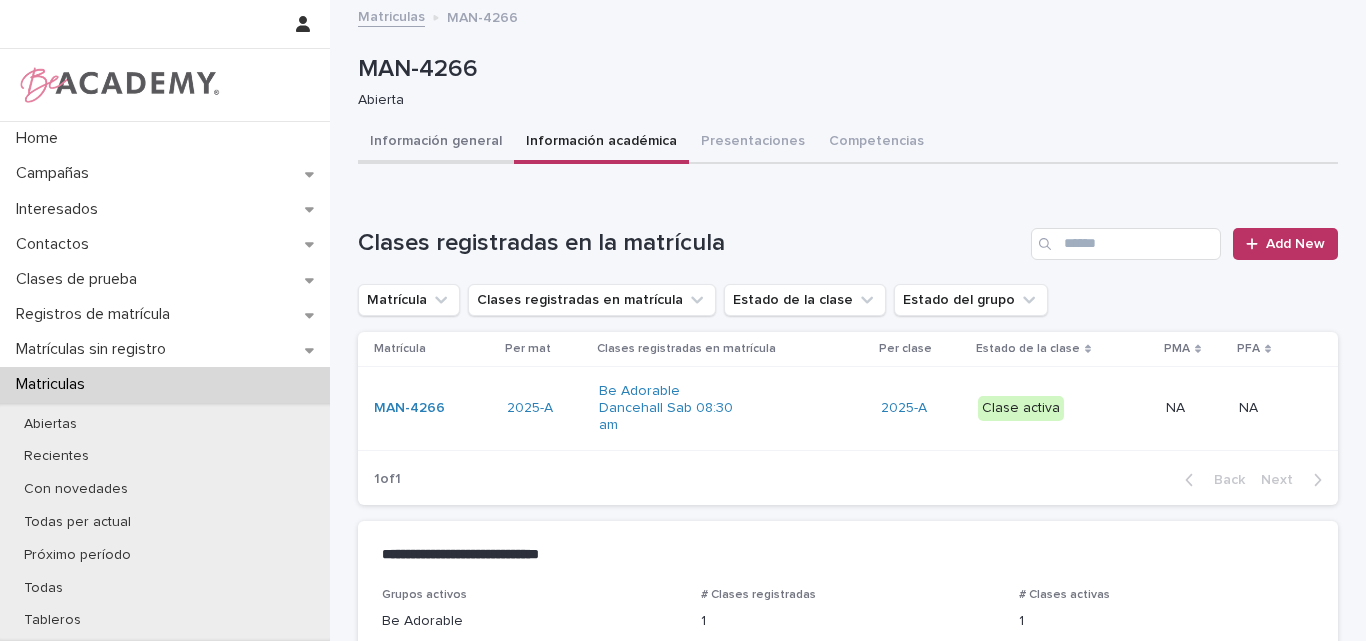 click on "Información general" at bounding box center [436, 143] 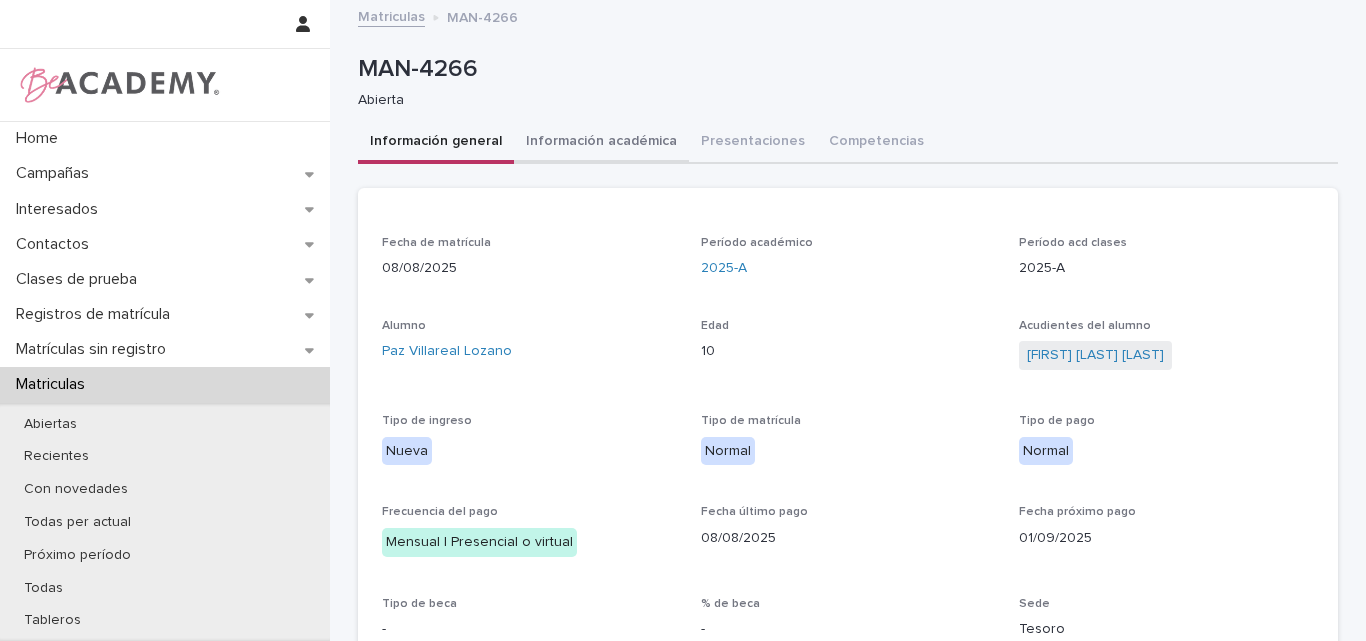 click on "Información académica" at bounding box center [601, 143] 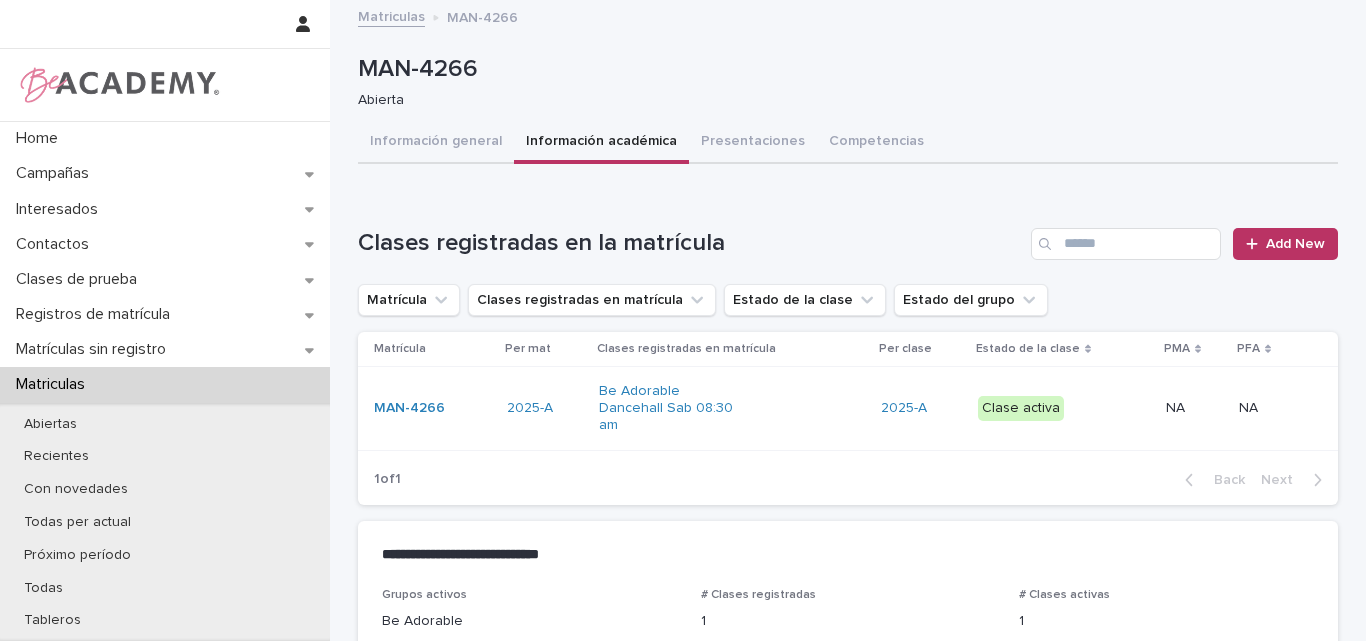 type 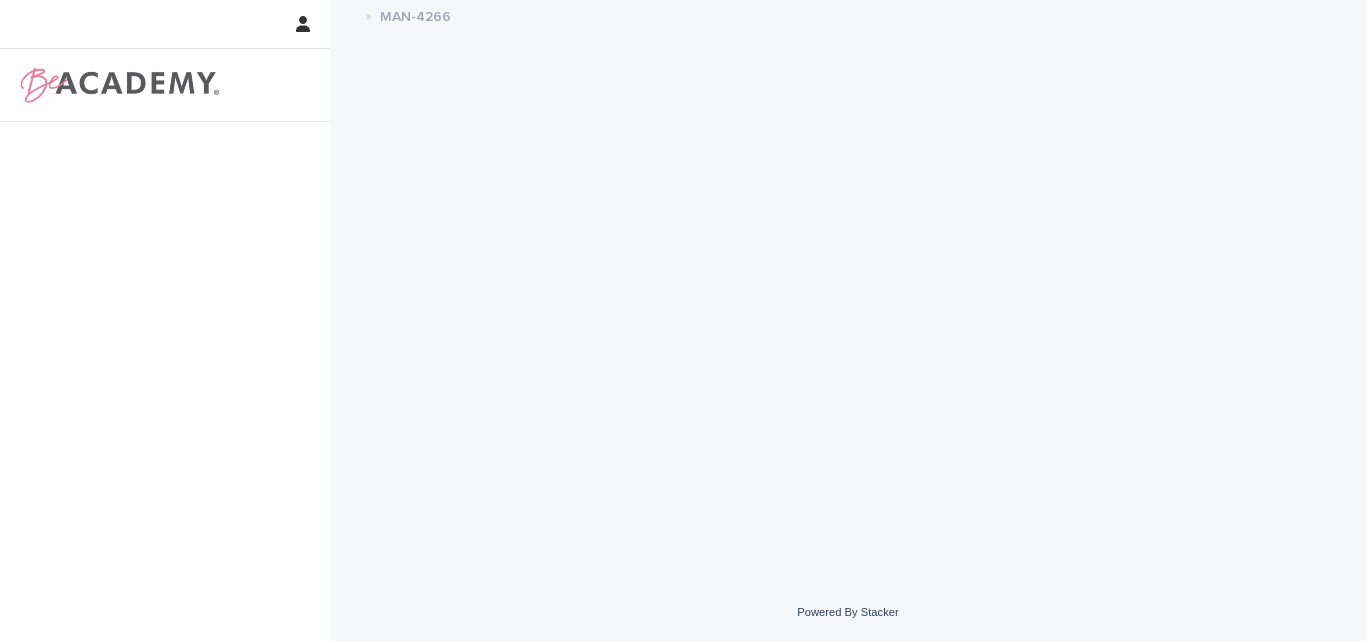 scroll, scrollTop: 0, scrollLeft: 0, axis: both 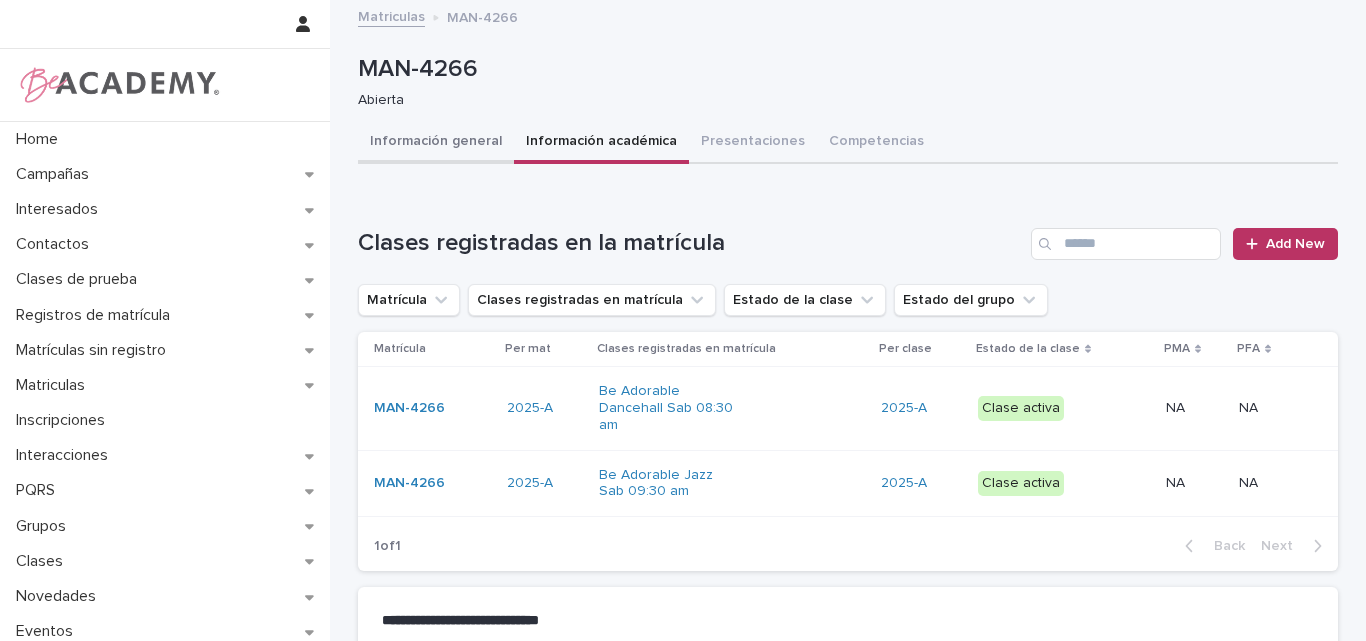 click on "Información general" at bounding box center (436, 143) 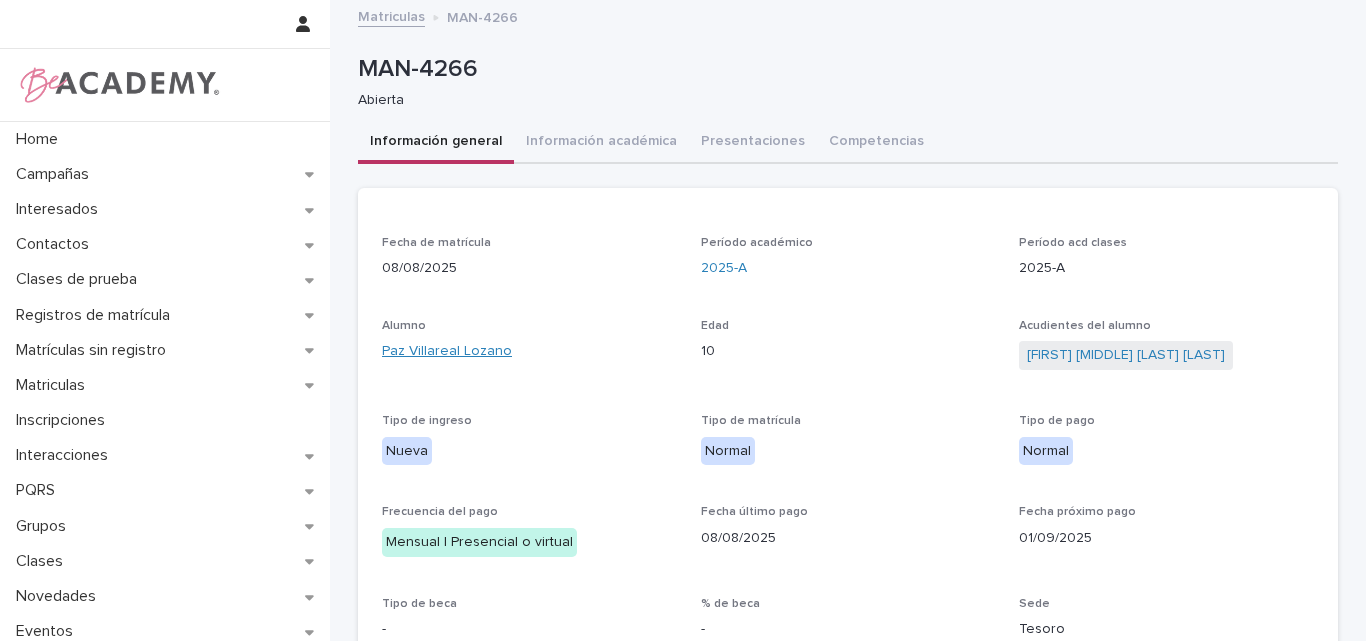 click on "Paz Villareal Lozano" at bounding box center [447, 351] 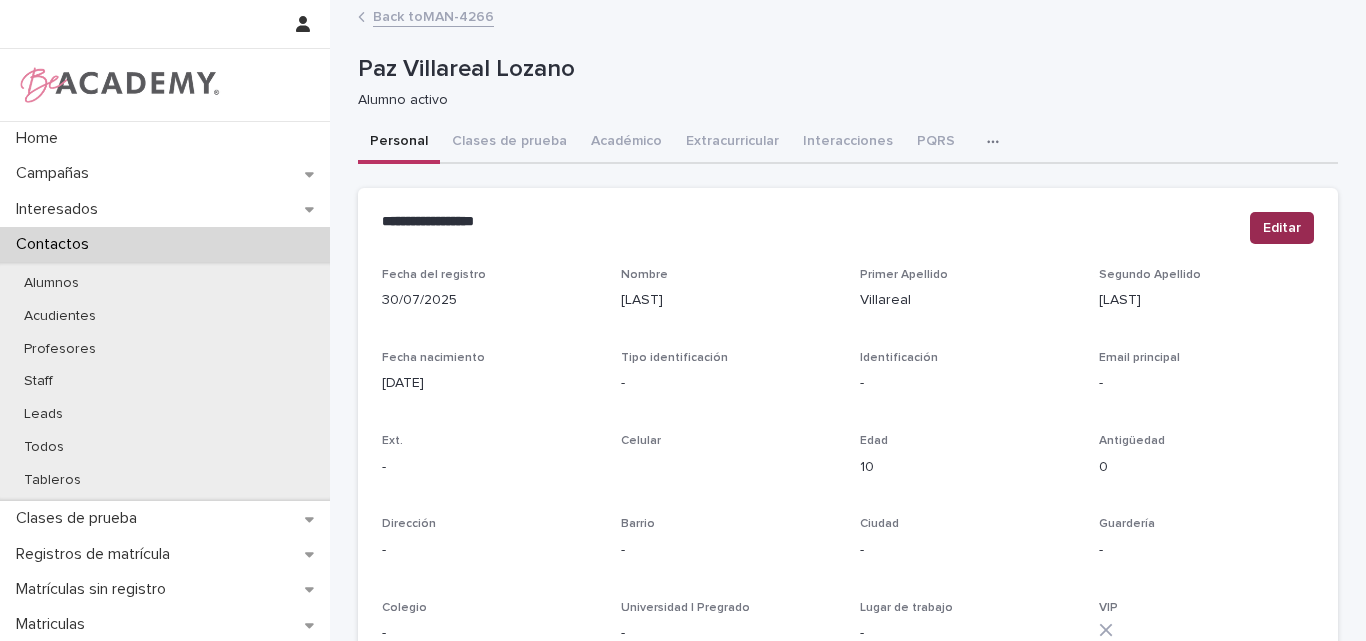 click on "Editar" at bounding box center (1282, 228) 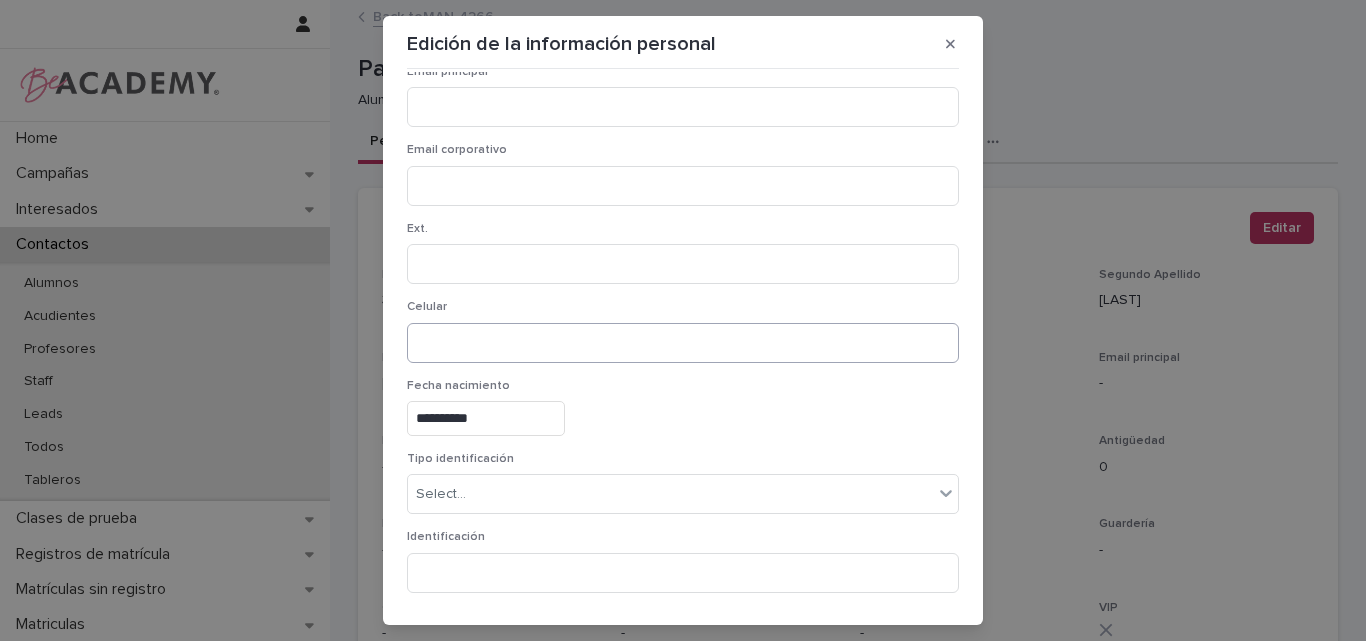 scroll, scrollTop: 400, scrollLeft: 0, axis: vertical 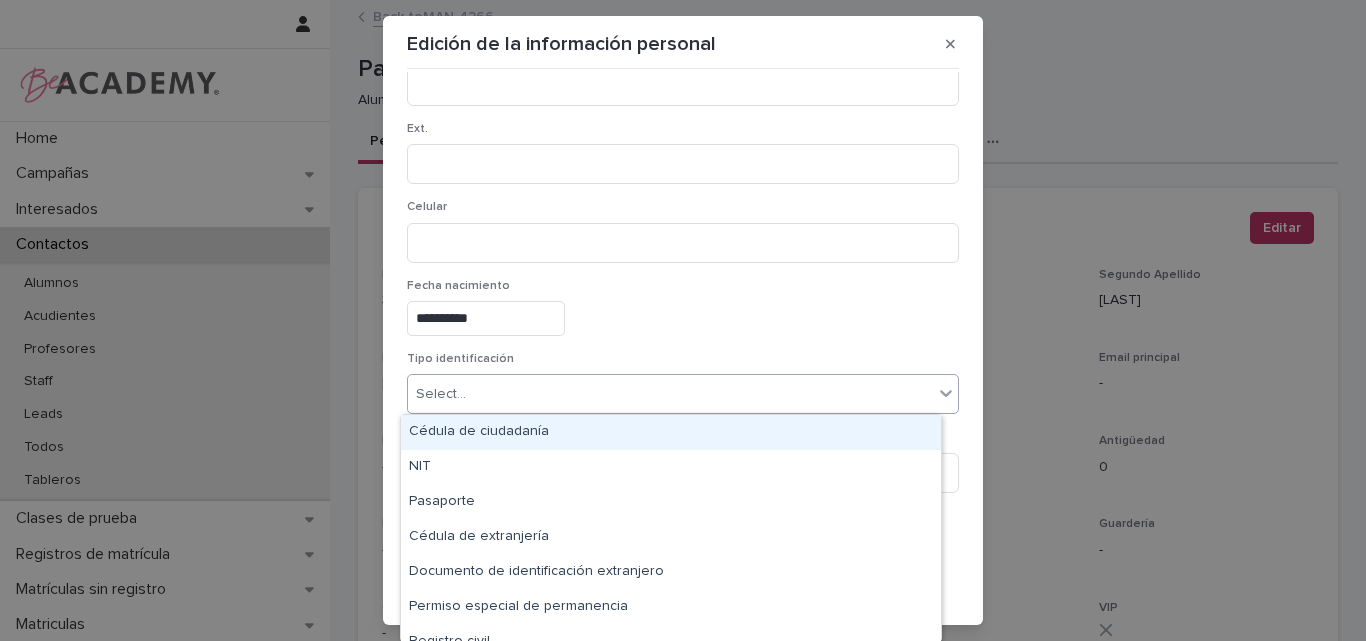 click on "Select..." at bounding box center (670, 394) 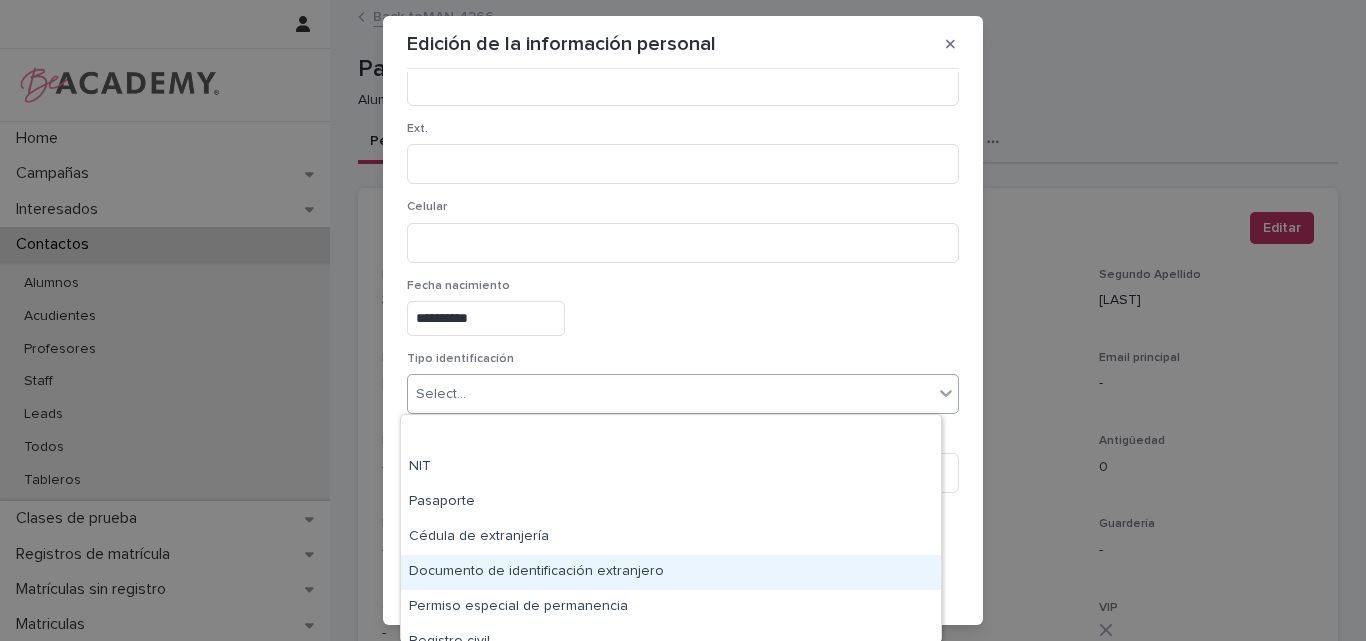 scroll, scrollTop: 88, scrollLeft: 0, axis: vertical 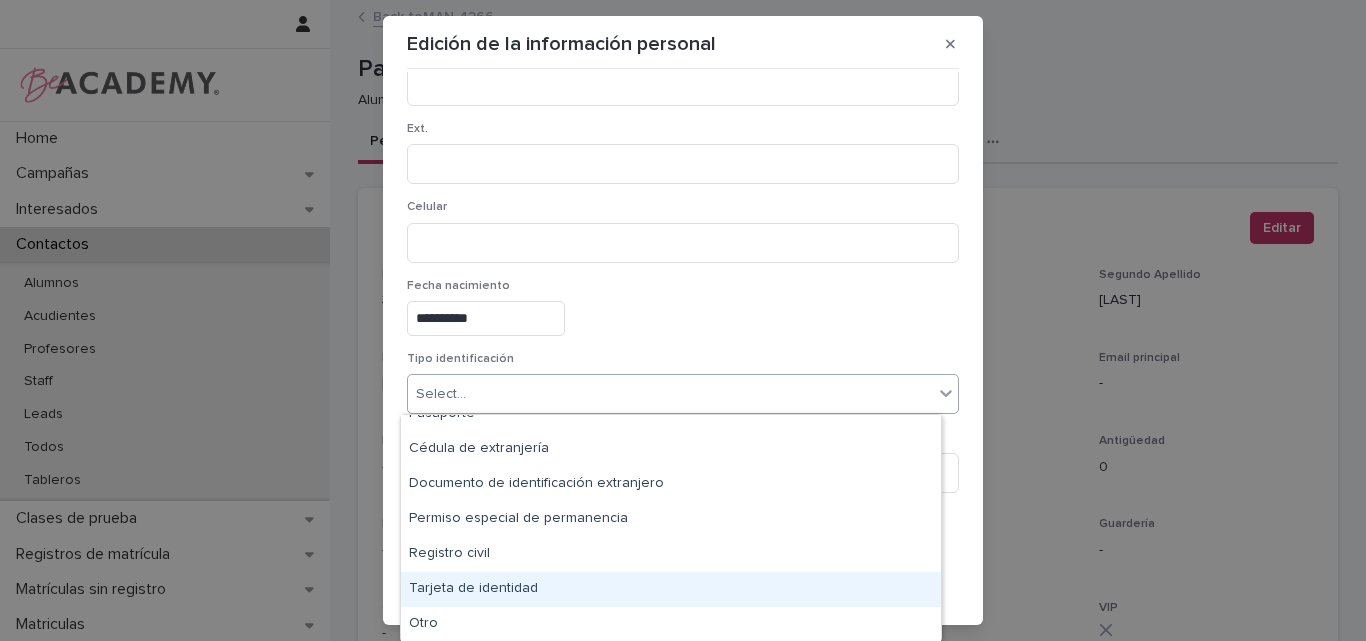 click on "Tarjeta de identidad" at bounding box center (671, 589) 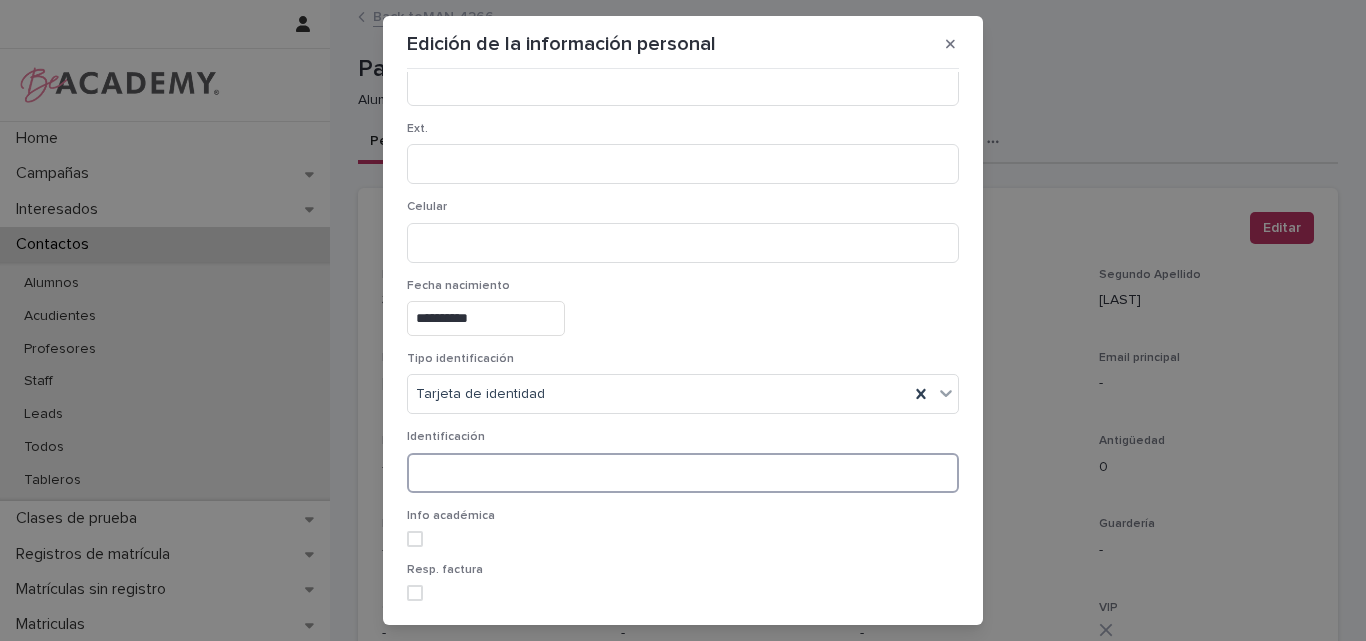 click at bounding box center (683, 473) 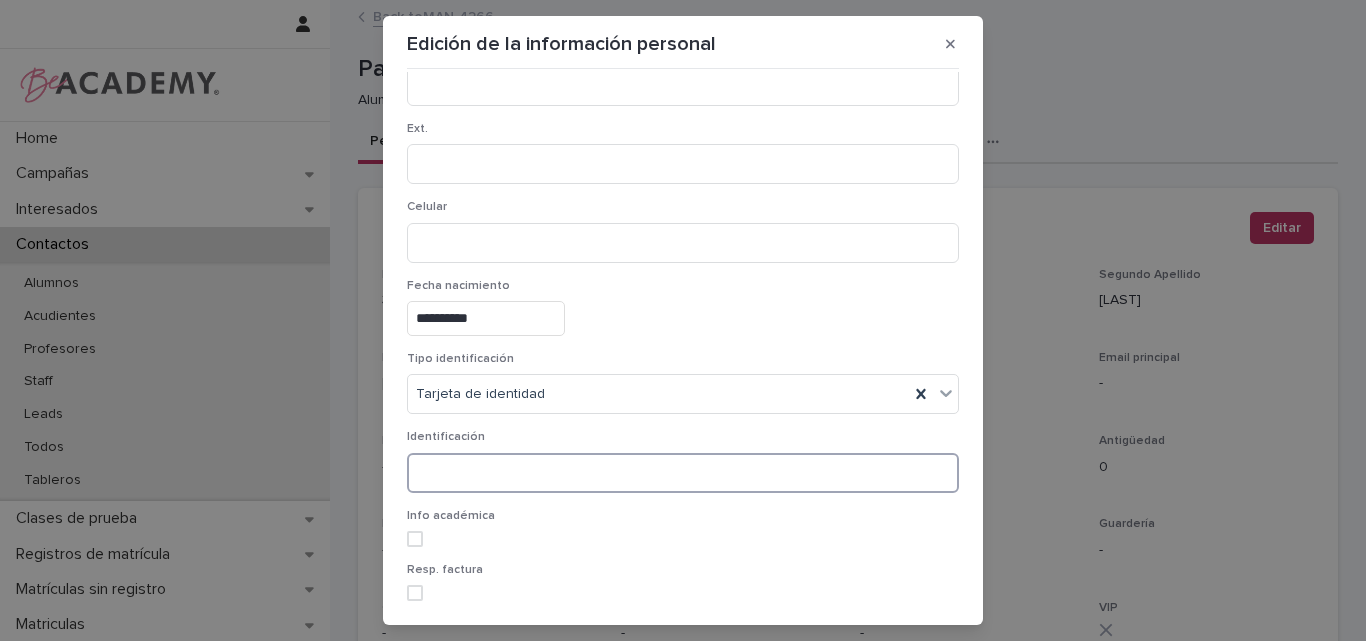 paste on "**********" 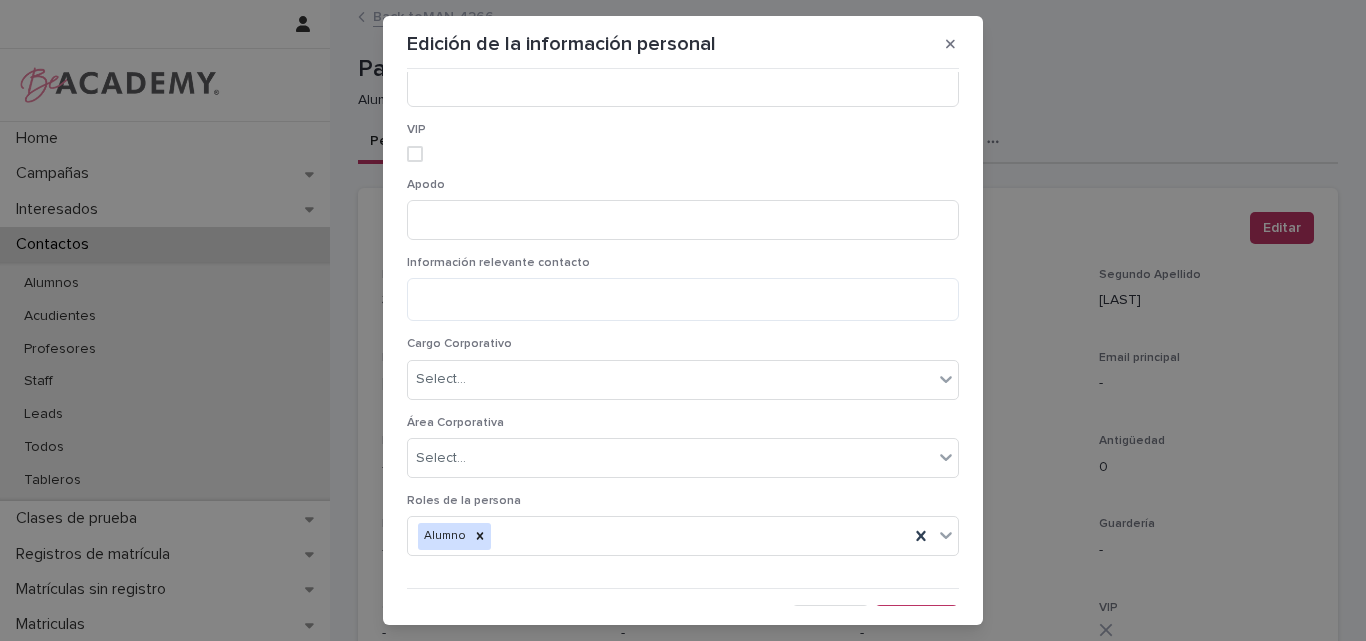 scroll, scrollTop: 1474, scrollLeft: 0, axis: vertical 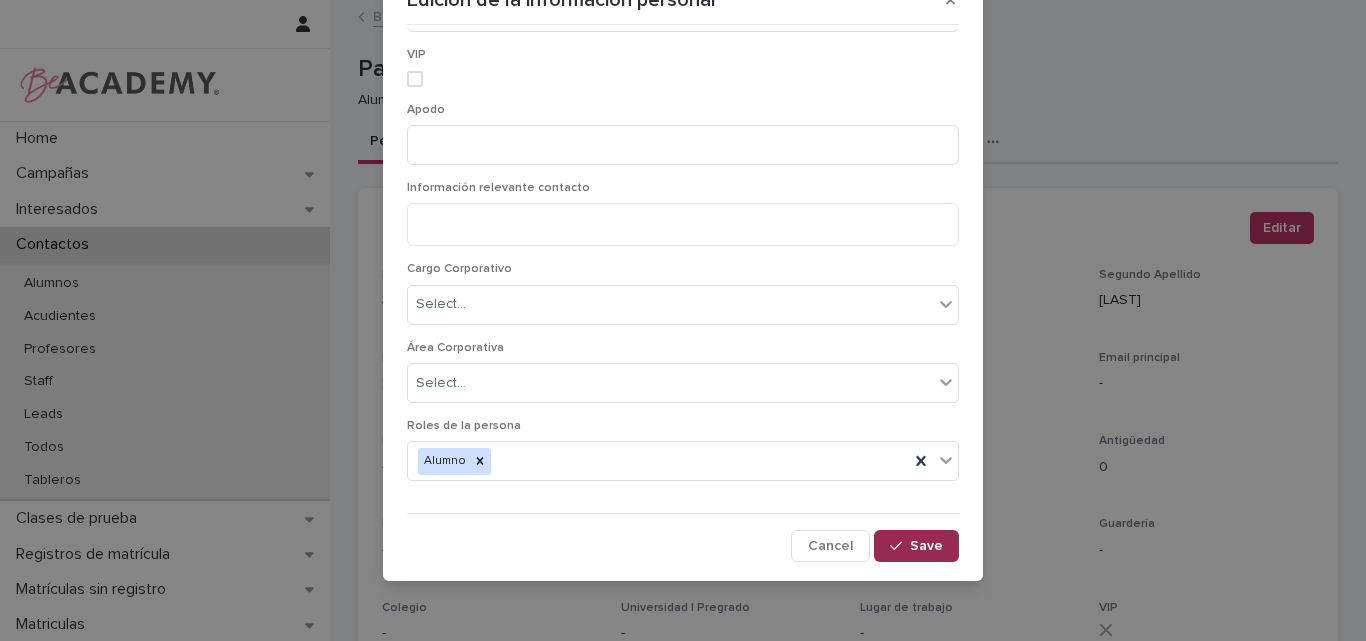 type on "**********" 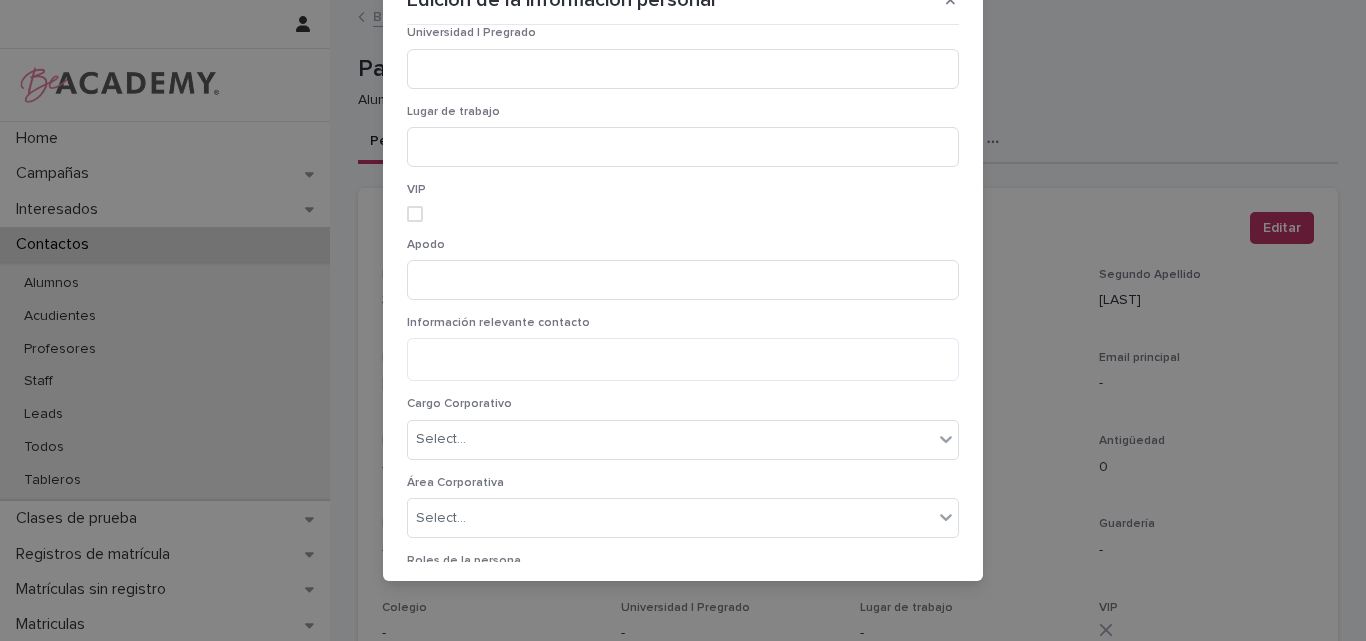 scroll, scrollTop: 1474, scrollLeft: 0, axis: vertical 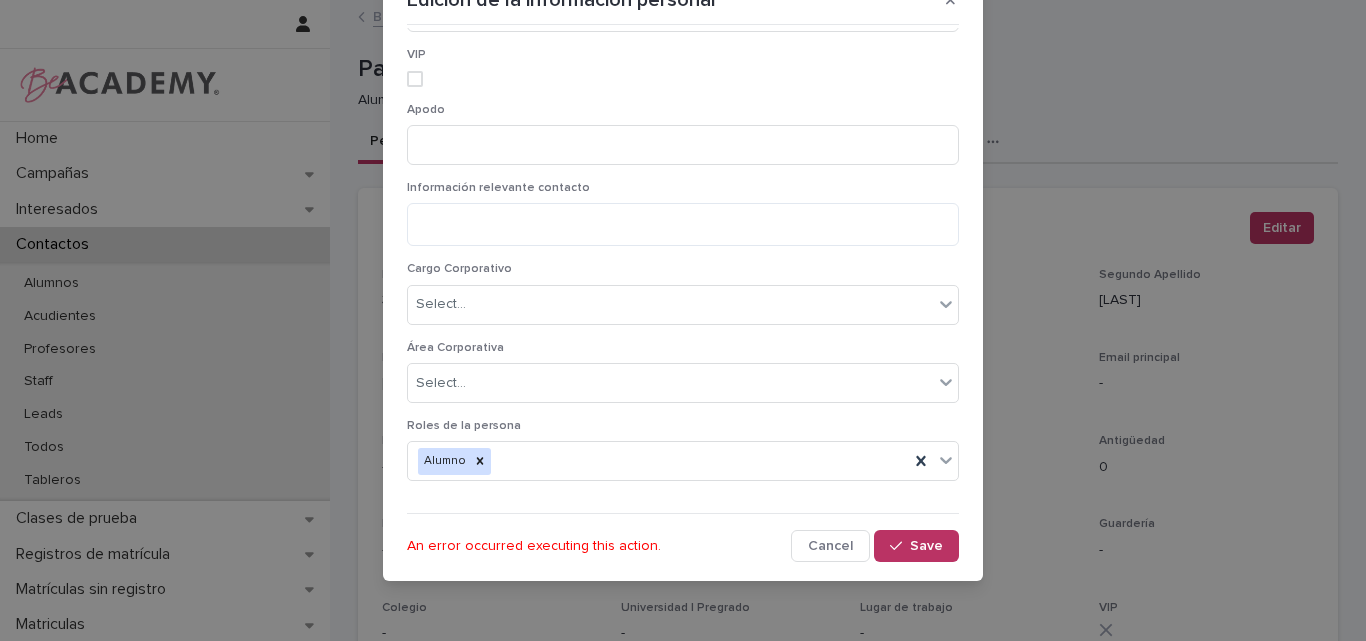 drag, startPoint x: 904, startPoint y: 547, endPoint x: 1119, endPoint y: 477, distance: 226.10838 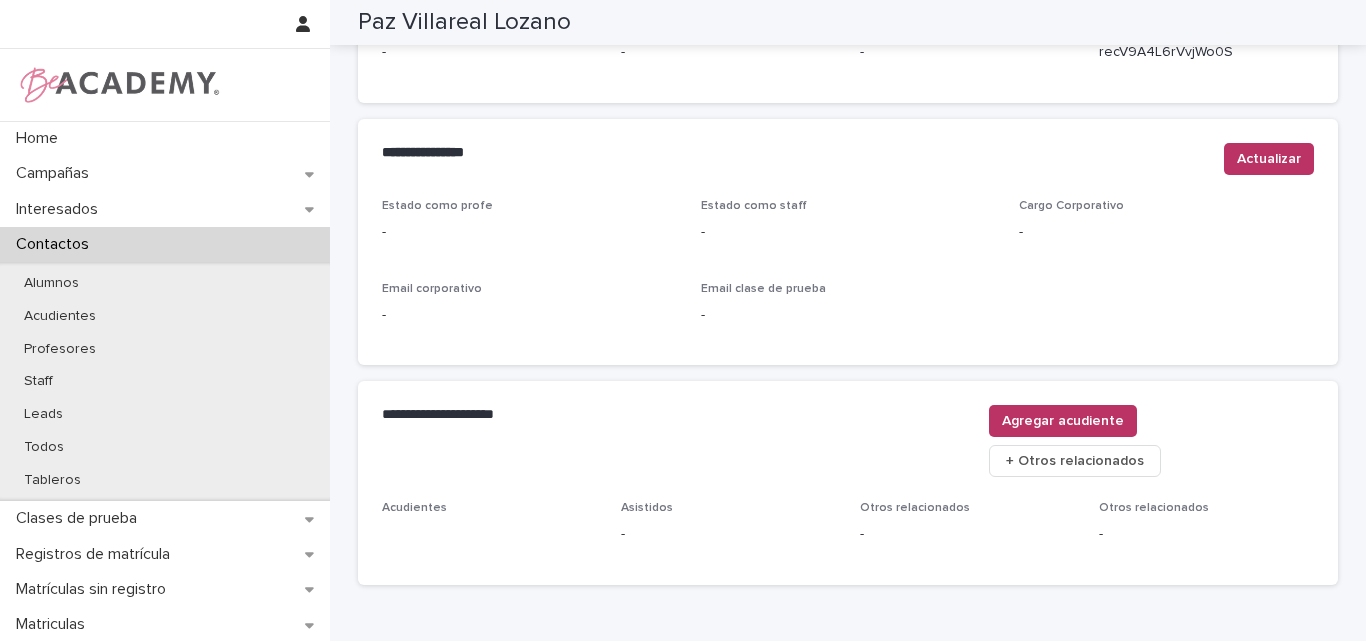 scroll, scrollTop: 835, scrollLeft: 0, axis: vertical 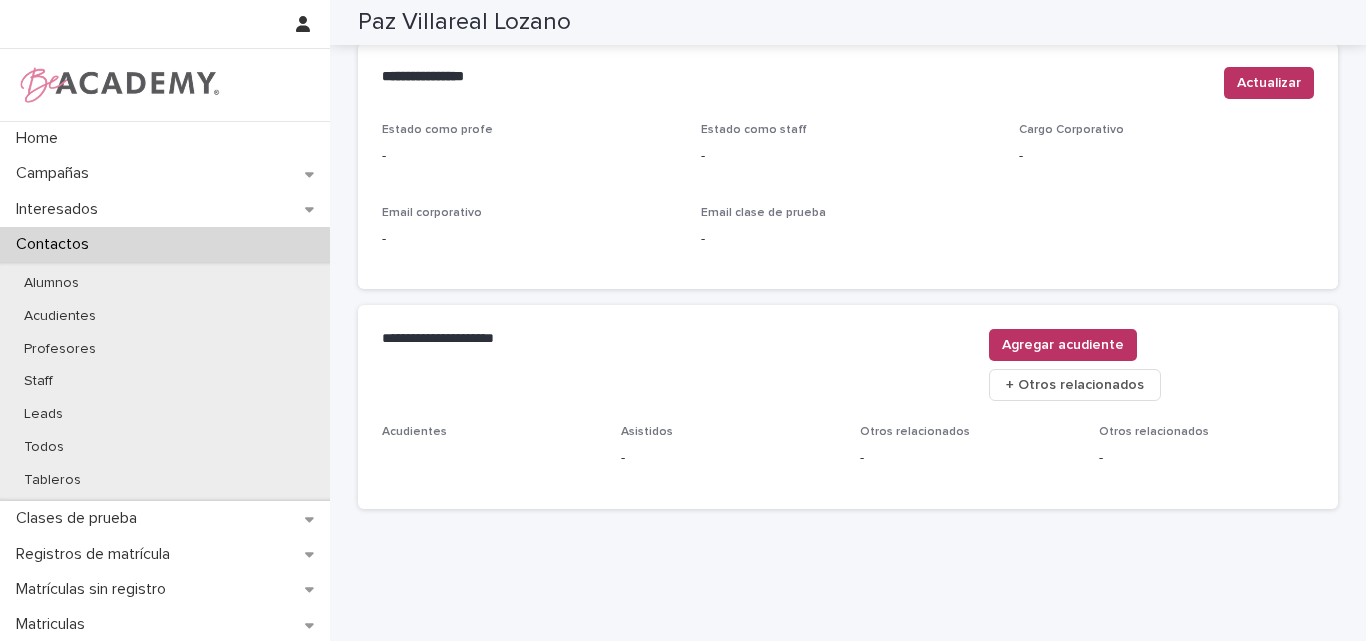 type 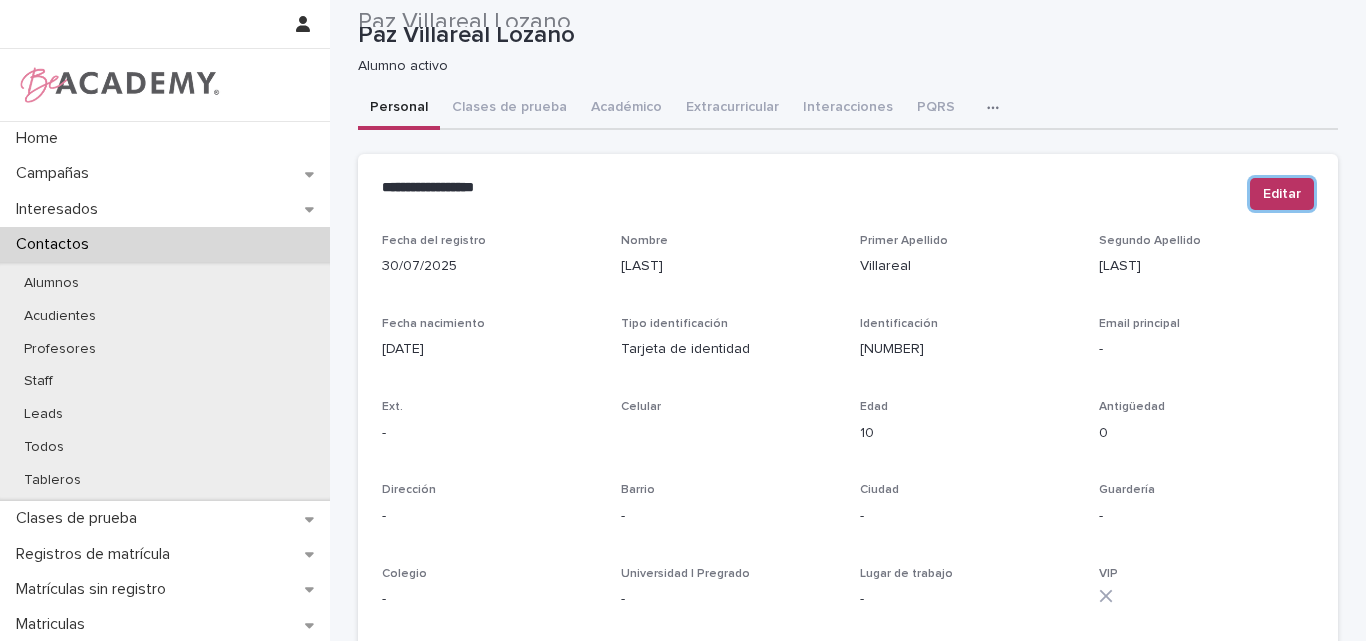 scroll, scrollTop: 0, scrollLeft: 0, axis: both 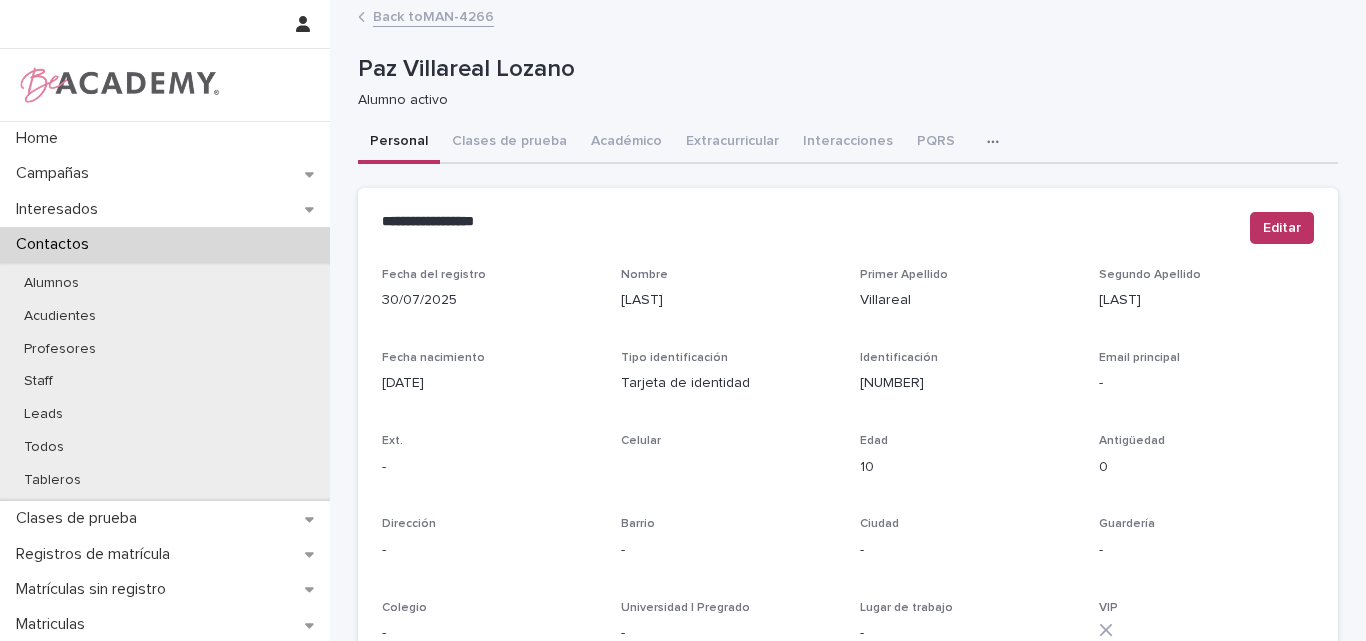 click on "Back to  MAN-4266" at bounding box center (433, 15) 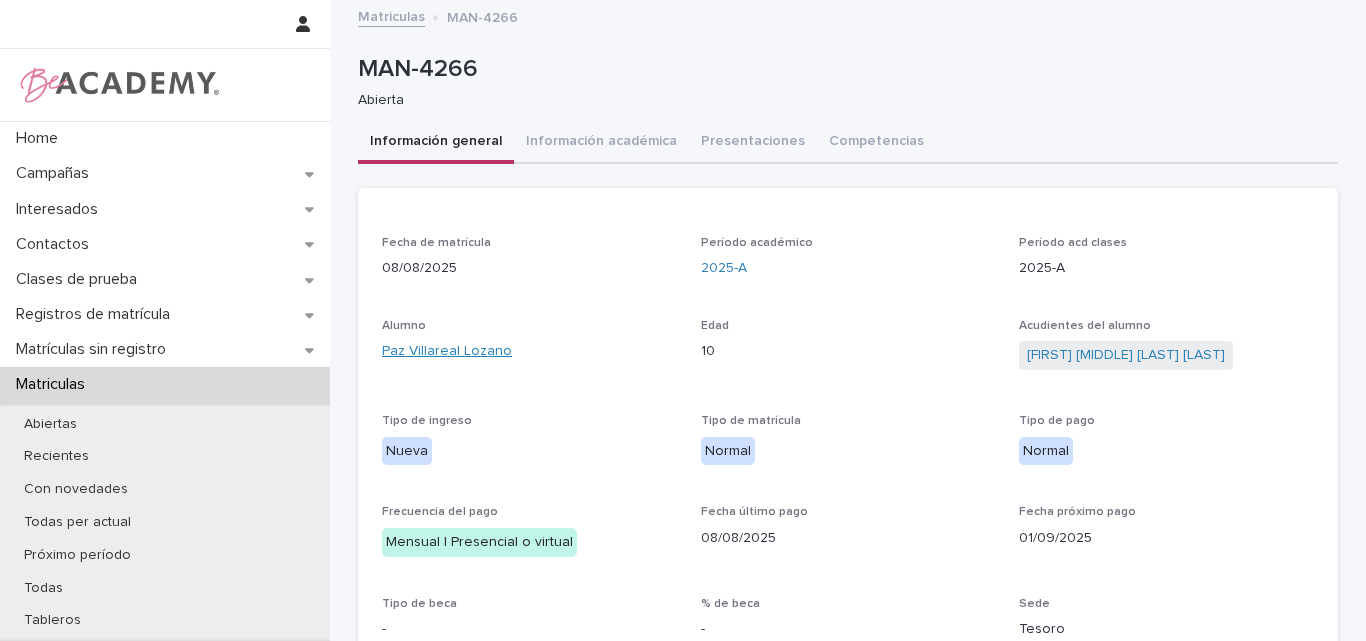 click on "Paz Villareal Lozano" at bounding box center (447, 351) 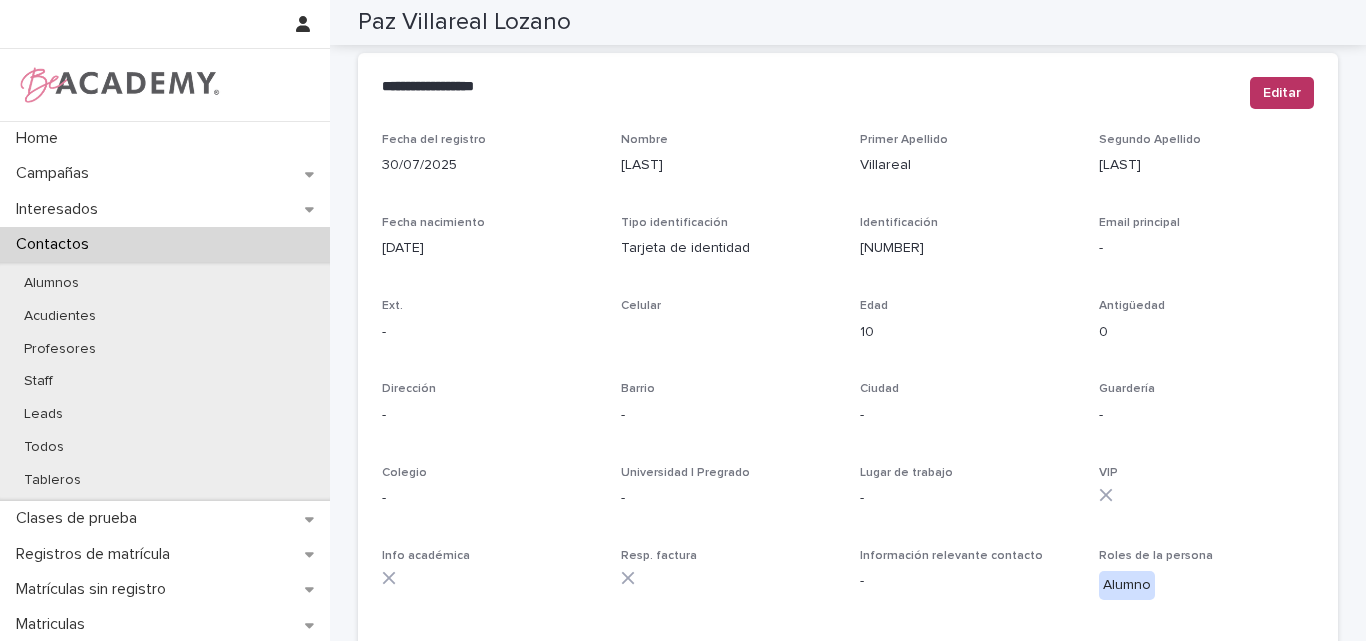 scroll, scrollTop: 0, scrollLeft: 0, axis: both 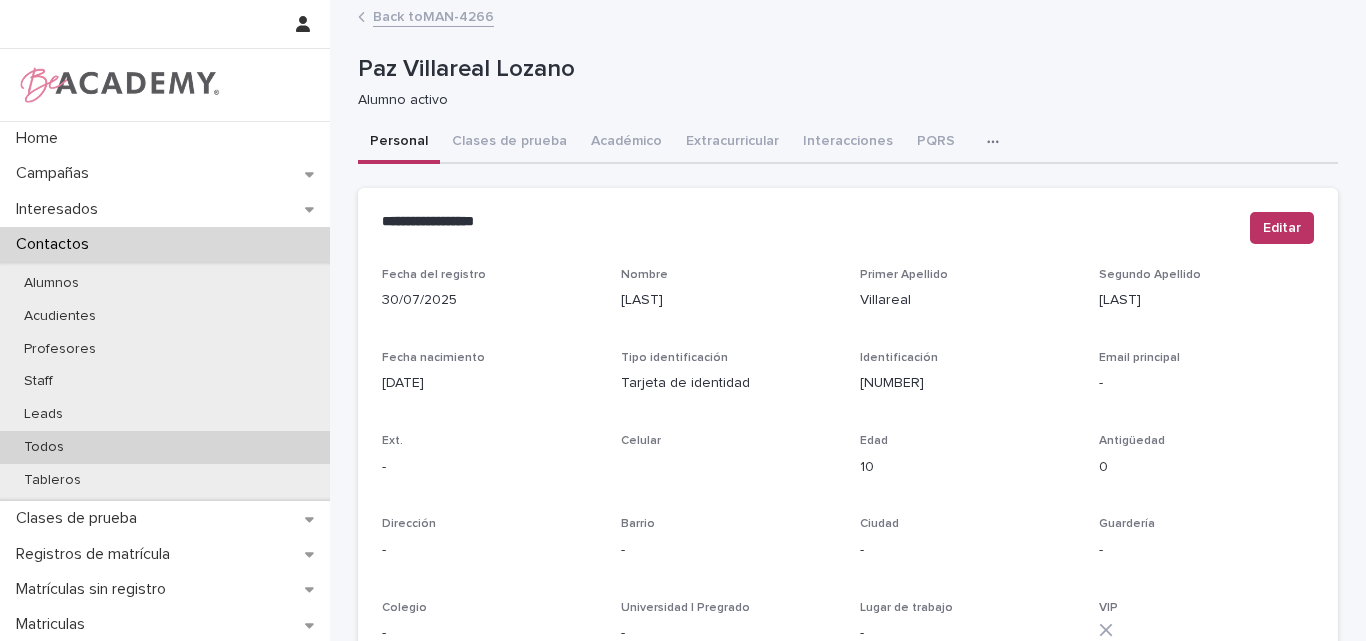 click on "Todos" at bounding box center (44, 447) 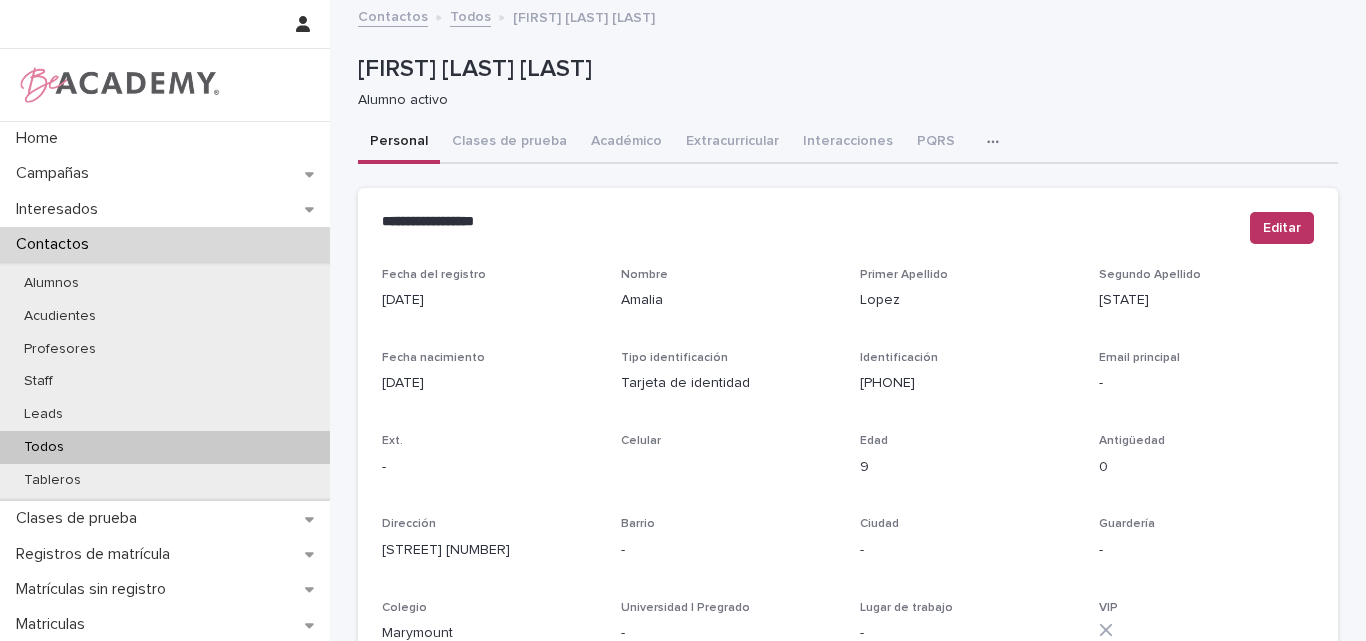 scroll, scrollTop: 0, scrollLeft: 0, axis: both 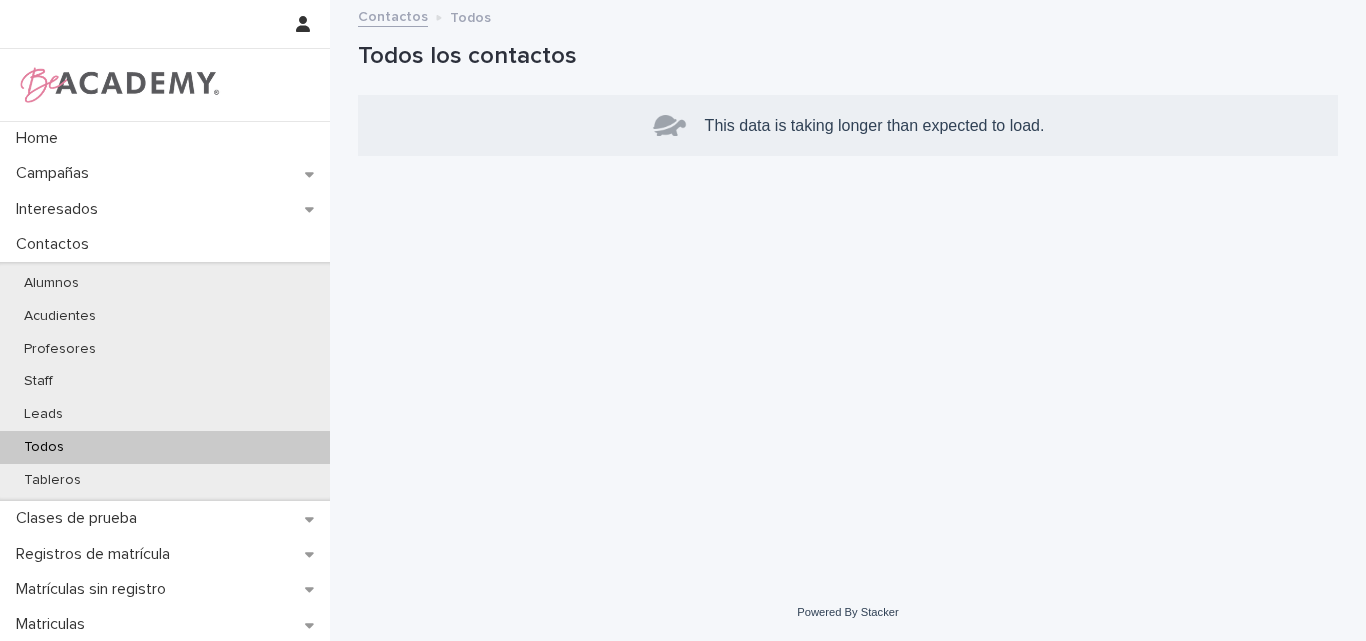 click on "Todos" at bounding box center [44, 447] 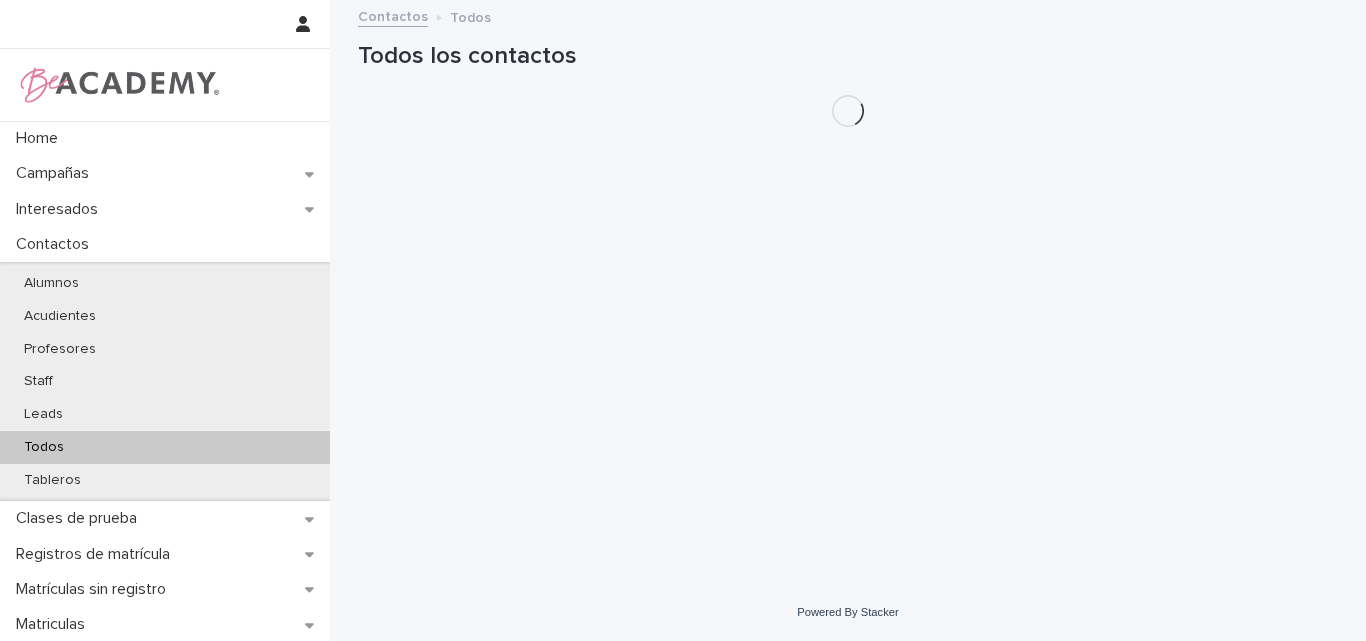 scroll, scrollTop: 0, scrollLeft: 0, axis: both 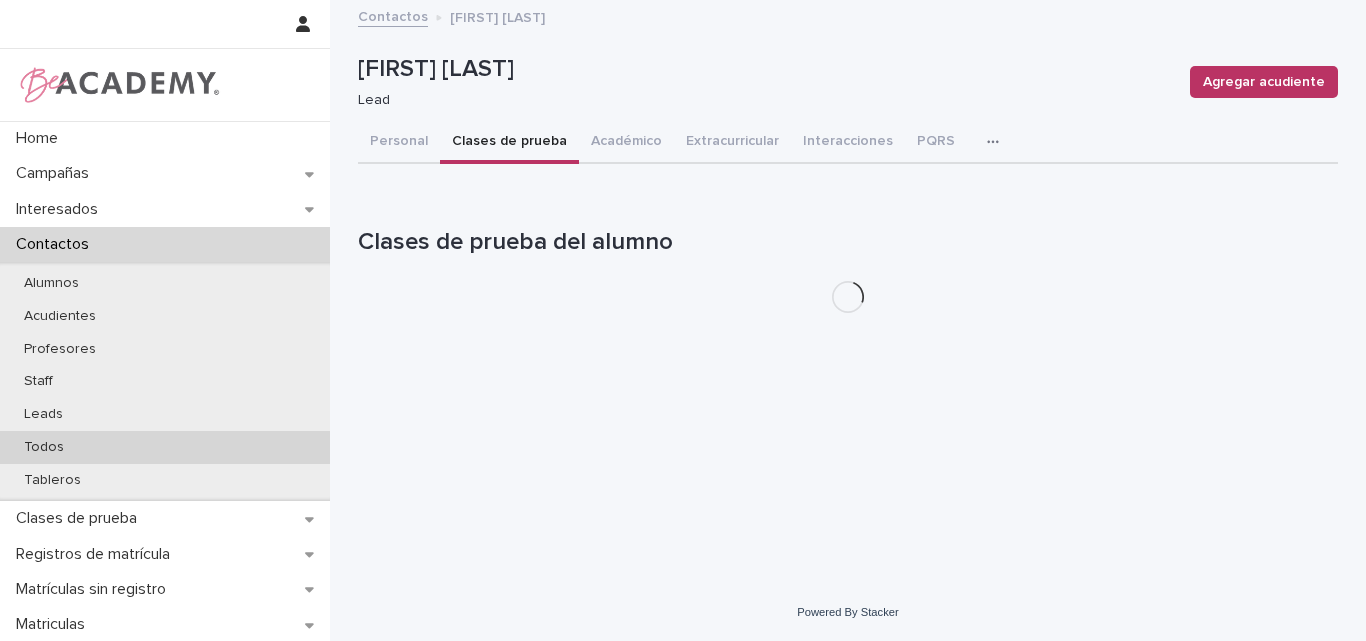 click on "Todos" at bounding box center [165, 447] 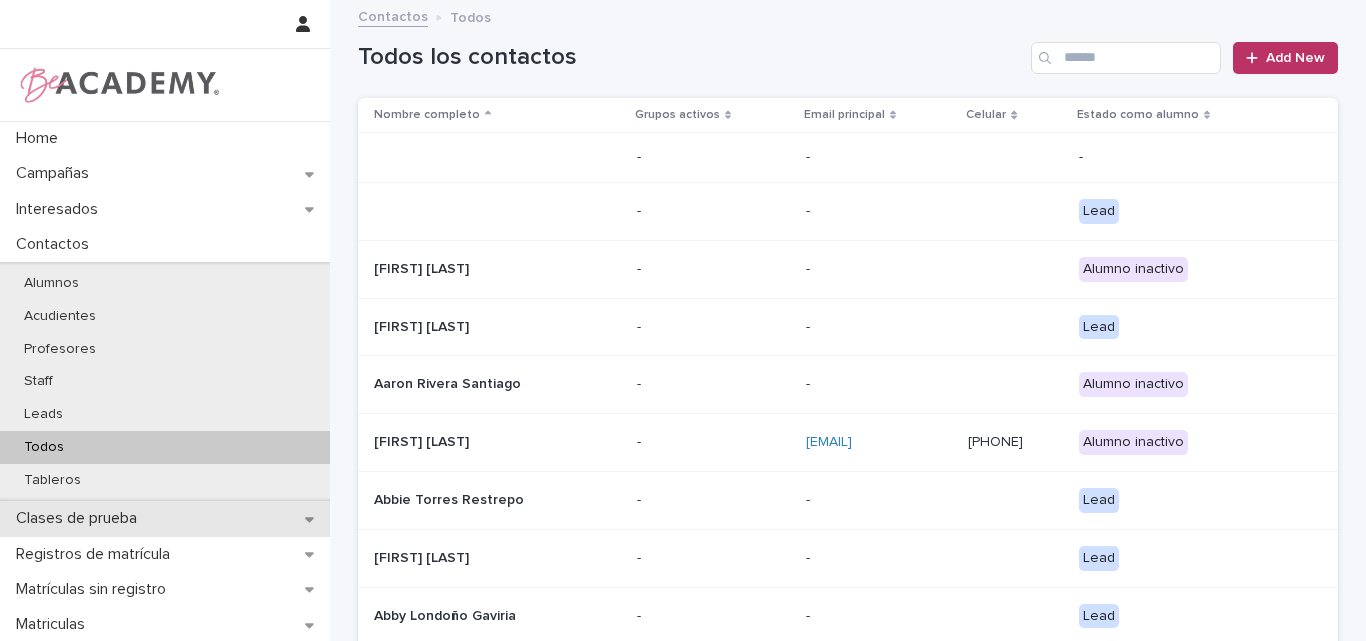 click on "Clases de prueba" at bounding box center (80, 518) 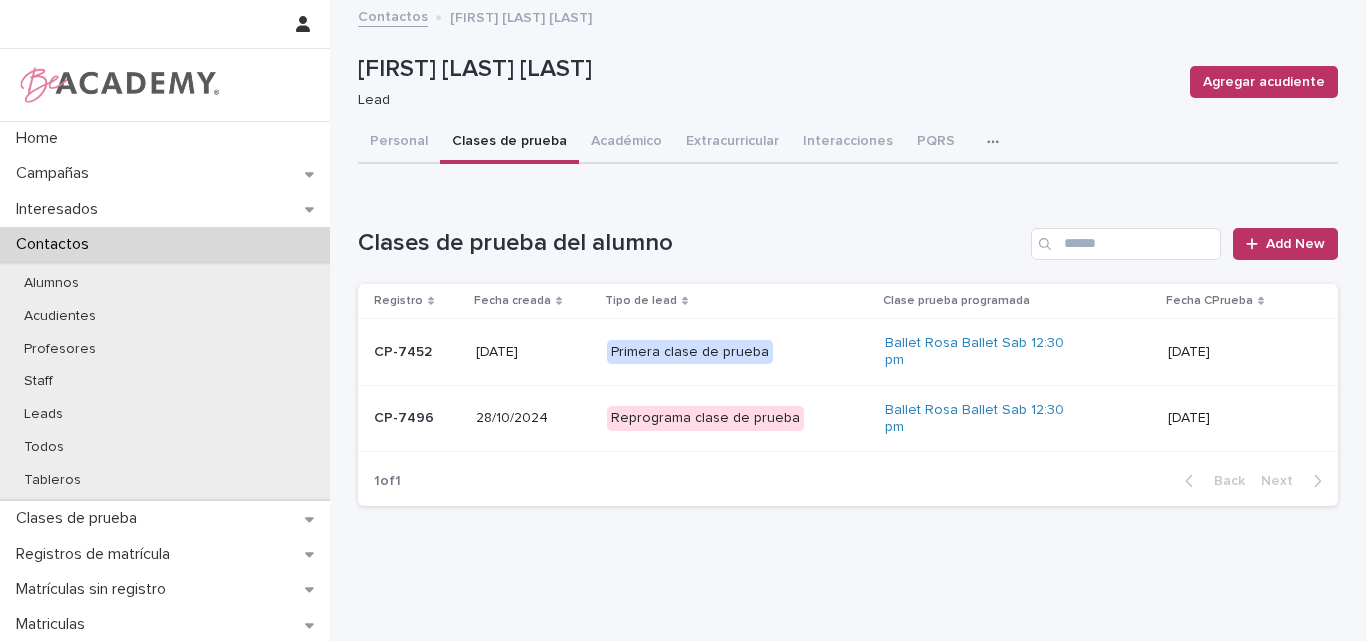 scroll, scrollTop: 0, scrollLeft: 0, axis: both 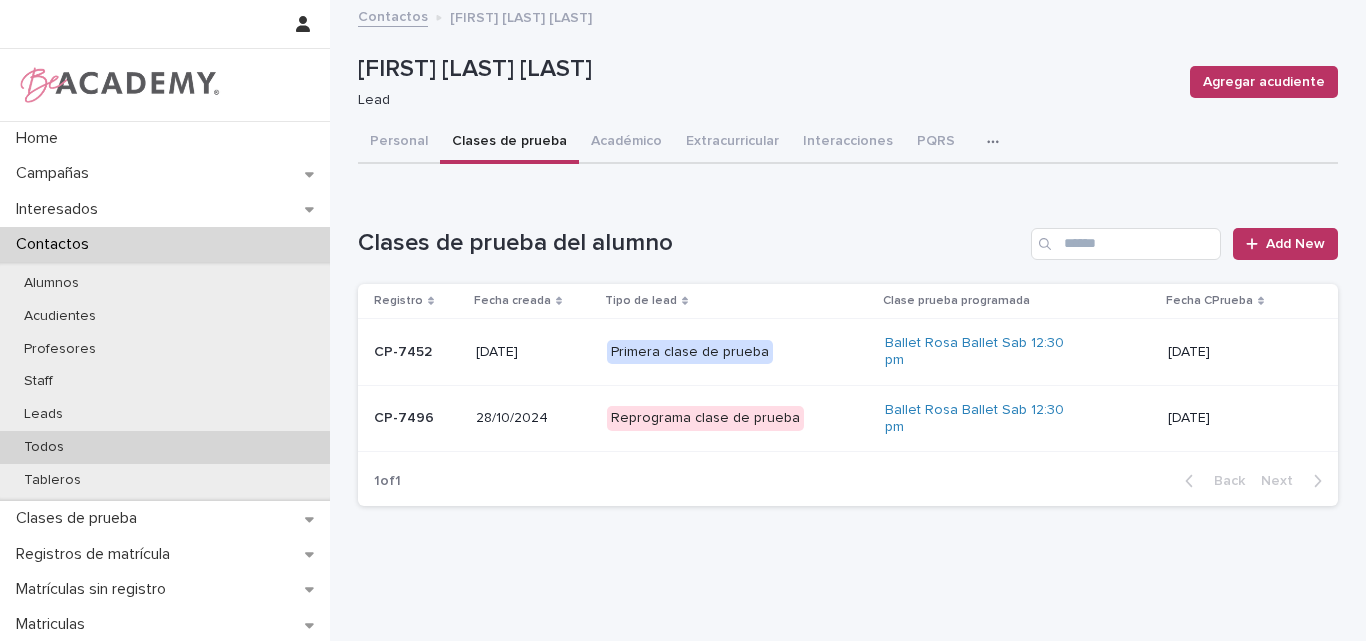 click on "Todos" at bounding box center [44, 447] 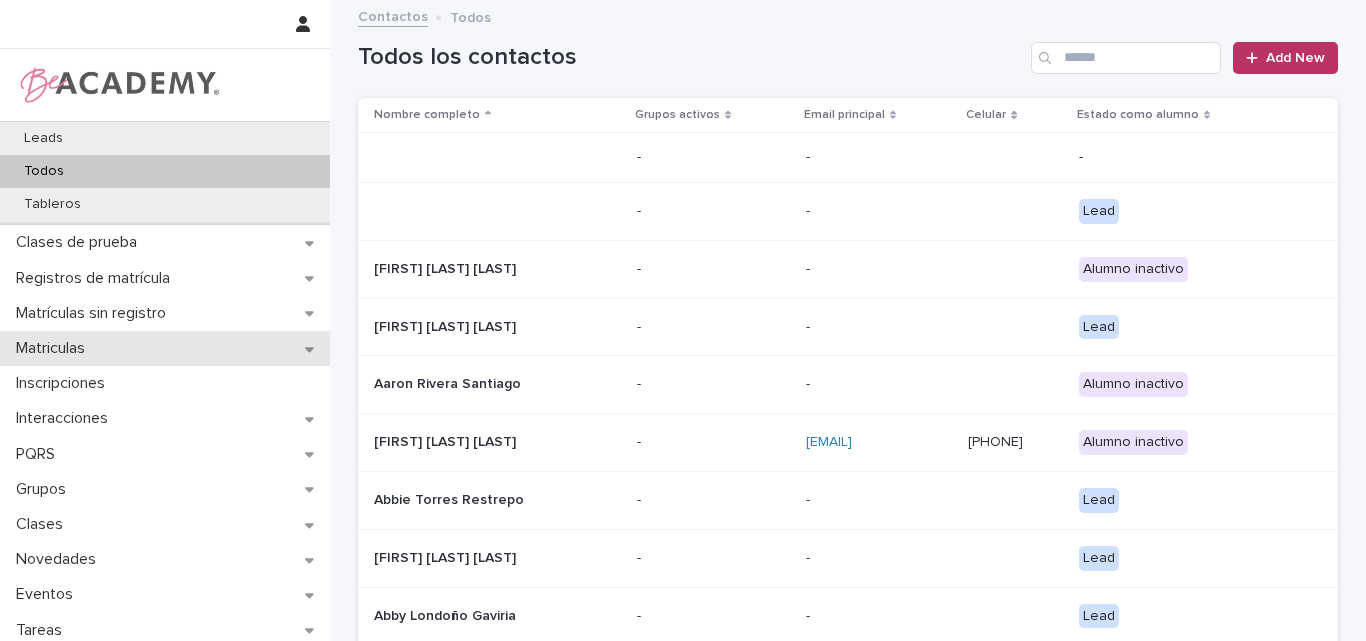 scroll, scrollTop: 300, scrollLeft: 0, axis: vertical 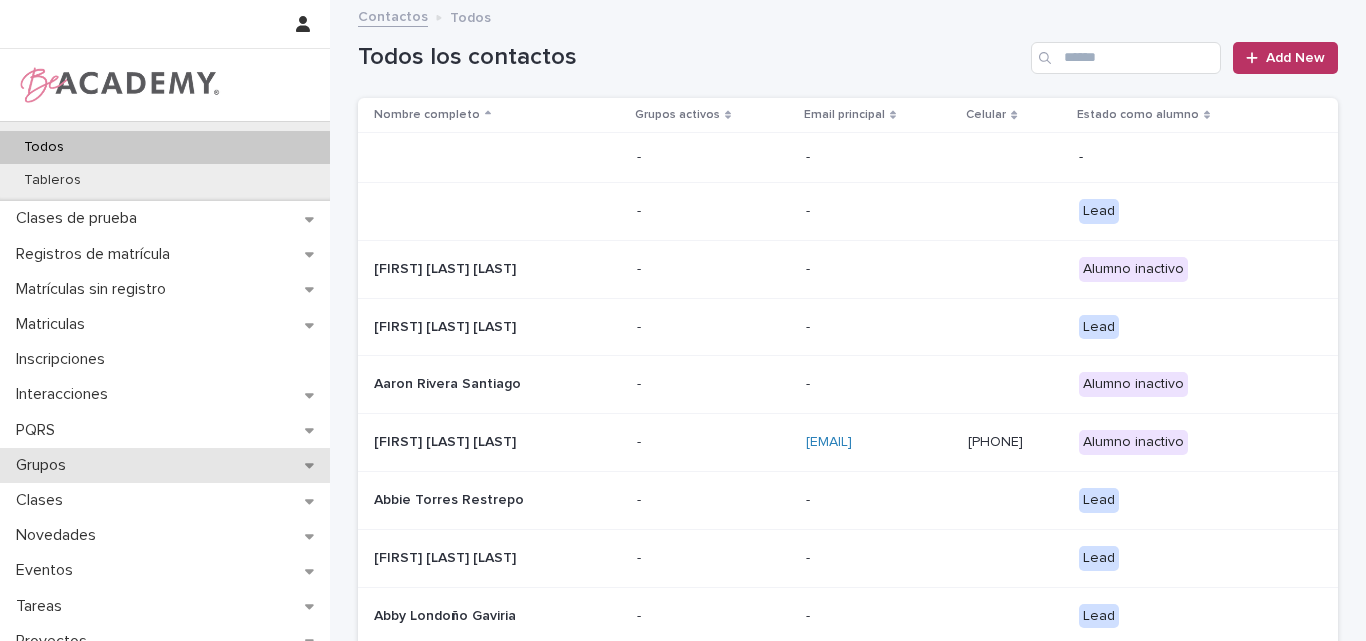 click on "Grupos" at bounding box center [45, 465] 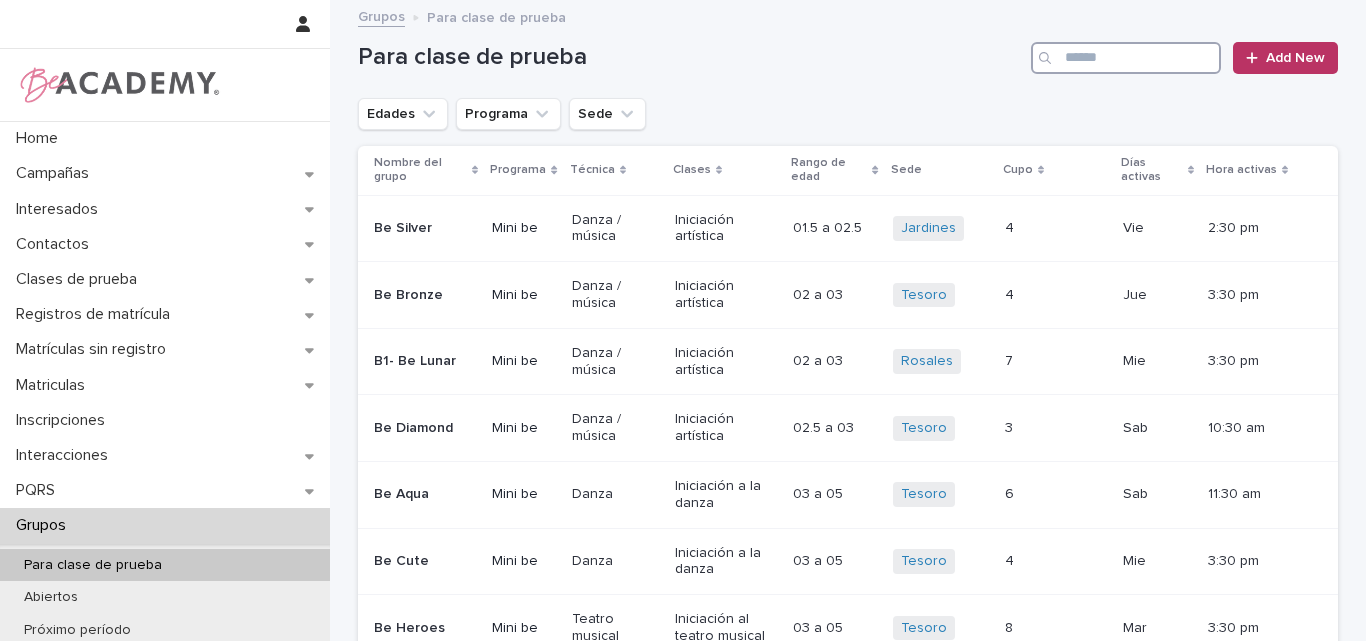 click at bounding box center [1126, 58] 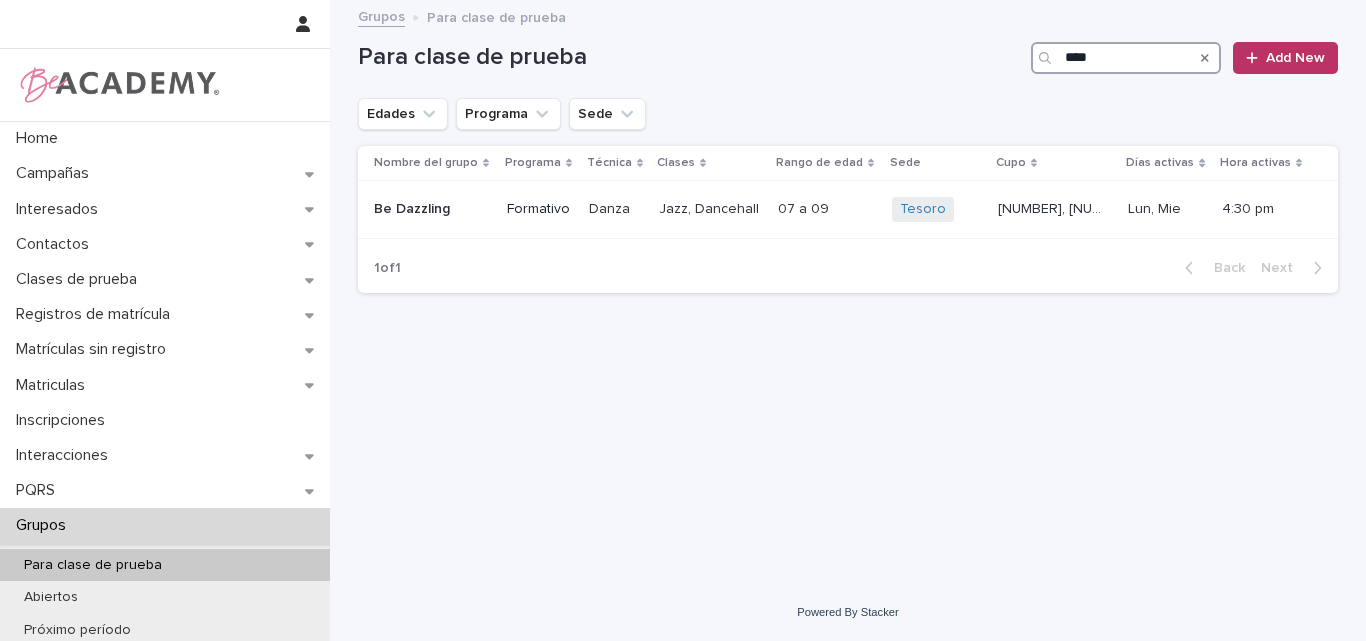 type on "****" 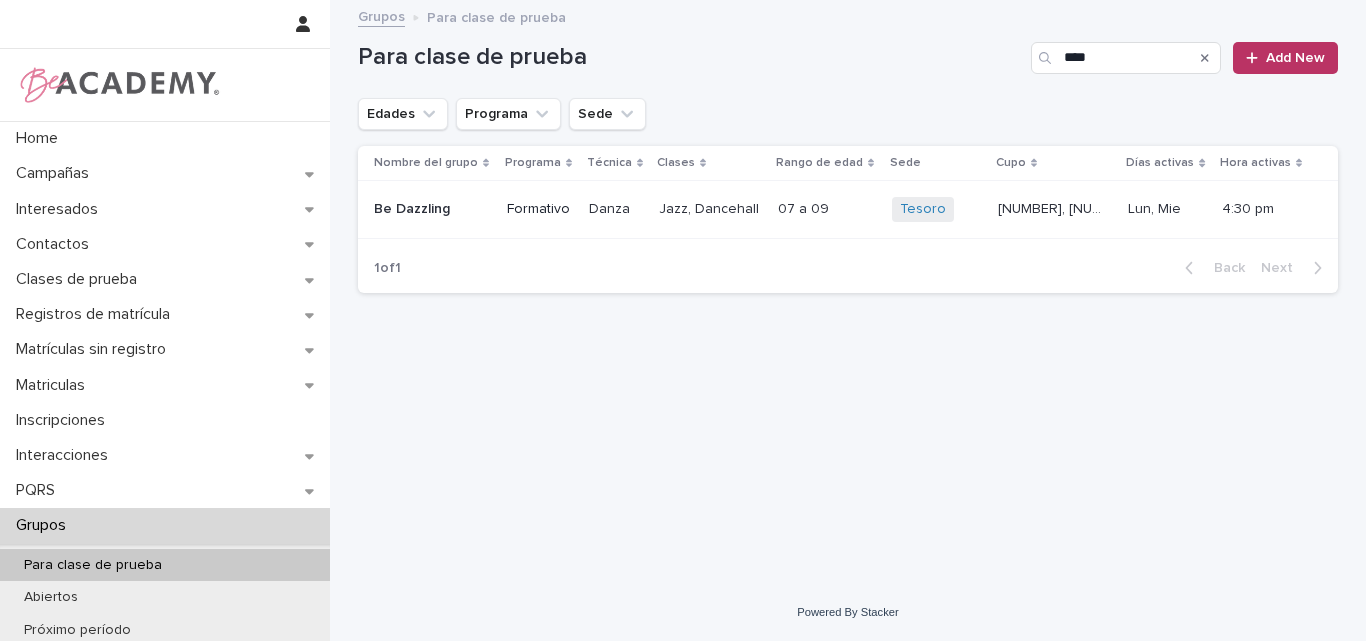 click 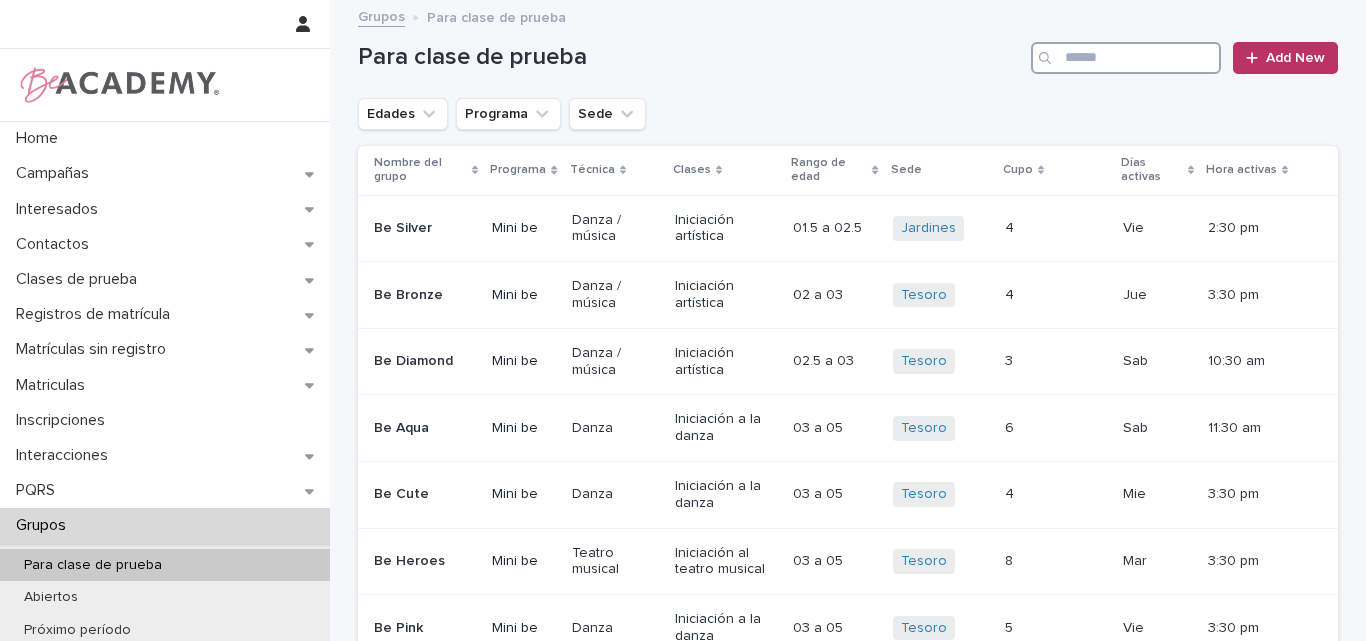 click at bounding box center [1126, 58] 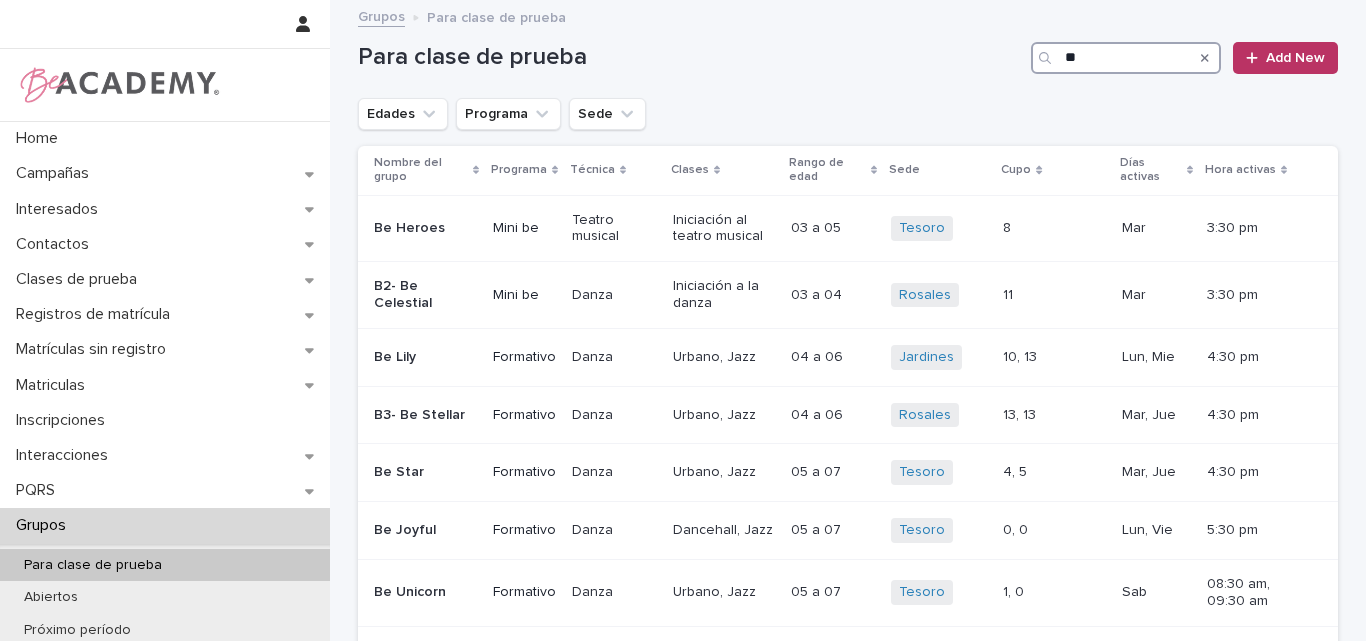 type on "*" 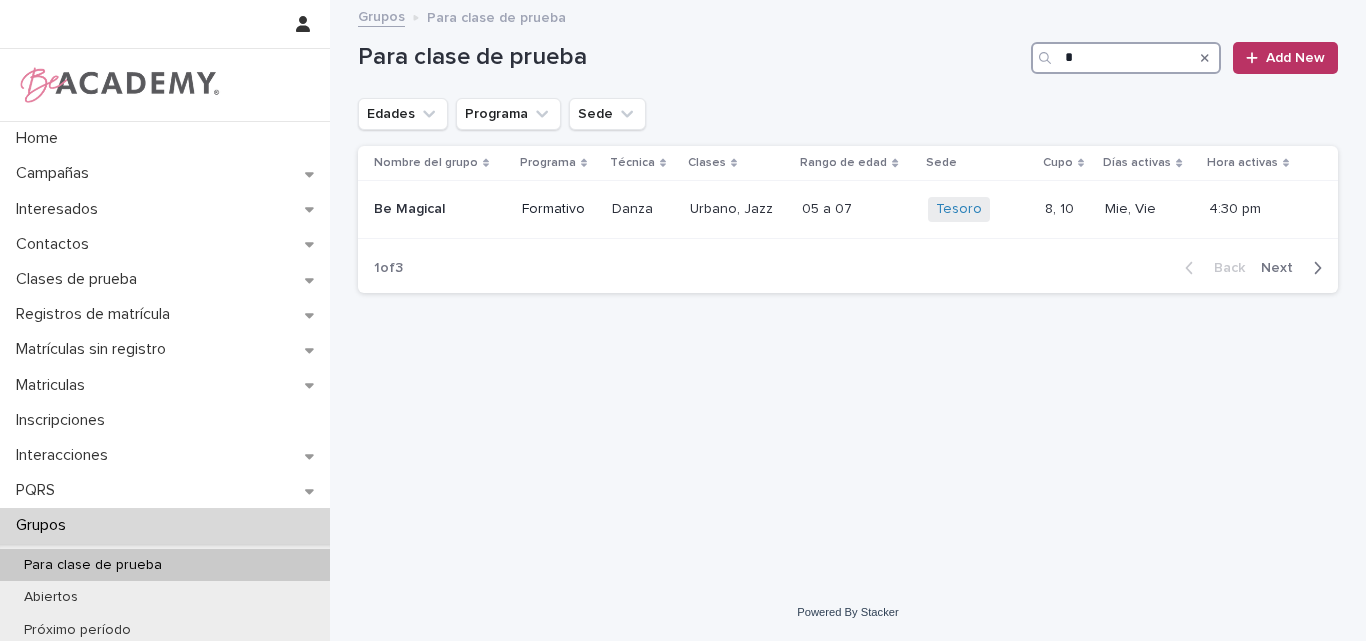 type 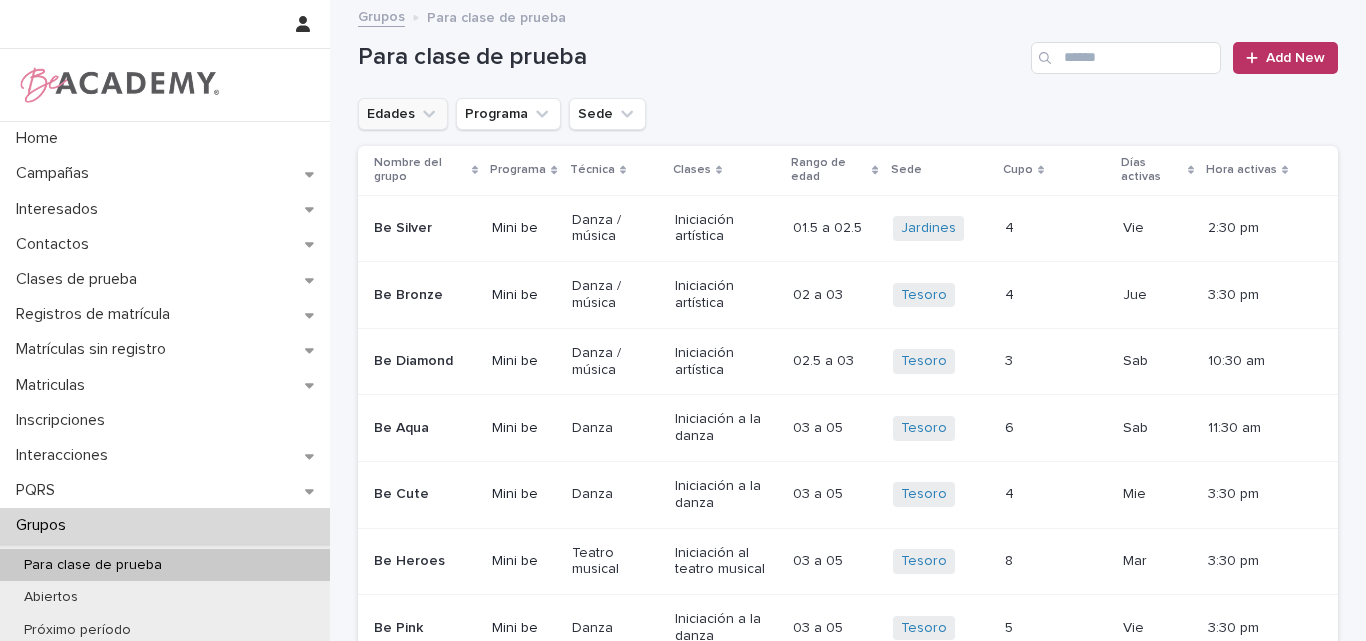 click 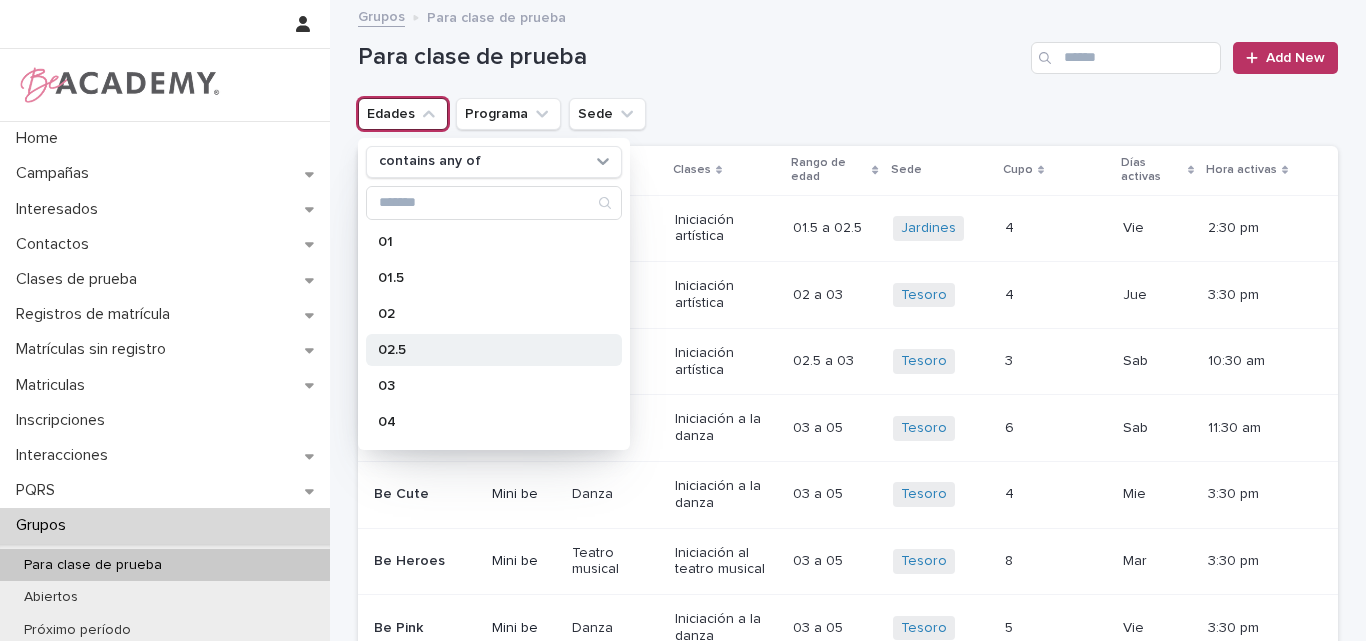 scroll, scrollTop: 100, scrollLeft: 0, axis: vertical 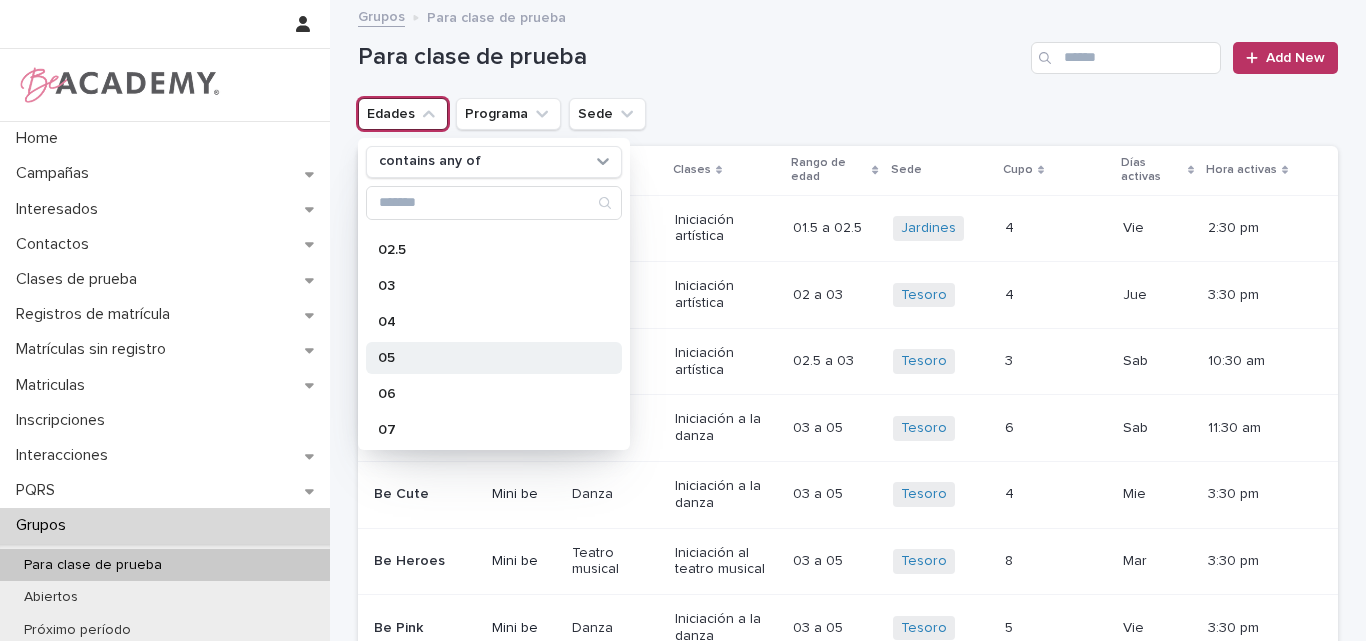 click on "05" at bounding box center [484, 358] 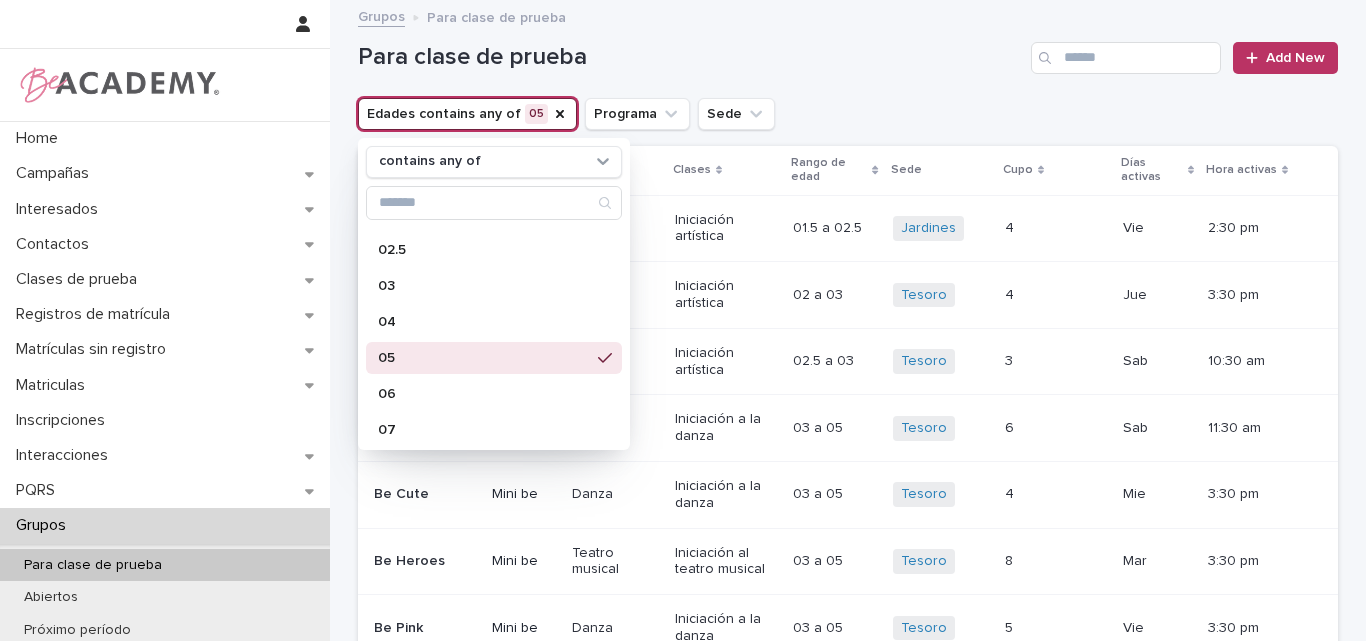 click on "Para clase de prueba Add New" at bounding box center (848, 50) 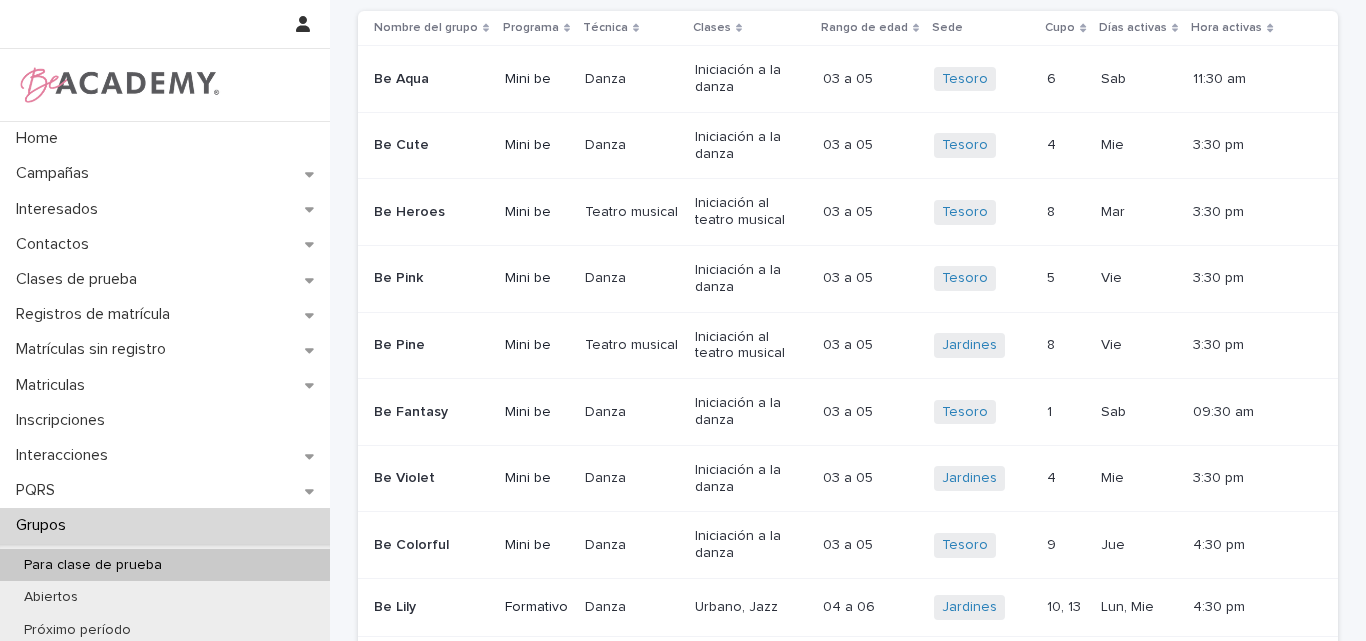scroll, scrollTop: 132, scrollLeft: 0, axis: vertical 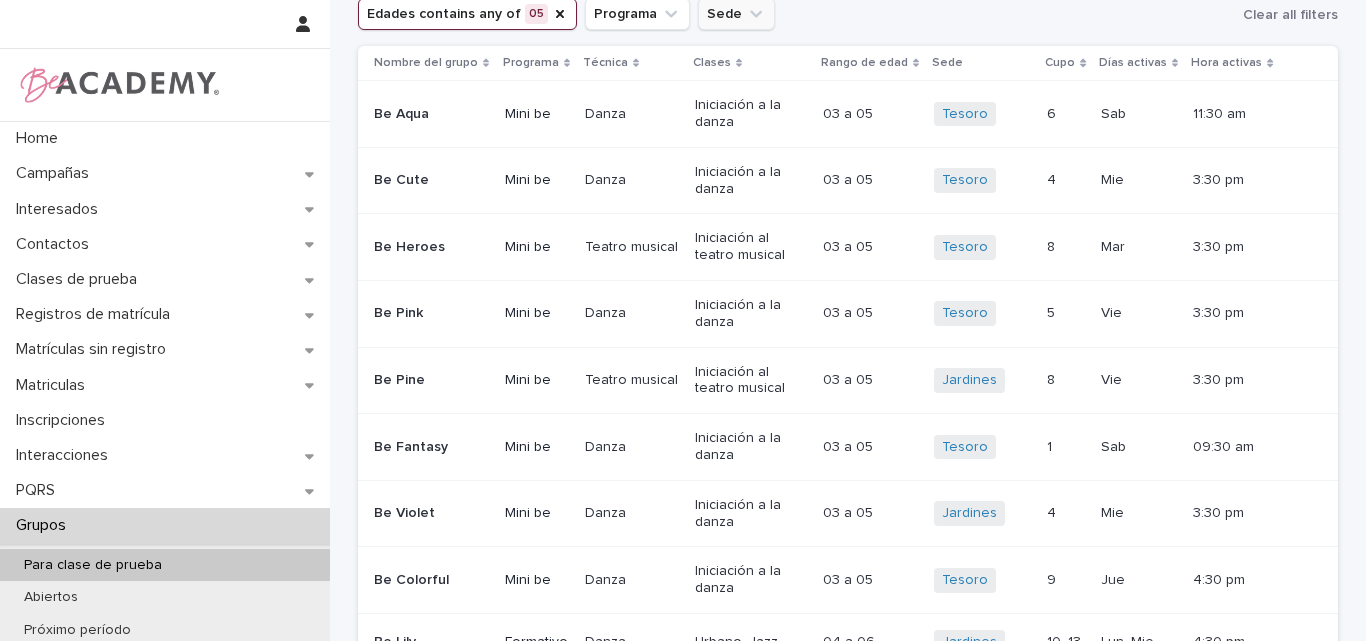 click 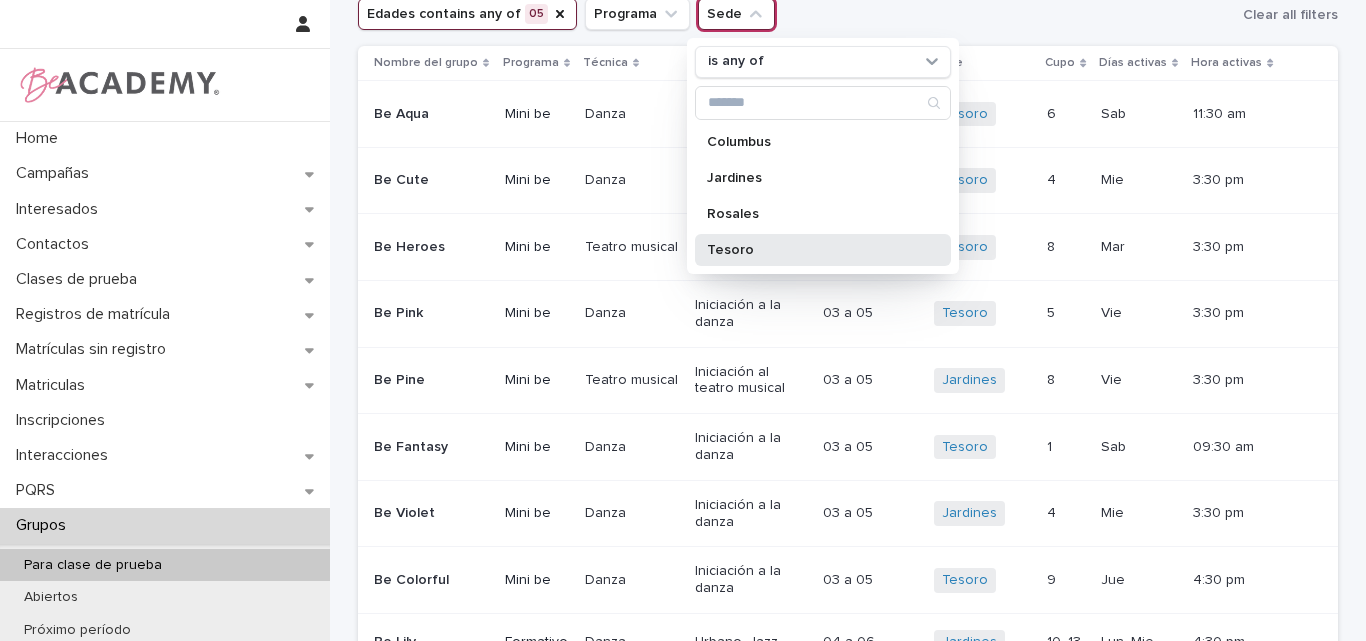 drag, startPoint x: 735, startPoint y: 245, endPoint x: 849, endPoint y: 166, distance: 138.69751 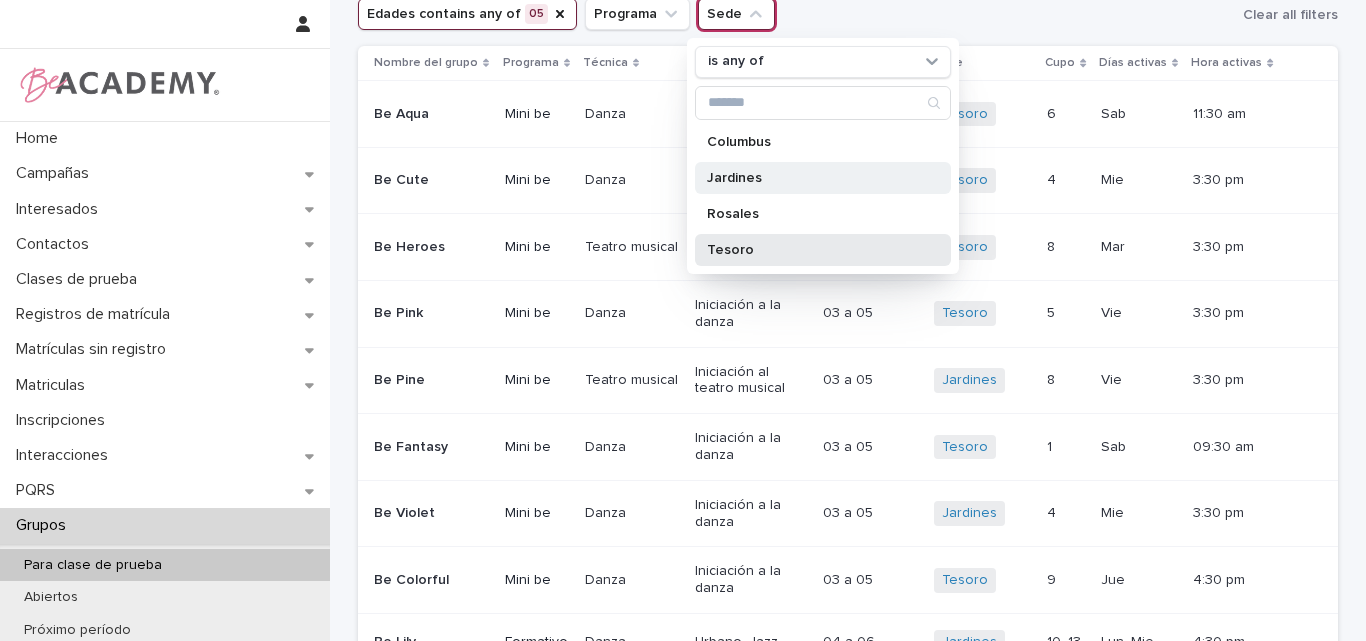 click on "Tesoro" at bounding box center (813, 250) 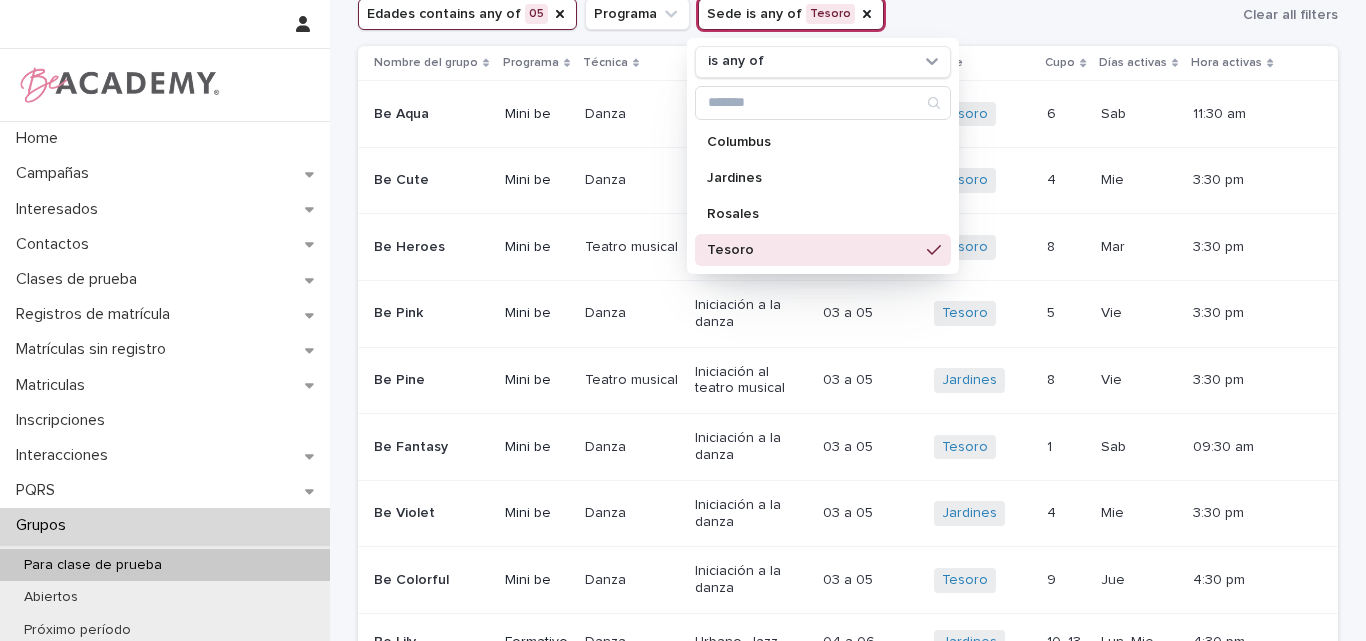 click on "Edades contains any of 05 Programa Sede is any of Tesoro is any of Columbus Jardines Rosales Tesoro Clear all filters" at bounding box center [848, 14] 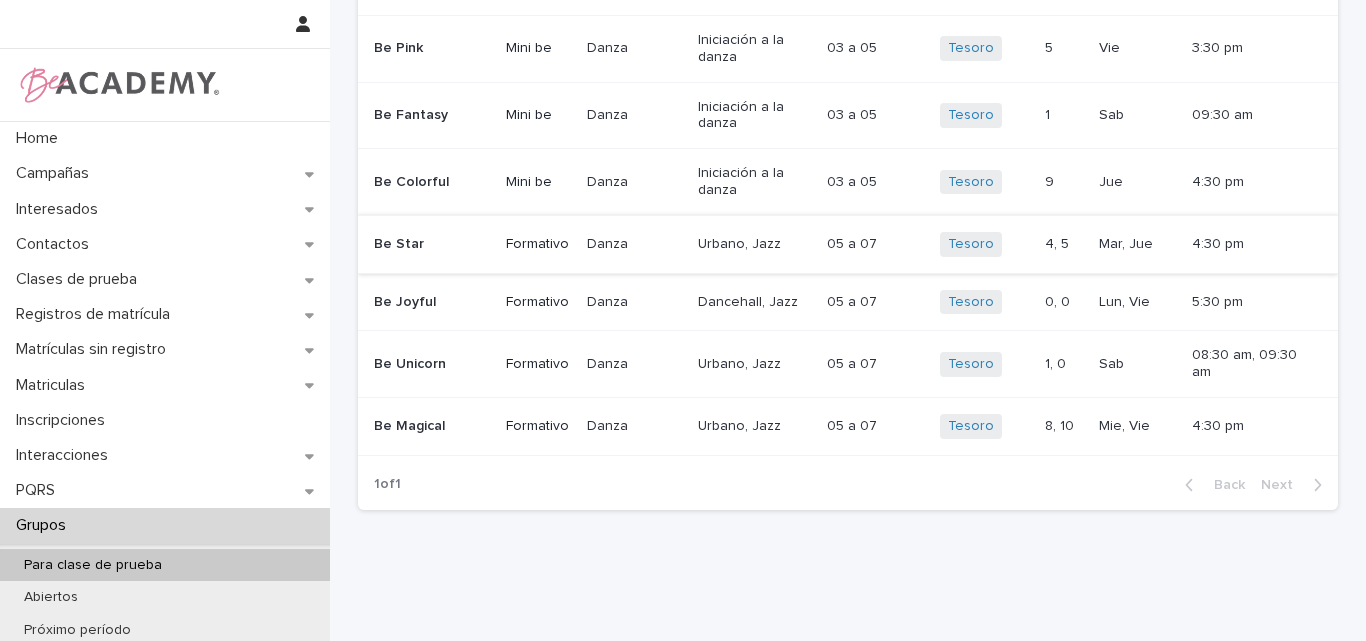 scroll, scrollTop: 400, scrollLeft: 0, axis: vertical 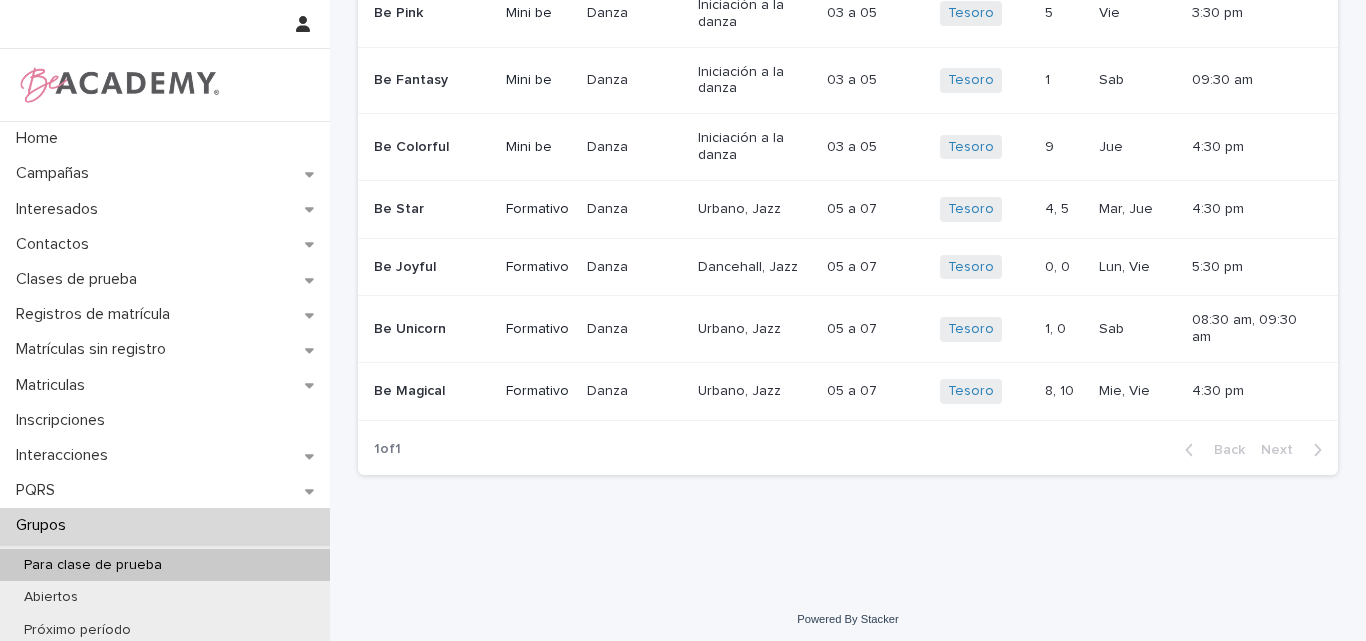 click on "Be Star" at bounding box center (429, 209) 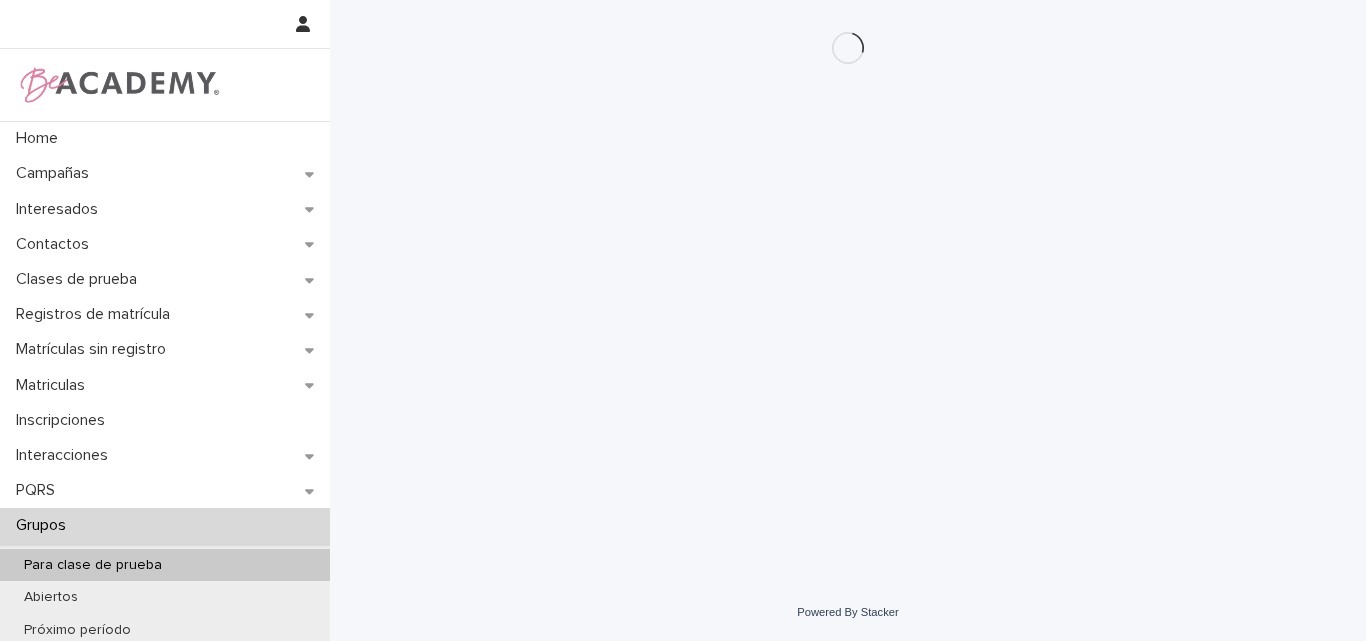 scroll, scrollTop: 0, scrollLeft: 0, axis: both 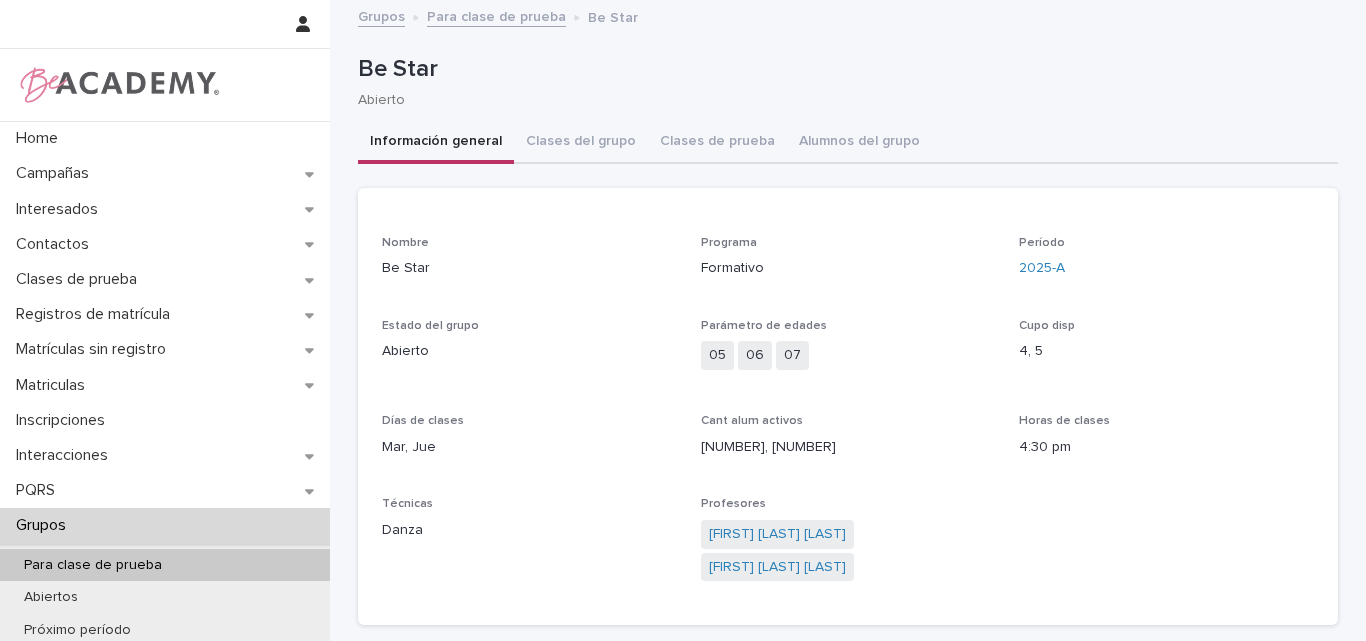 click on "Para clase de prueba" at bounding box center (496, 15) 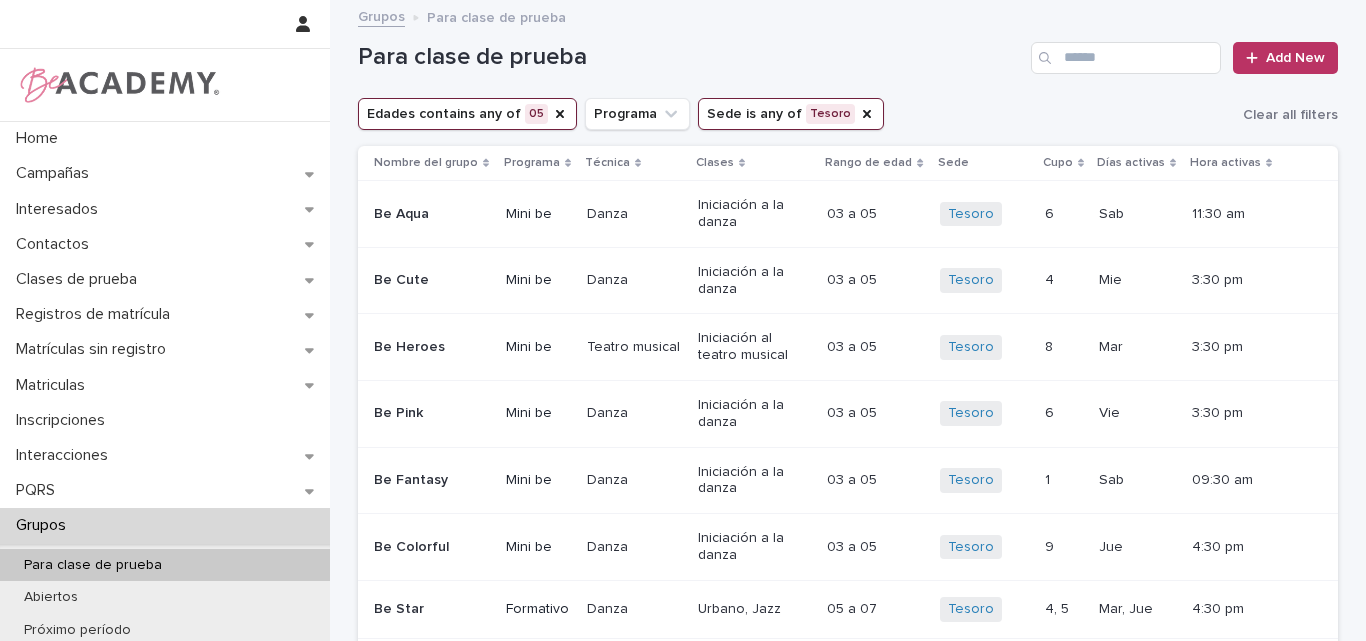 scroll, scrollTop: 407, scrollLeft: 0, axis: vertical 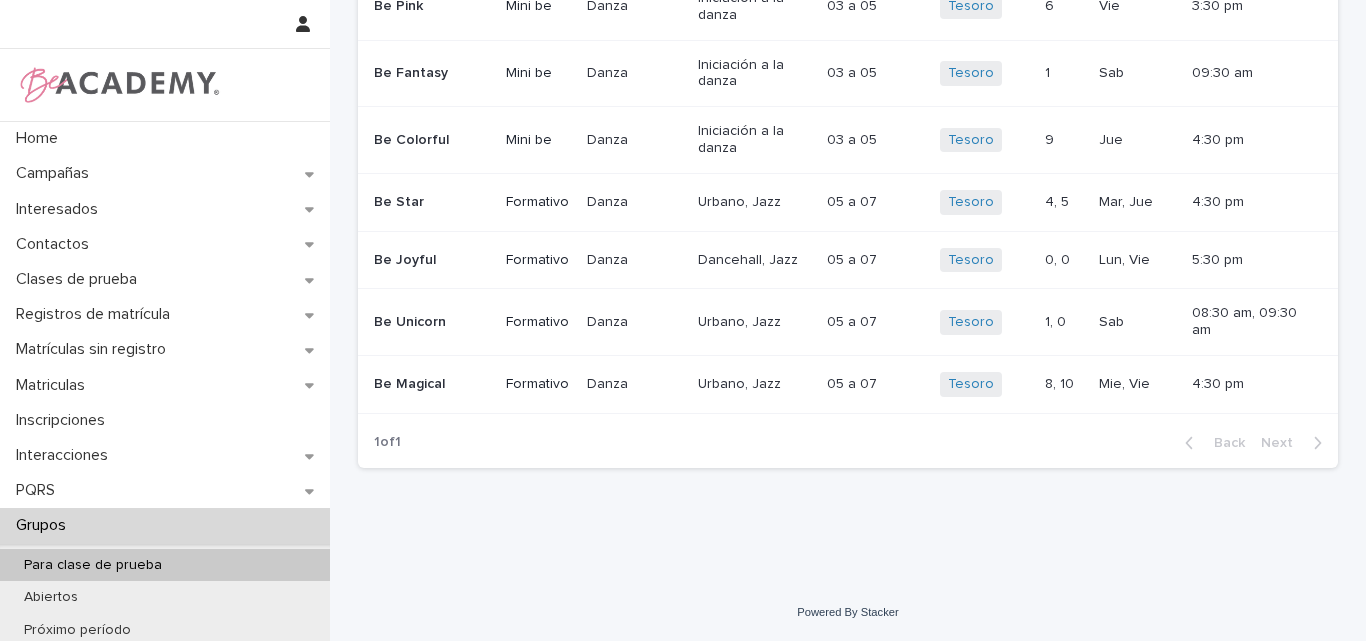click on "Be Magical" at bounding box center [429, 384] 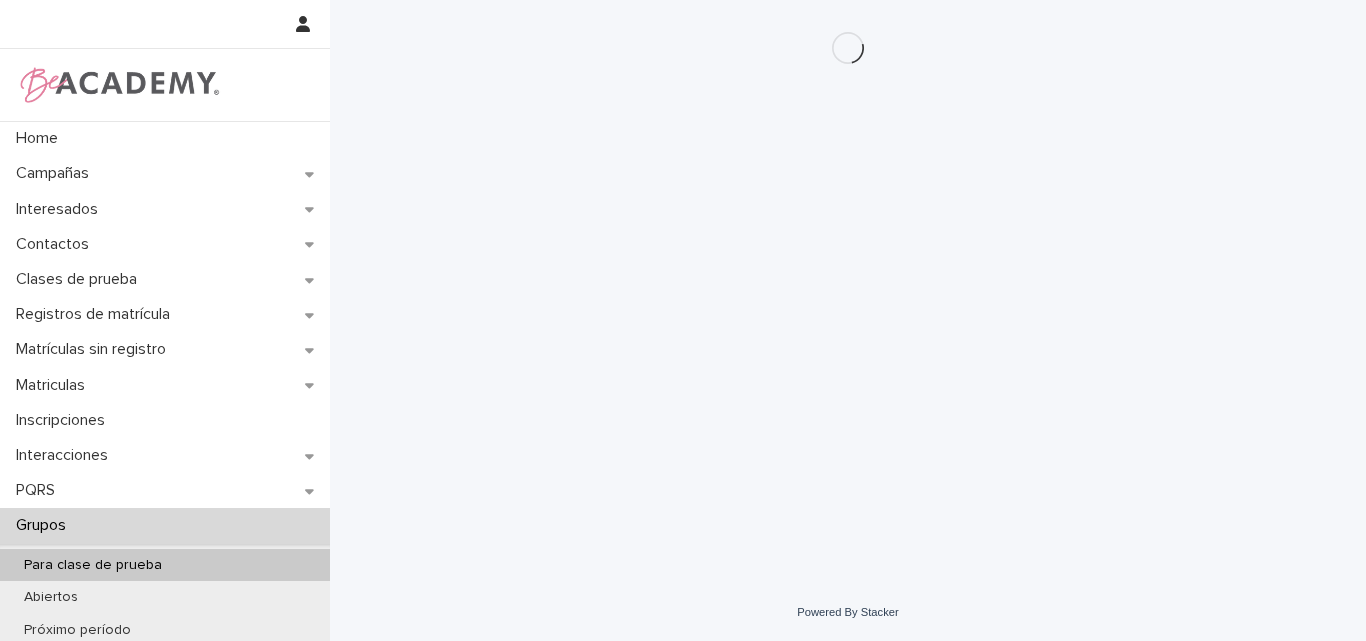 scroll, scrollTop: 0, scrollLeft: 0, axis: both 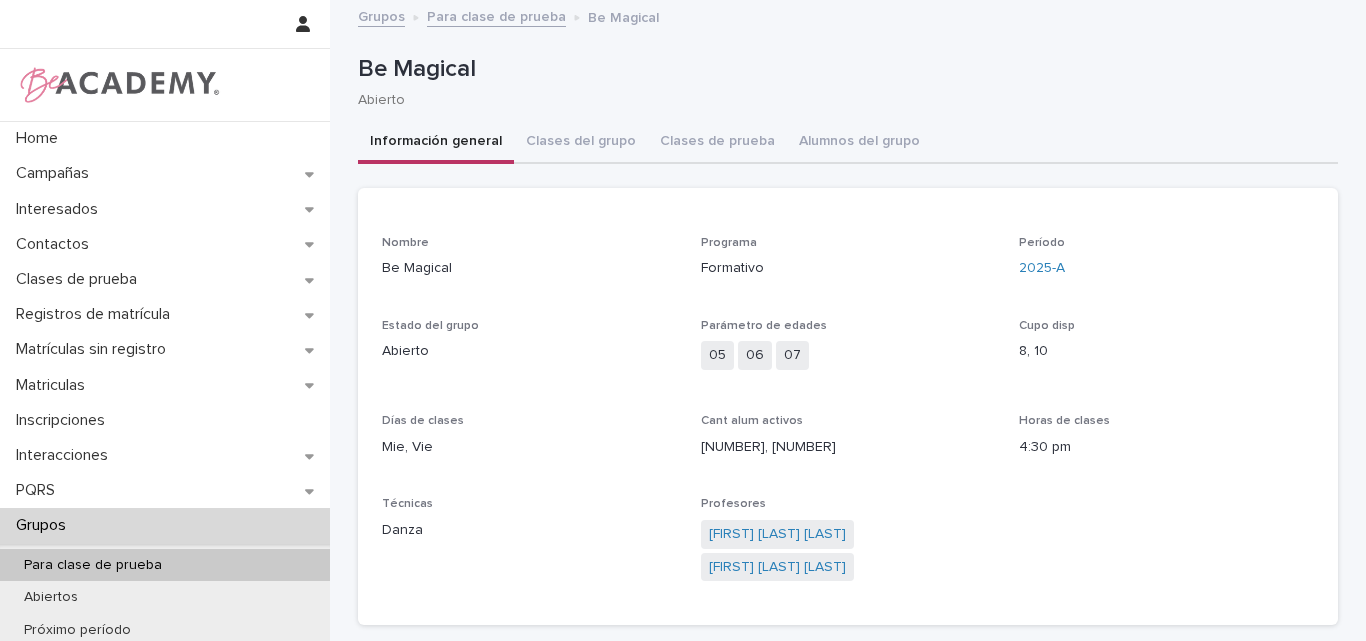 click on "Para clase de prueba" at bounding box center [93, 565] 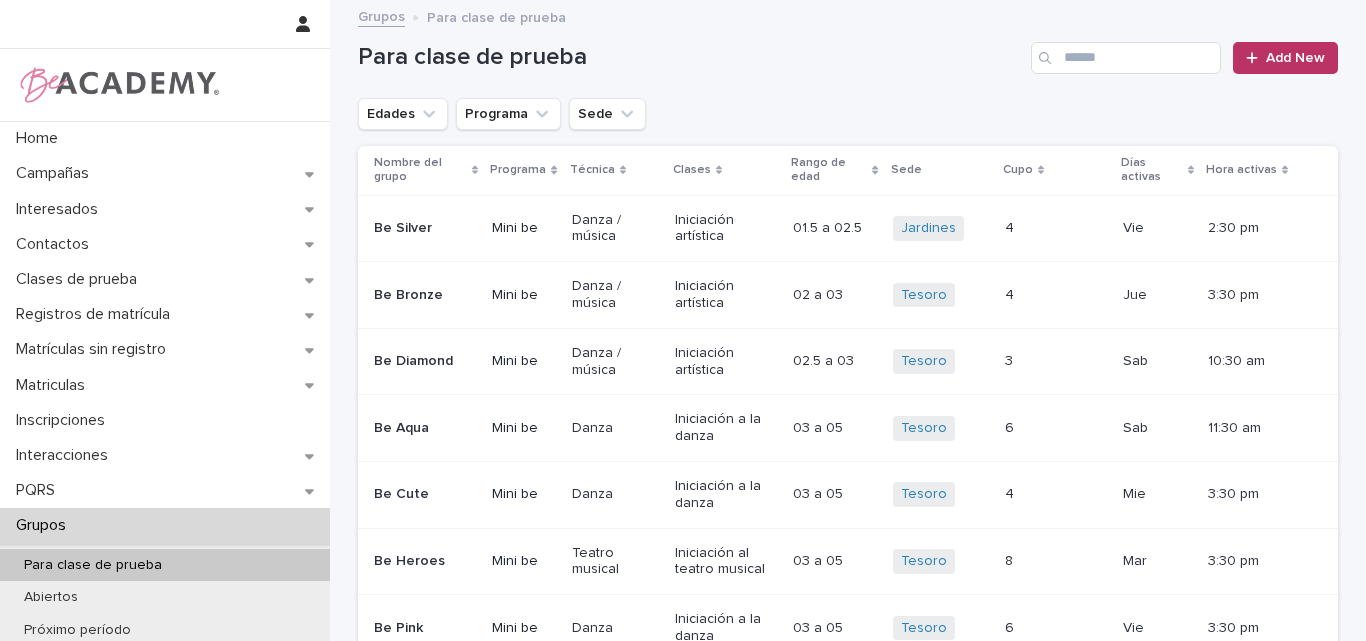 click on "Para clase de prueba" at bounding box center (690, 57) 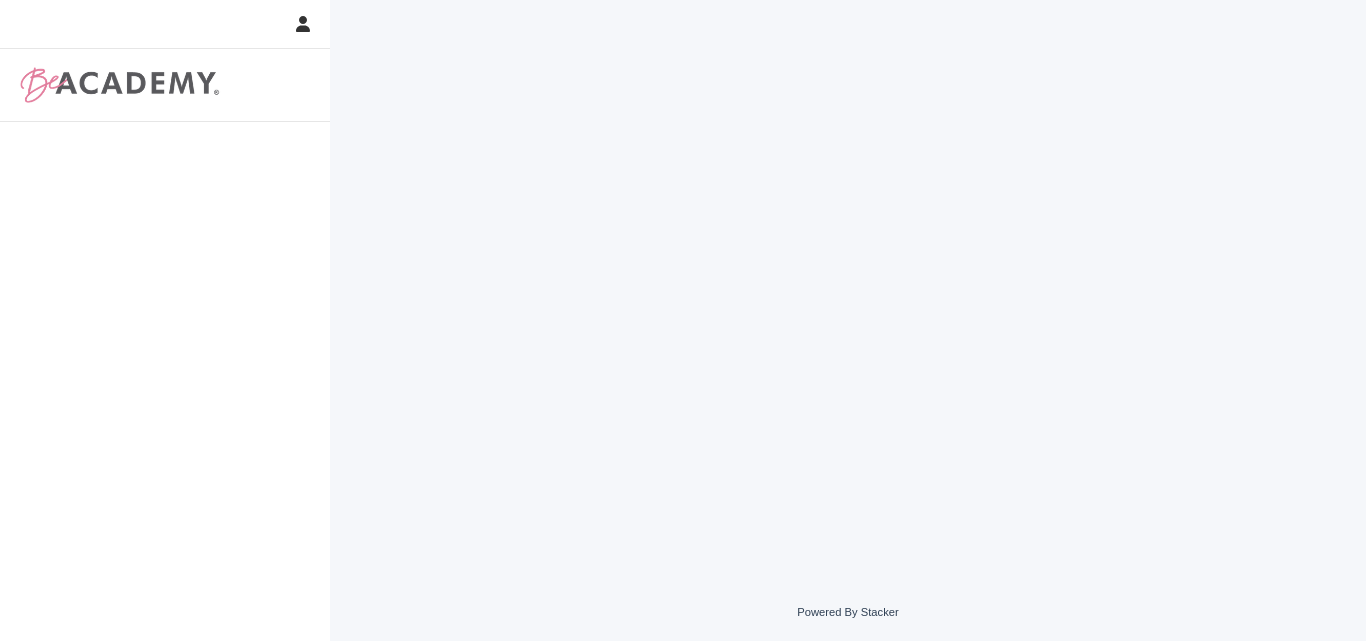 scroll, scrollTop: 0, scrollLeft: 0, axis: both 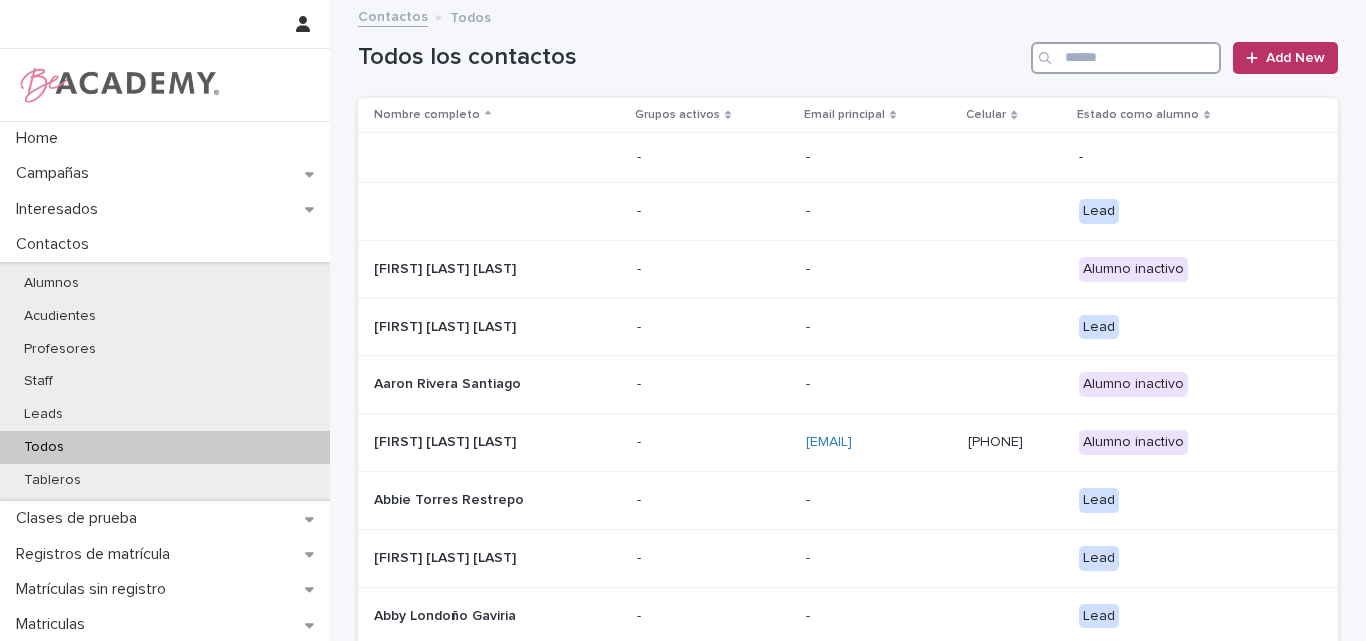click at bounding box center [1126, 58] 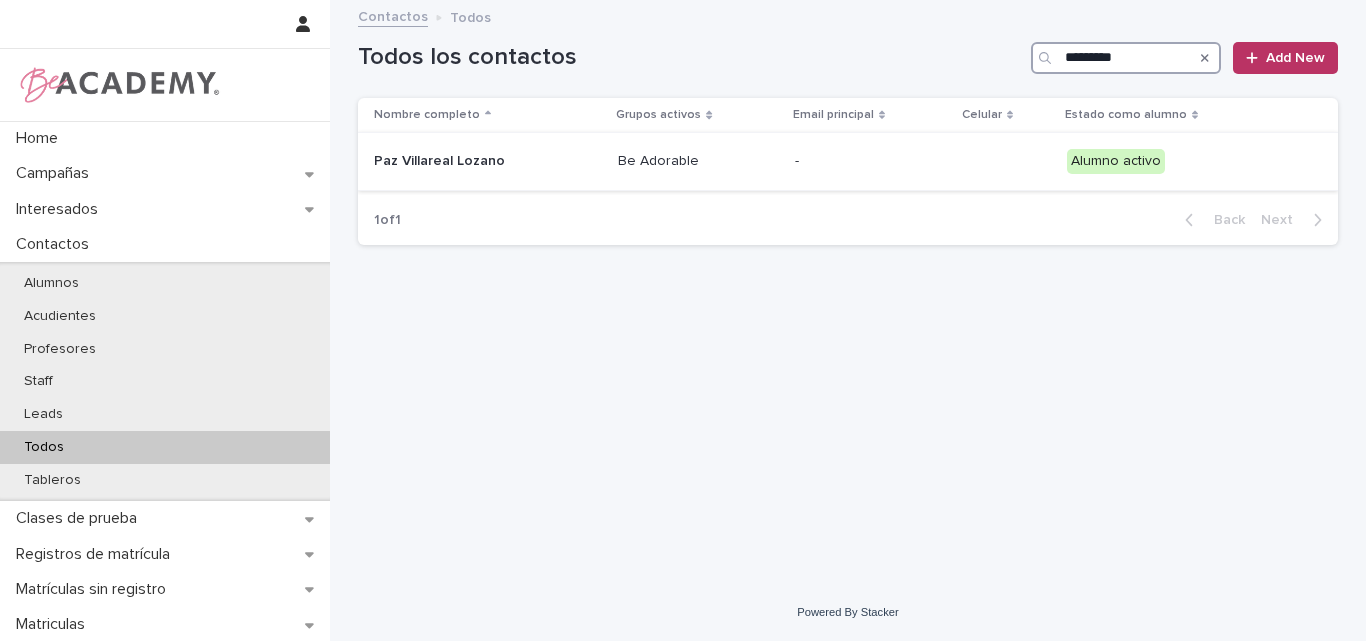 type on "*********" 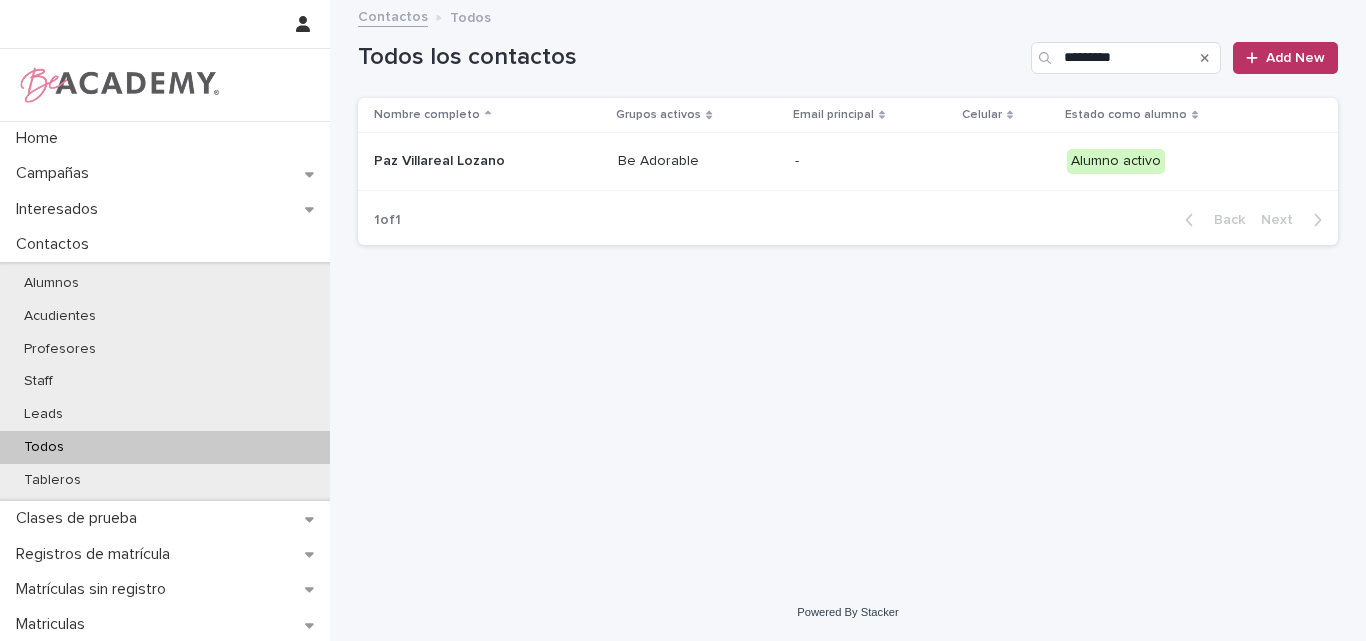 click on "Paz Villareal Lozano" at bounding box center [474, 161] 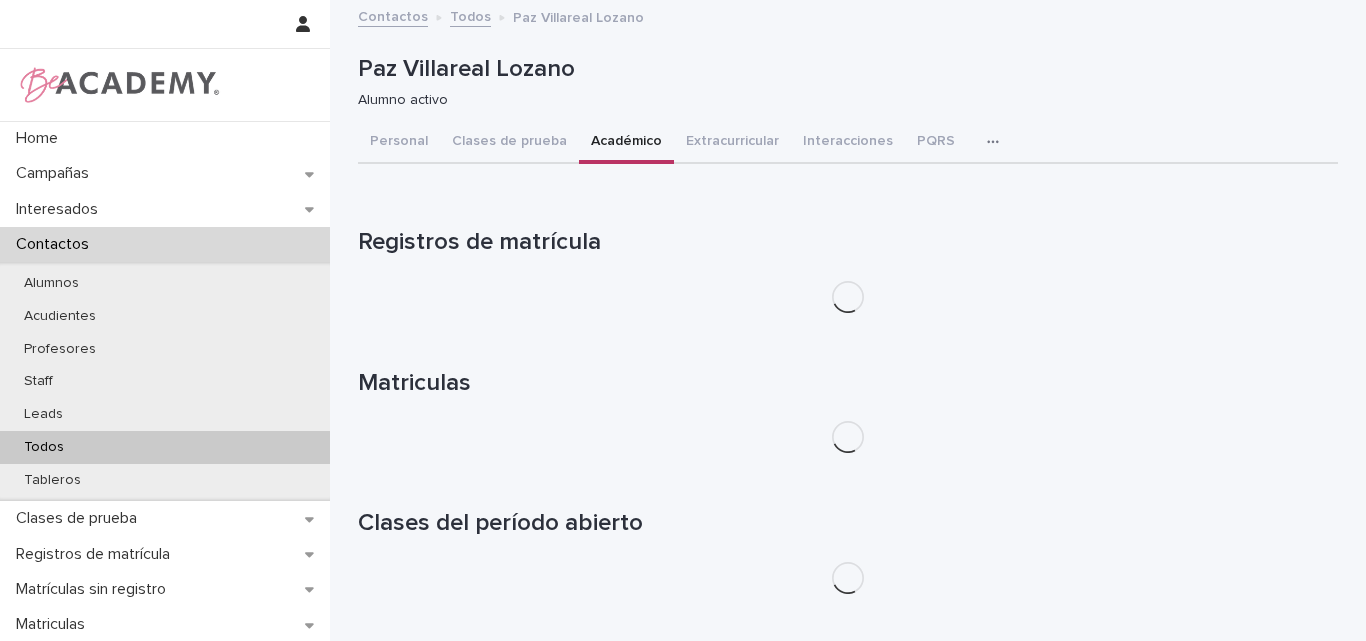 drag, startPoint x: 592, startPoint y: 133, endPoint x: 608, endPoint y: 139, distance: 17.088007 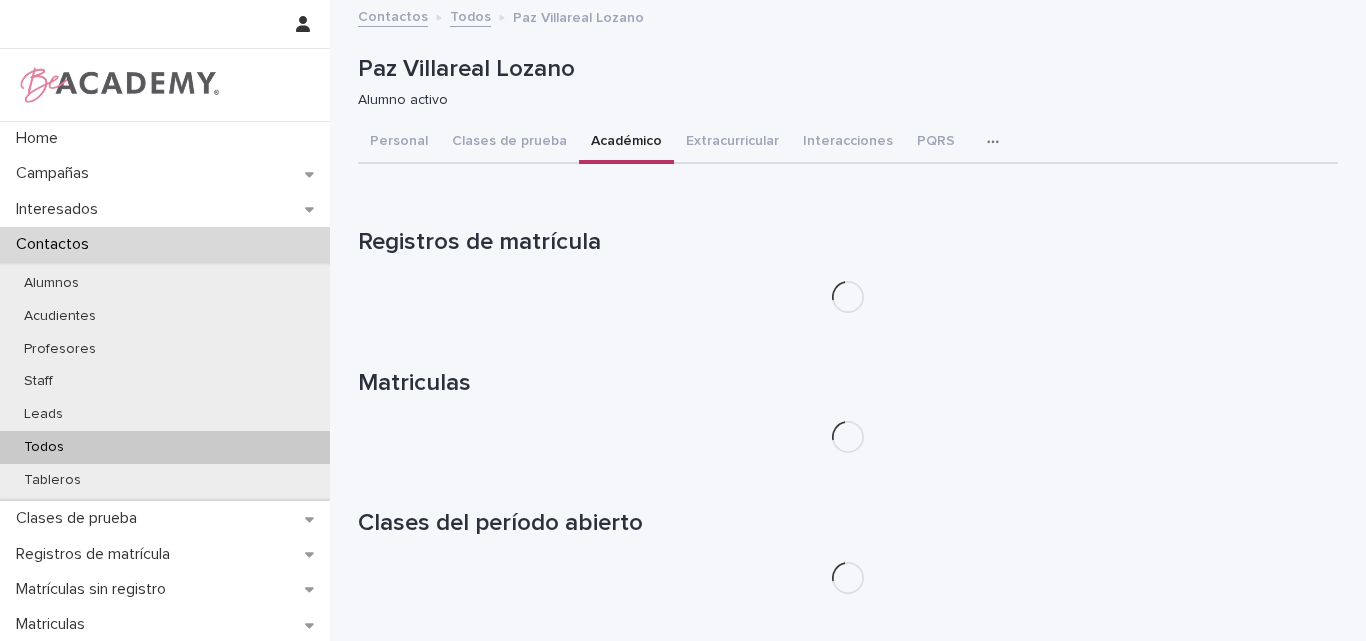 click on "Académico" at bounding box center [626, 143] 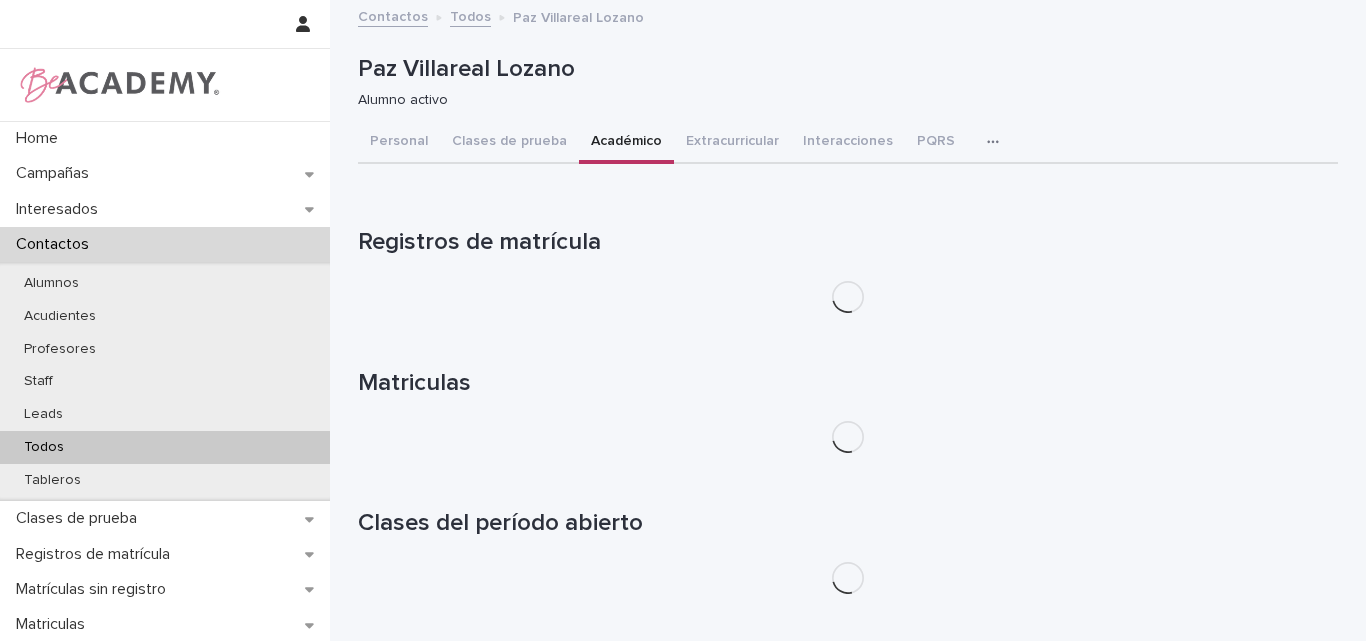 type 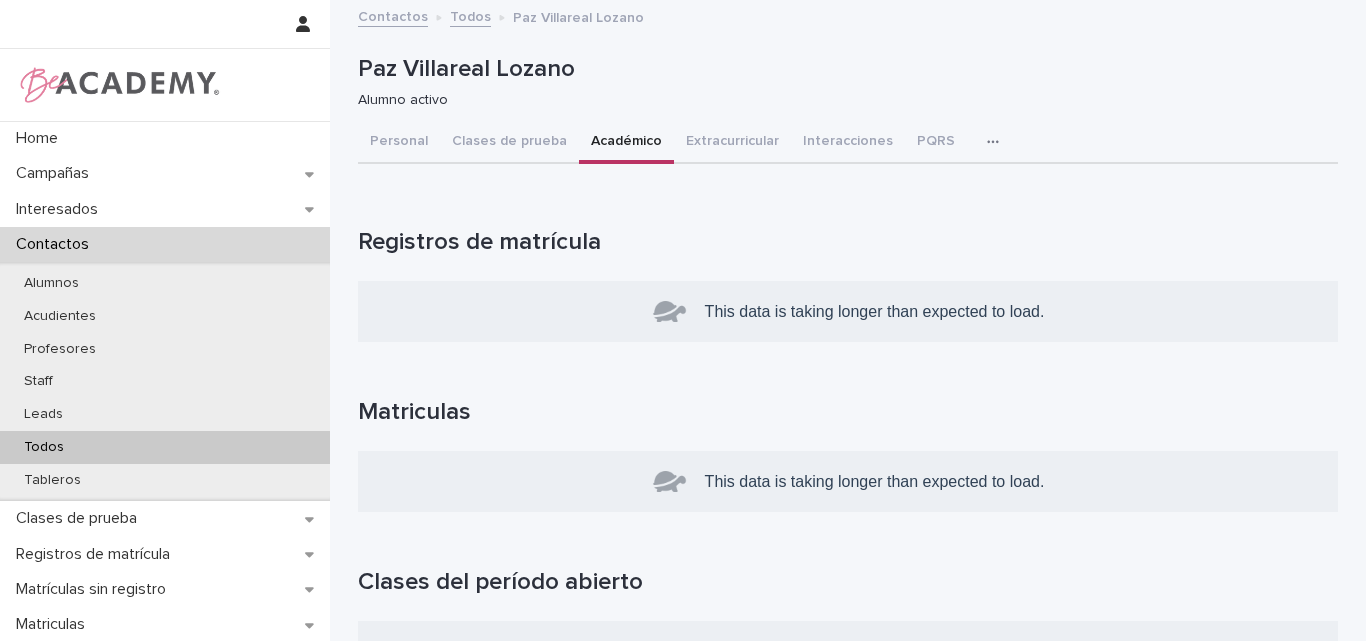 click on "Académico" at bounding box center (626, 143) 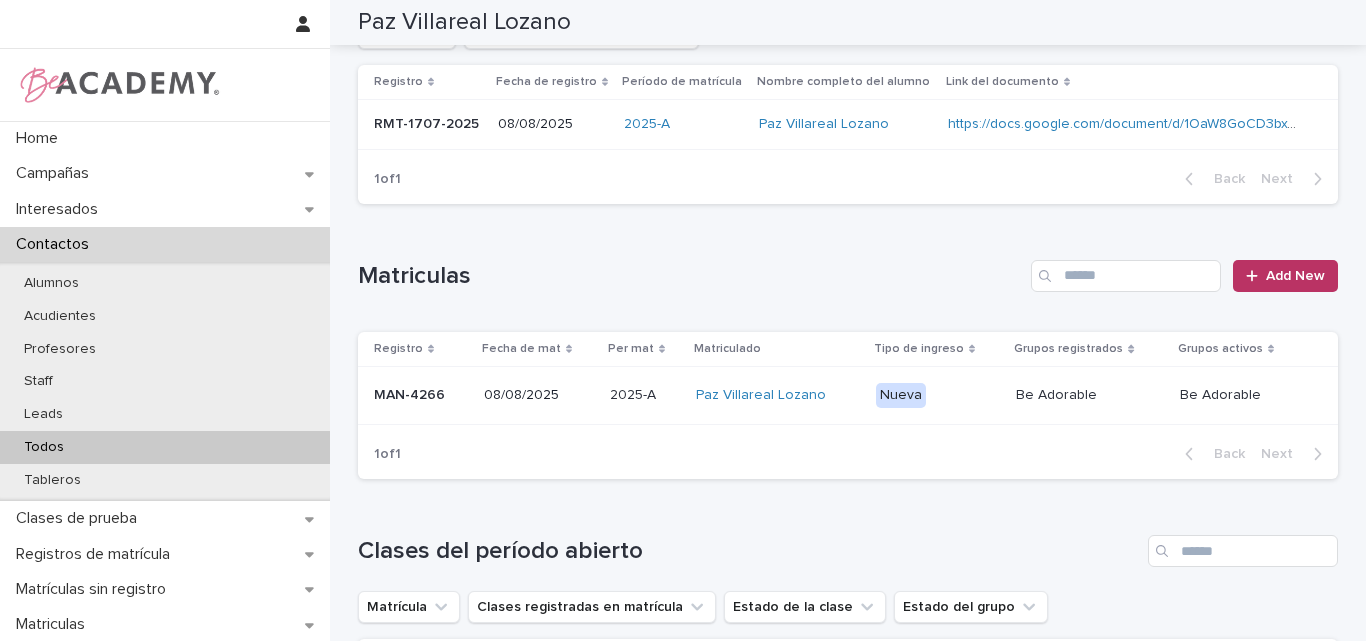 scroll, scrollTop: 200, scrollLeft: 0, axis: vertical 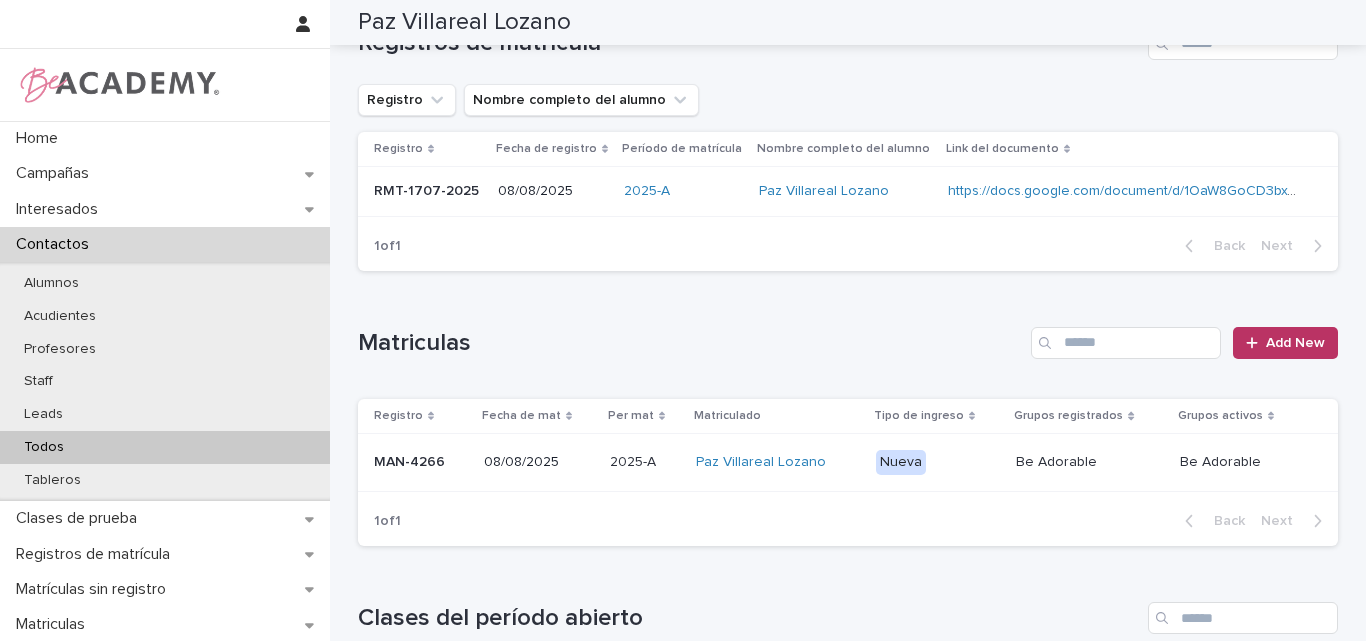 click on "RMT-1707-2025" at bounding box center [428, 189] 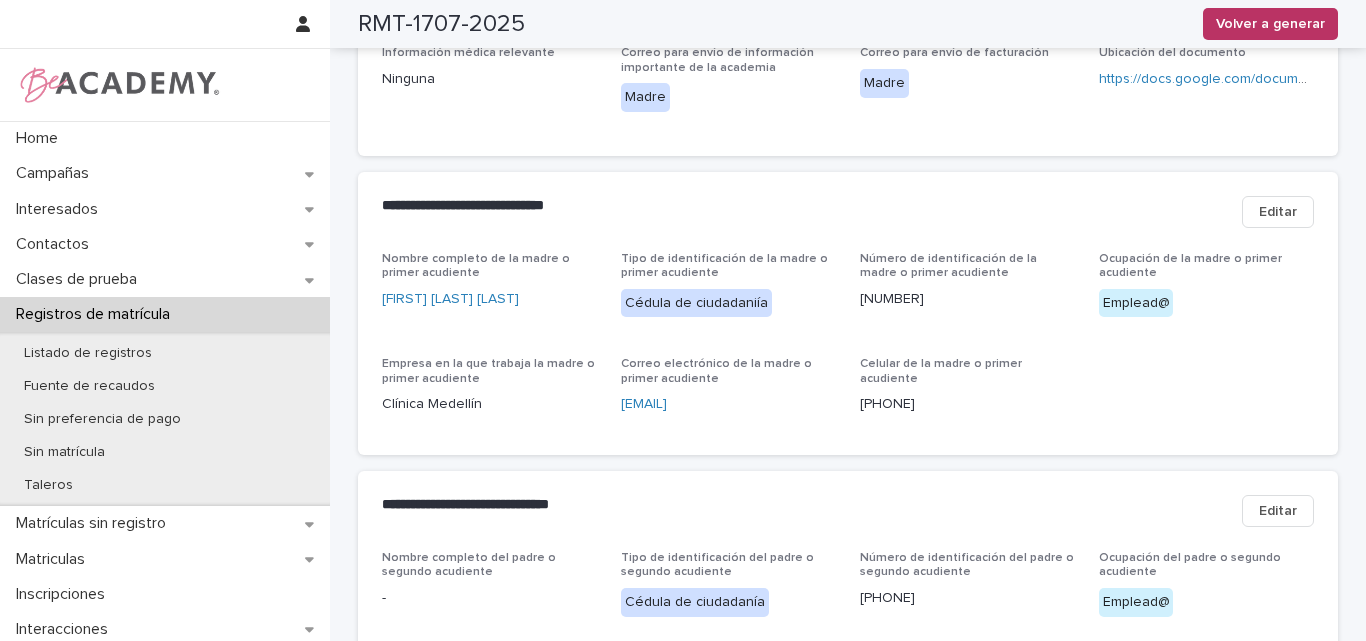 scroll, scrollTop: 700, scrollLeft: 0, axis: vertical 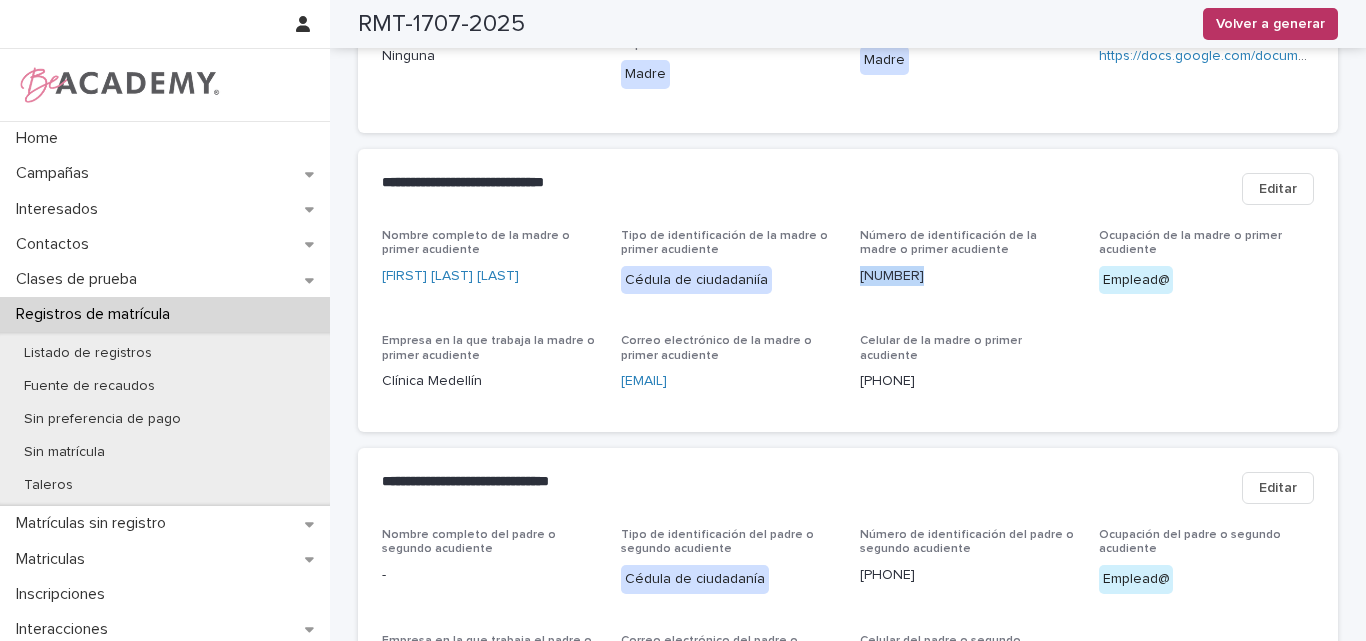 drag, startPoint x: 940, startPoint y: 271, endPoint x: 851, endPoint y: 272, distance: 89.005615 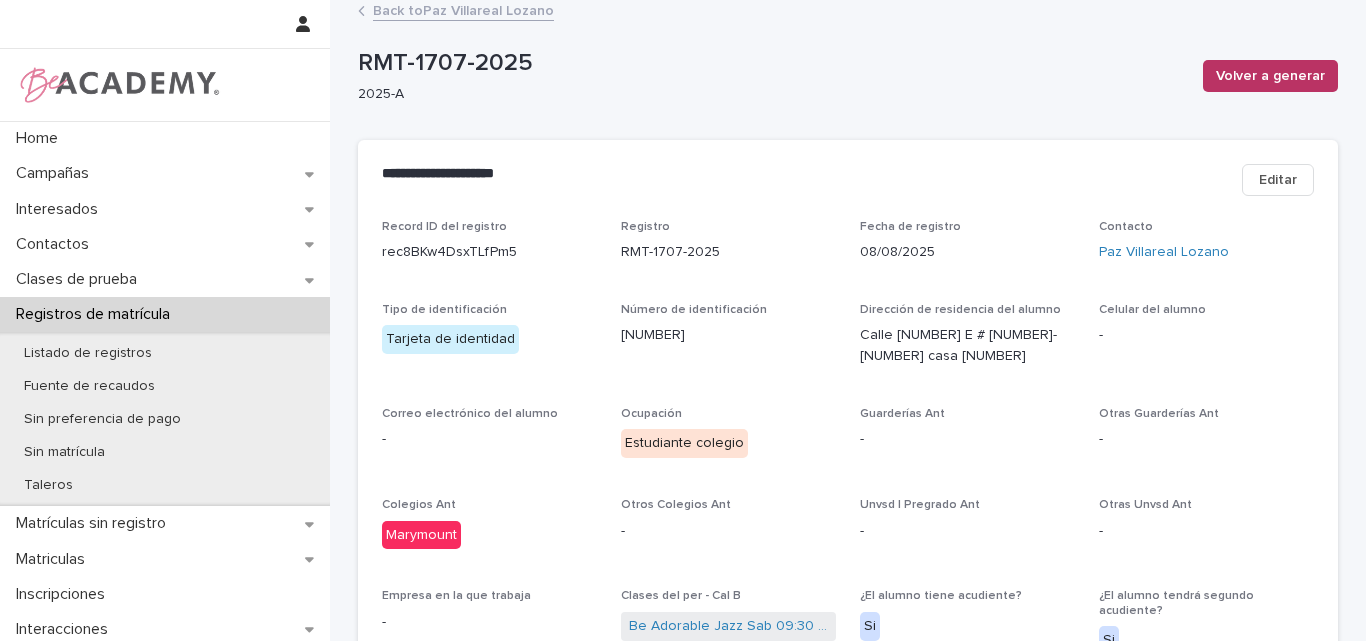 scroll, scrollTop: 0, scrollLeft: 0, axis: both 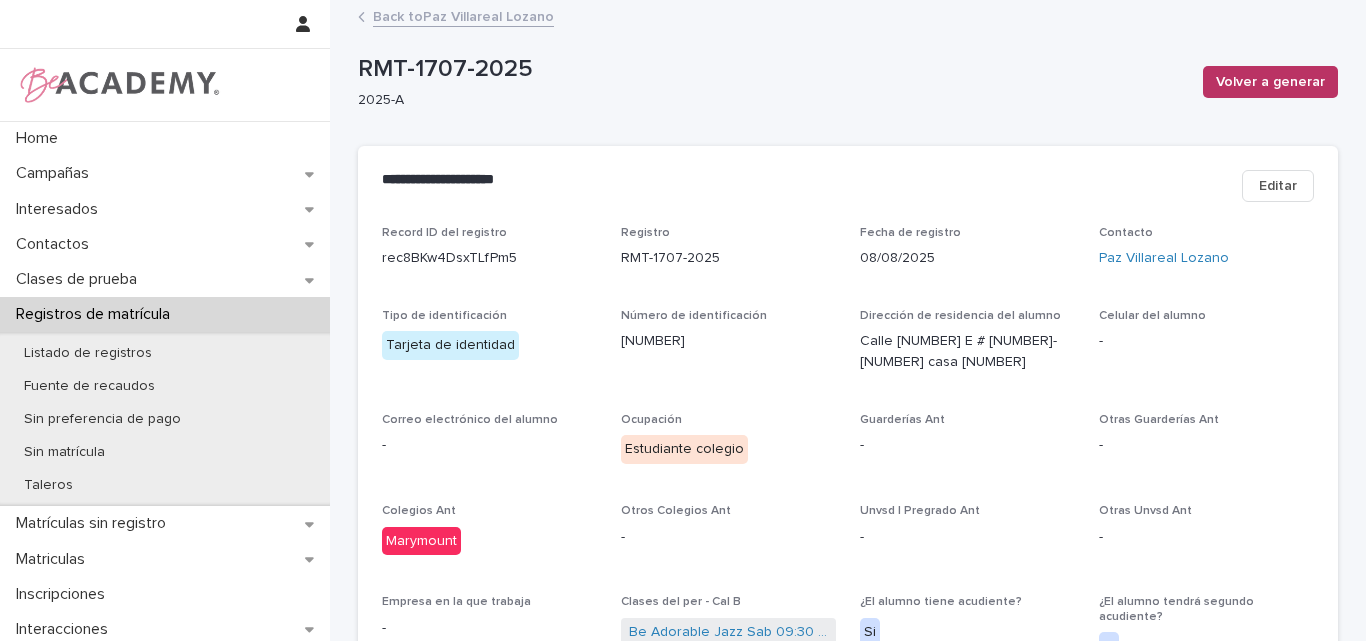 click on "Back to  Paz Villareal Lozano" at bounding box center (463, 15) 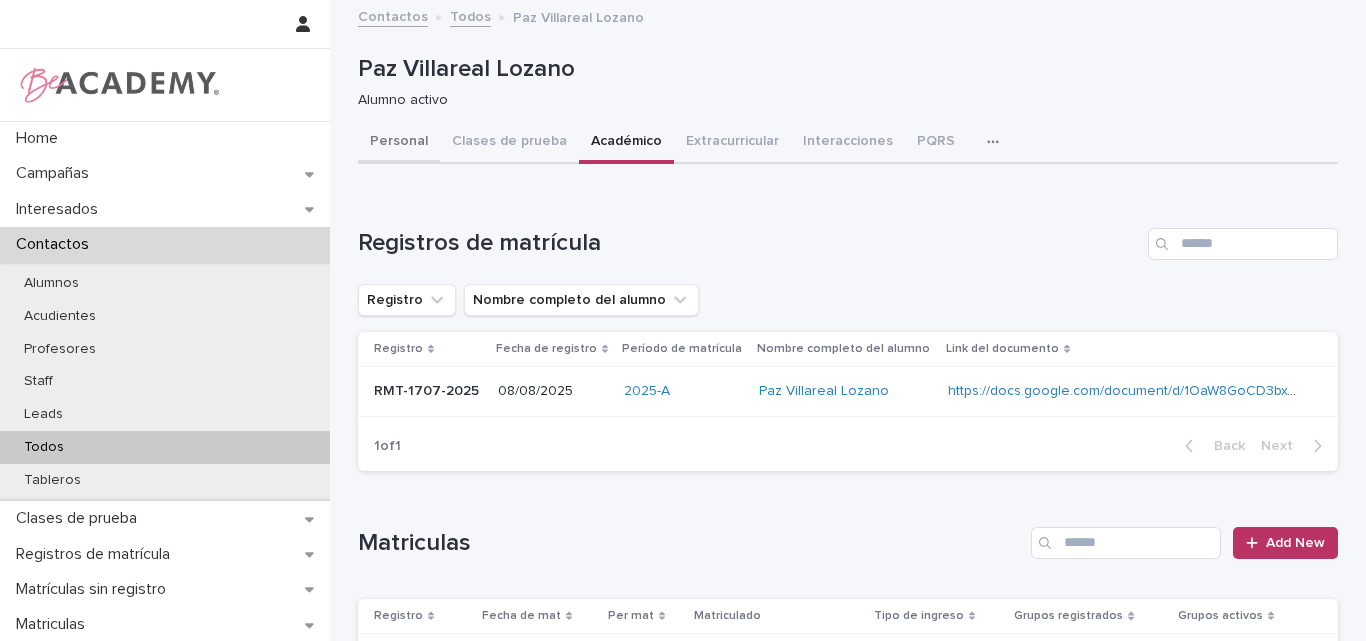 click on "Personal" at bounding box center (399, 143) 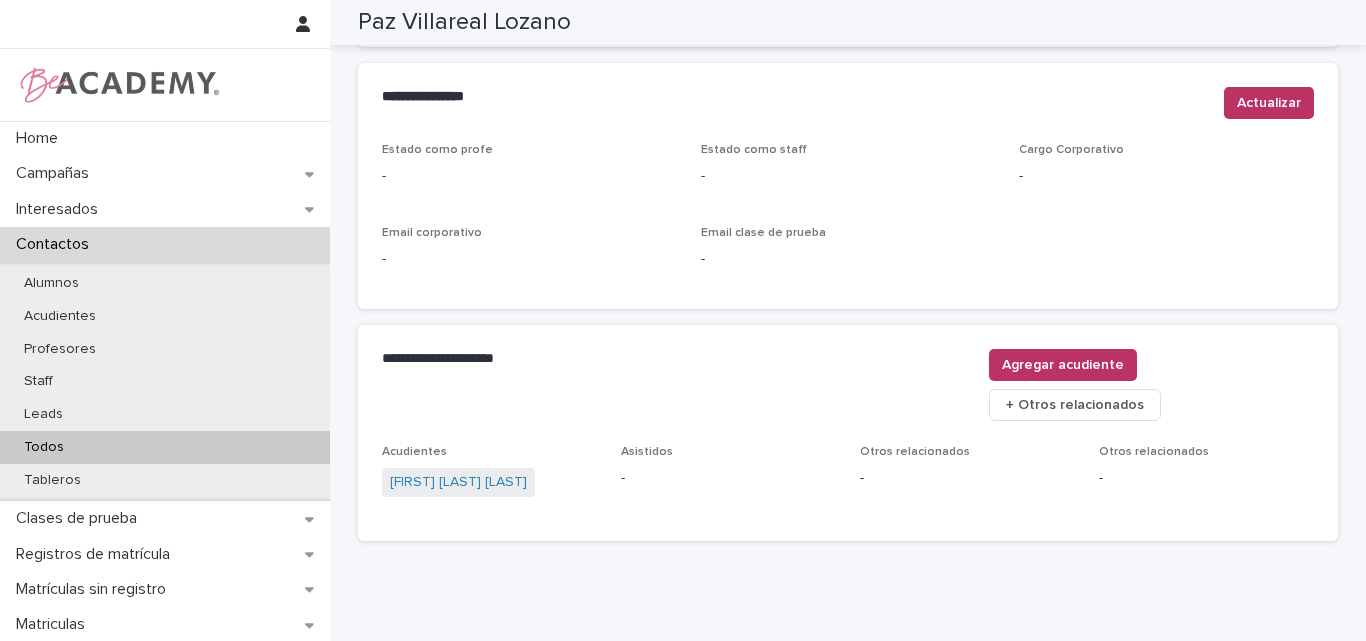 scroll, scrollTop: 868, scrollLeft: 0, axis: vertical 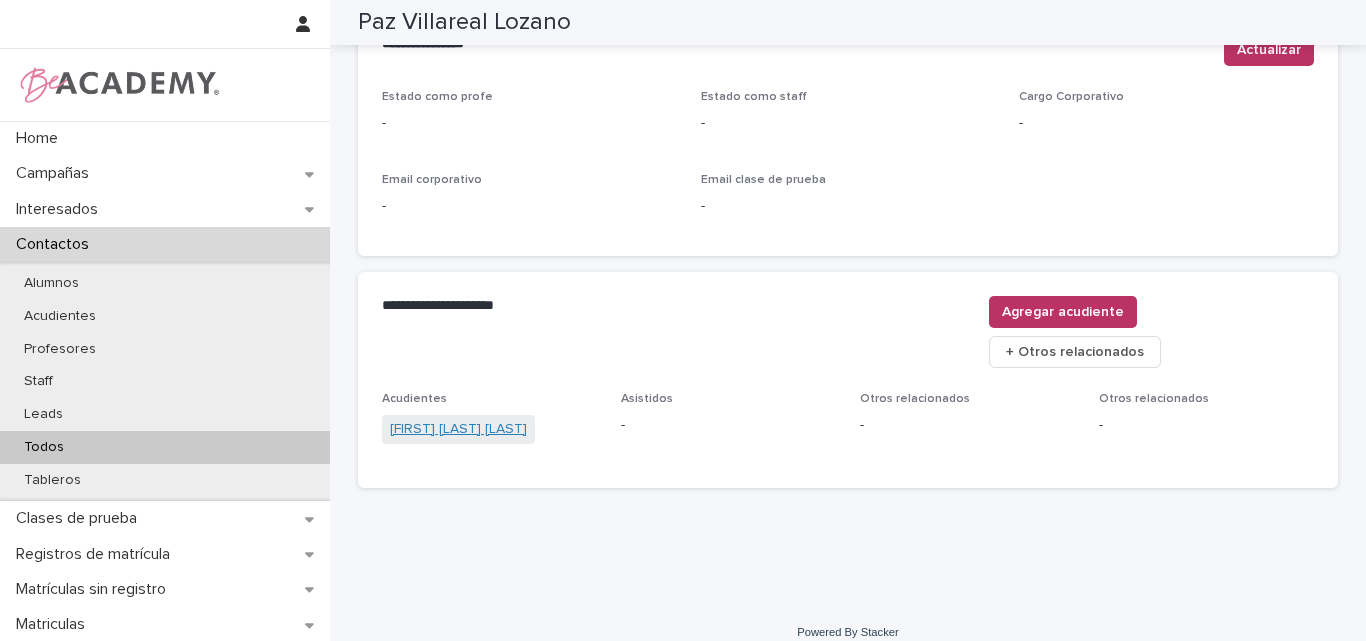 click on "Maria Alejandra Lozano Gonzalez" at bounding box center [458, 429] 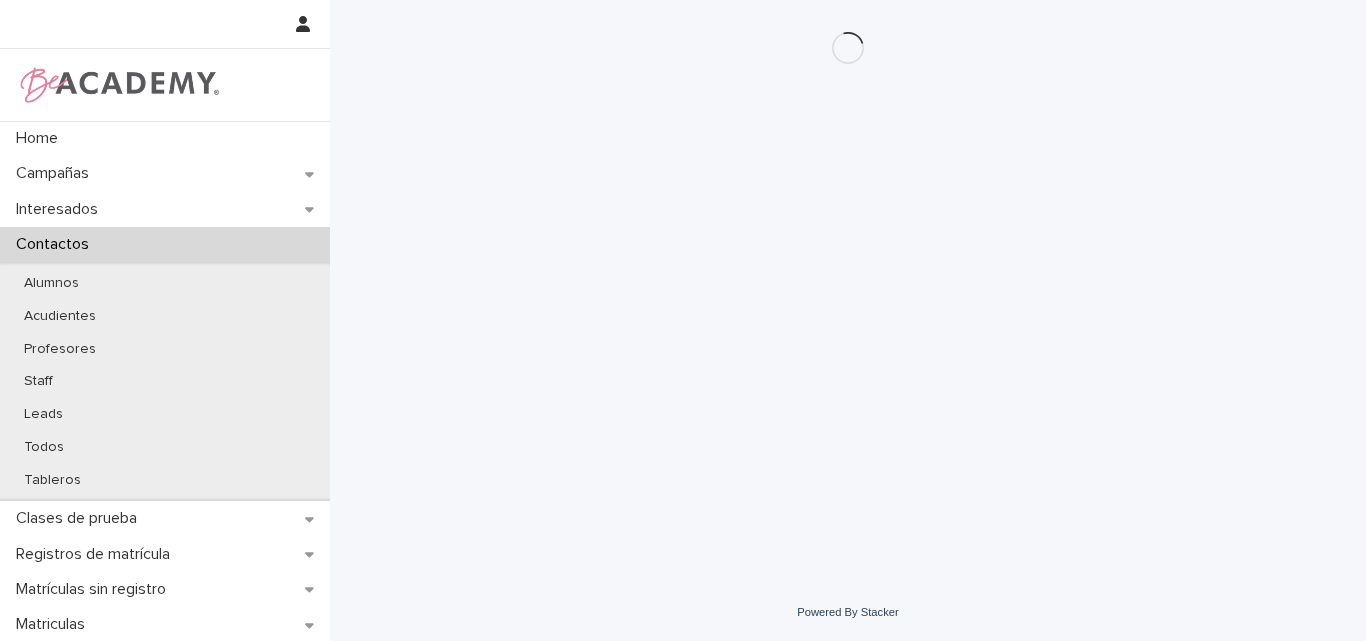 scroll, scrollTop: 0, scrollLeft: 0, axis: both 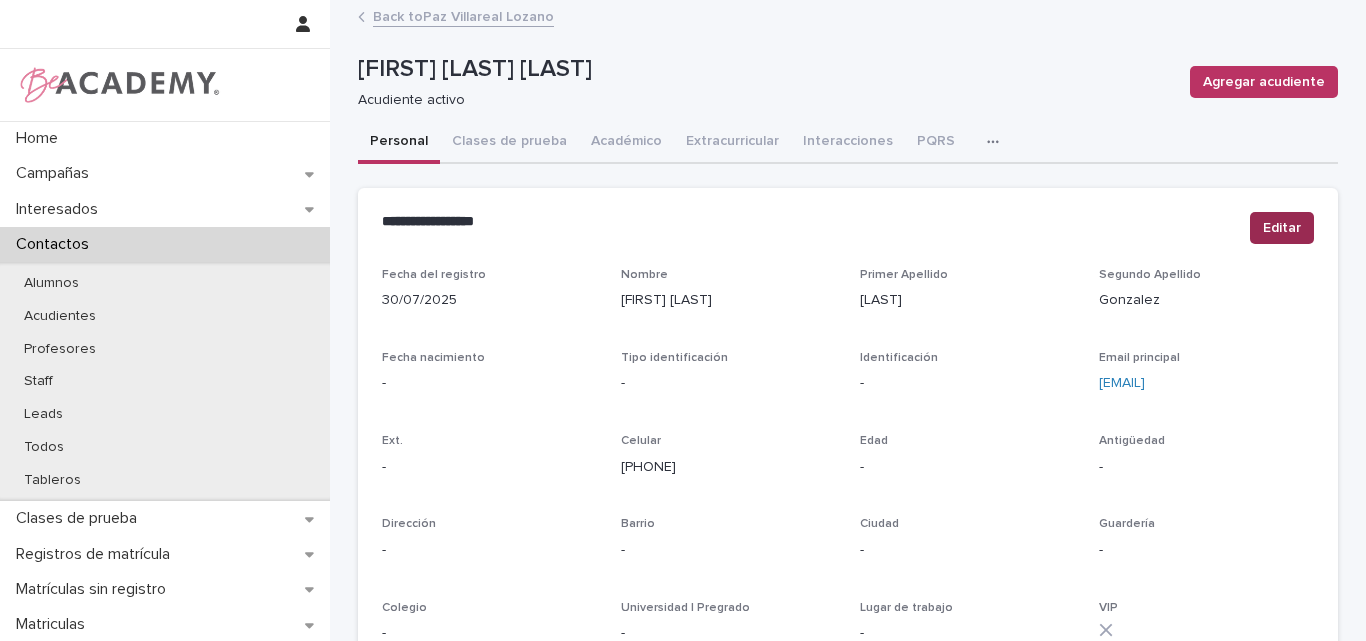 click on "Editar" at bounding box center [1282, 228] 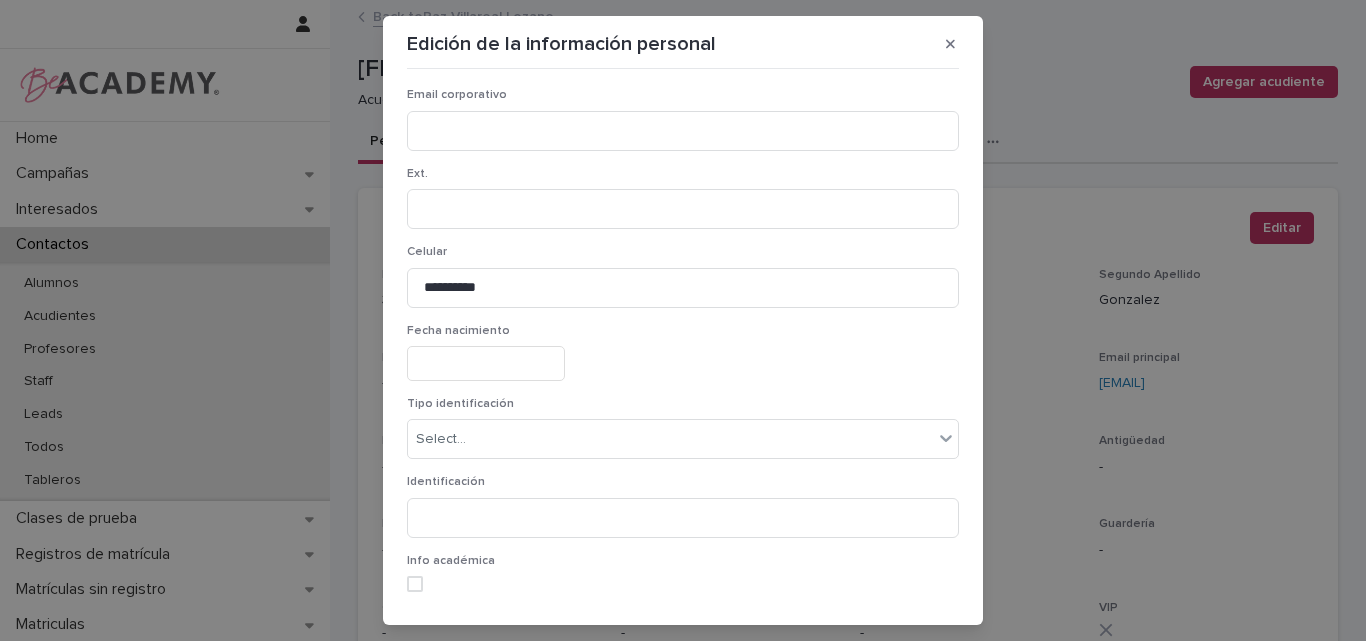 scroll, scrollTop: 400, scrollLeft: 0, axis: vertical 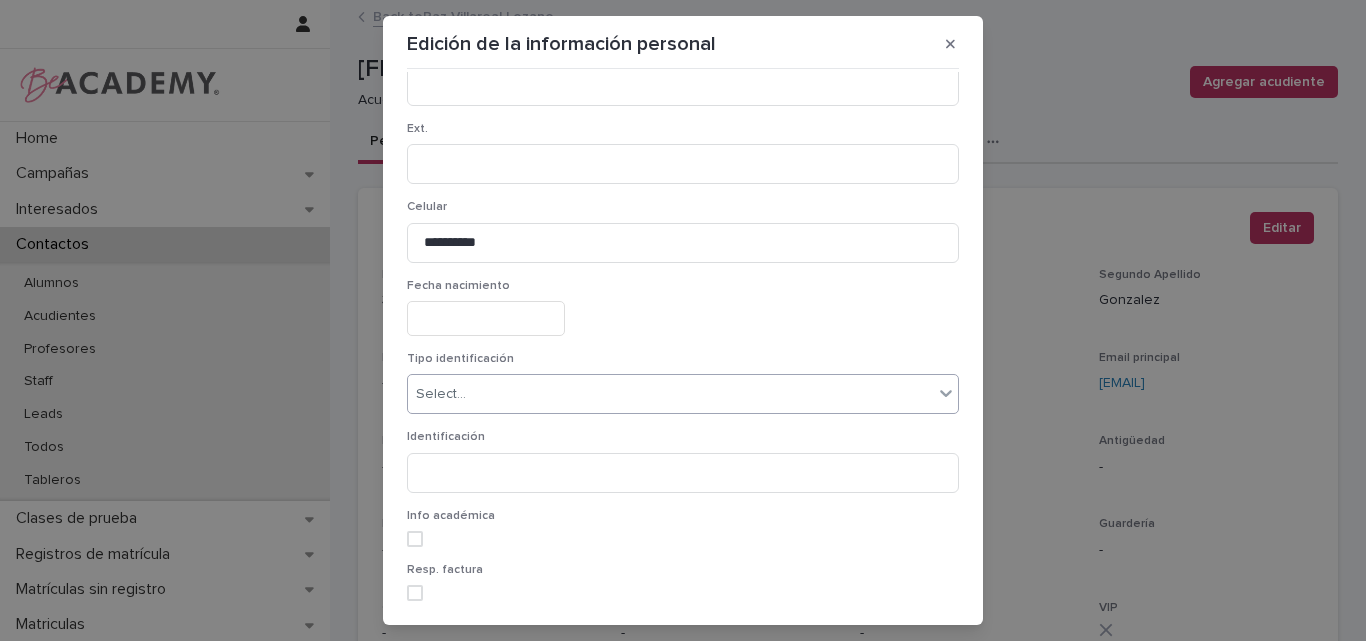 click on "Select..." at bounding box center [670, 394] 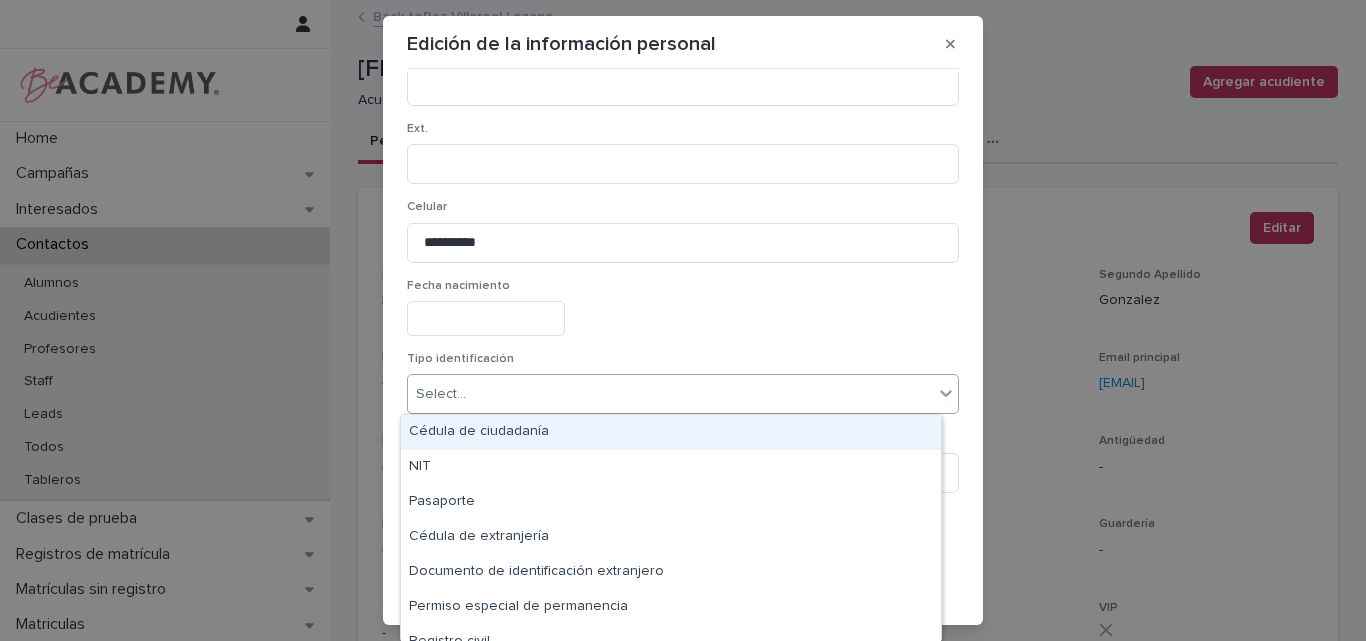 click on "Cédula de ciudadanía" at bounding box center [671, 432] 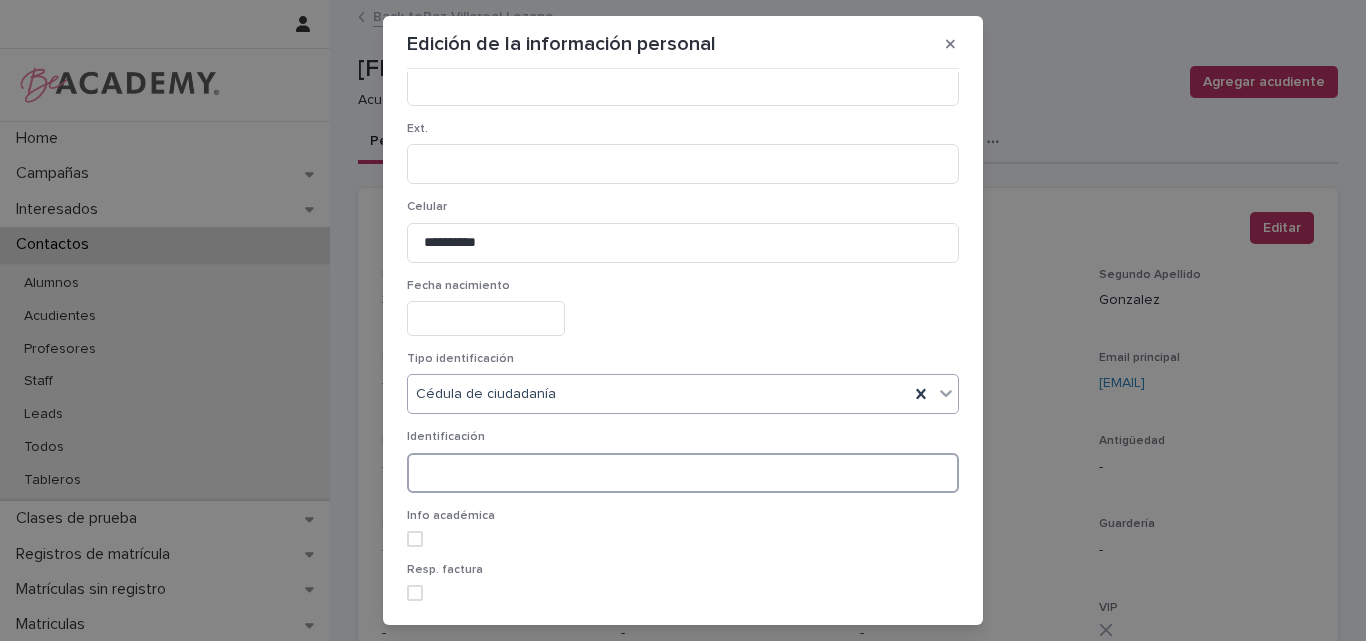 click at bounding box center [683, 473] 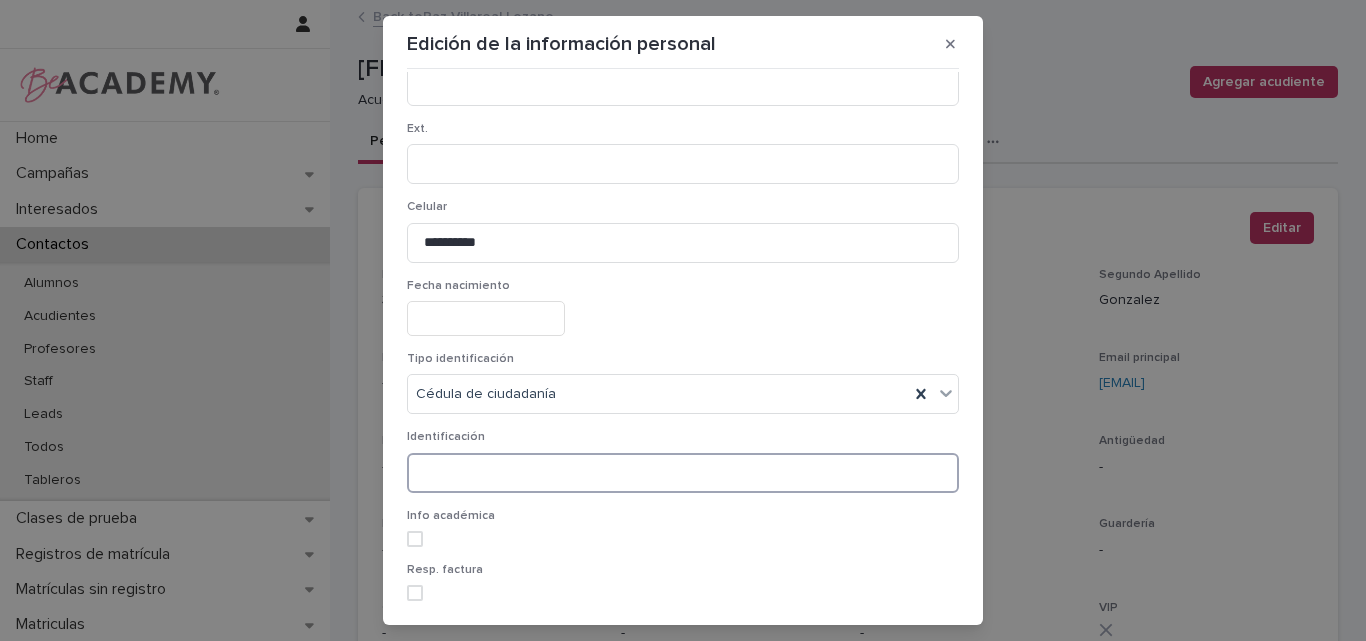 paste on "********" 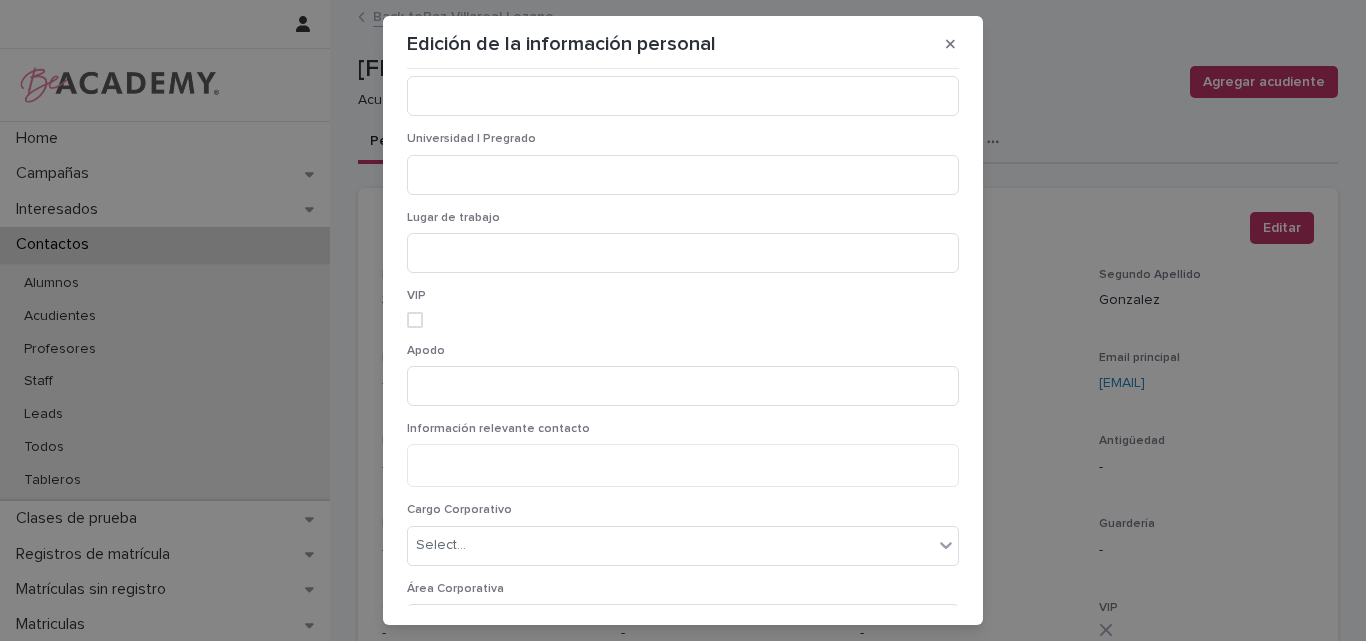 scroll, scrollTop: 1474, scrollLeft: 0, axis: vertical 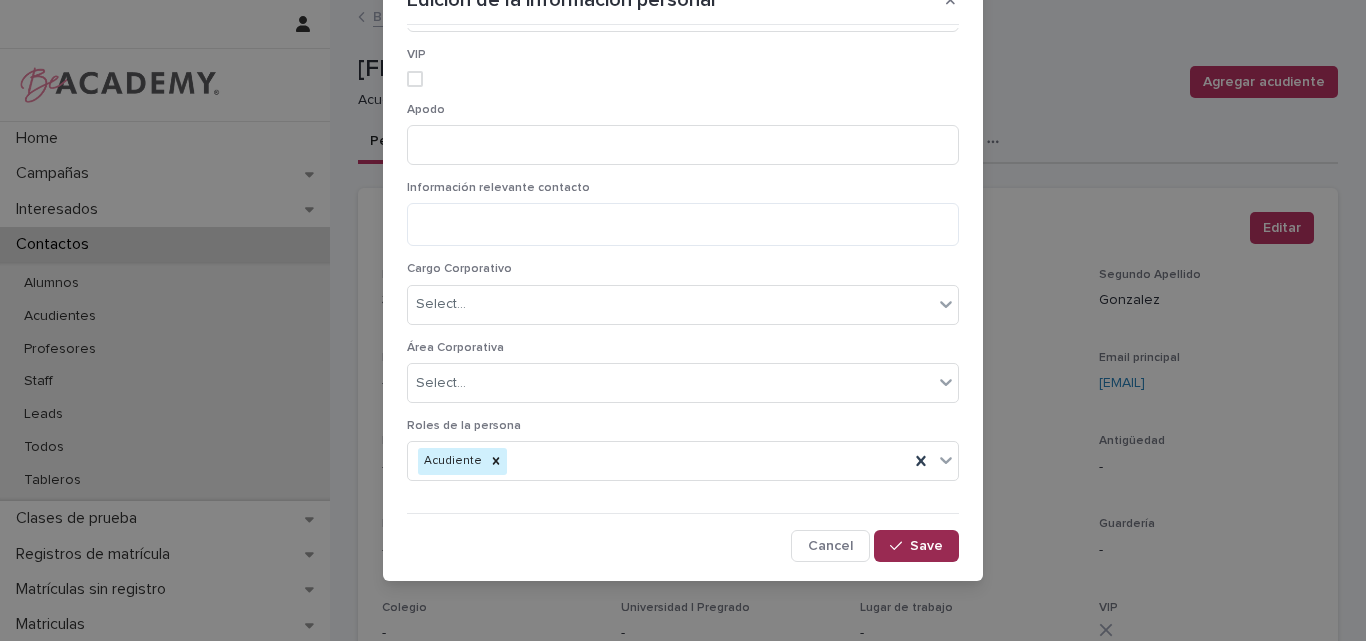 type on "********" 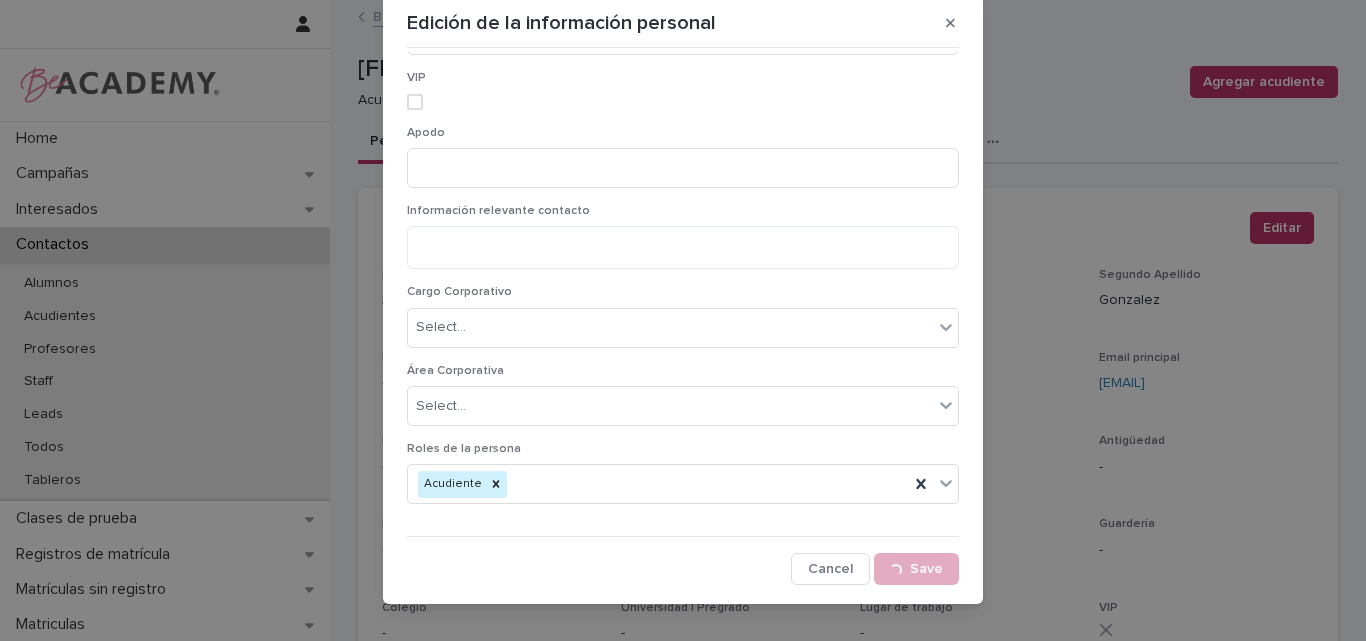 scroll, scrollTop: 0, scrollLeft: 0, axis: both 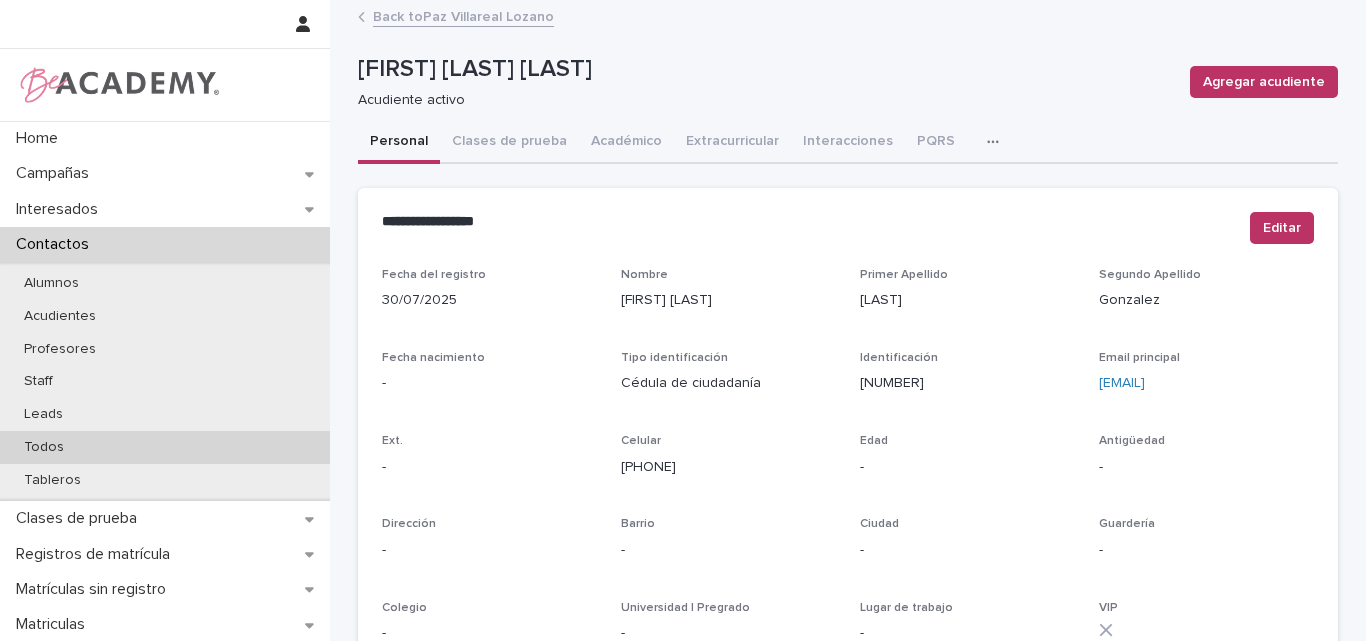 click on "Todos" at bounding box center (165, 447) 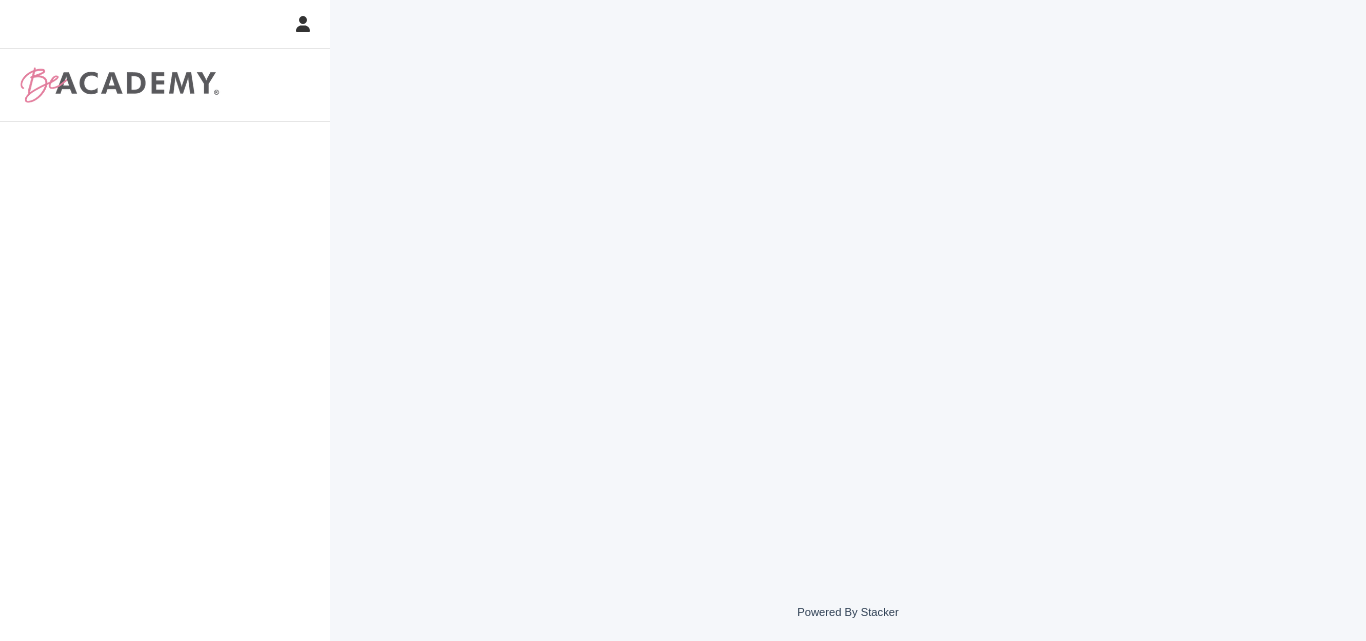 scroll, scrollTop: 0, scrollLeft: 0, axis: both 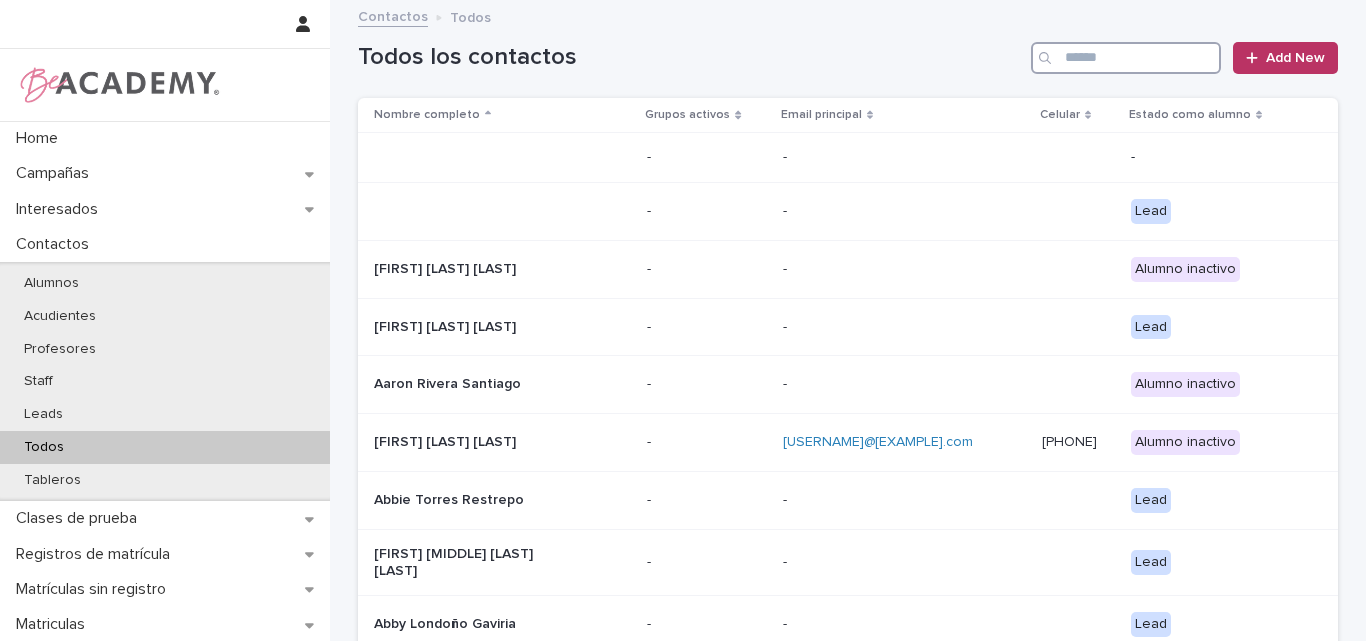 click at bounding box center (1126, 58) 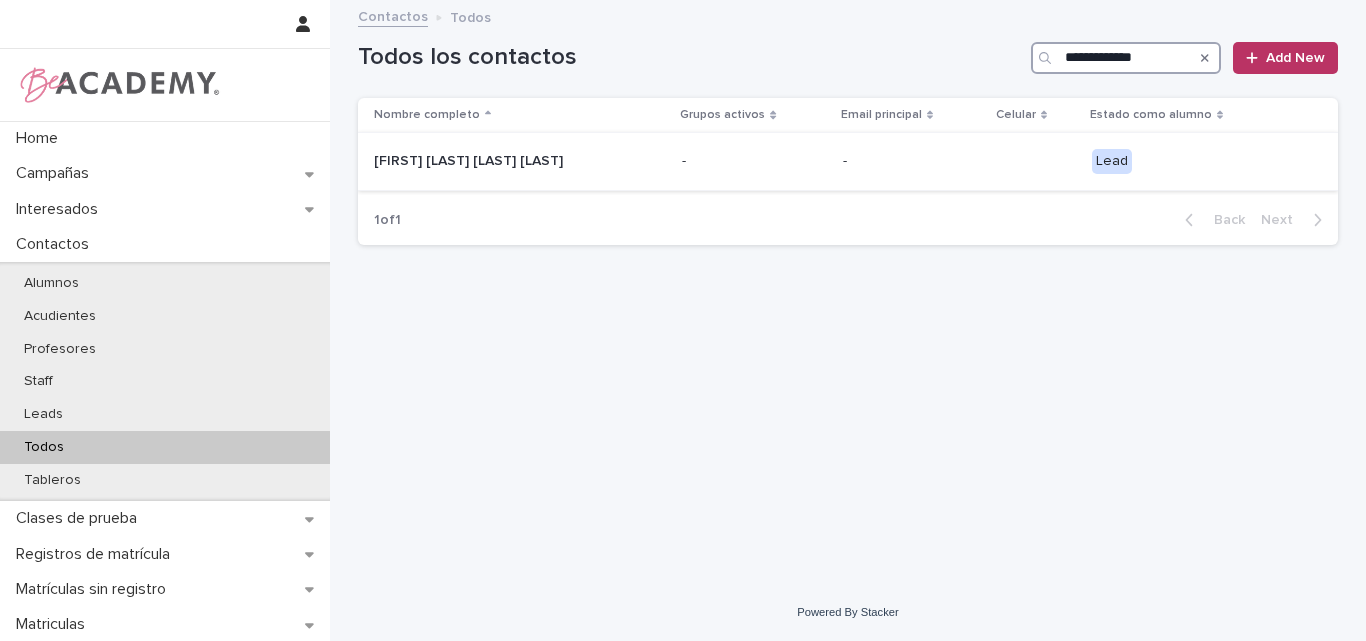 type on "**********" 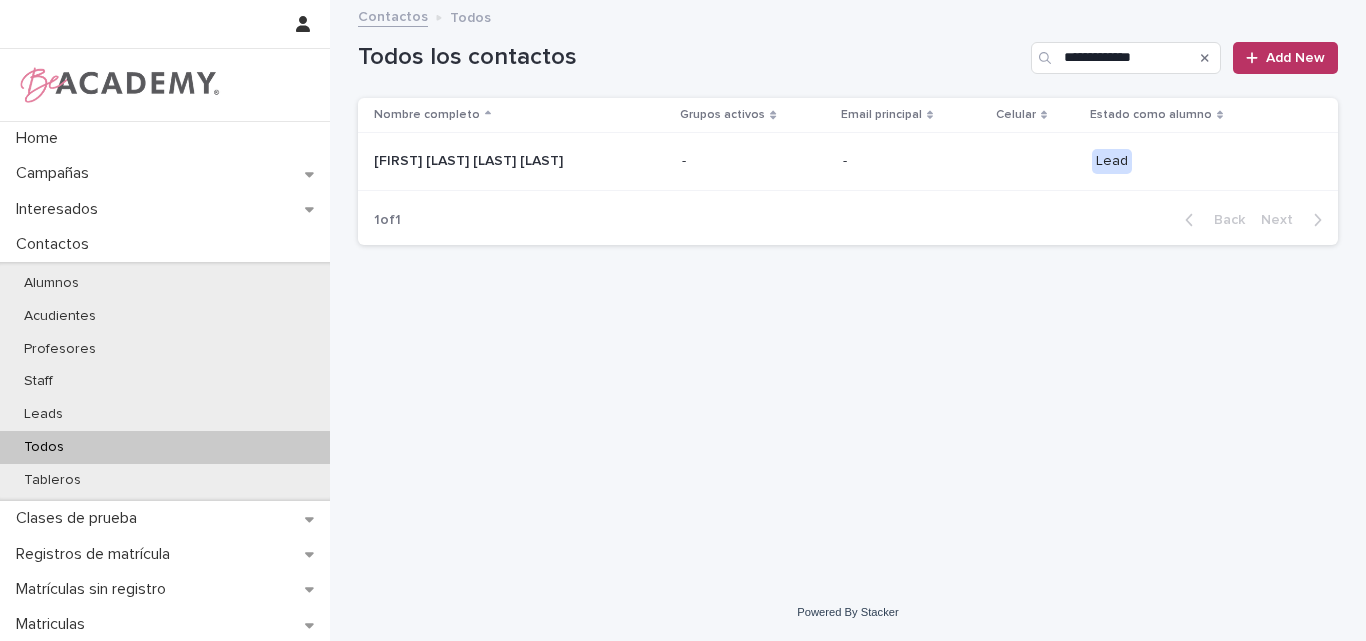click on "Maria Paz Diaz Caraballo" at bounding box center (474, 161) 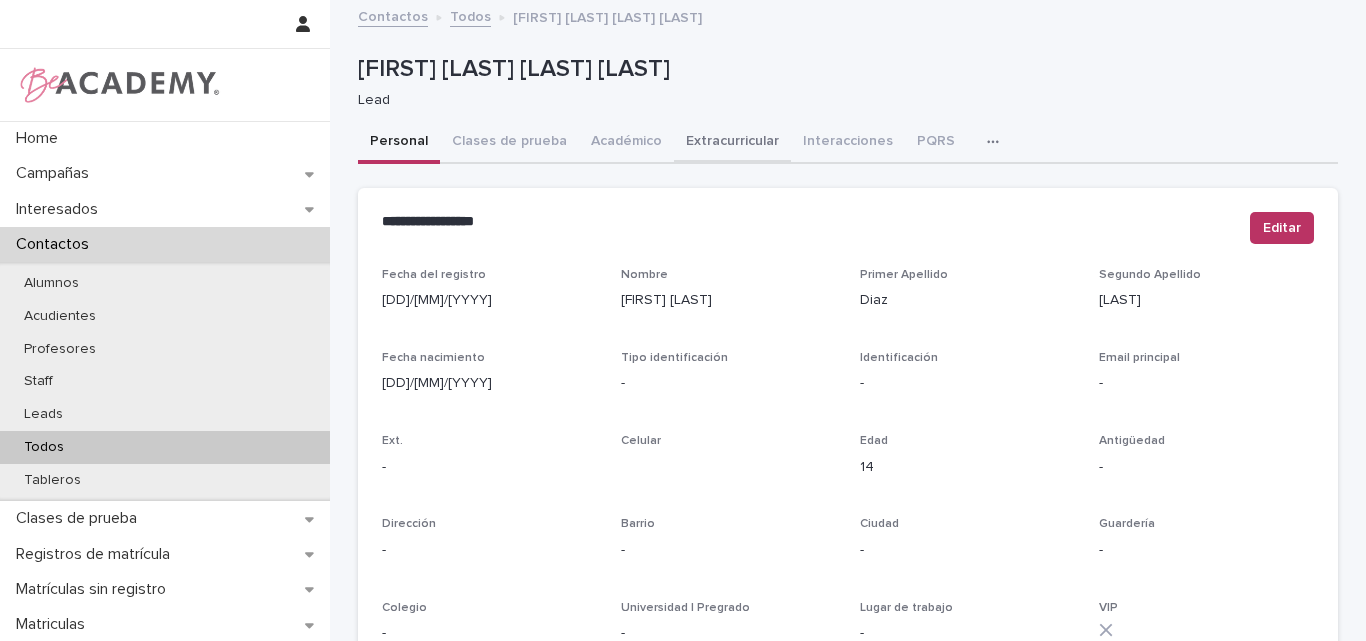 click on "Académico" at bounding box center (626, 143) 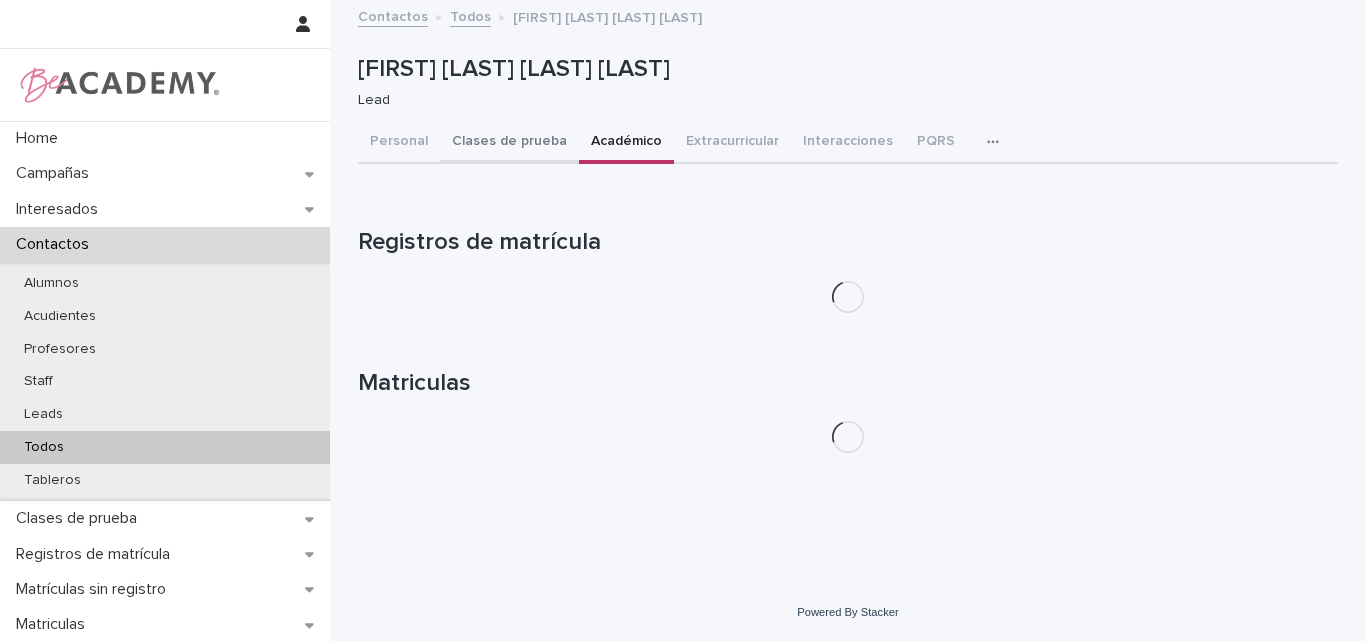 click on "Clases de prueba" at bounding box center [509, 143] 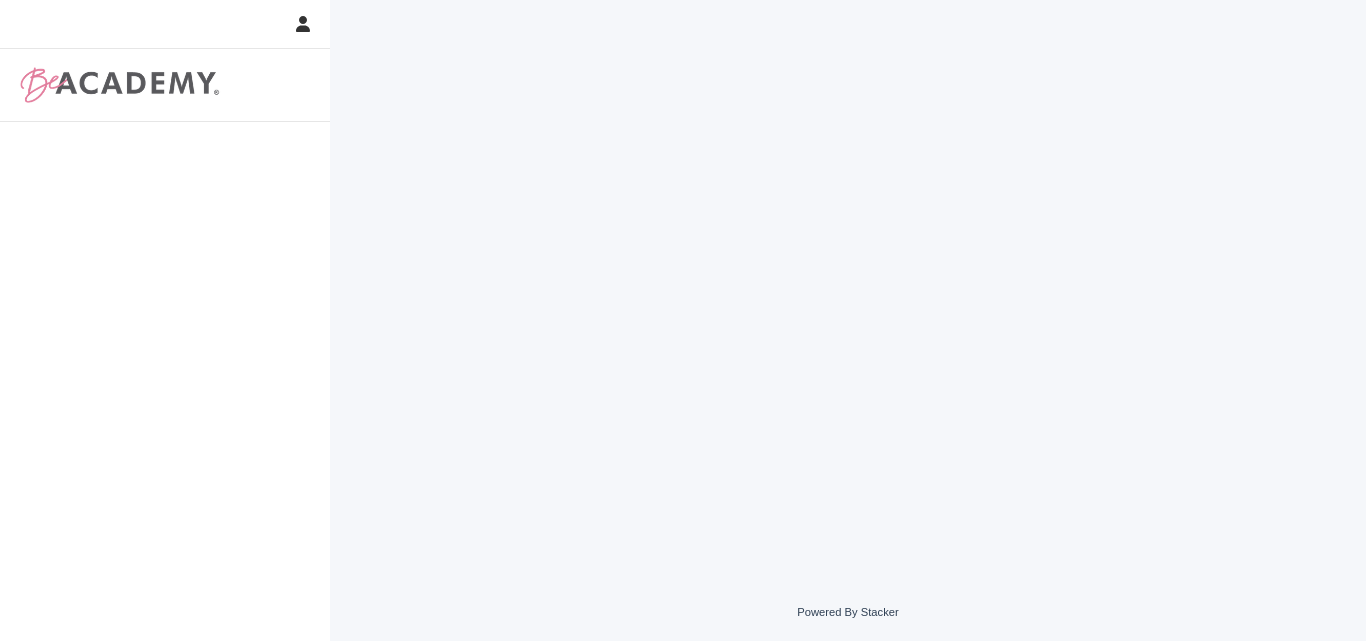 scroll, scrollTop: 0, scrollLeft: 0, axis: both 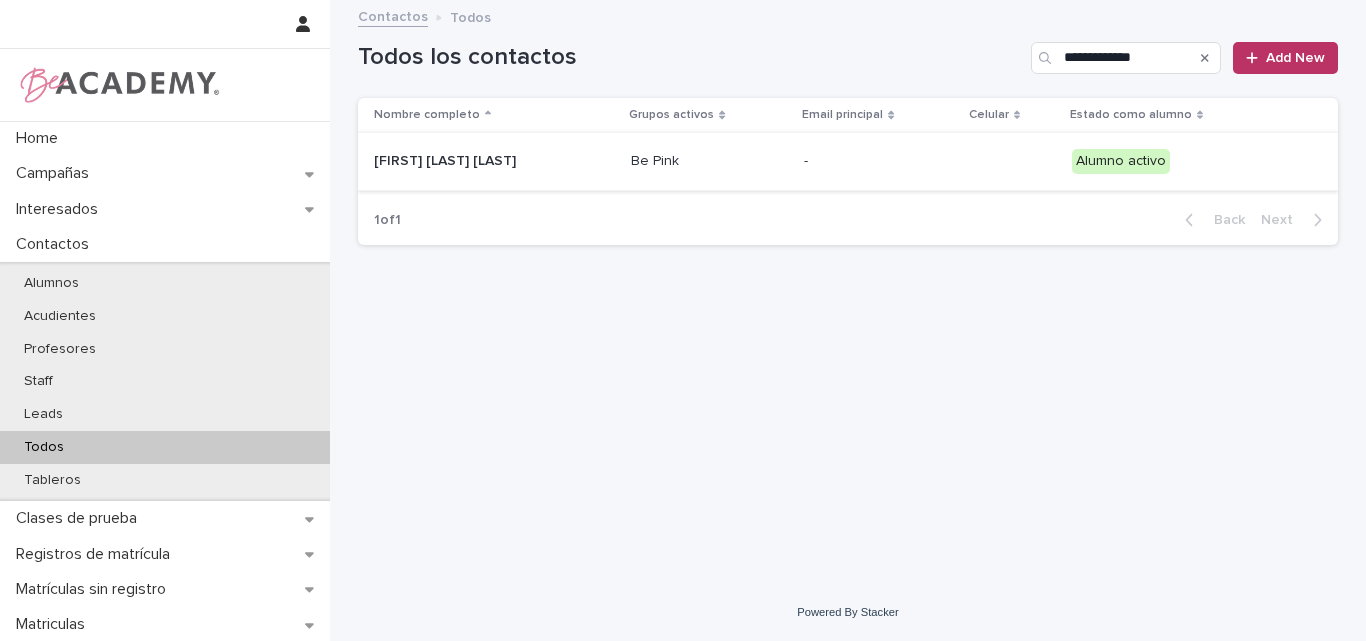 type on "**********" 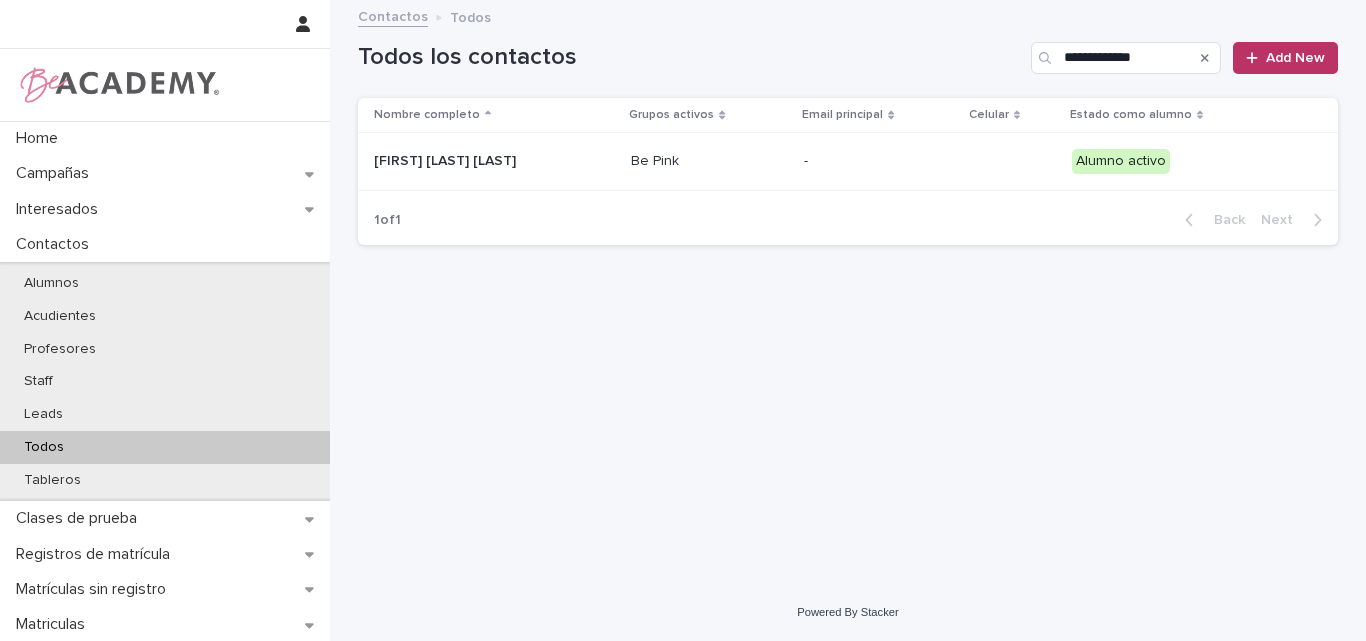 click on "[FIRST] [LAST] [LAST]" at bounding box center (474, 161) 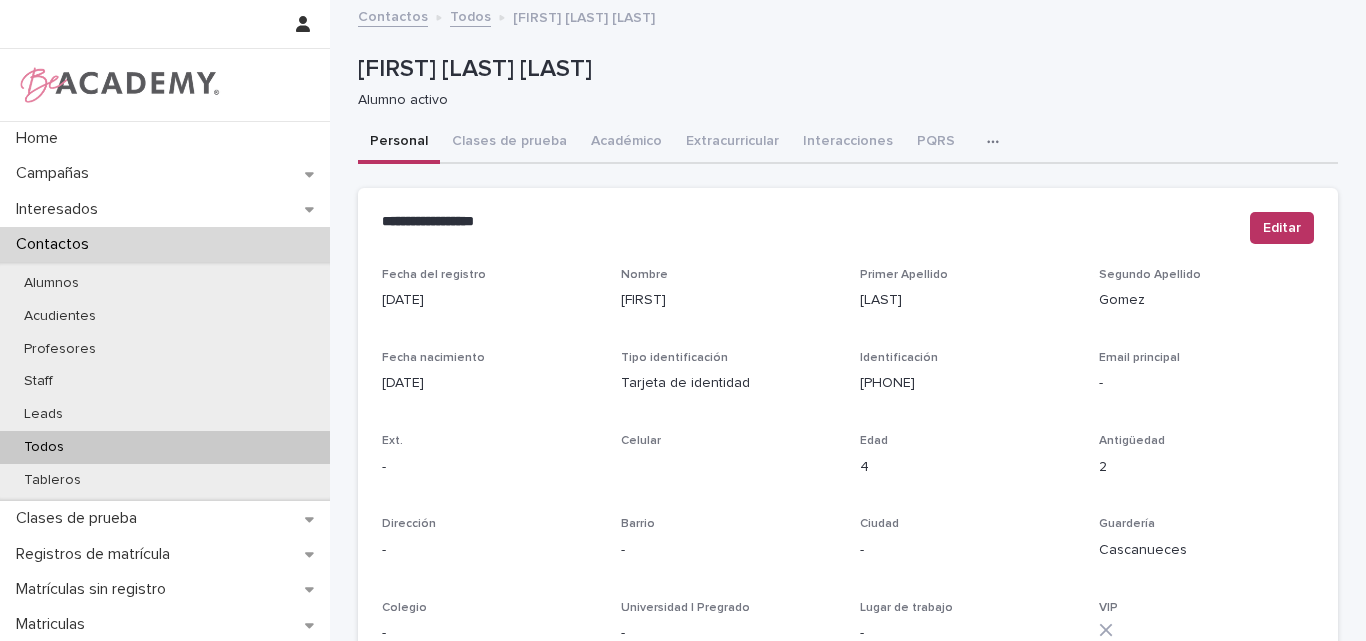 click on "[FIRST] [LAST] [LAST]" at bounding box center (844, 69) 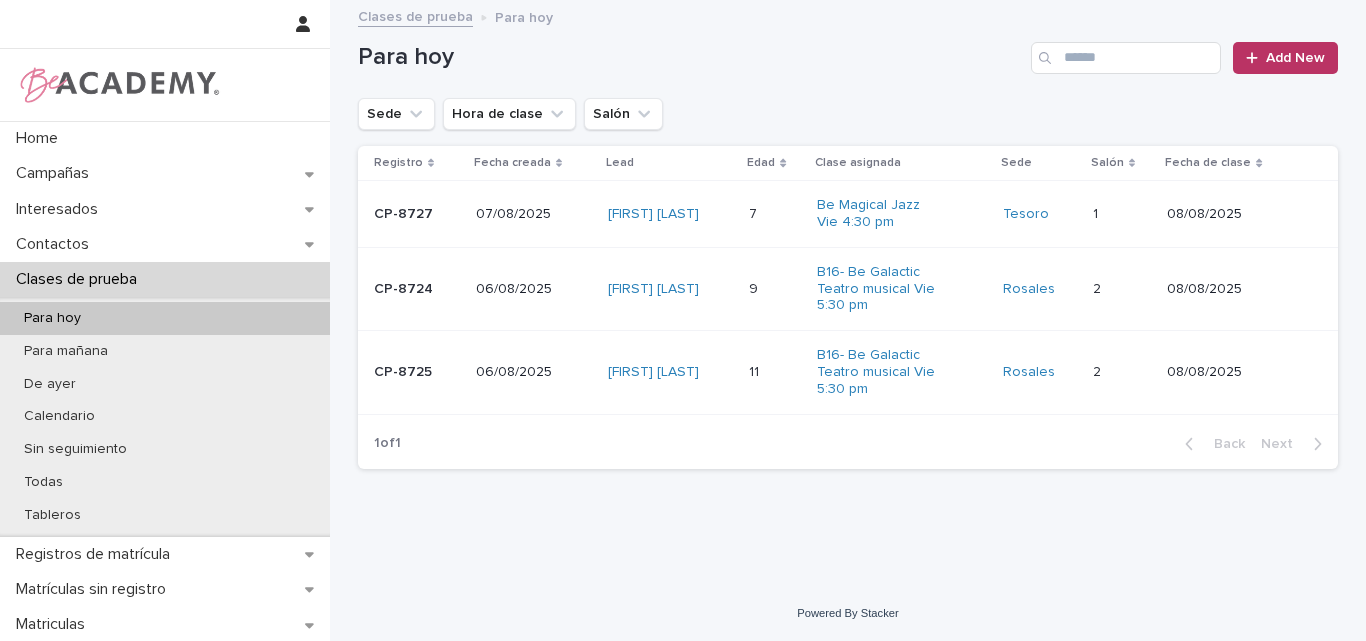 scroll, scrollTop: 0, scrollLeft: 0, axis: both 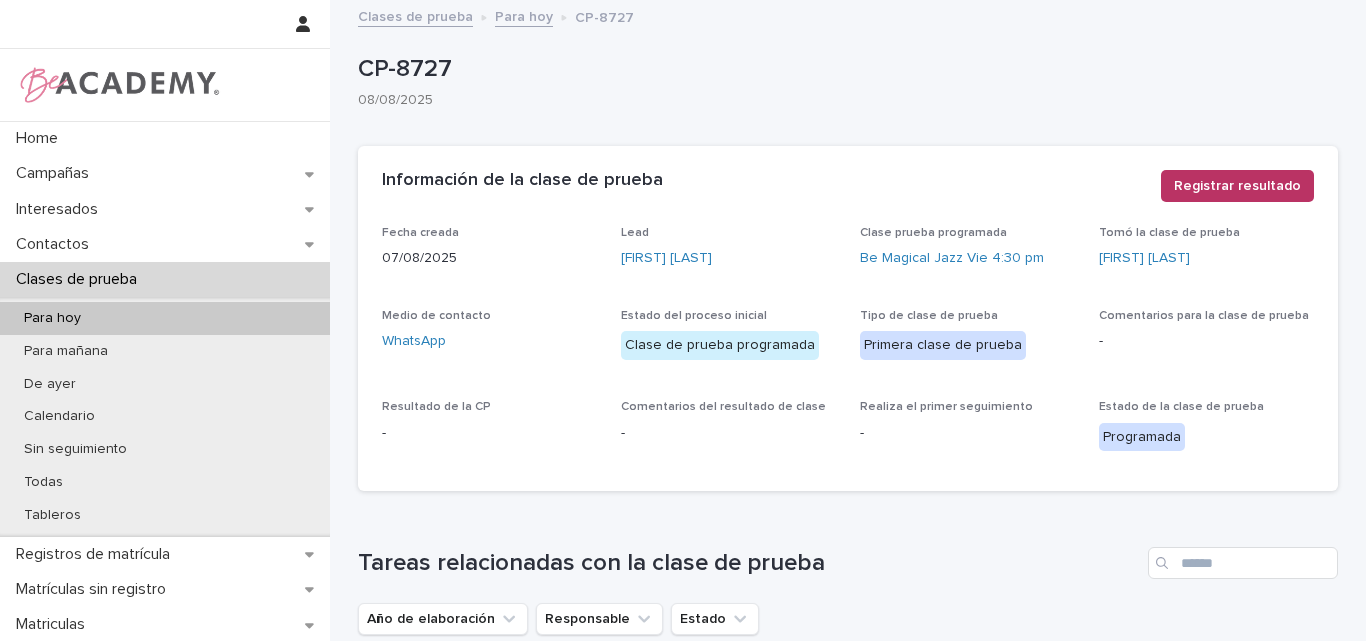 click on "Para hoy" at bounding box center [52, 318] 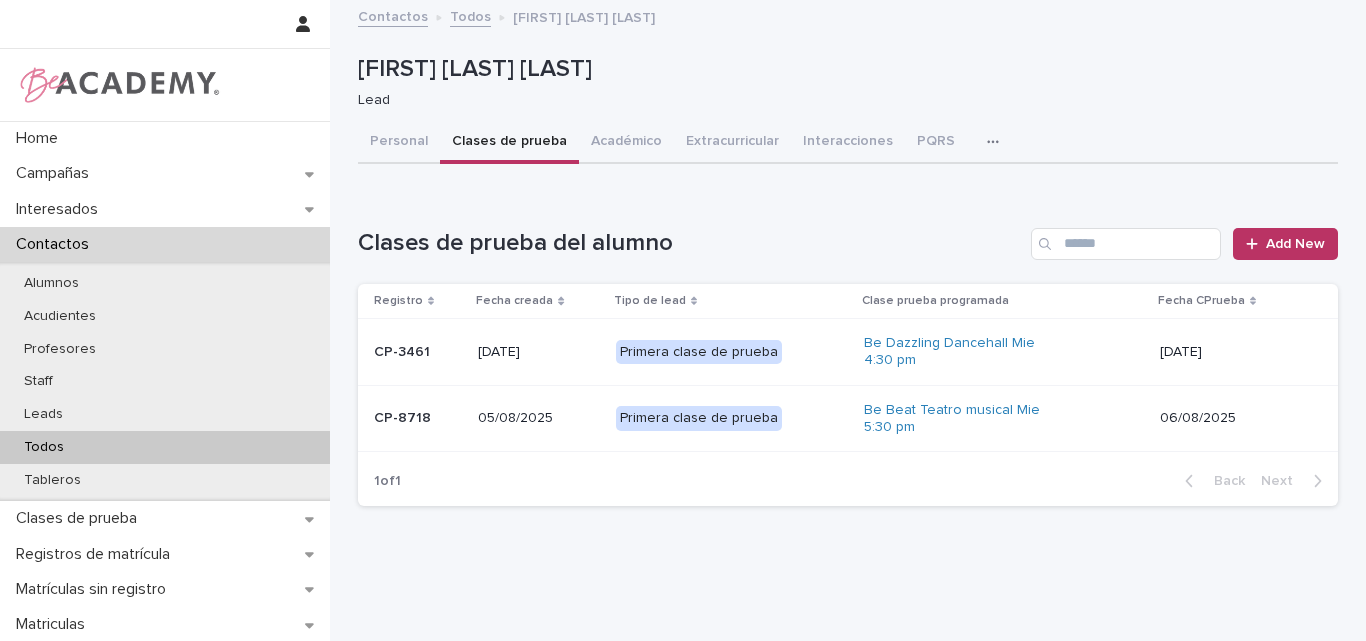 scroll, scrollTop: 0, scrollLeft: 0, axis: both 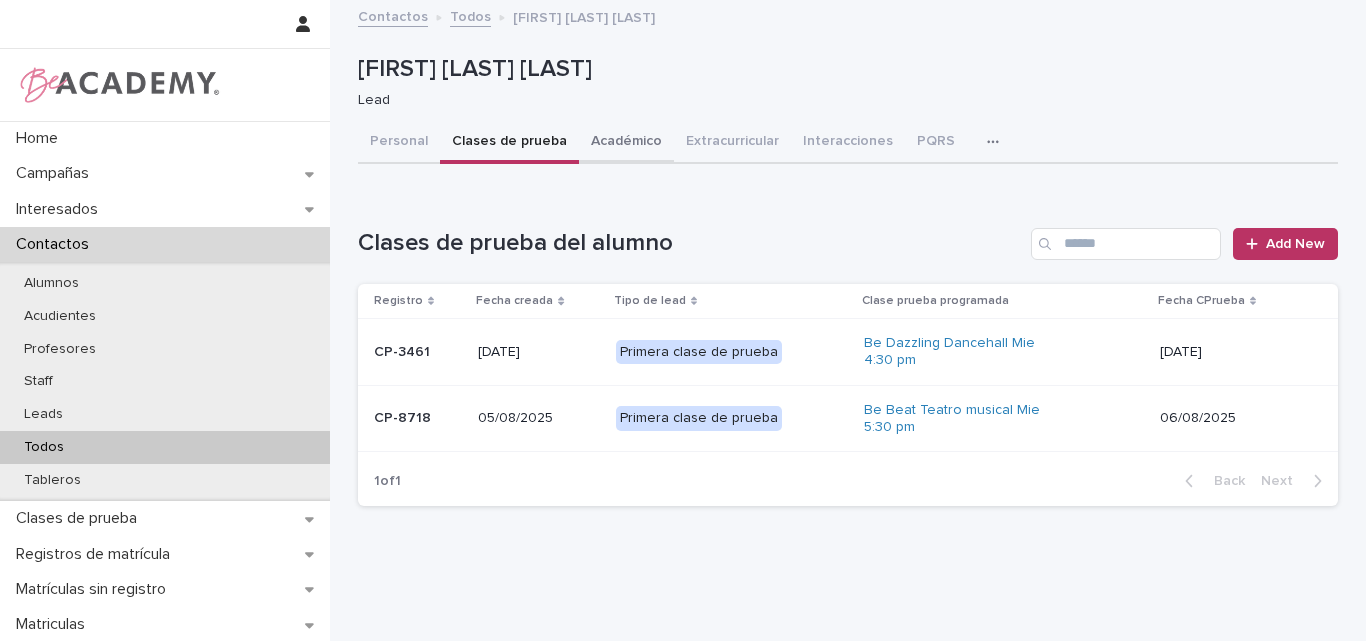 click on "Académico" at bounding box center (626, 143) 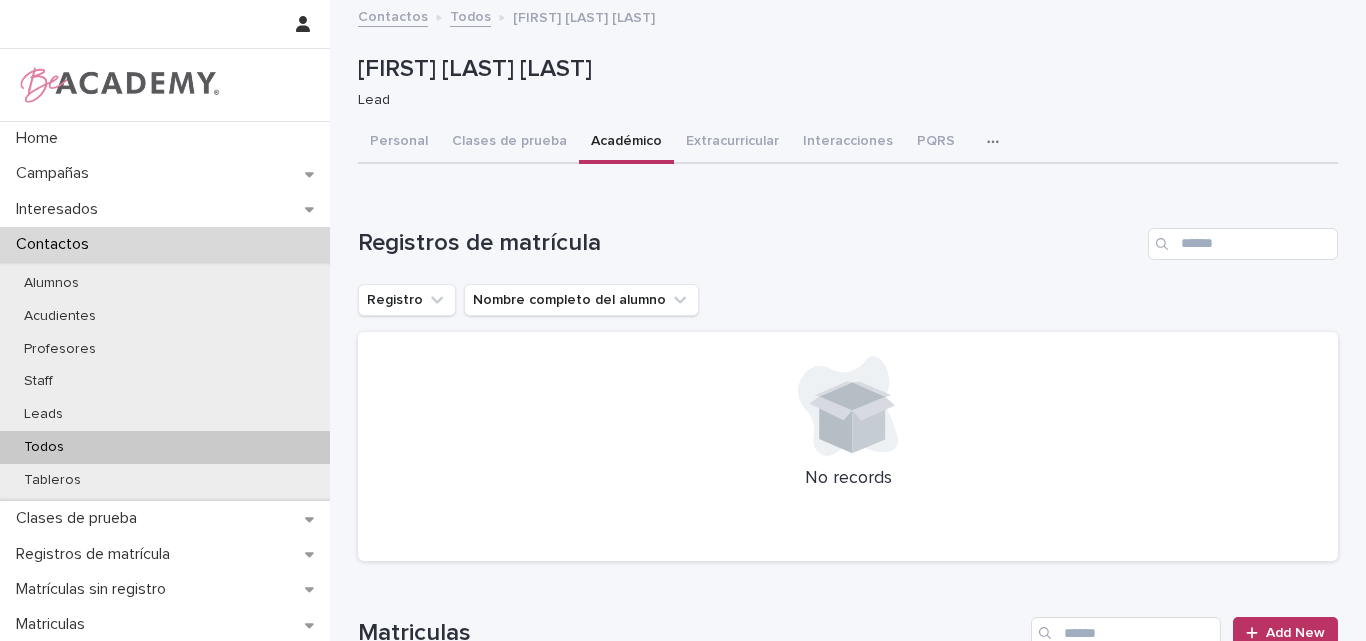 click on "Académico" at bounding box center [626, 143] 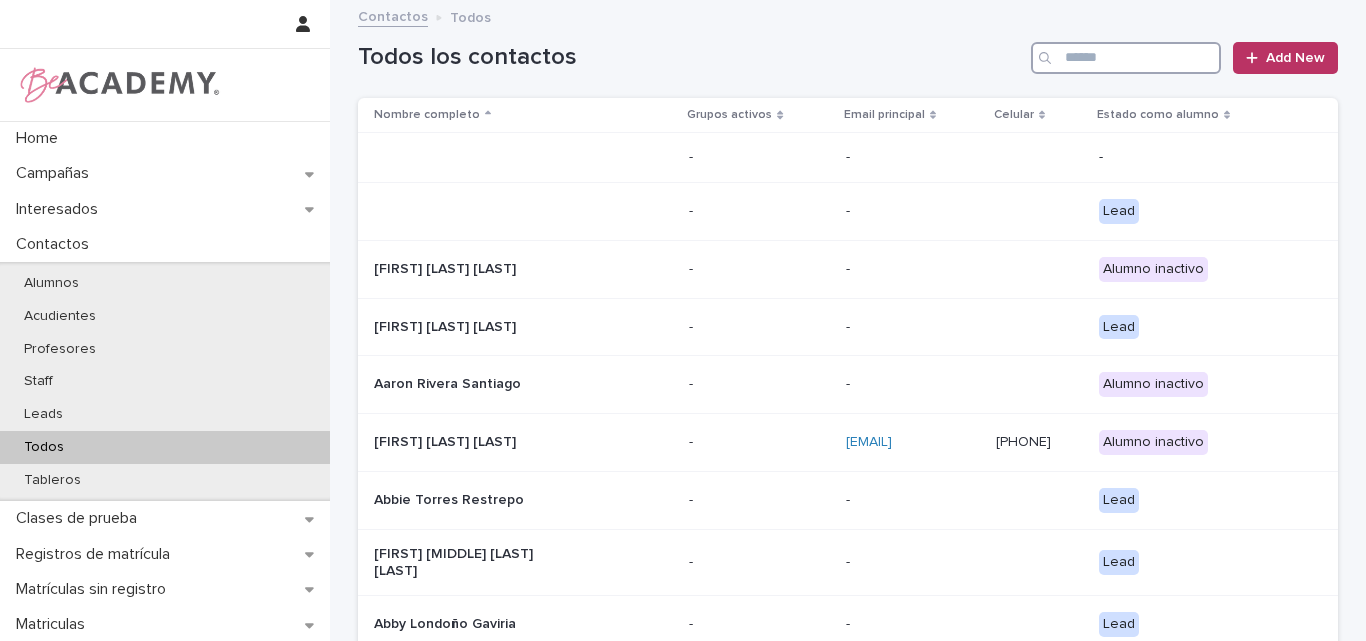 click at bounding box center (1126, 58) 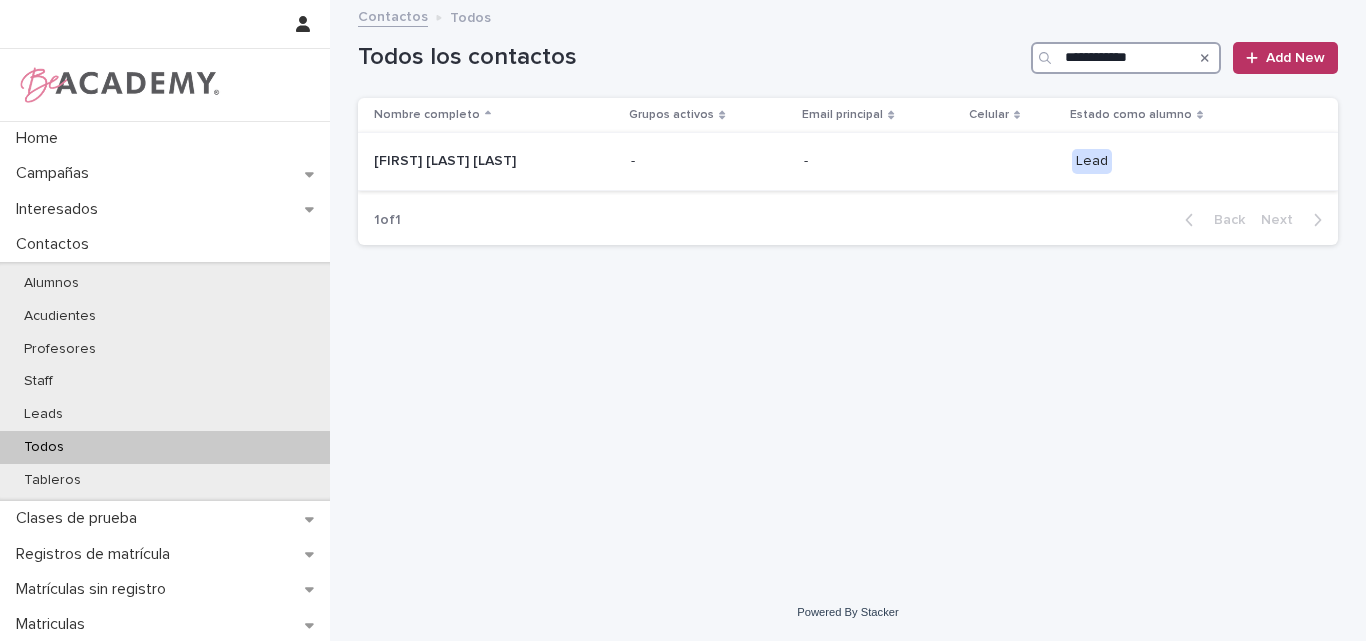 type on "**********" 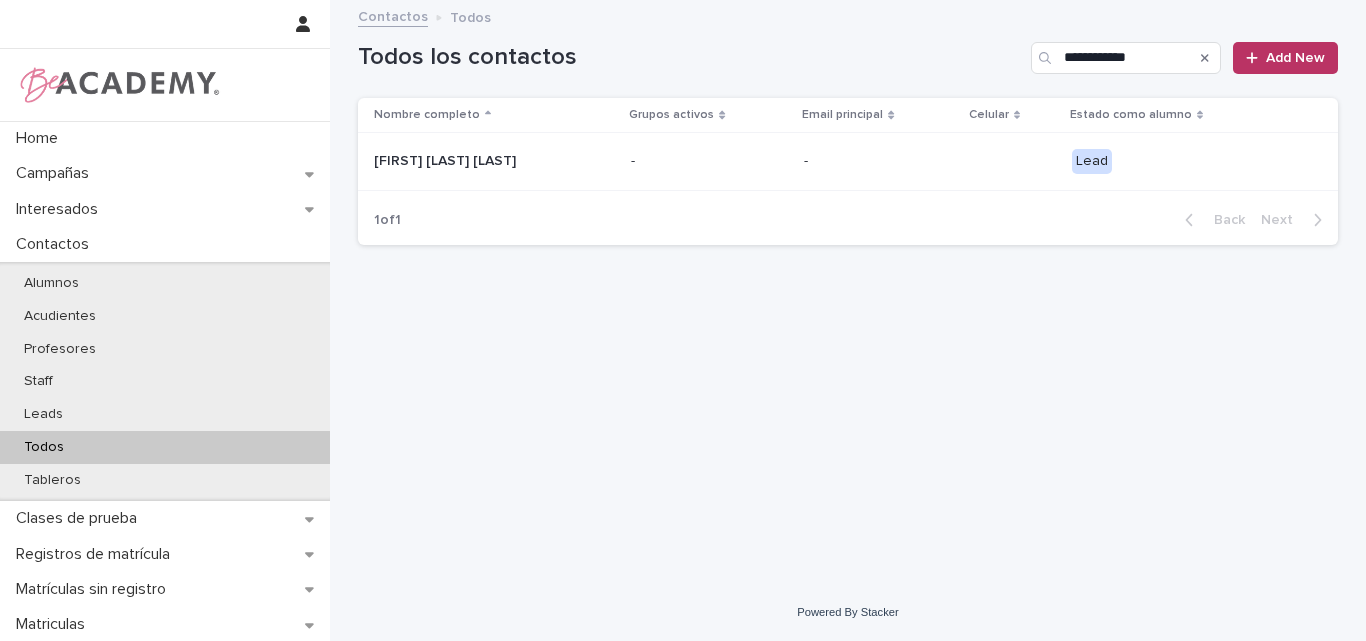 click on "[FIRST] [LAST] [LAST]" at bounding box center (474, 161) 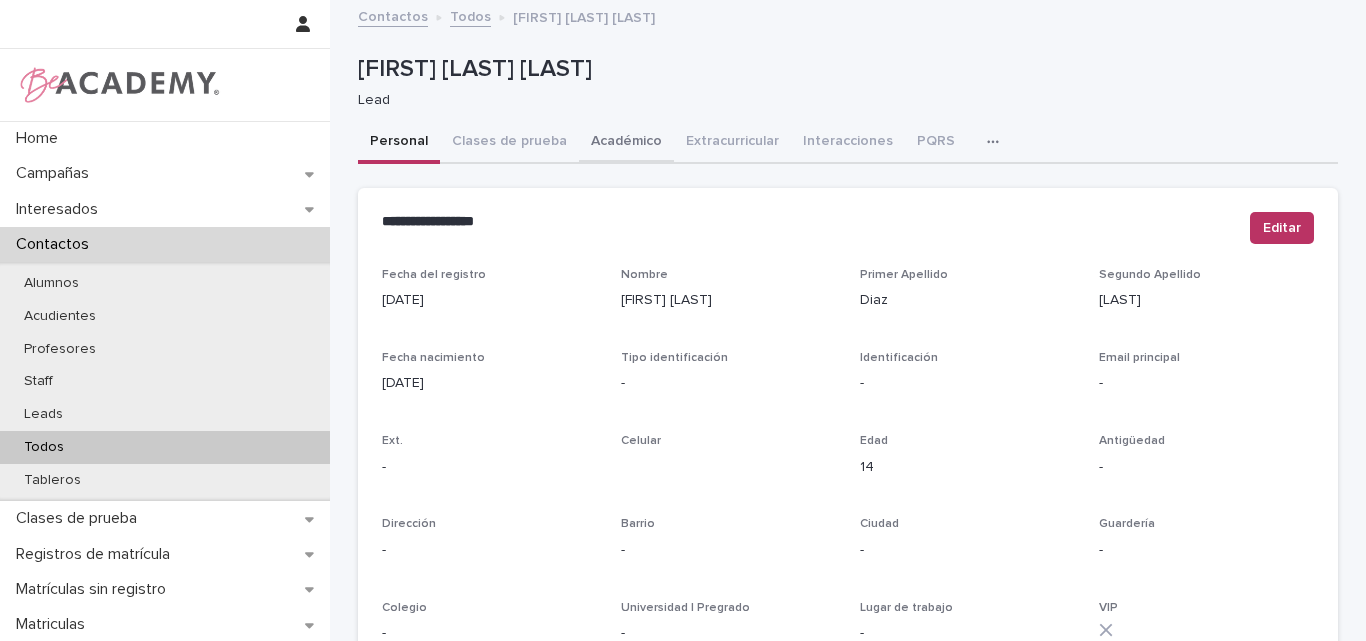 click on "Académico" at bounding box center (626, 143) 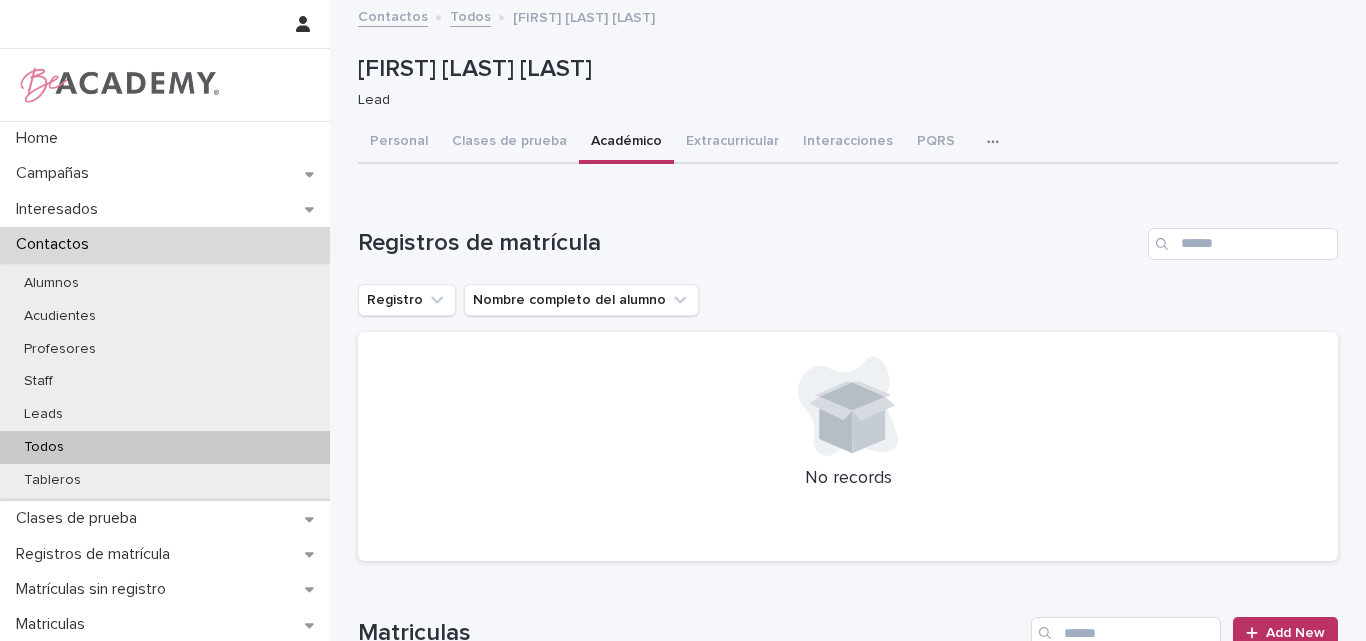 click on "Académico" at bounding box center (626, 143) 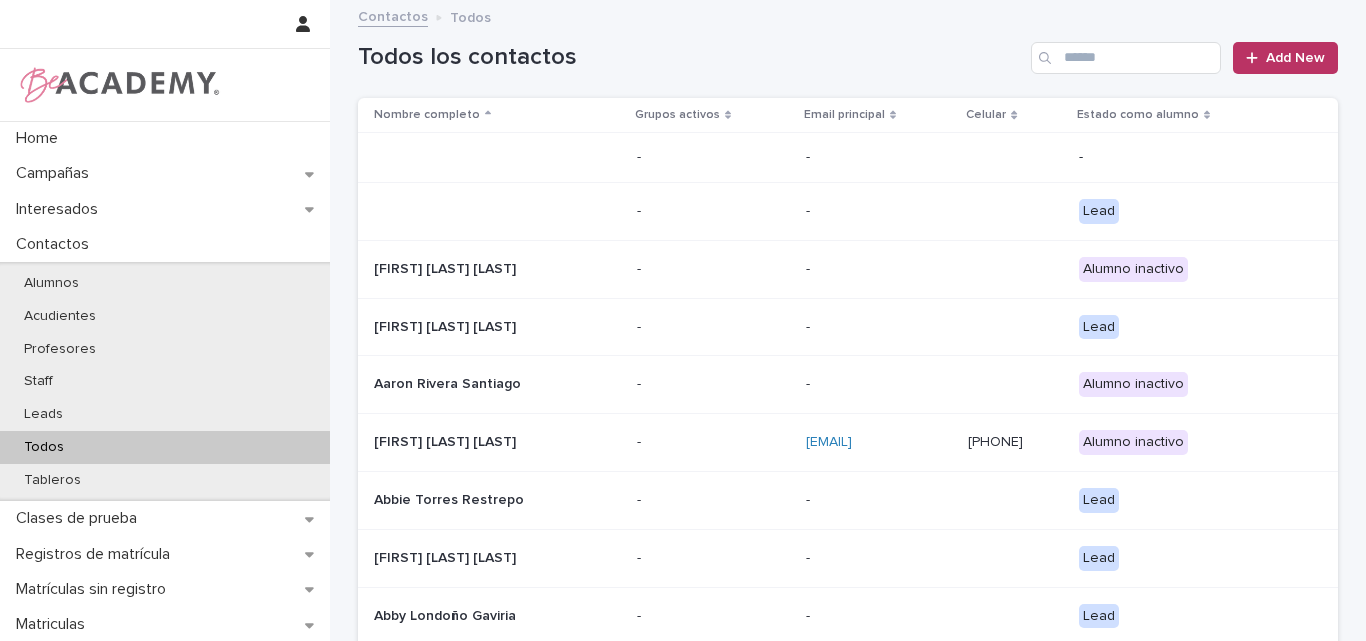 scroll, scrollTop: 0, scrollLeft: 0, axis: both 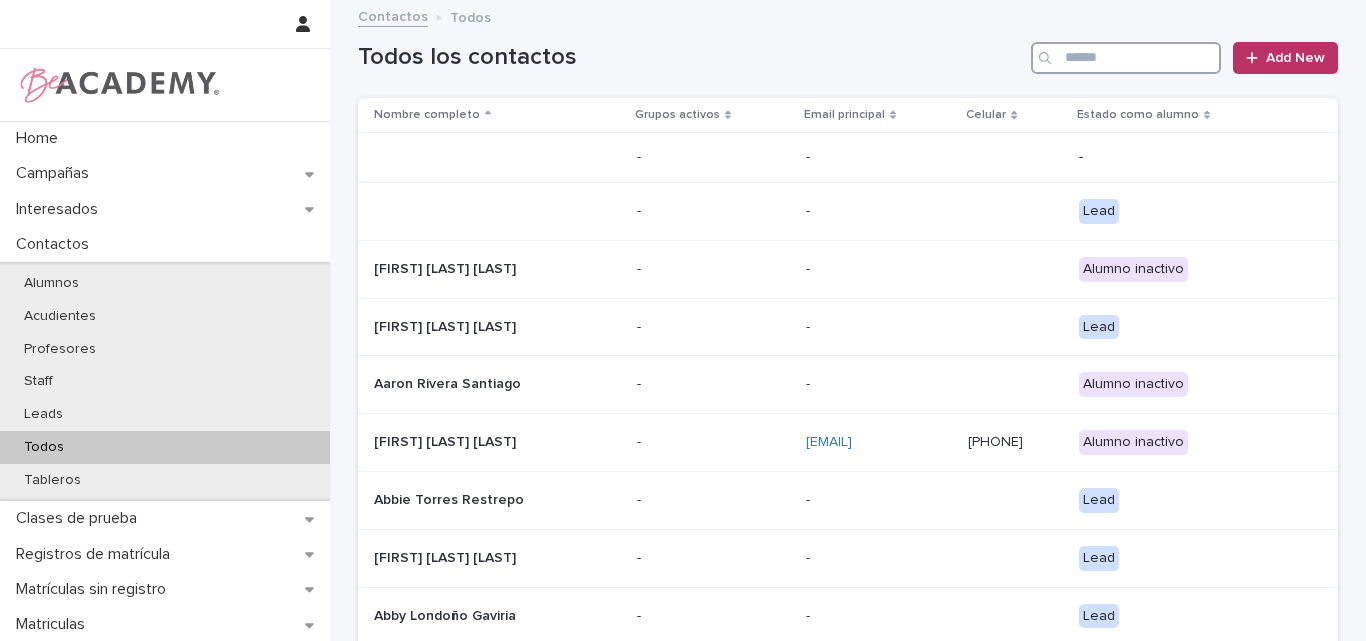 click at bounding box center (1126, 58) 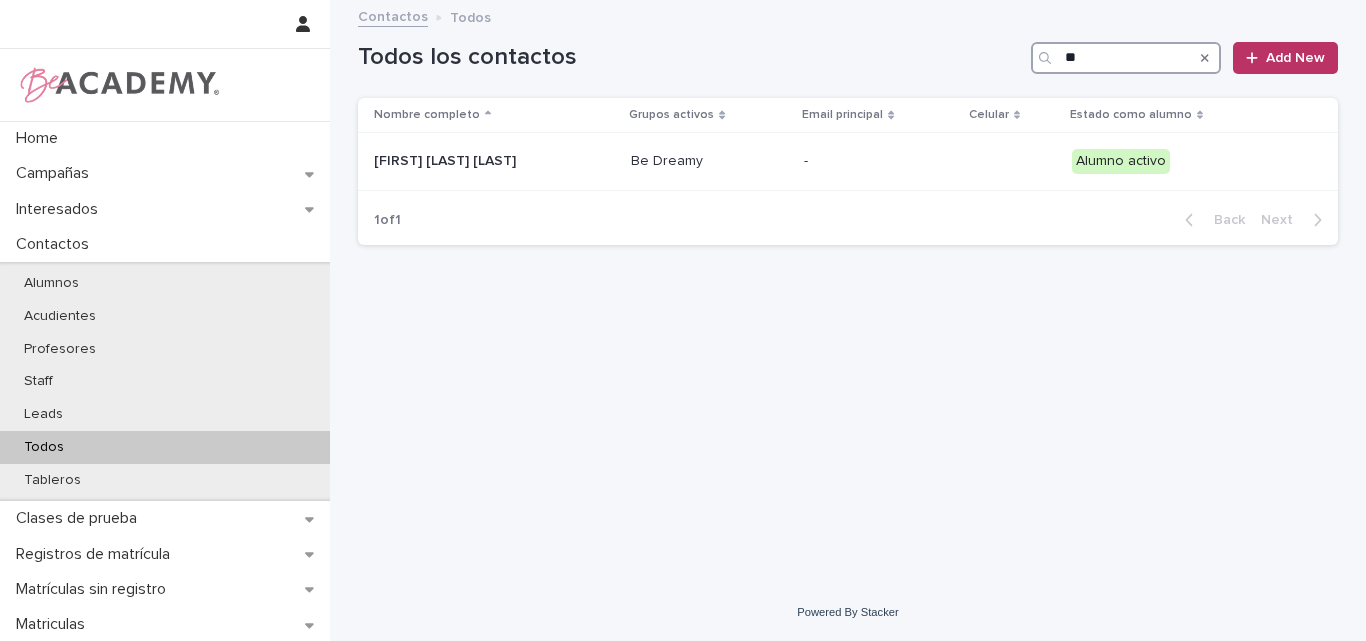type on "*" 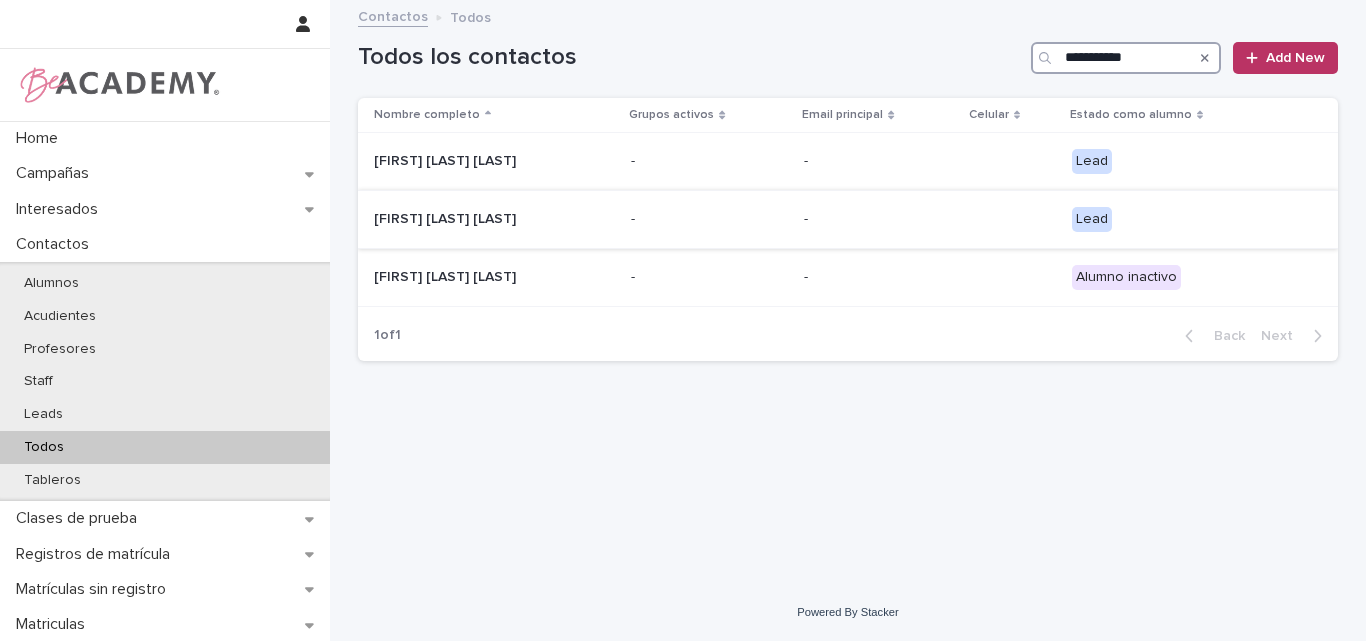 type on "**********" 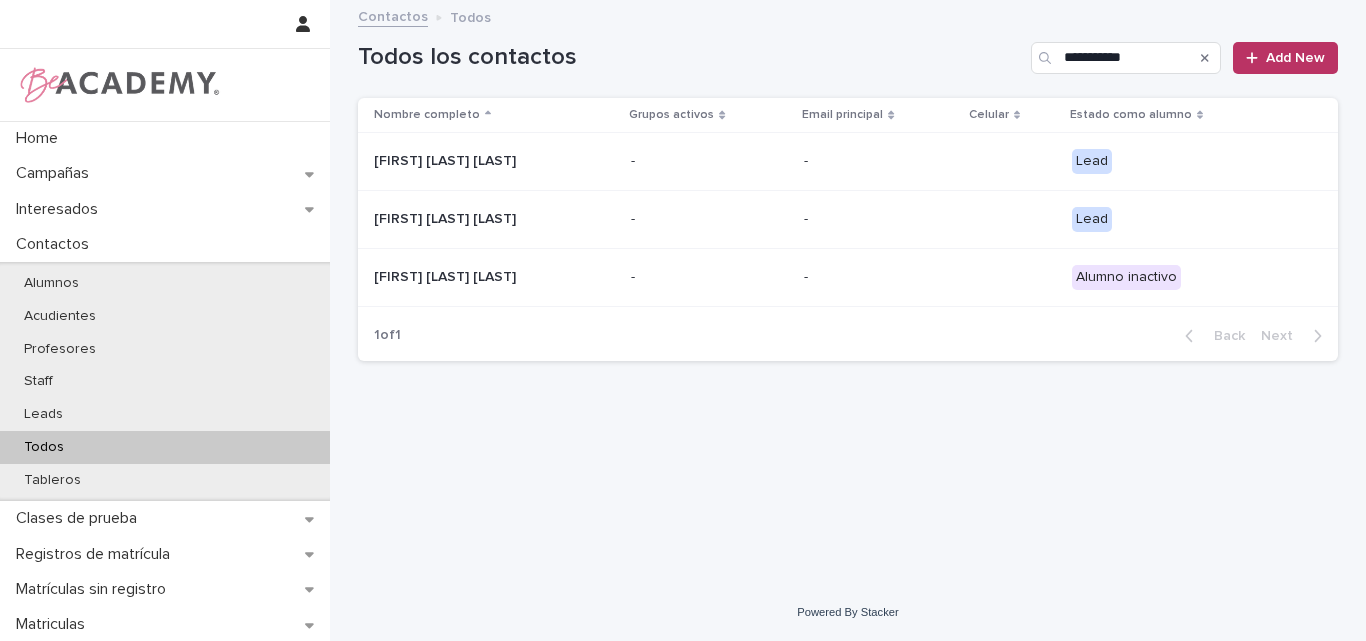 click on "Maria Paz Duque Cortes" at bounding box center [474, 219] 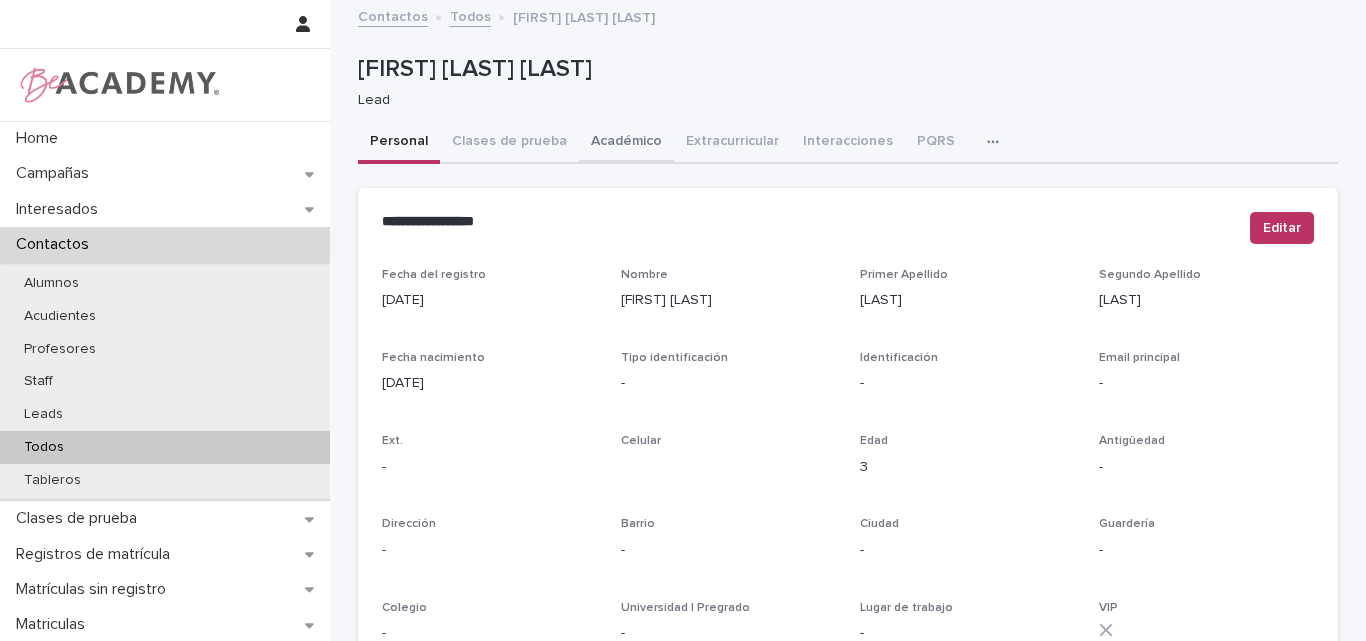 click on "Académico" at bounding box center (626, 143) 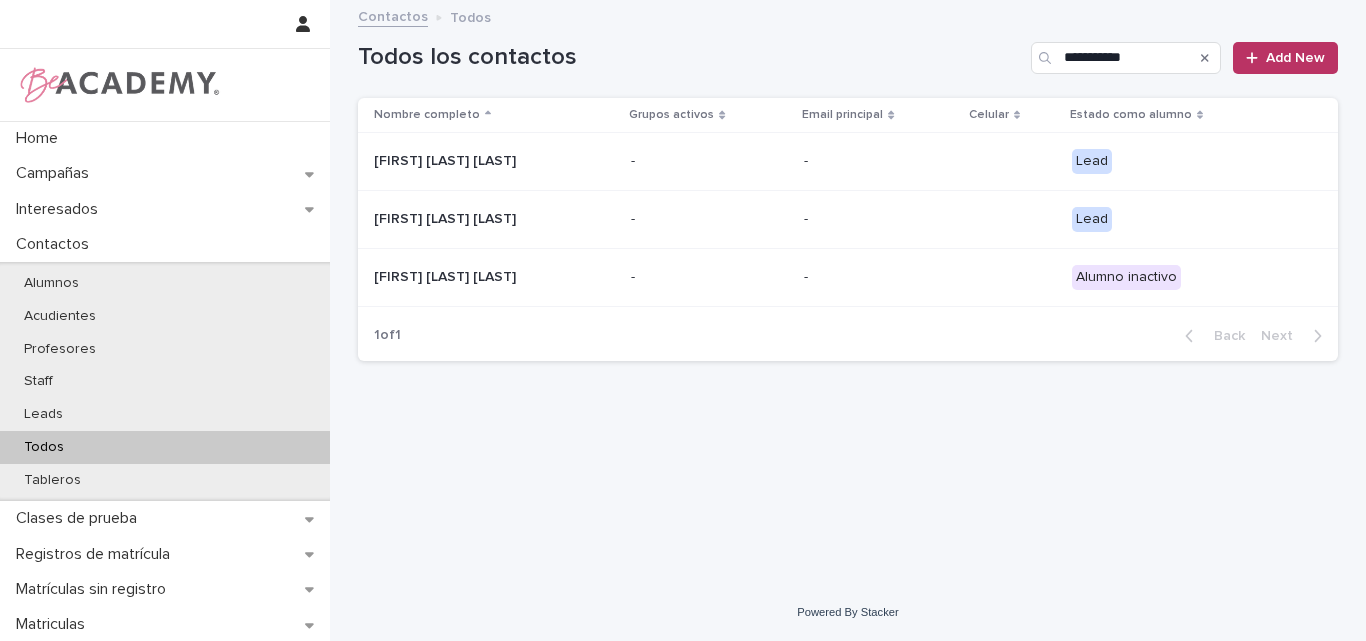 click on "Maria Paz Duque Vargas" at bounding box center [474, 277] 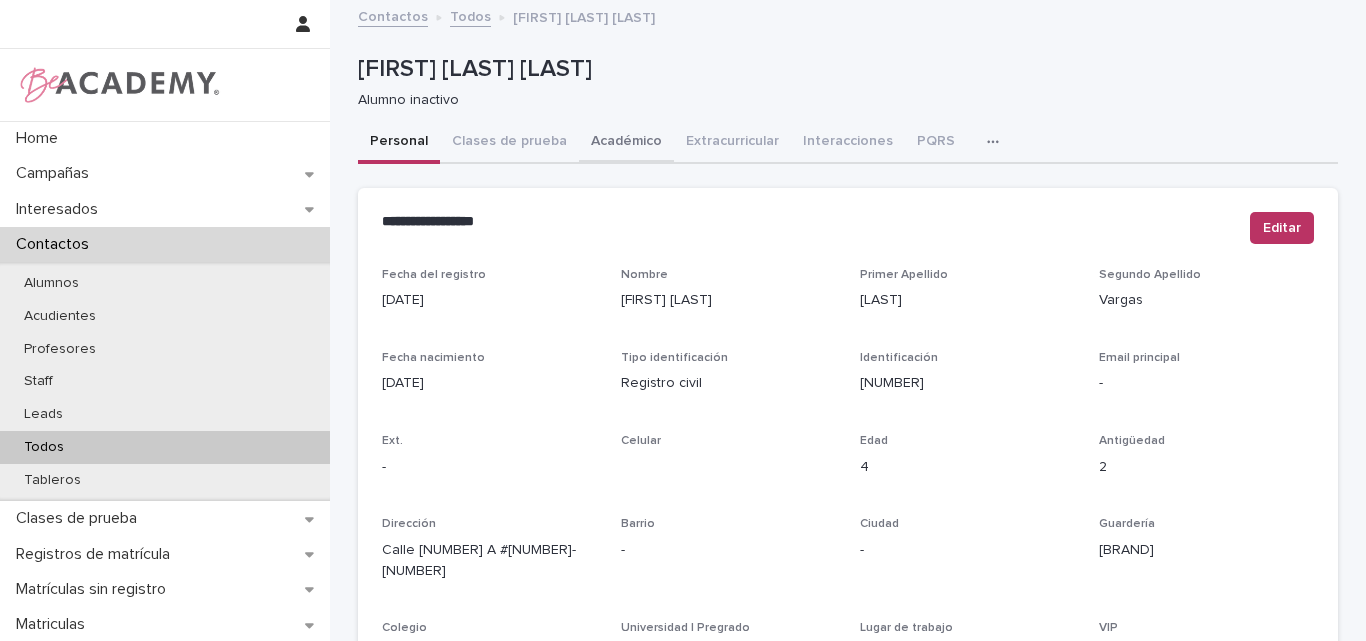 click on "Académico" at bounding box center (626, 143) 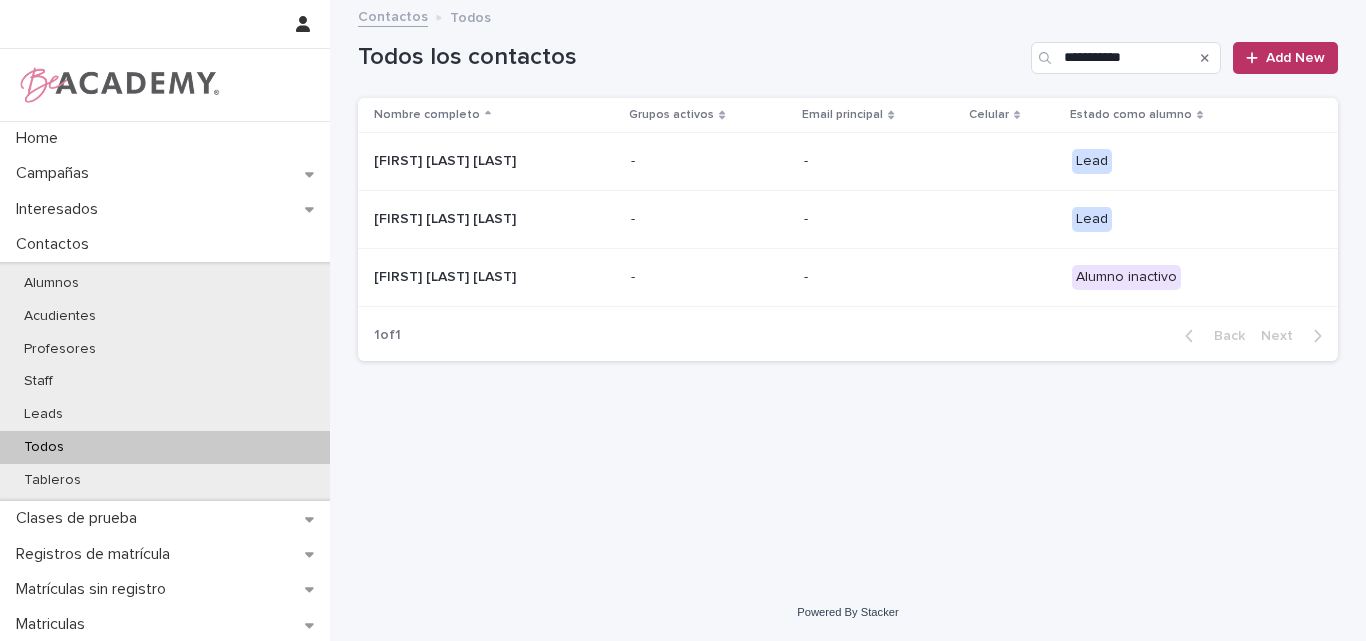 click on "Maria Paz Diaz Caraballo" at bounding box center [474, 161] 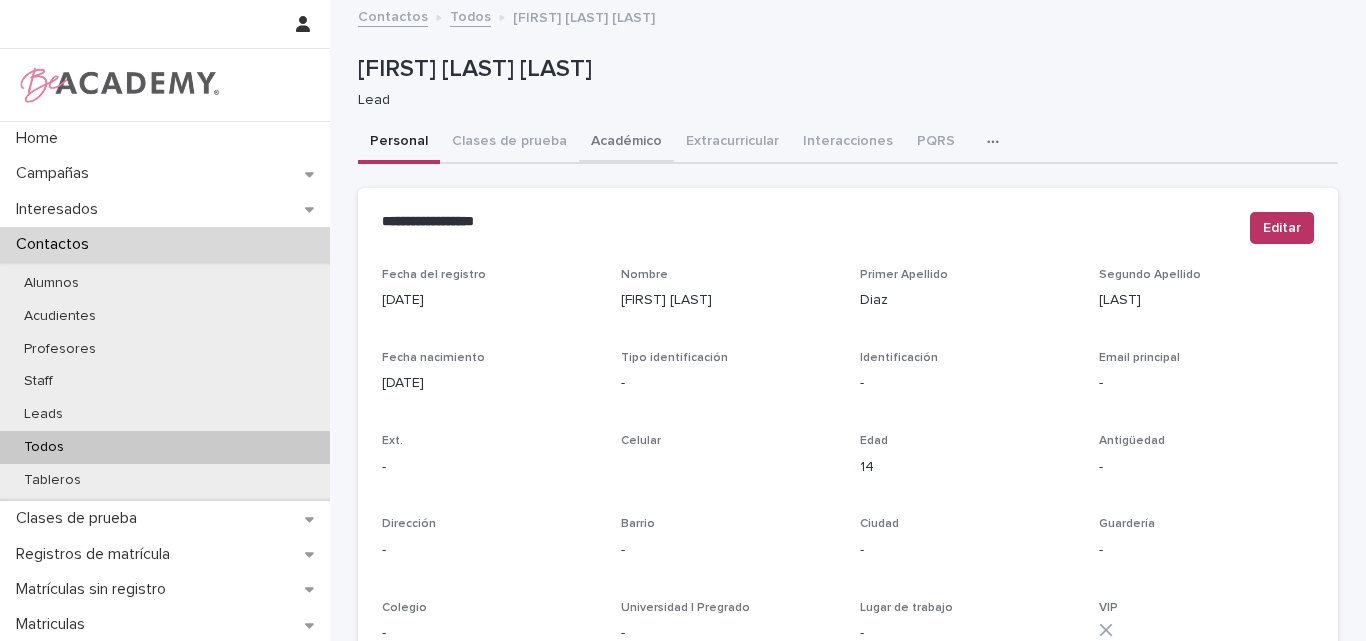 click on "Académico" at bounding box center [626, 143] 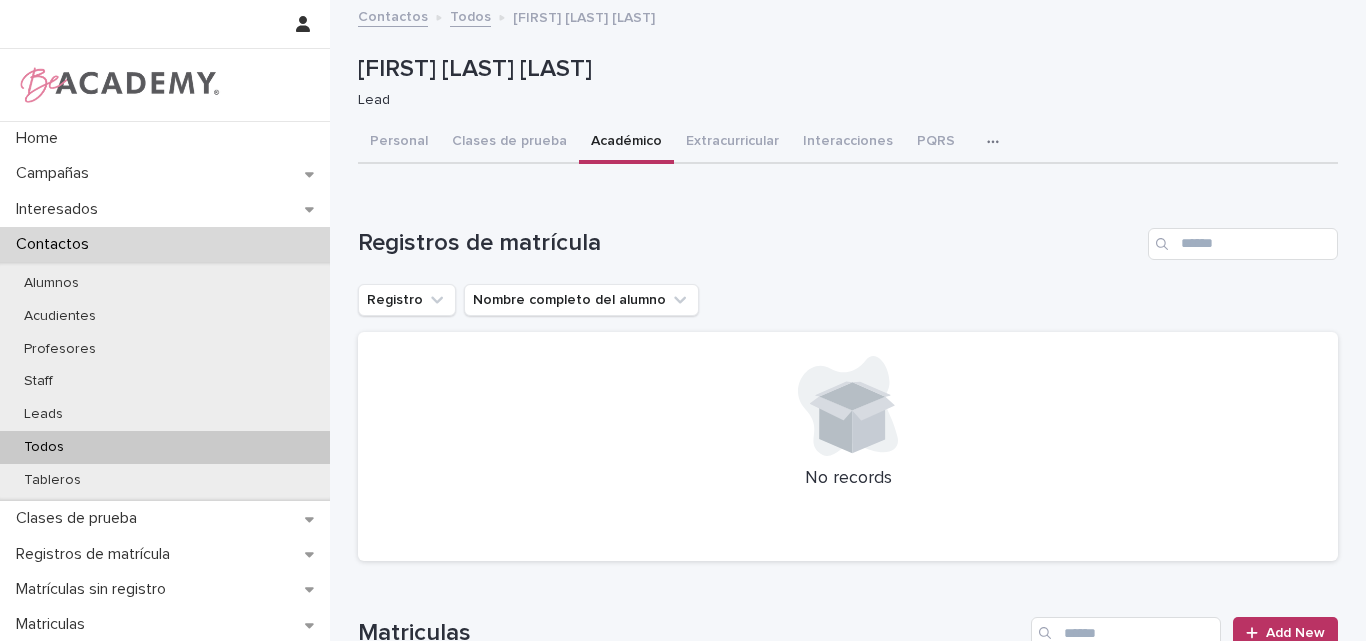 scroll, scrollTop: 0, scrollLeft: 0, axis: both 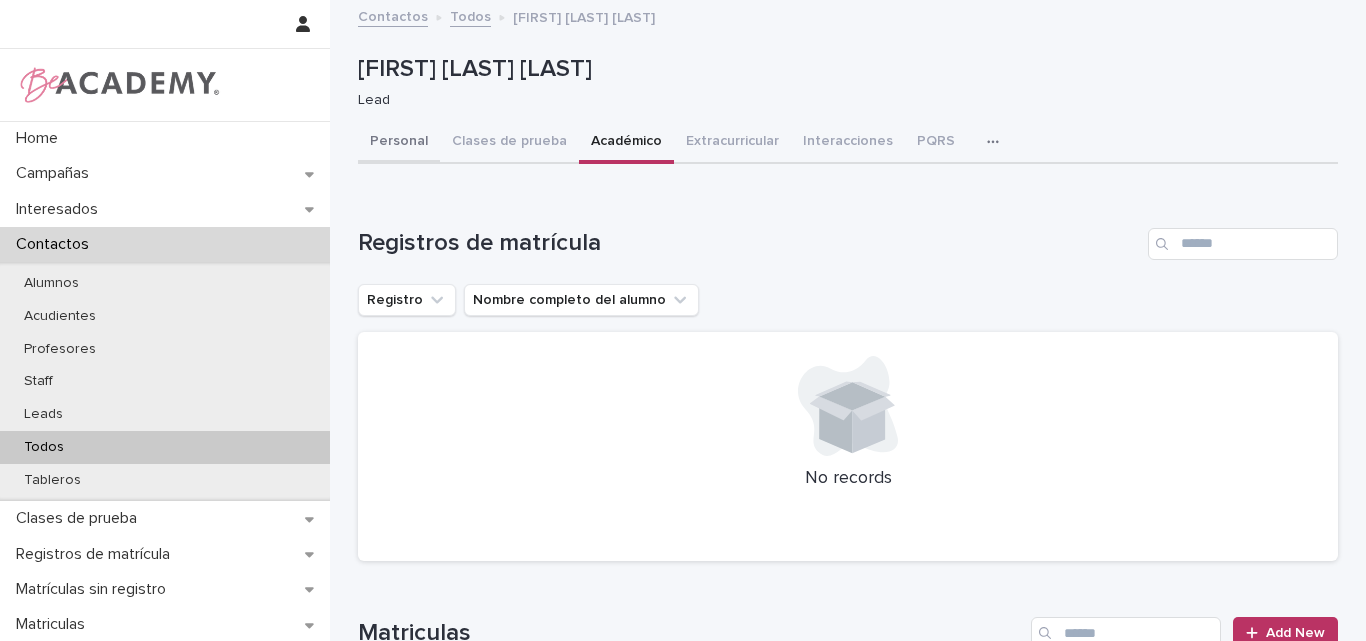 click on "Personal" at bounding box center [399, 143] 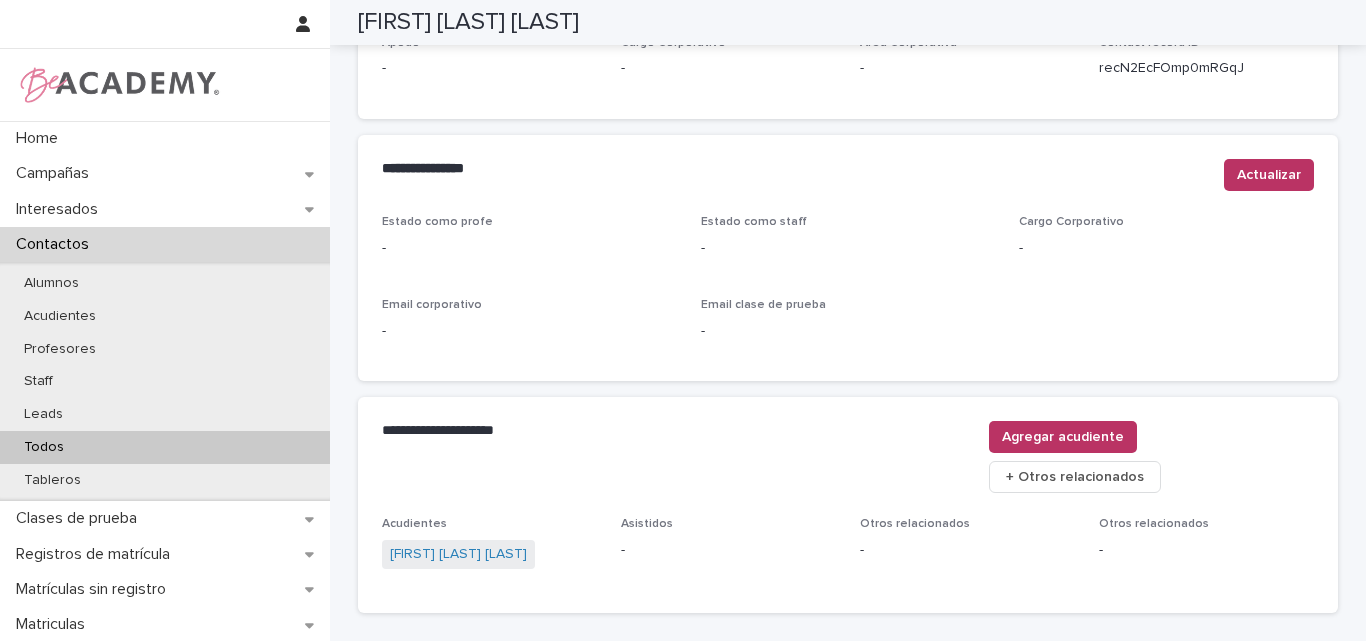 scroll, scrollTop: 835, scrollLeft: 0, axis: vertical 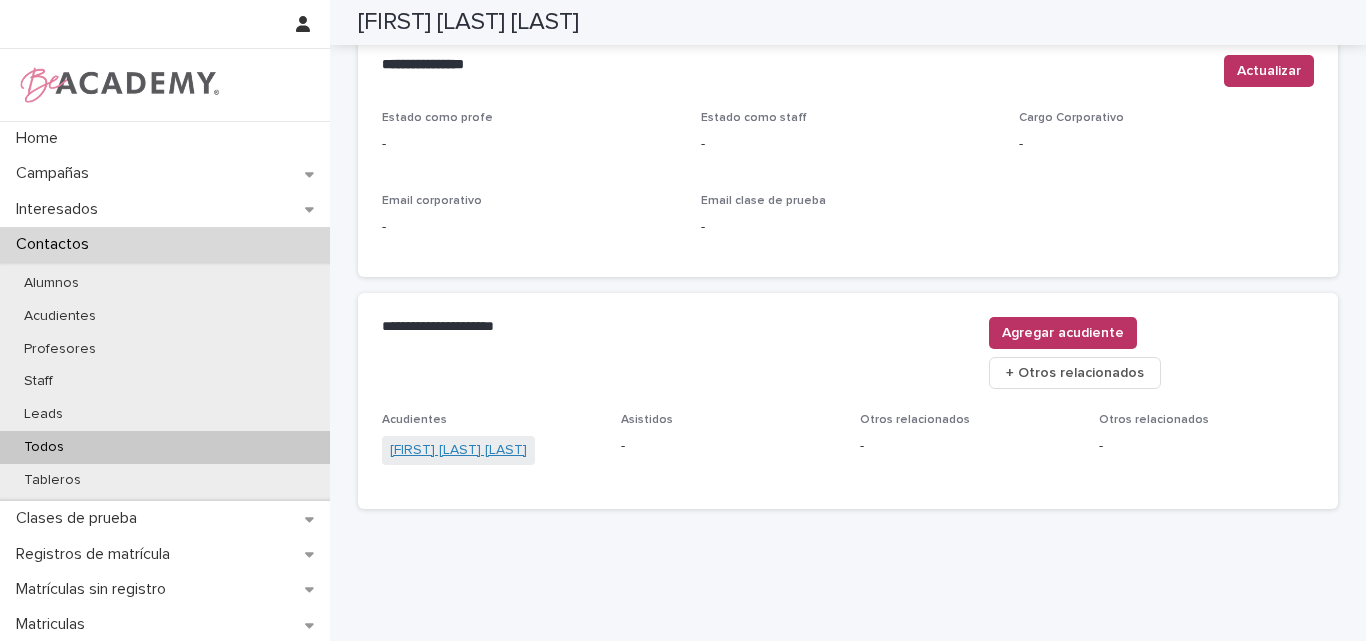 click on "Carlos Mario Diaz Garces" at bounding box center (458, 450) 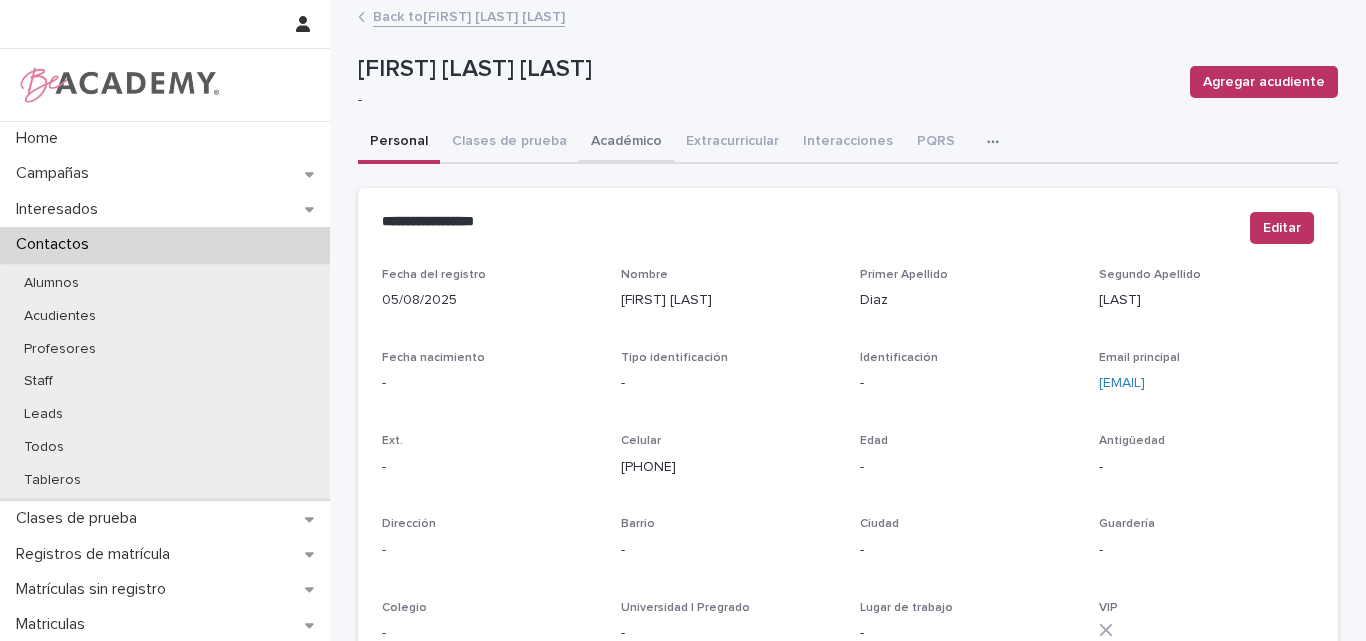 click on "Académico" at bounding box center [626, 143] 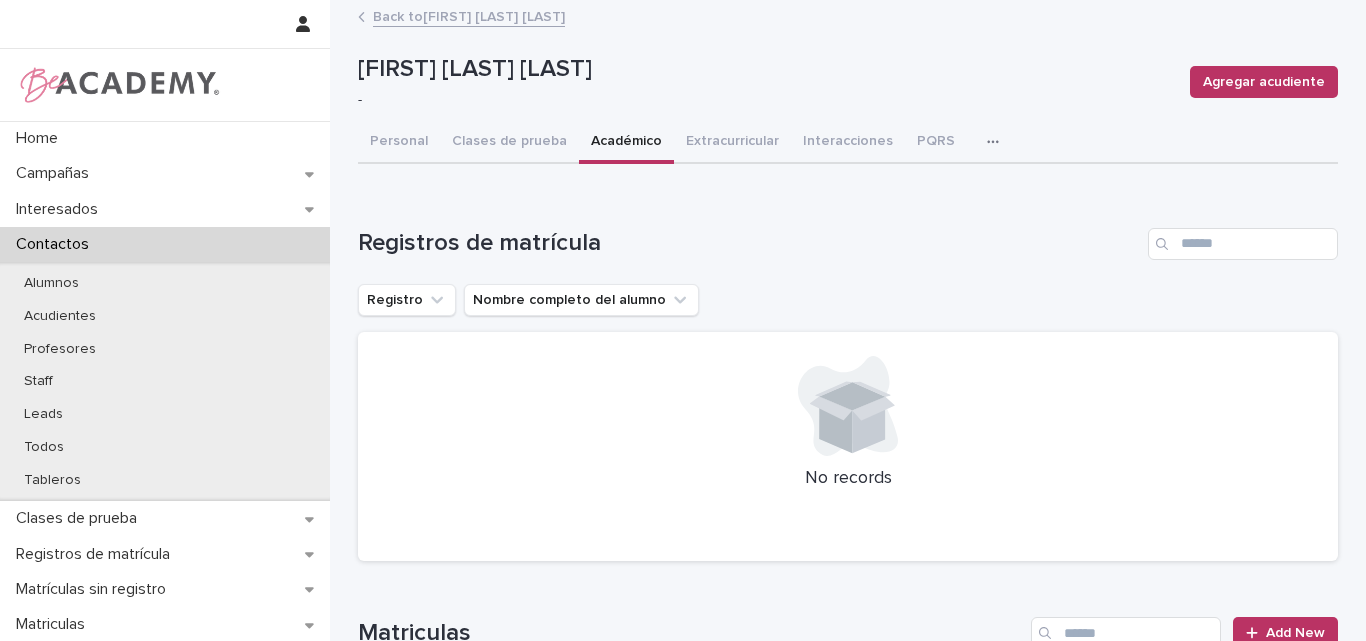 click on "Back to  Maria Paz Diaz Caraballo" at bounding box center (469, 15) 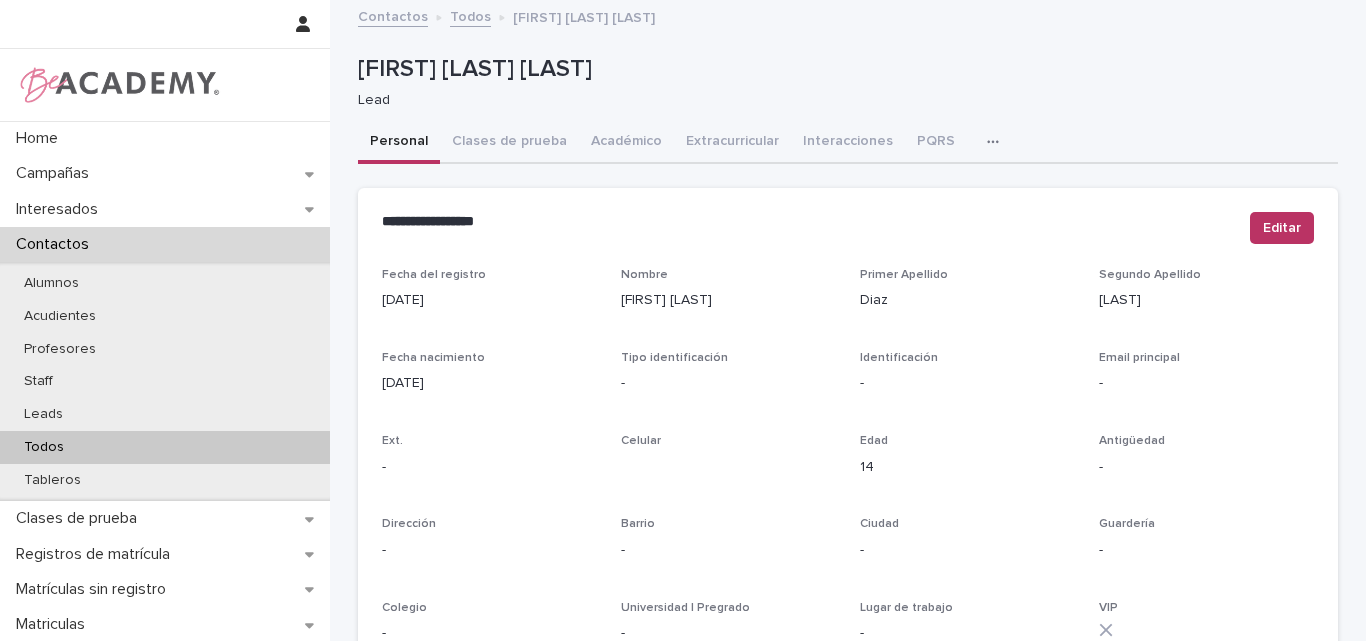 click on "Todos" at bounding box center [44, 447] 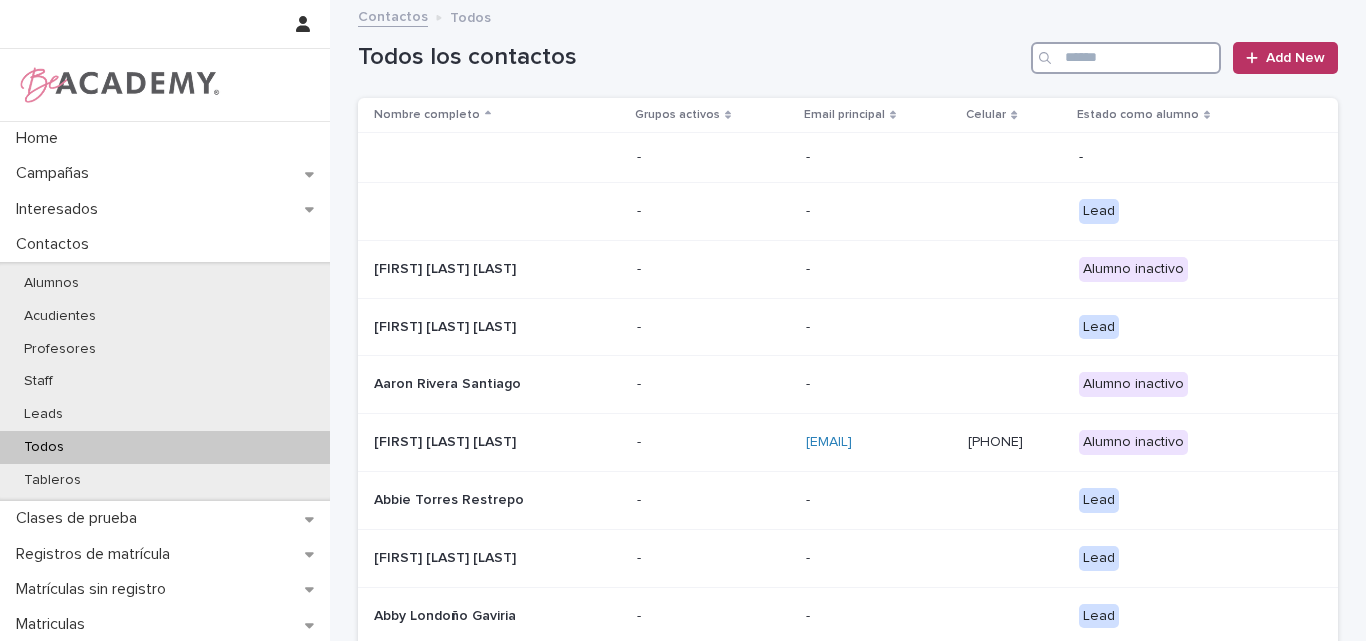 click at bounding box center [1126, 58] 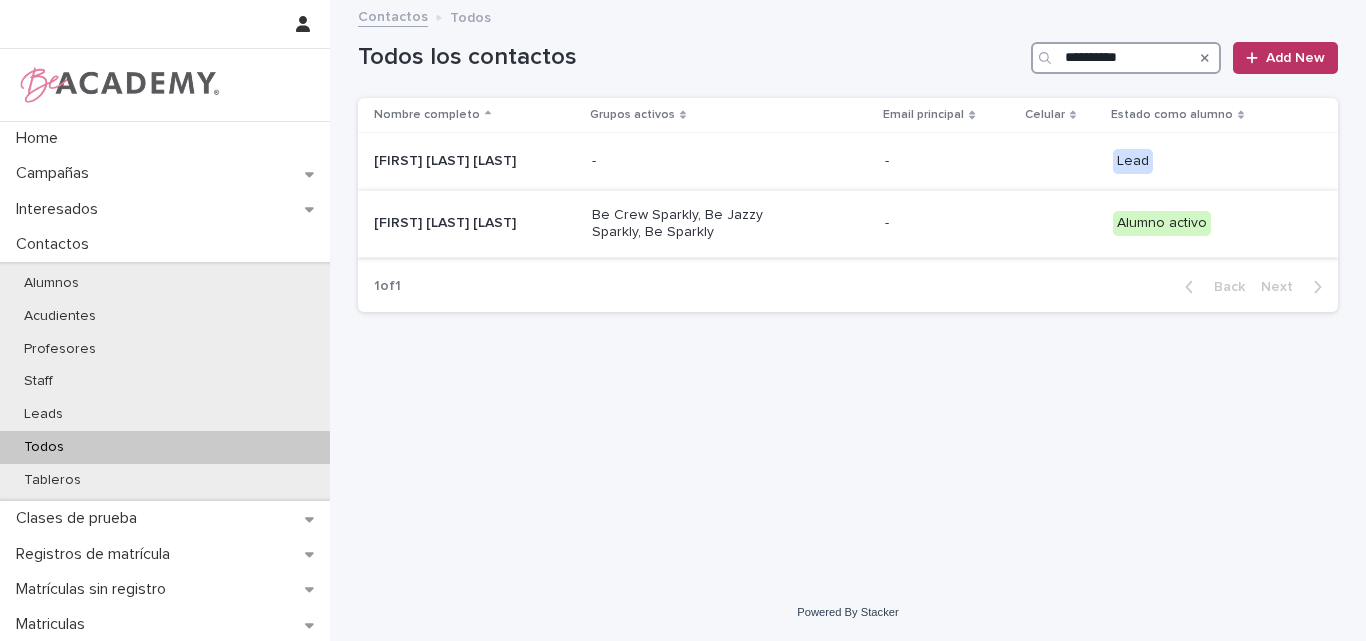 type on "**********" 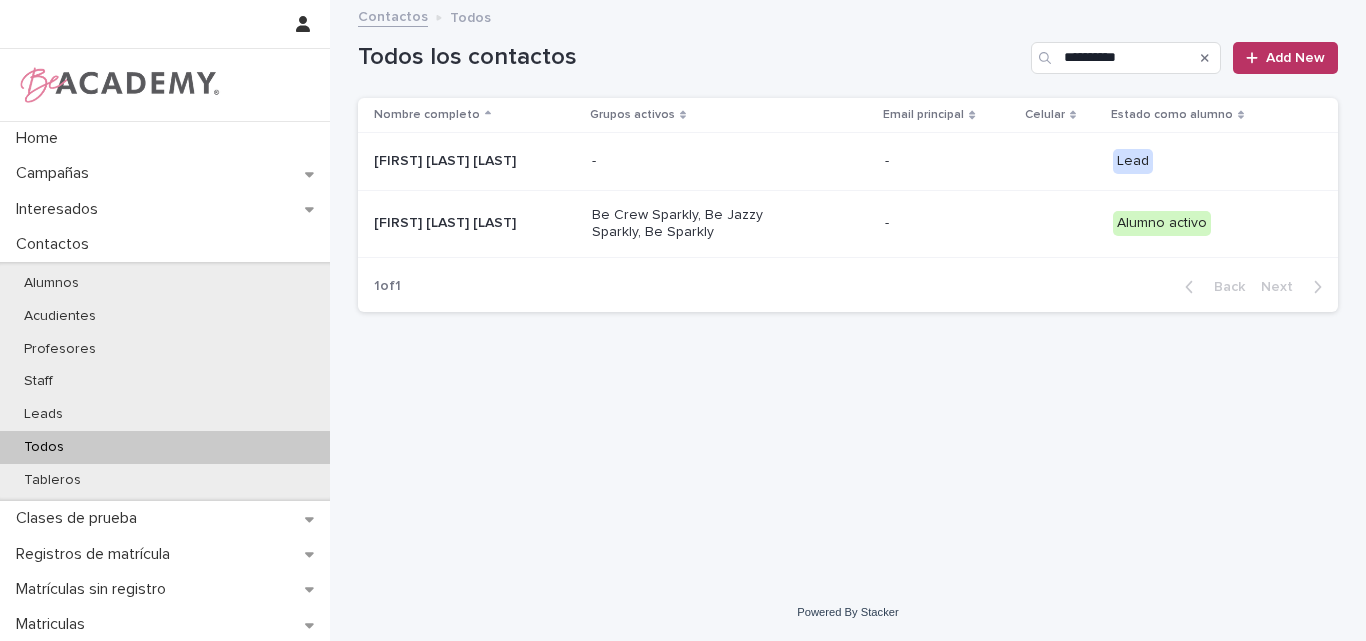 click on "Maia Acevedo Alvarez" at bounding box center [474, 223] 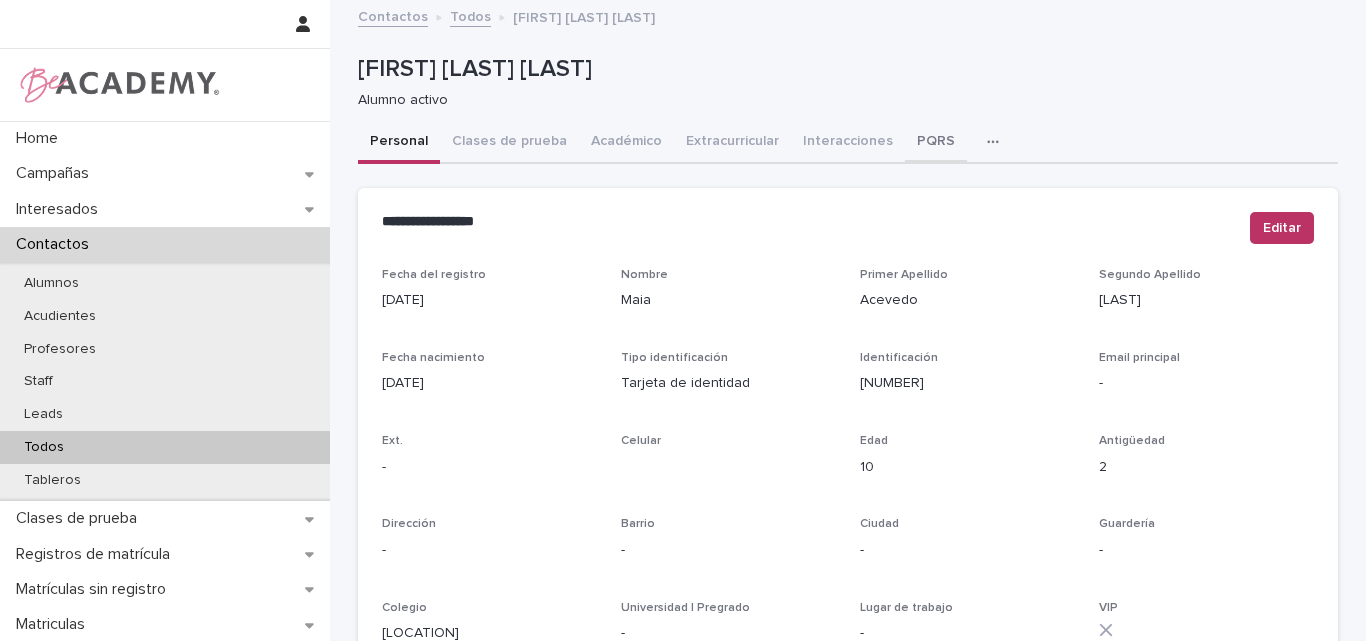 click on "PQRS" at bounding box center (936, 143) 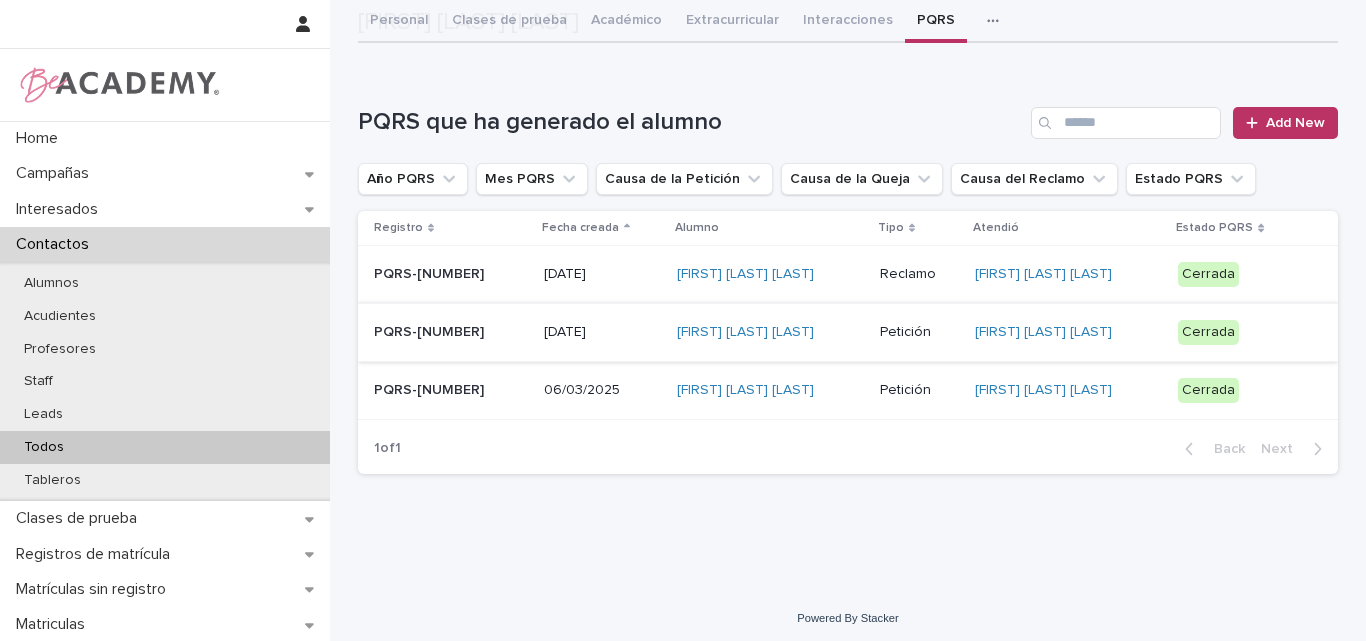 scroll, scrollTop: 126, scrollLeft: 0, axis: vertical 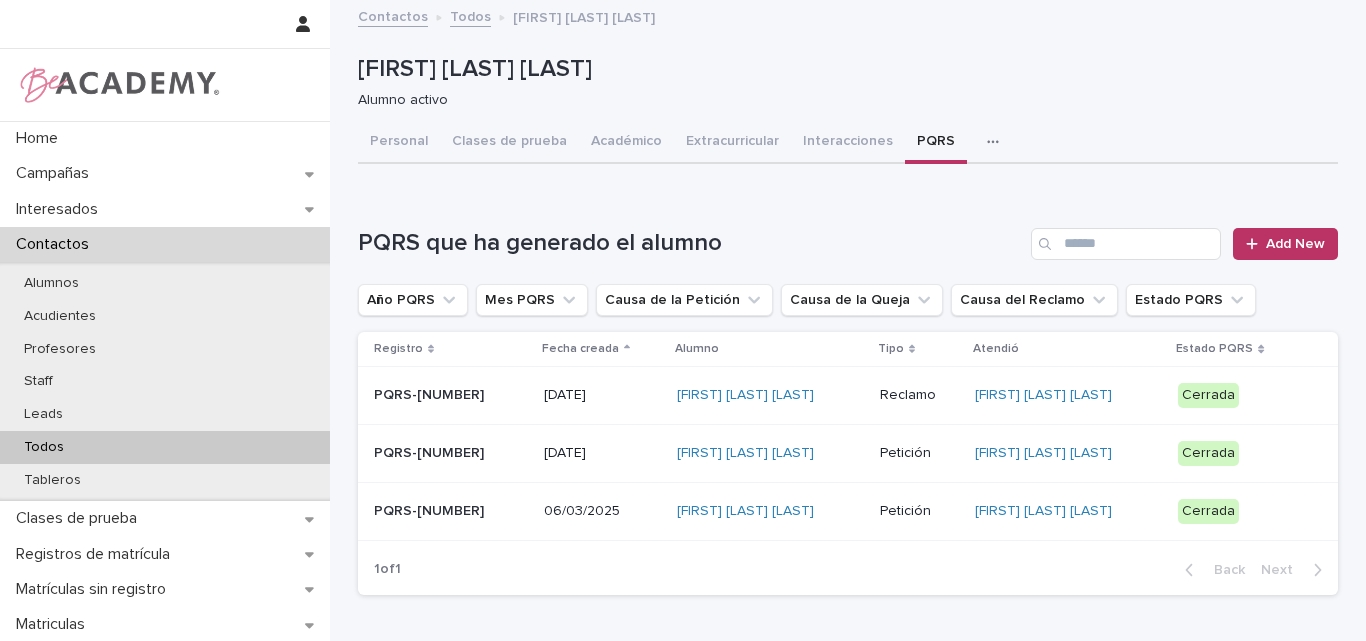 click on "Alumno activo" at bounding box center (840, 100) 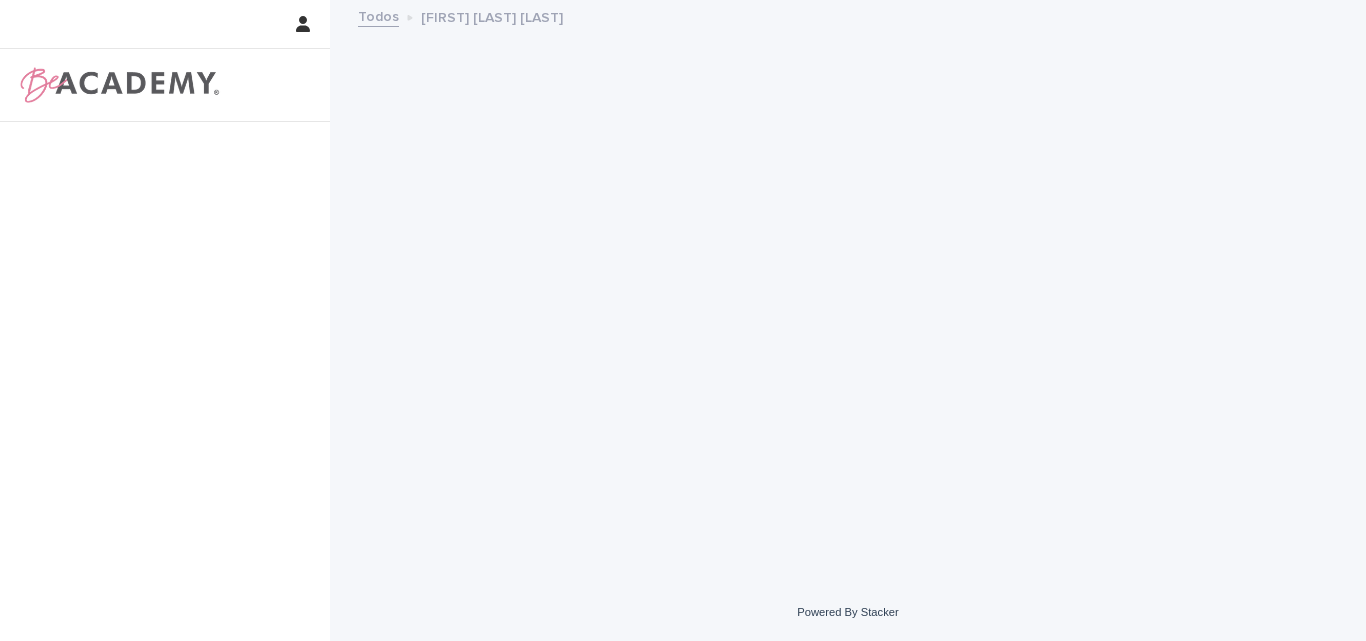scroll, scrollTop: 0, scrollLeft: 0, axis: both 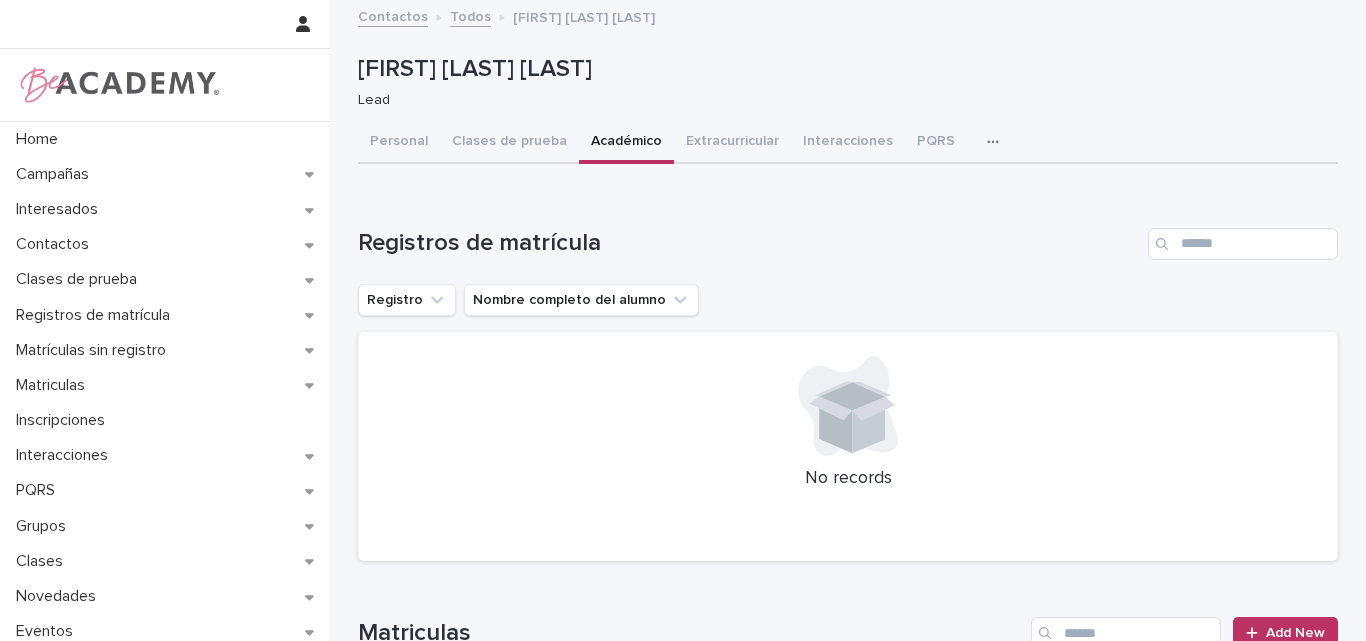 click on "[FIRST] [LAST] [LAST]" at bounding box center (844, 69) 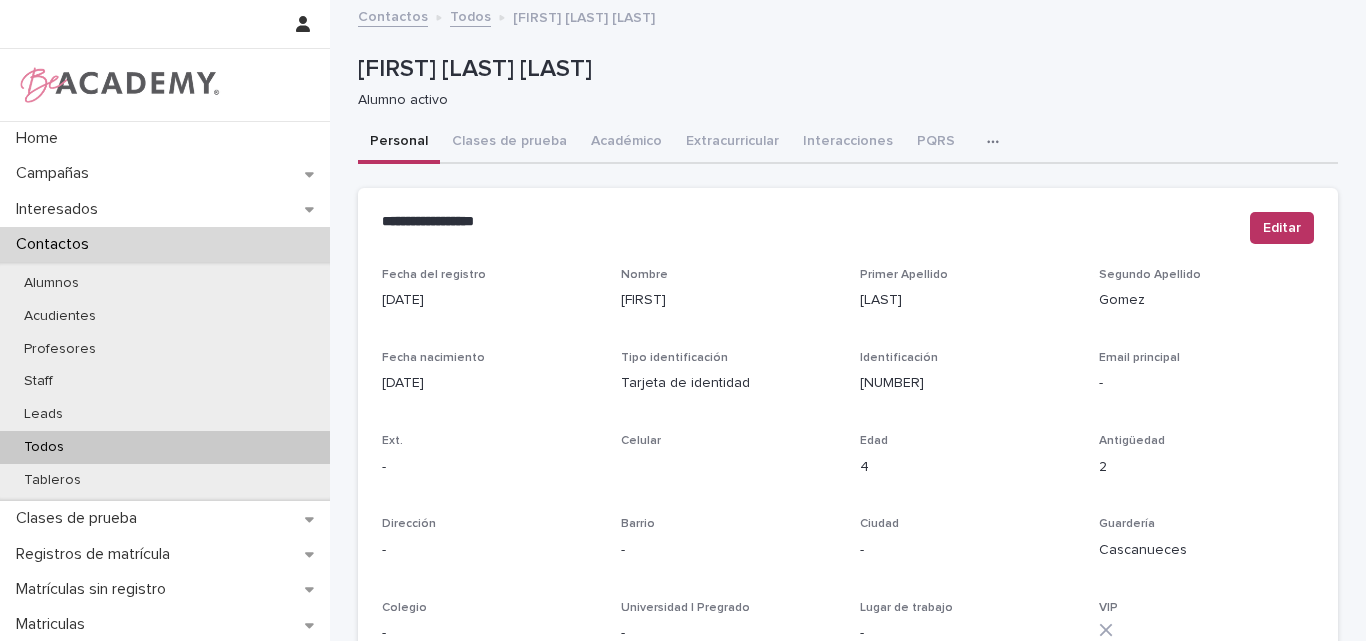 scroll, scrollTop: 0, scrollLeft: 0, axis: both 